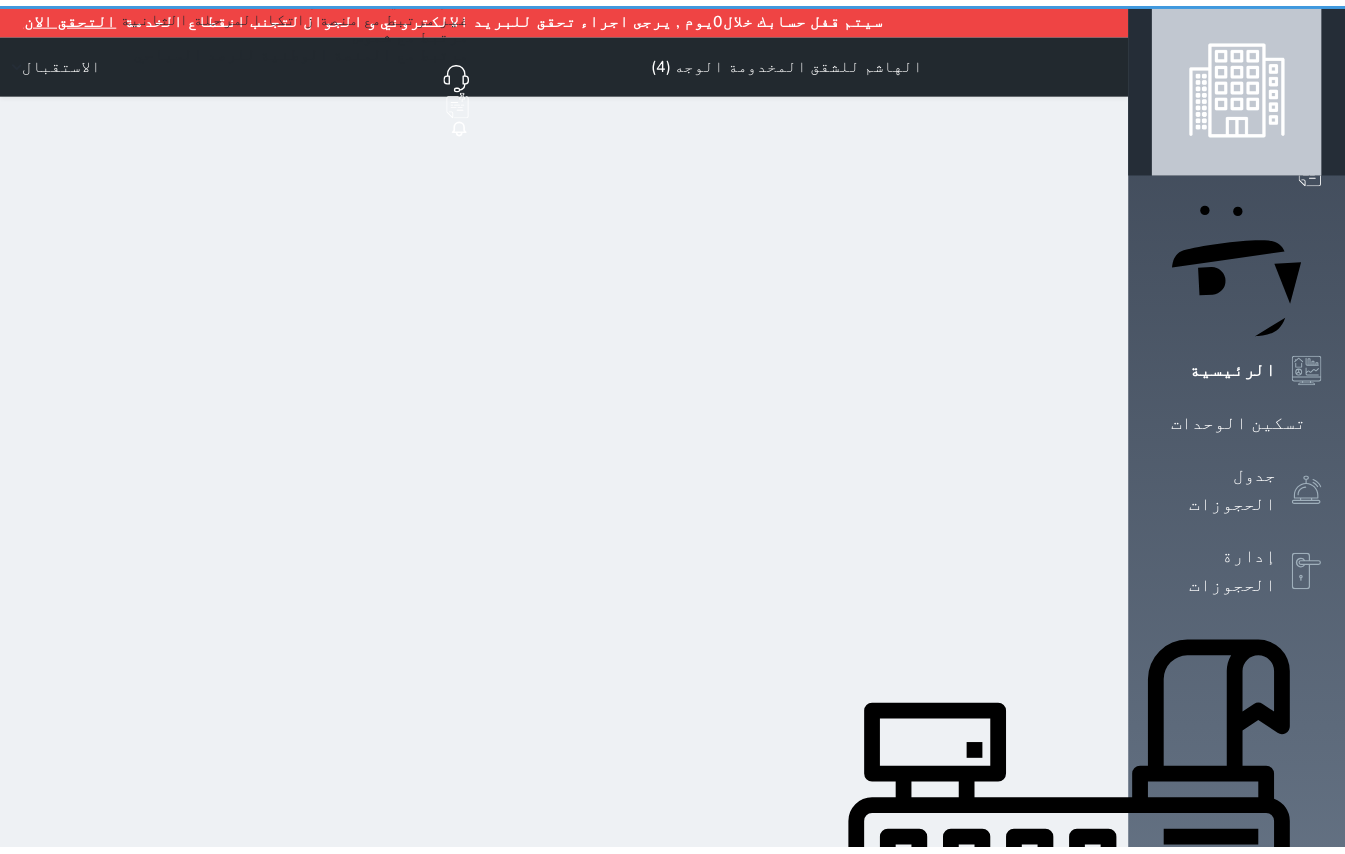 scroll, scrollTop: 0, scrollLeft: 0, axis: both 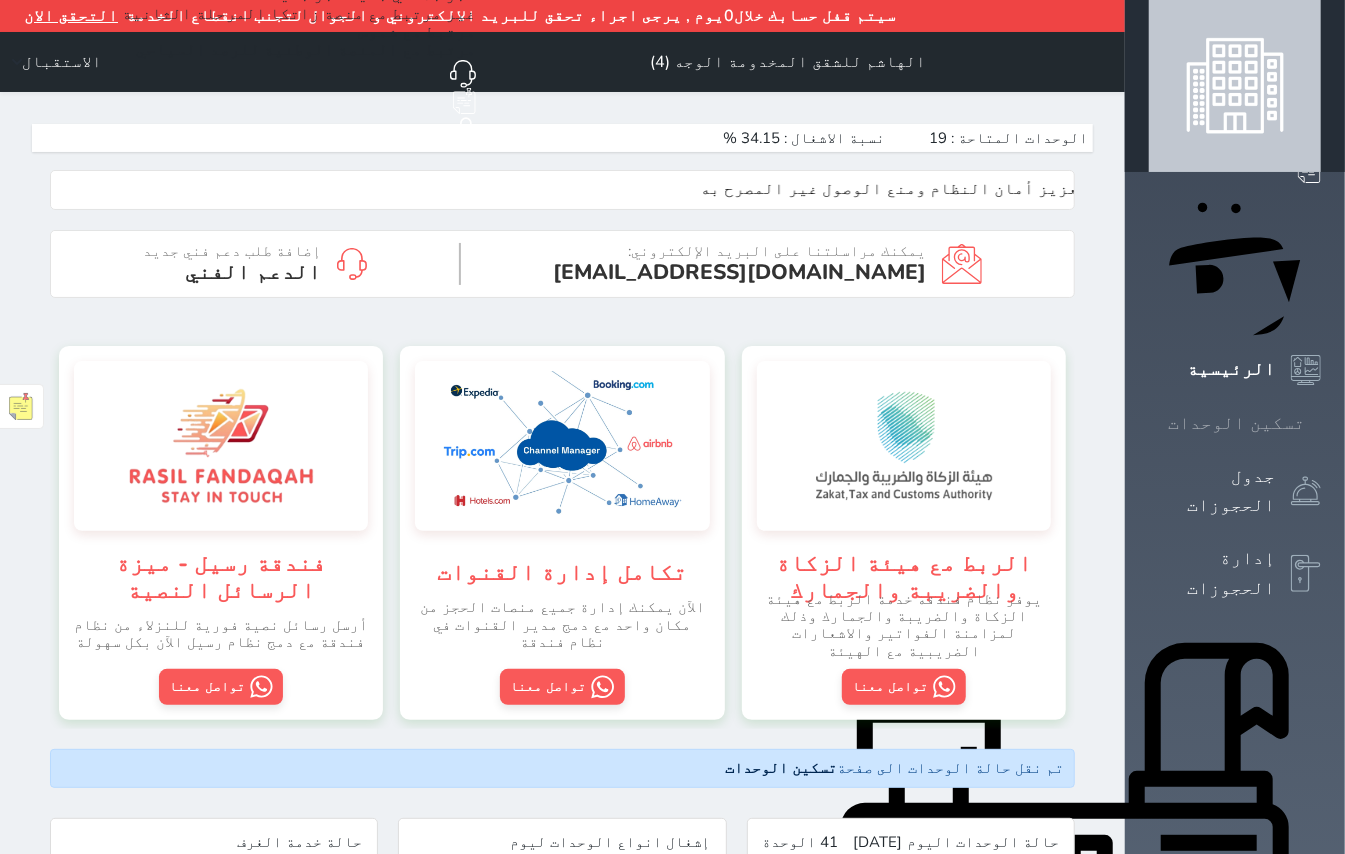 click at bounding box center (1321, 423) 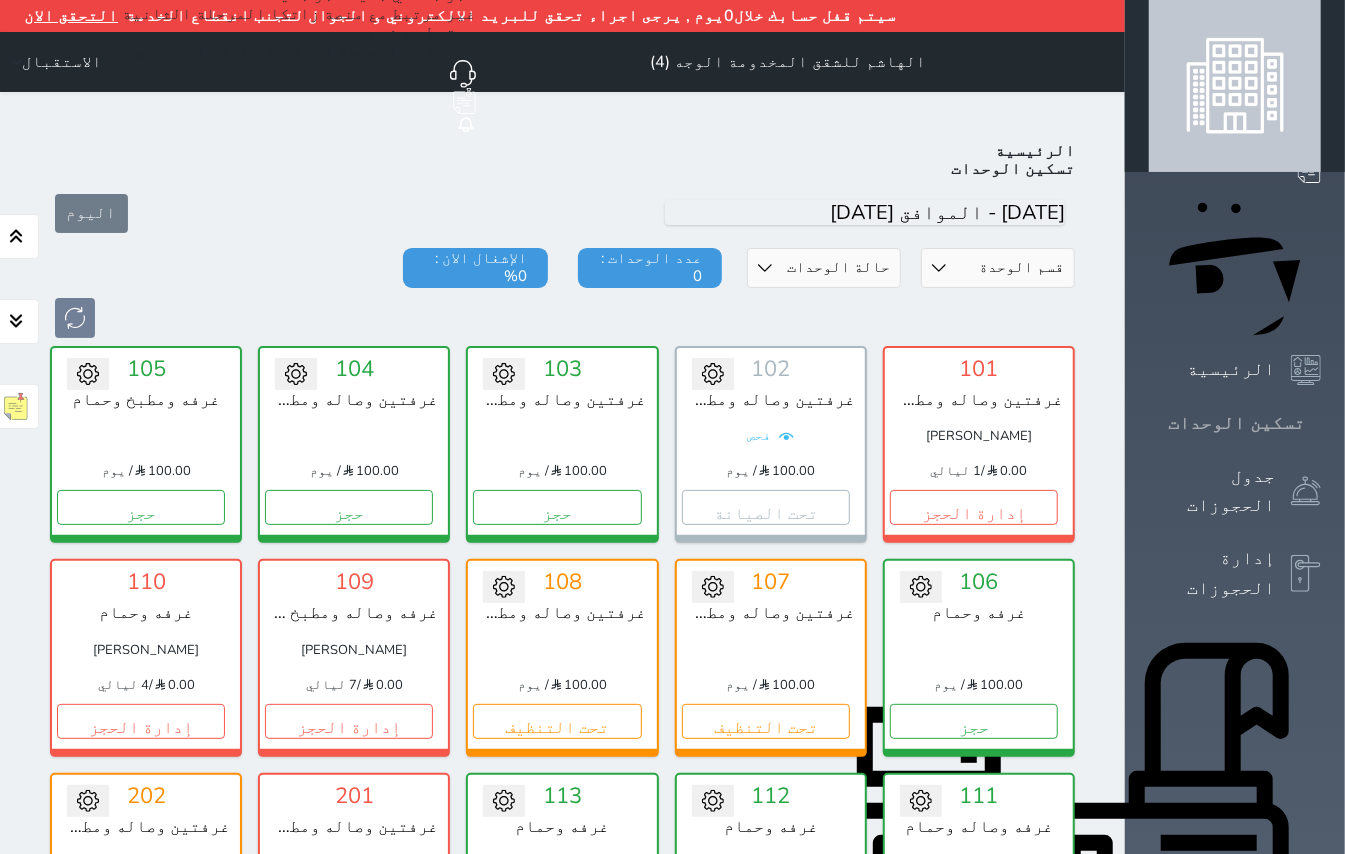 scroll, scrollTop: 81, scrollLeft: 0, axis: vertical 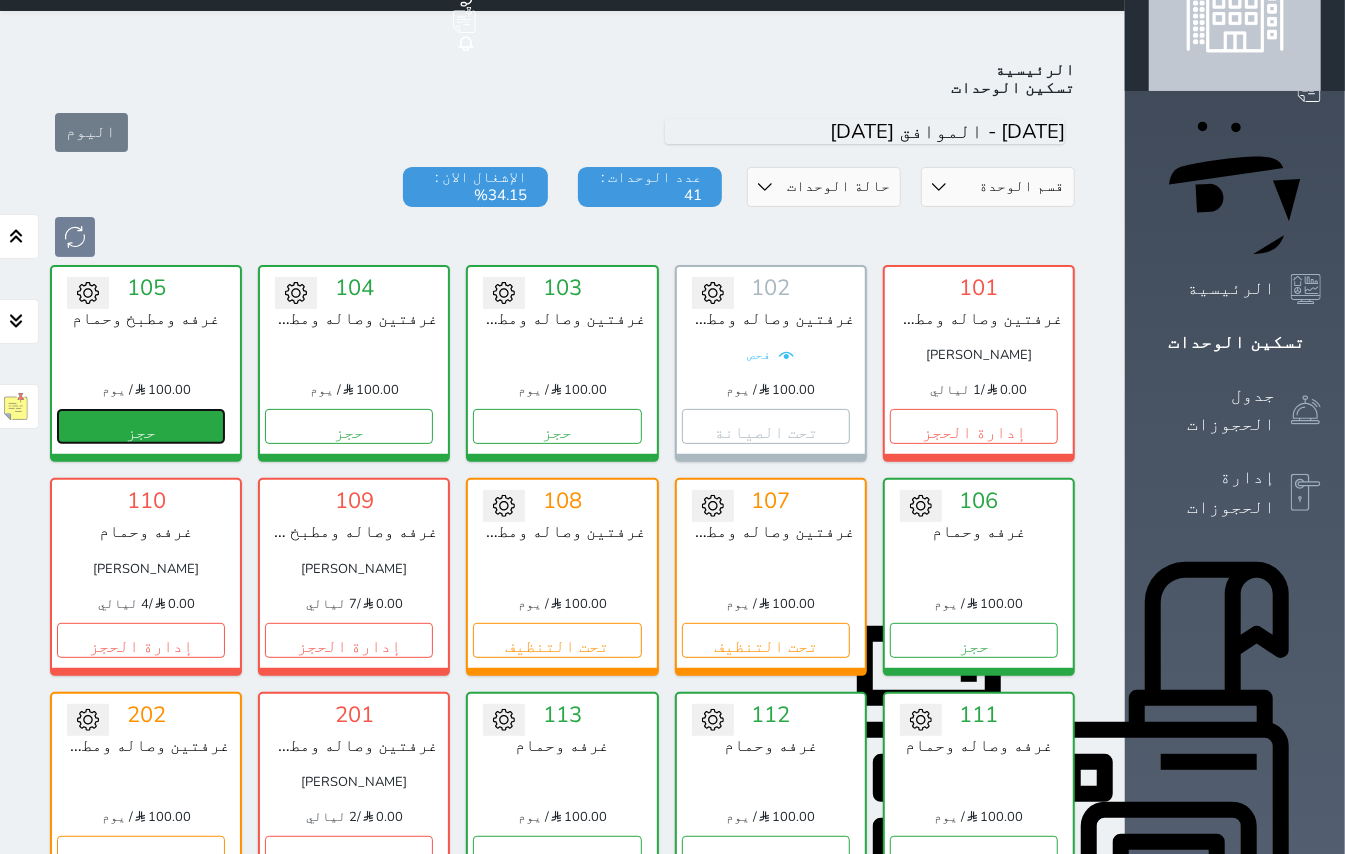 click on "حجز" at bounding box center (141, 426) 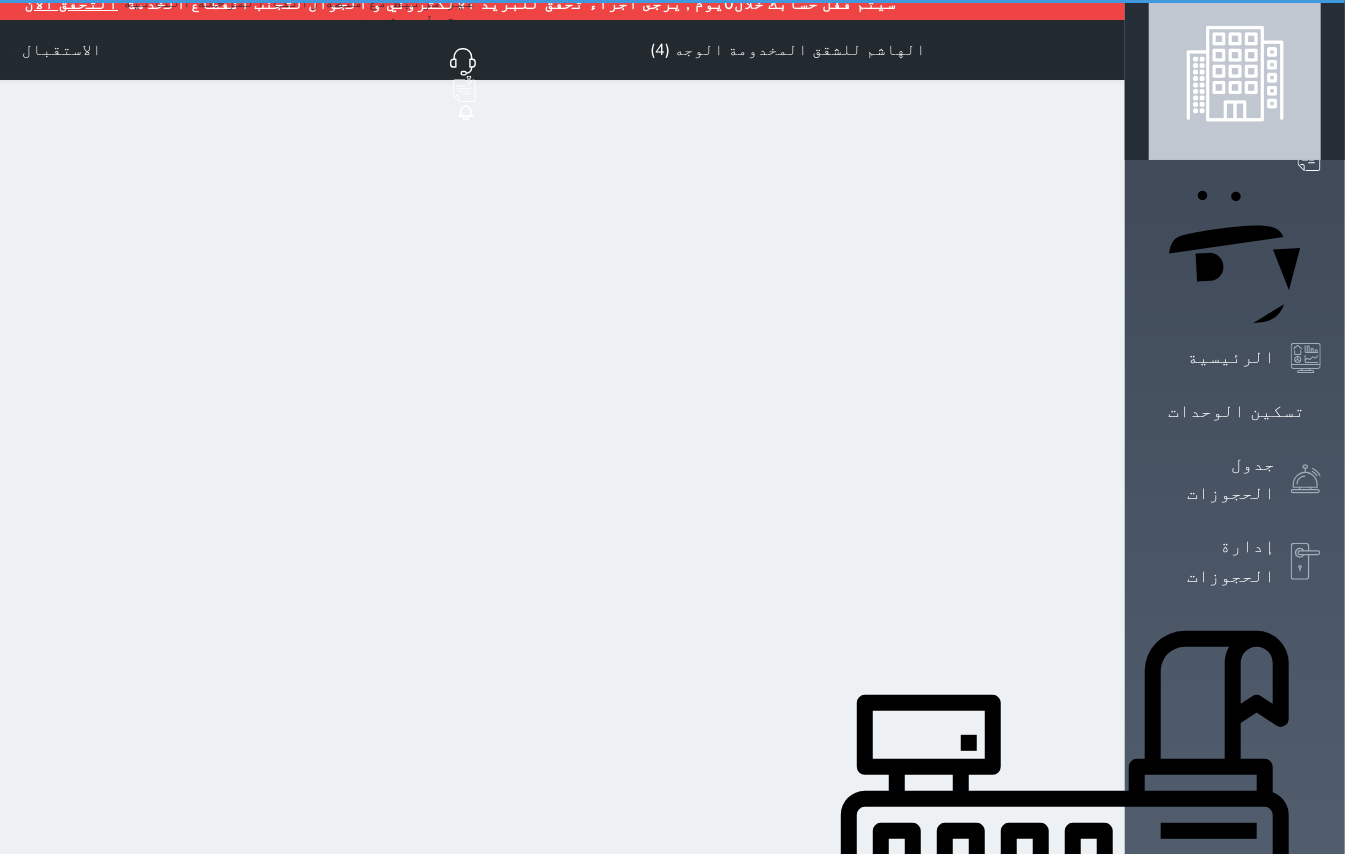 scroll, scrollTop: 0, scrollLeft: 0, axis: both 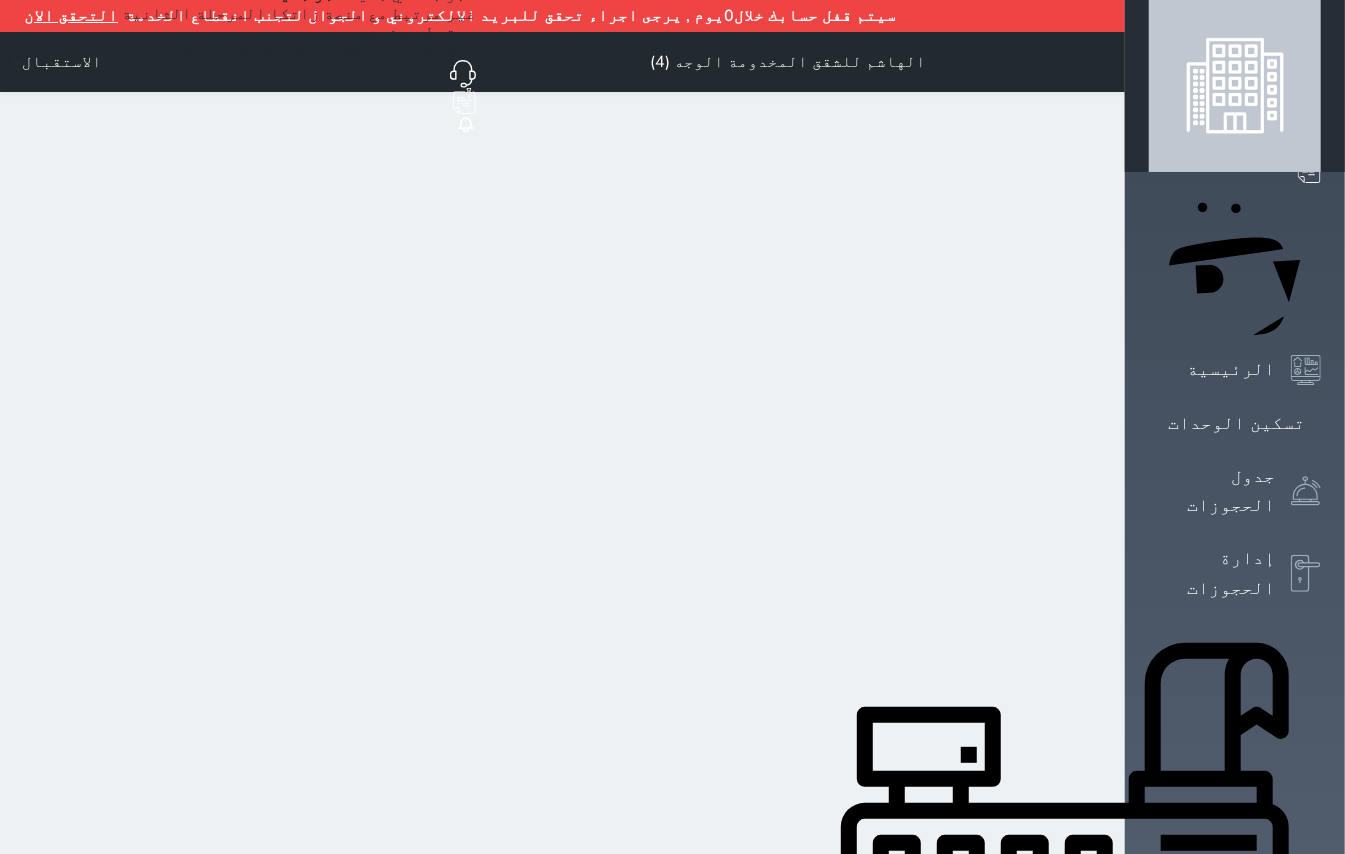 select on "1" 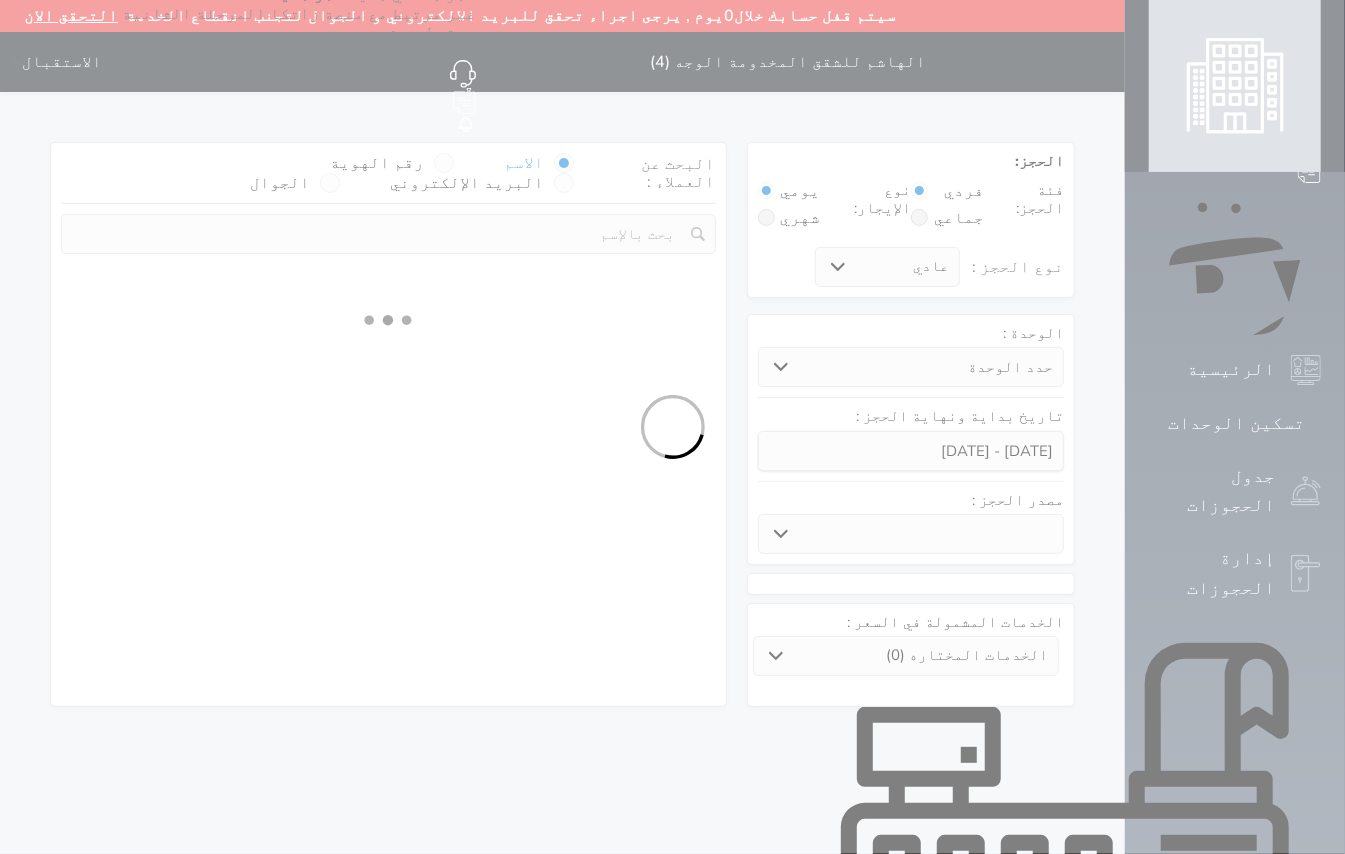 select 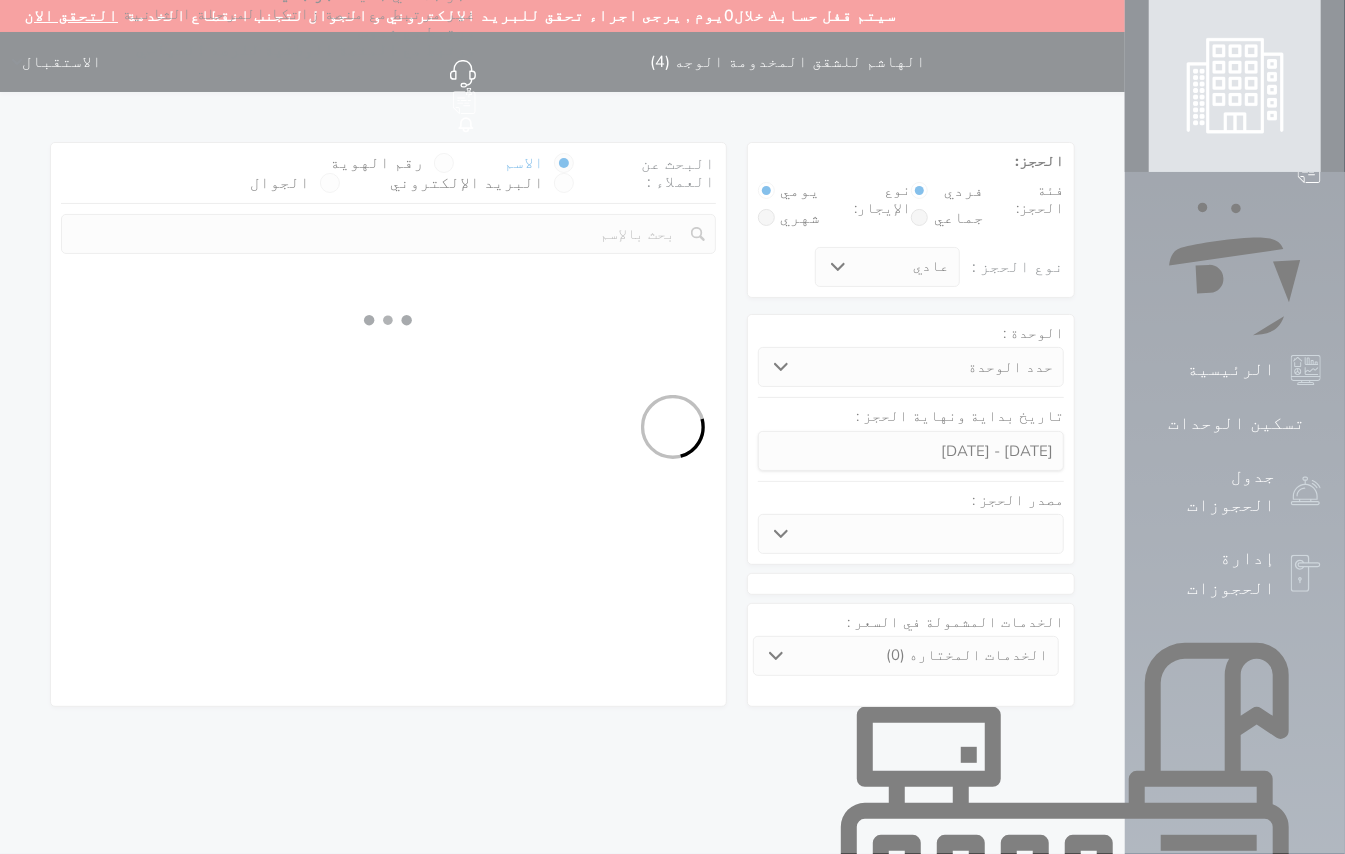 select 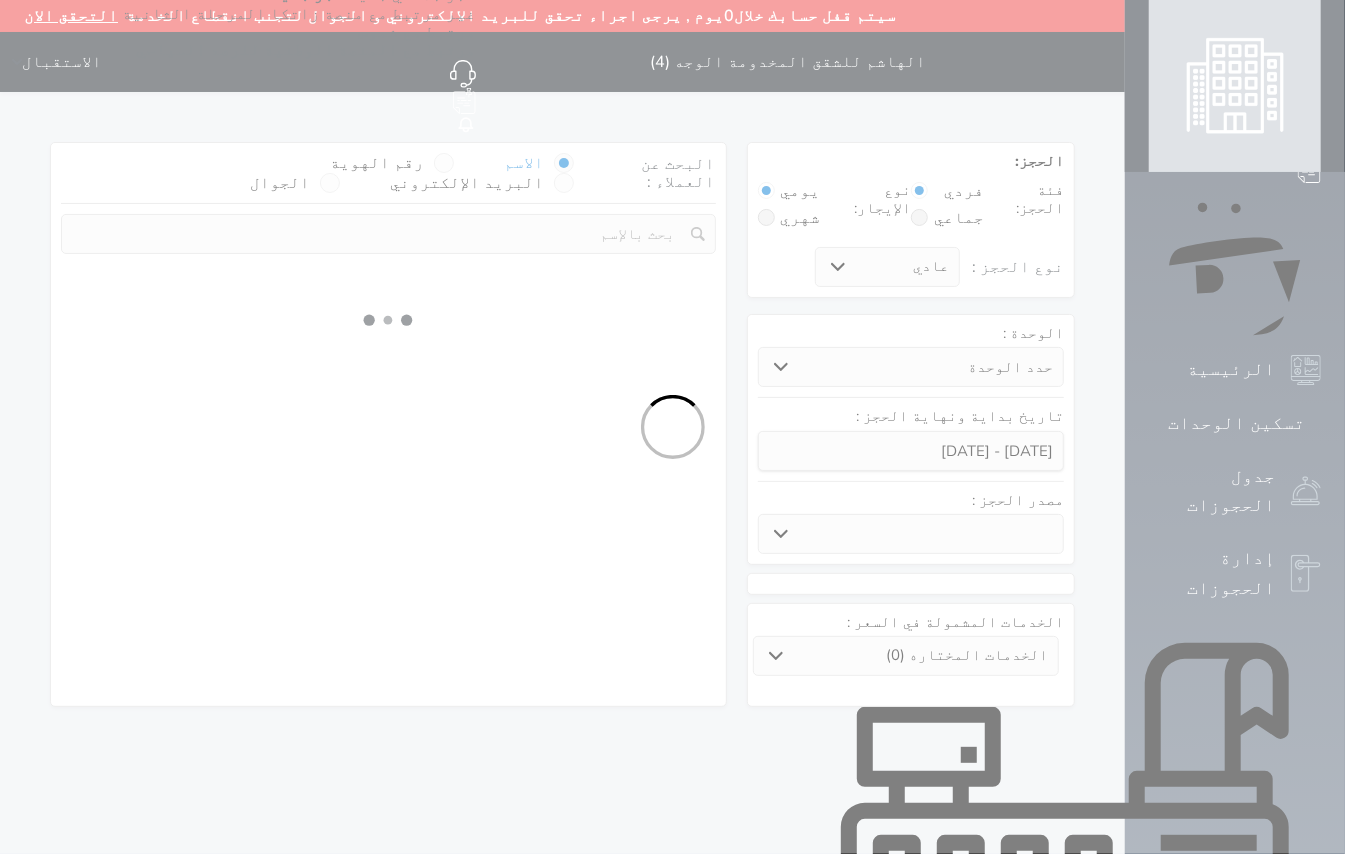 select 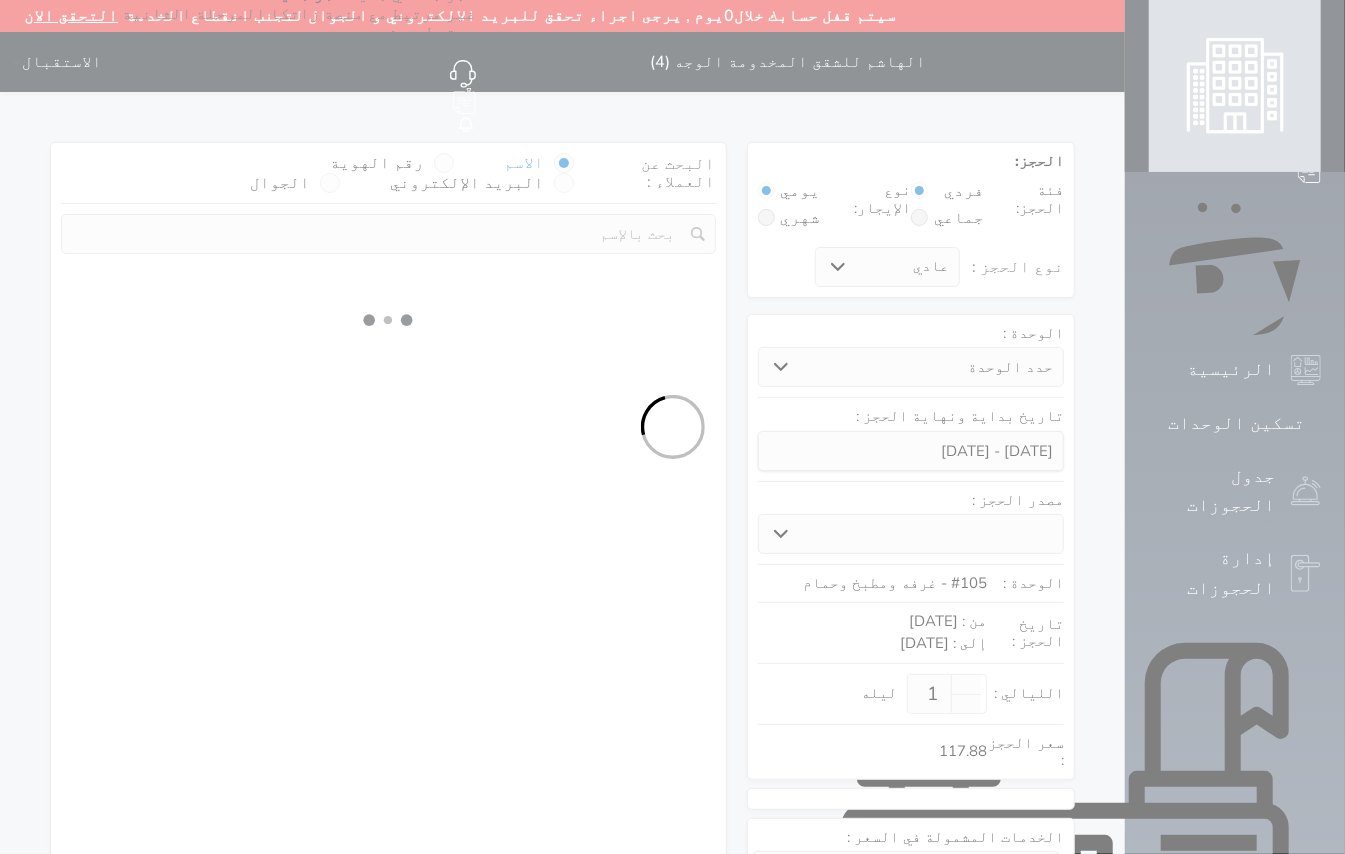select on "1" 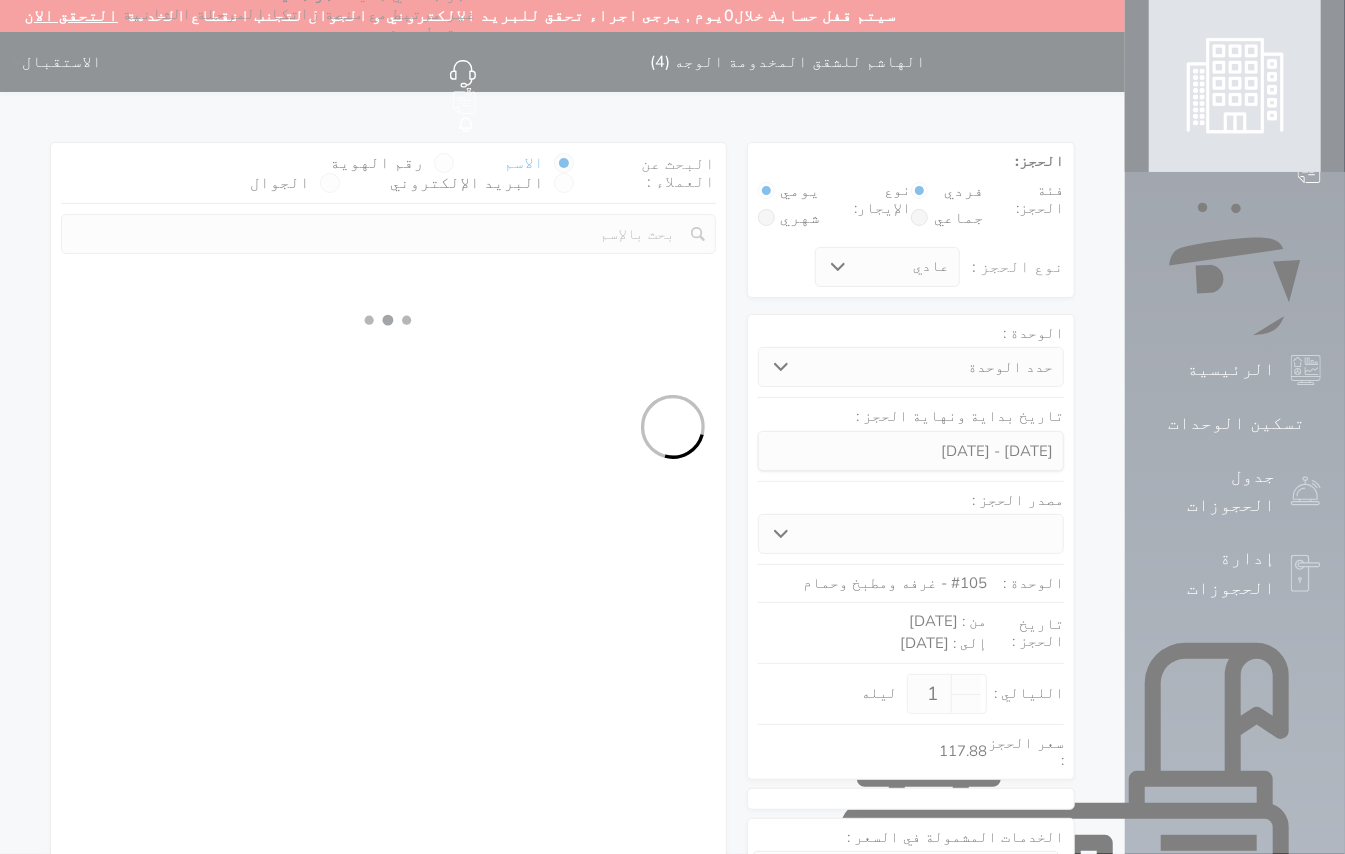 select on "113" 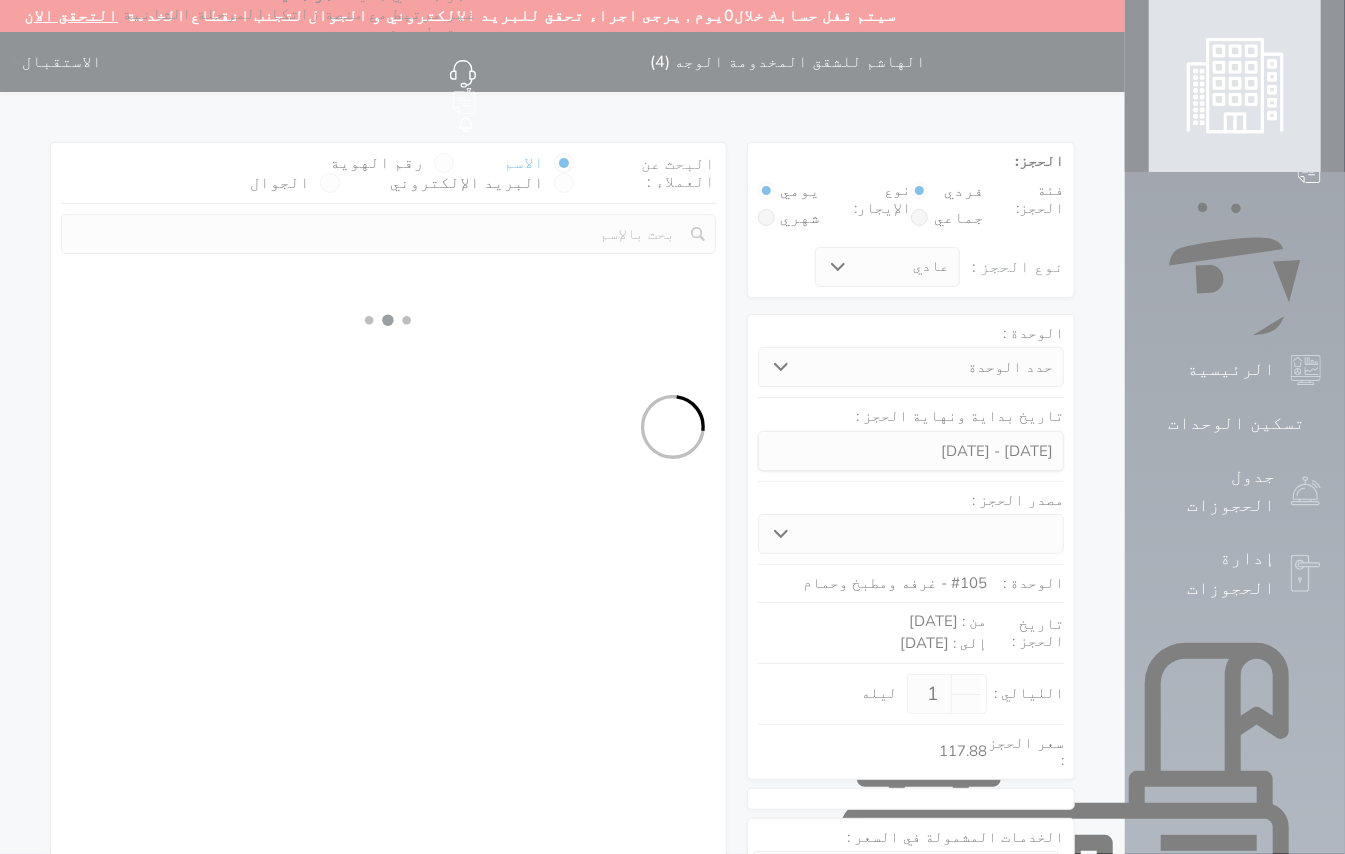 select on "1" 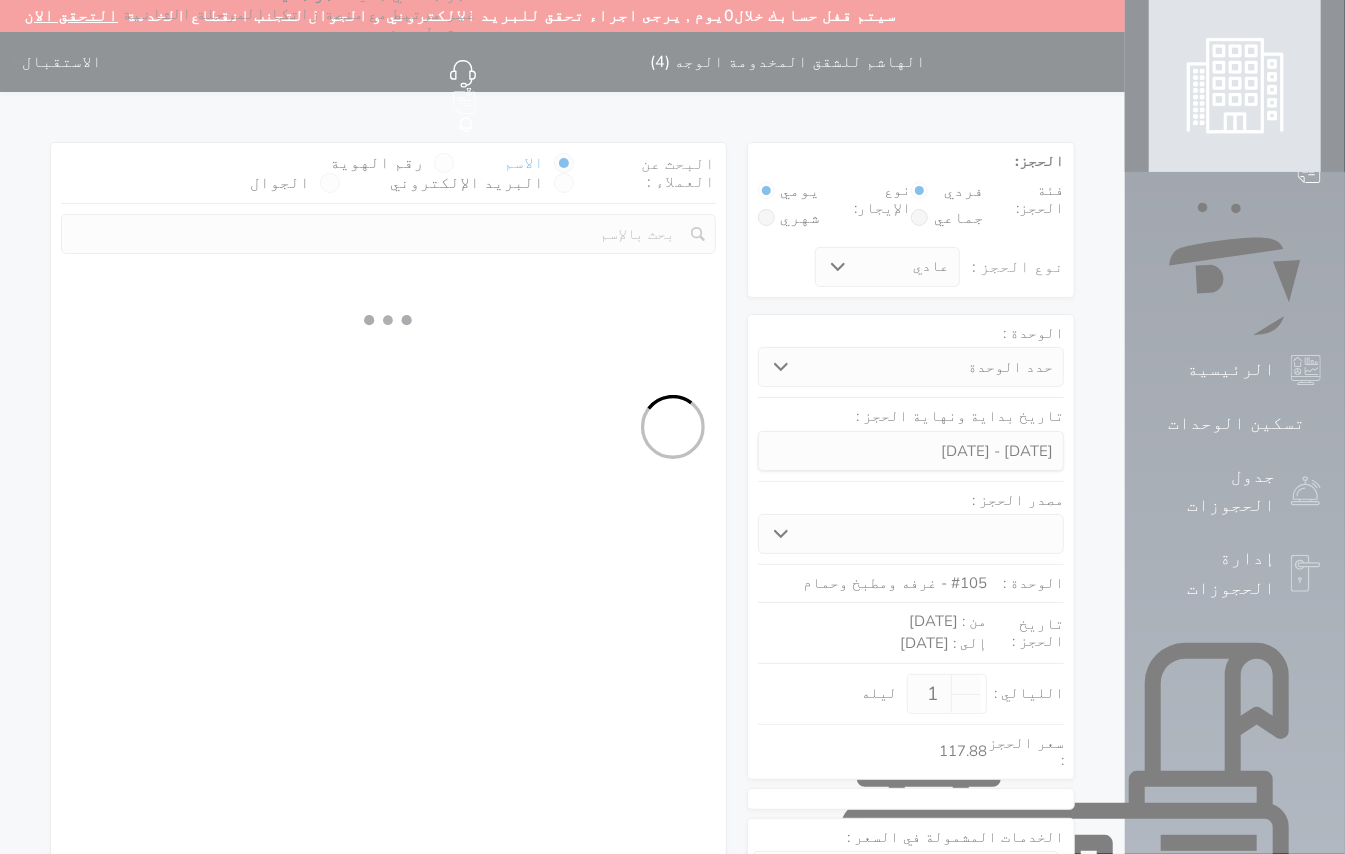 select 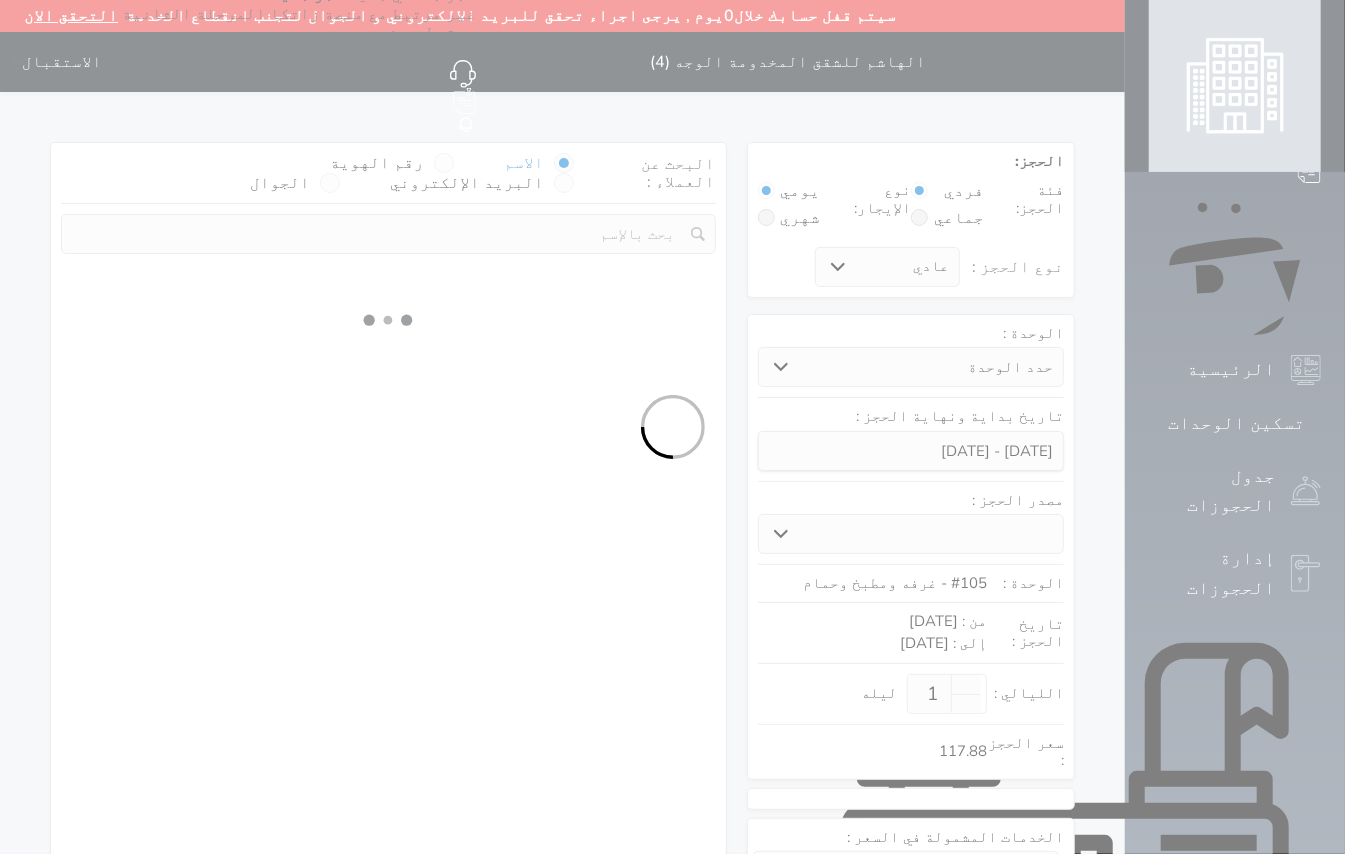 select on "7" 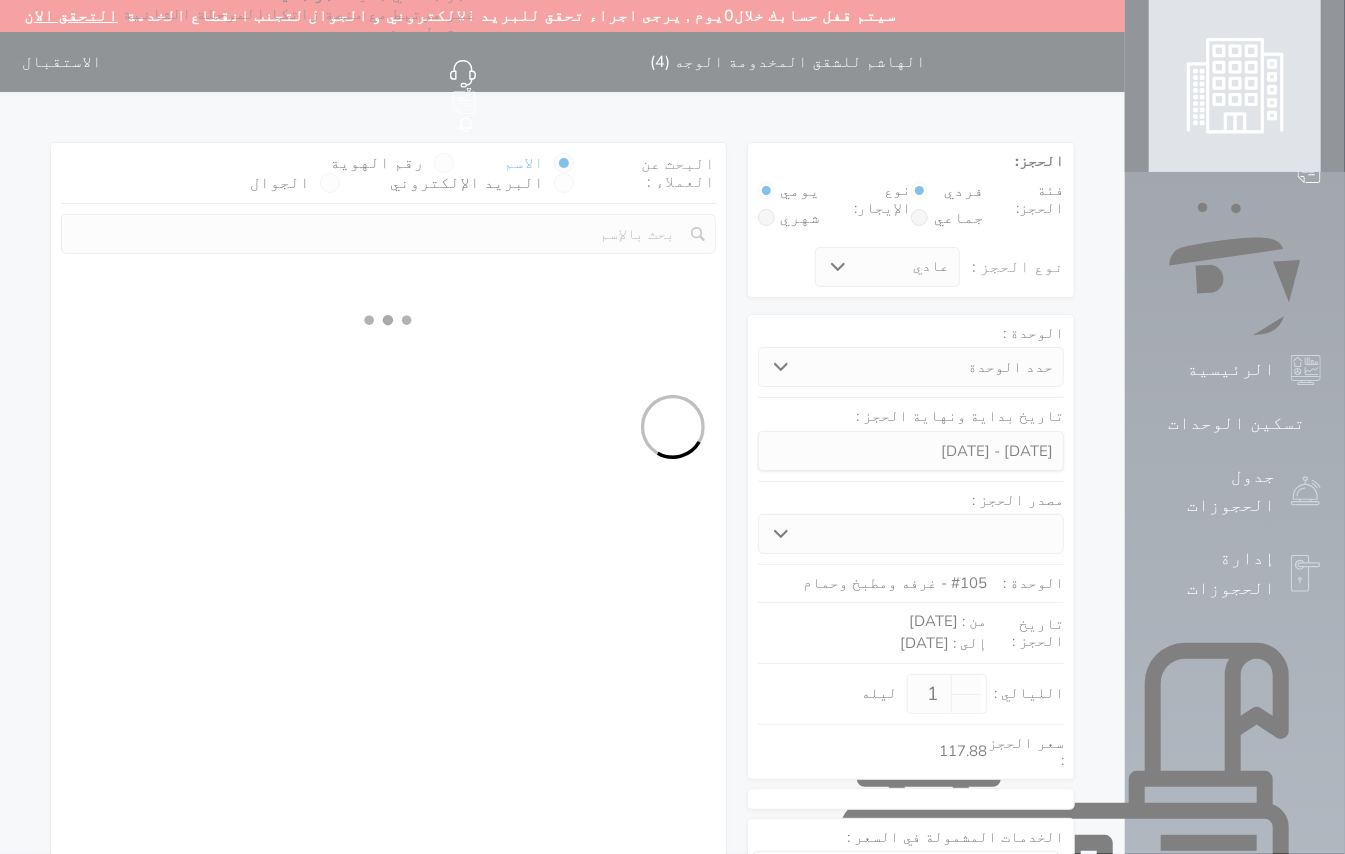 select 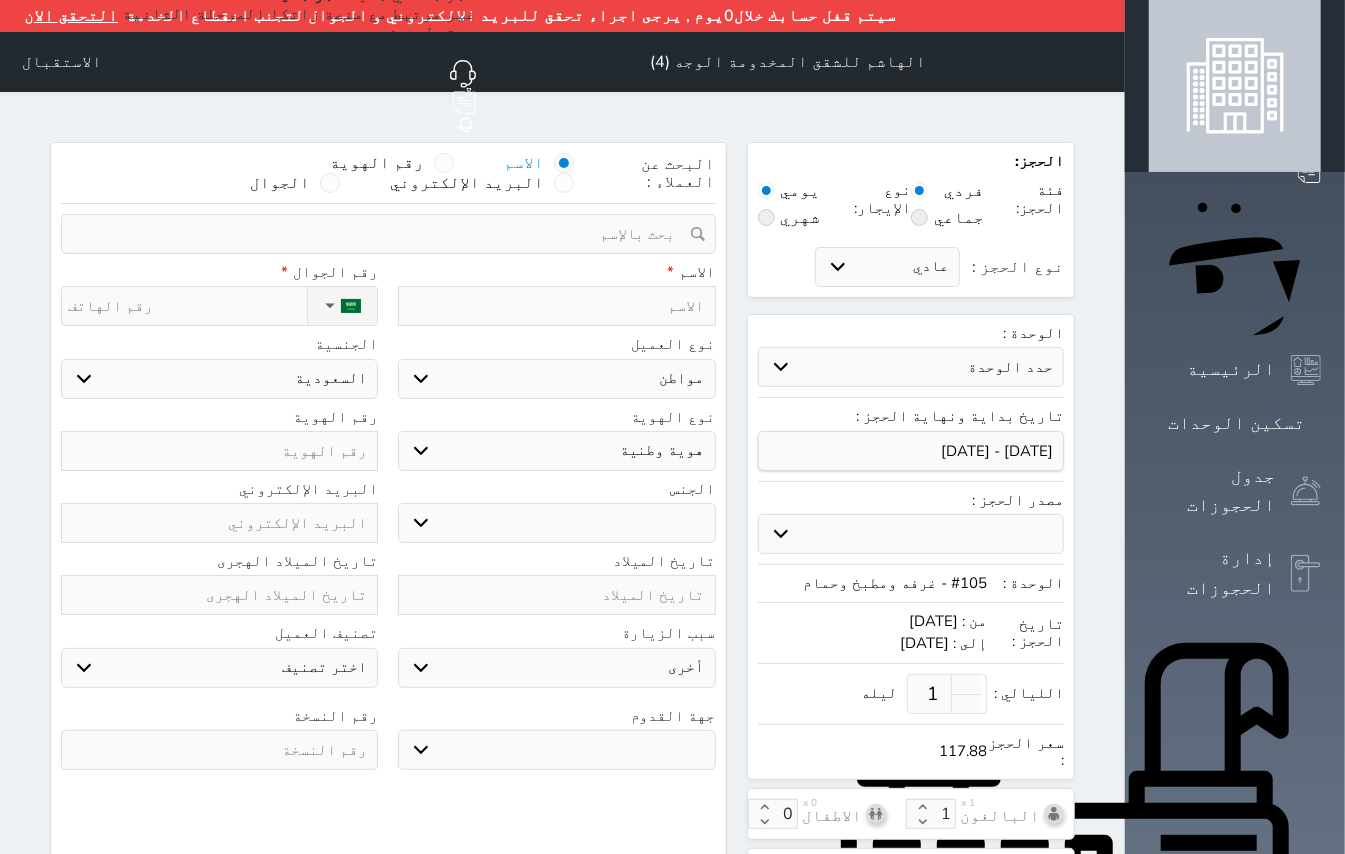 select 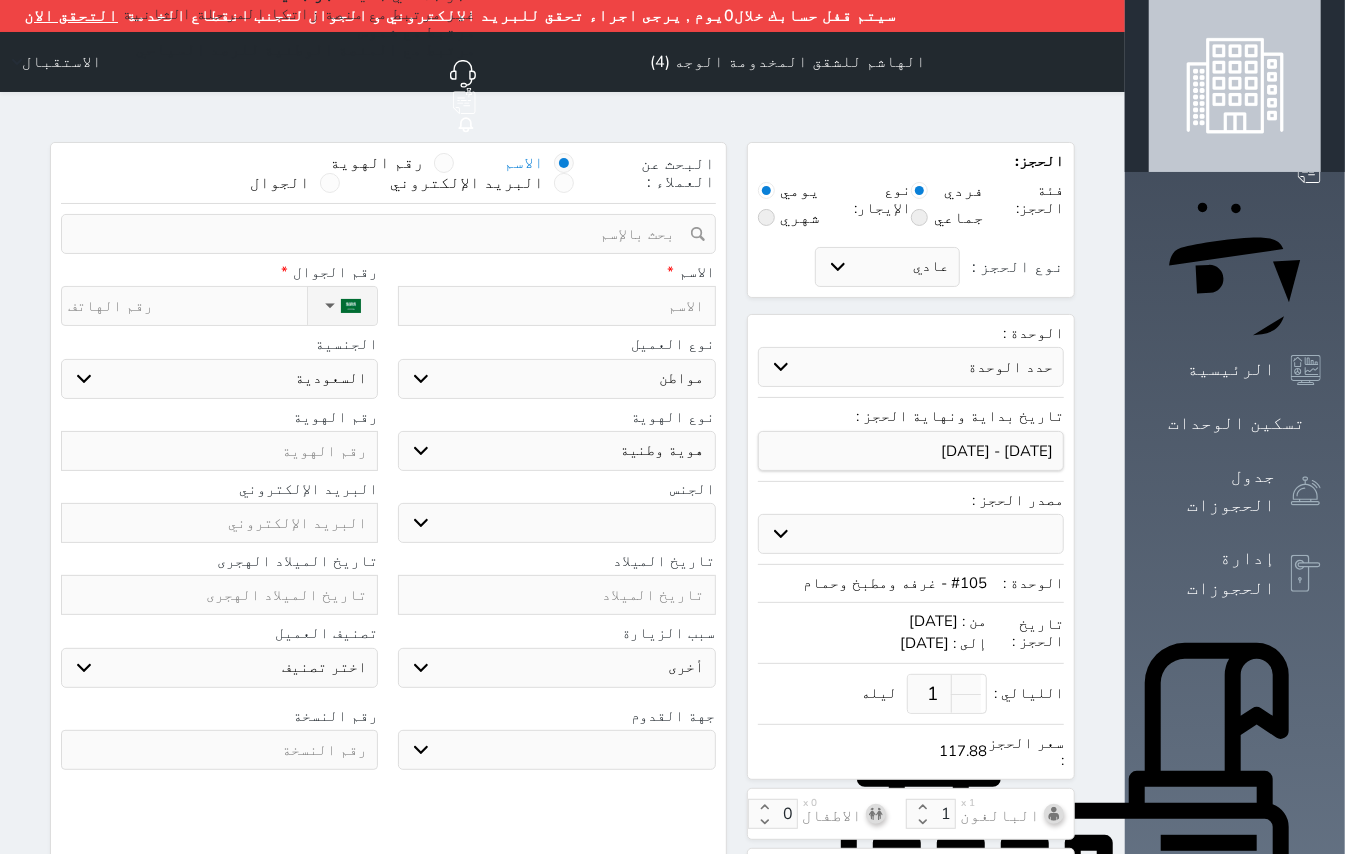 select 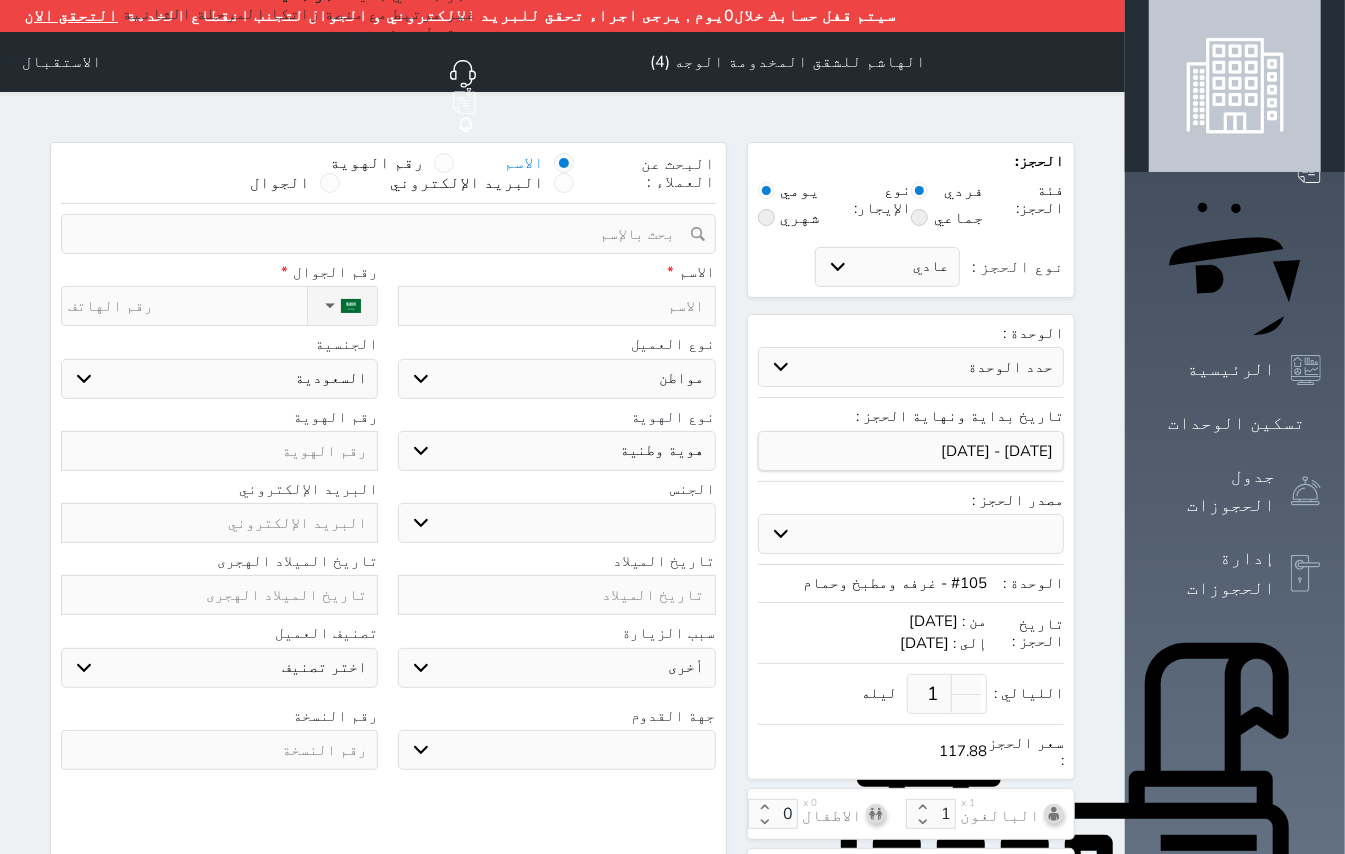 select 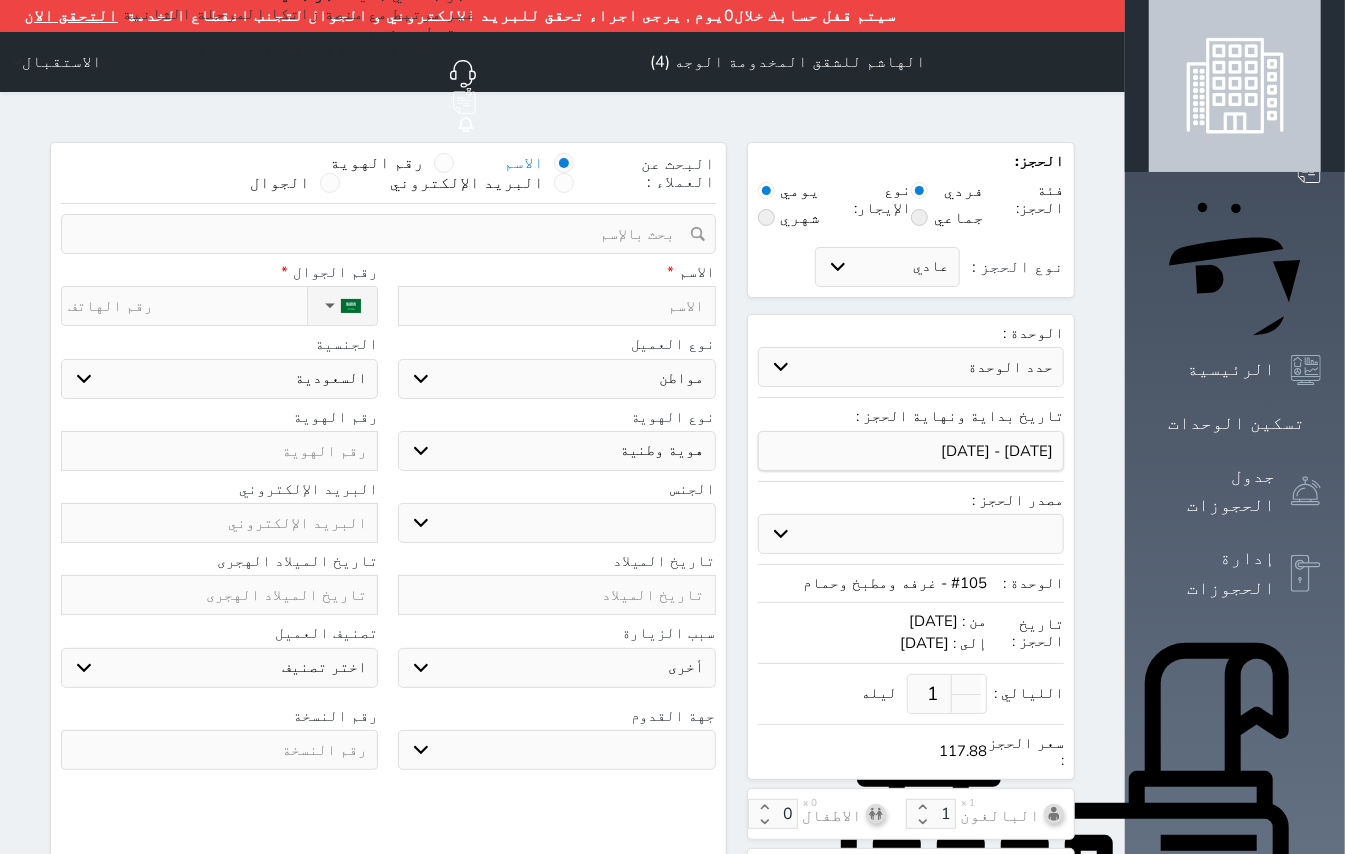 select 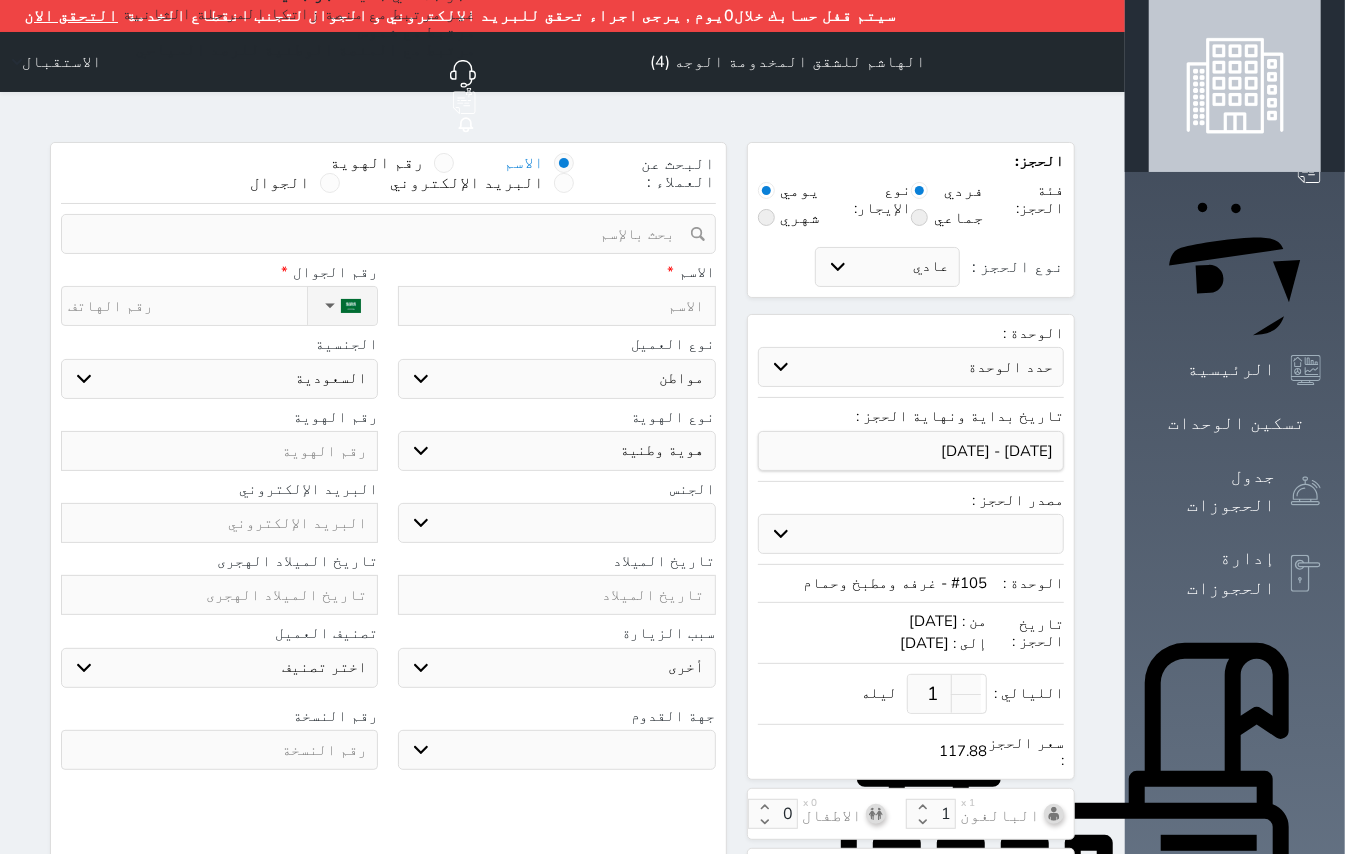 select 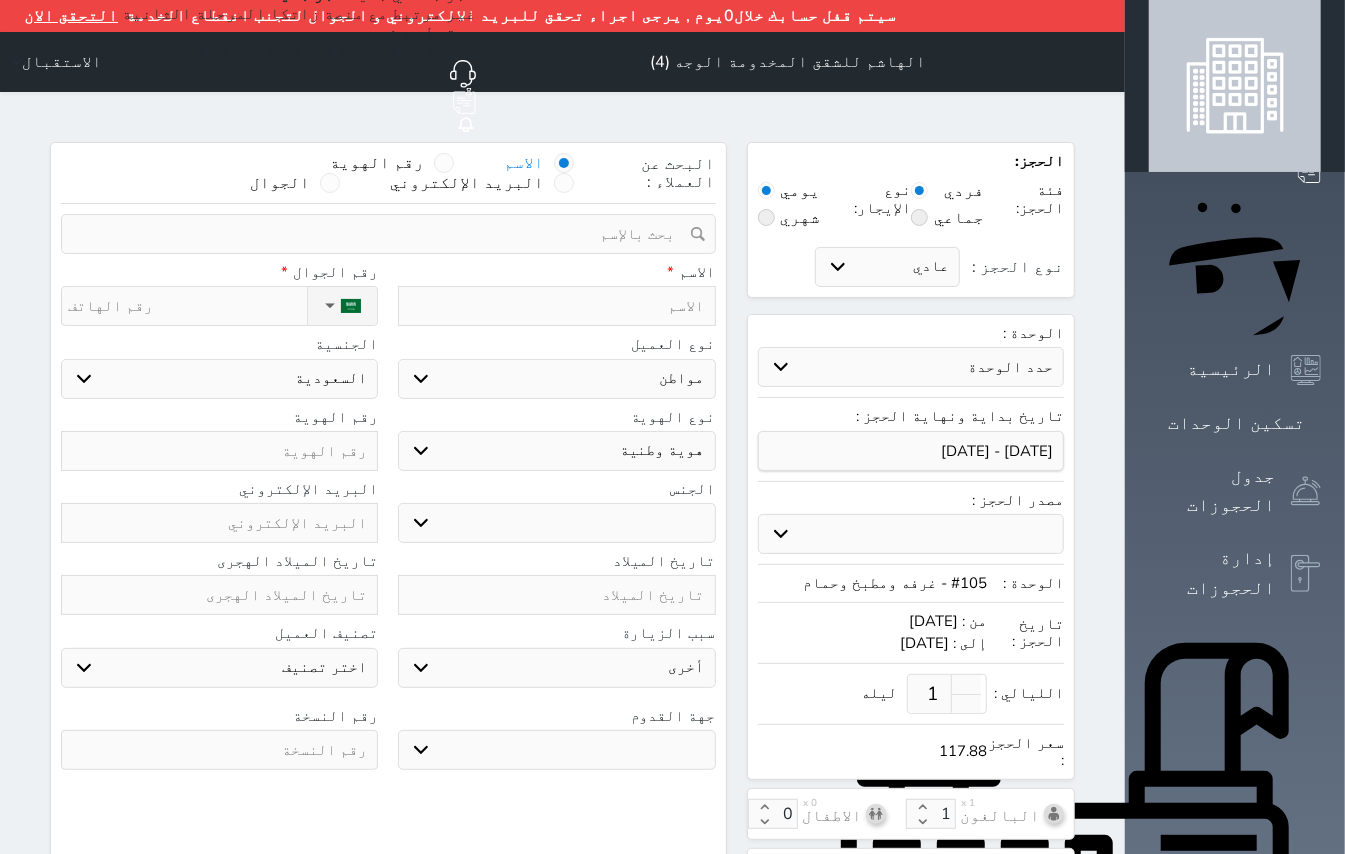 select 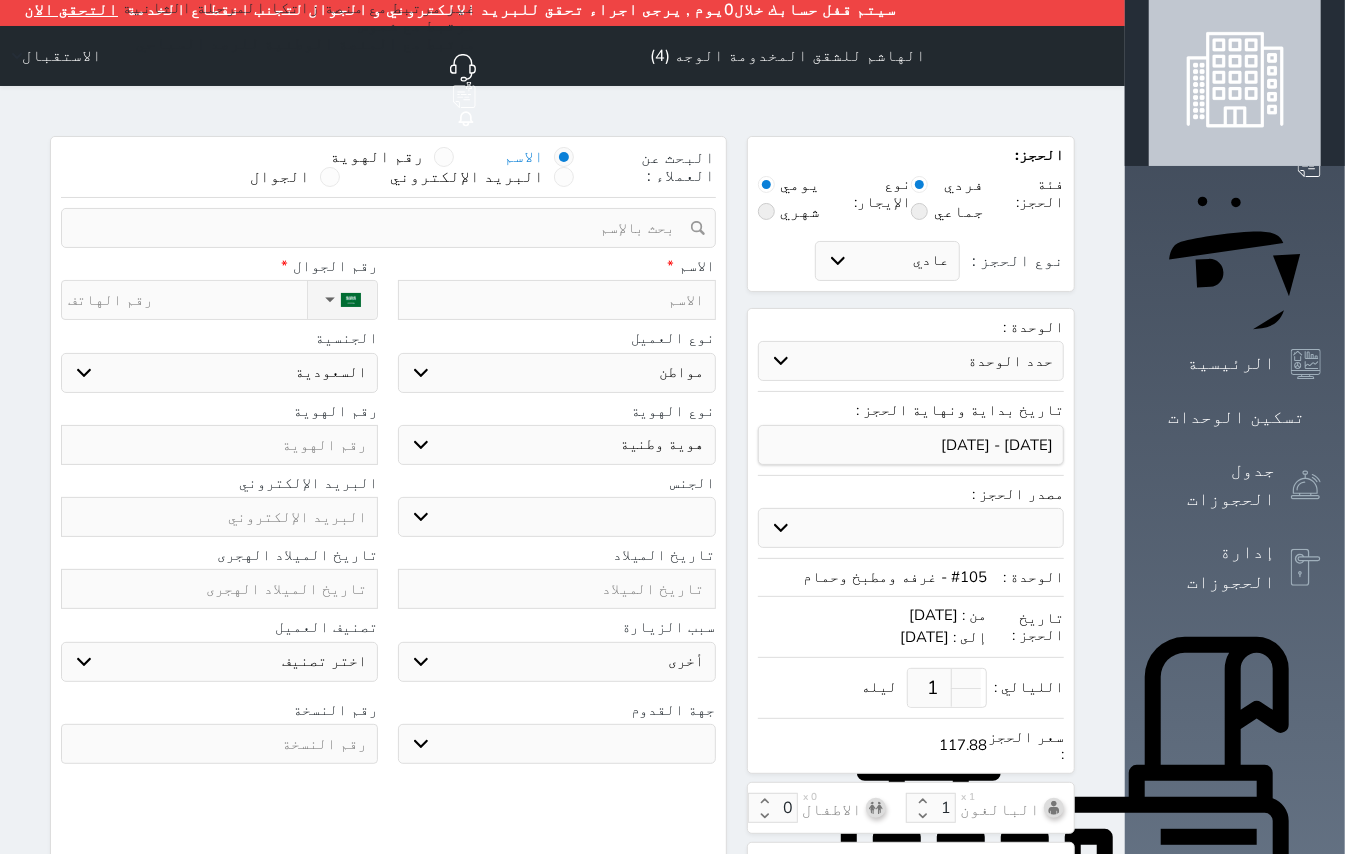 scroll, scrollTop: 0, scrollLeft: 0, axis: both 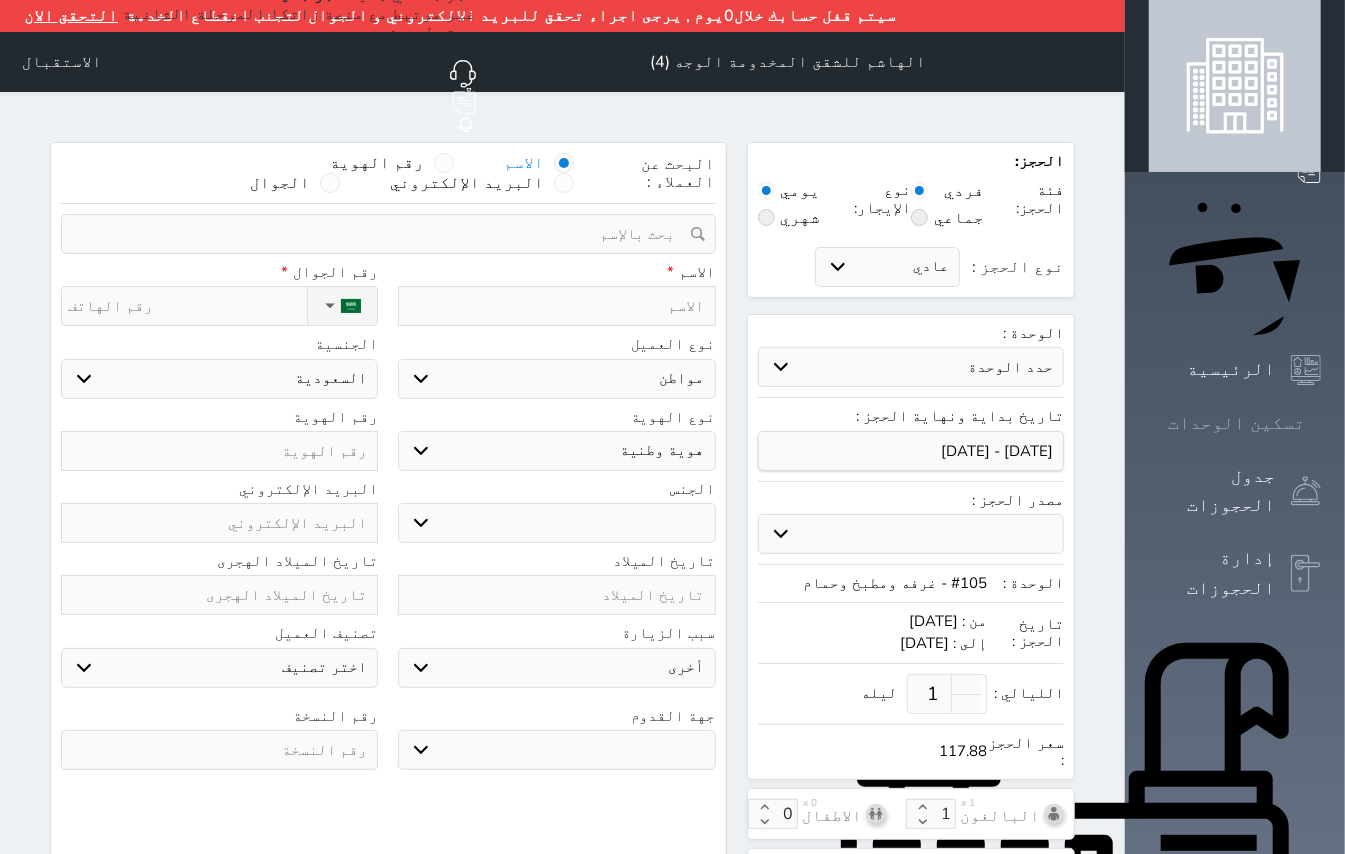 click 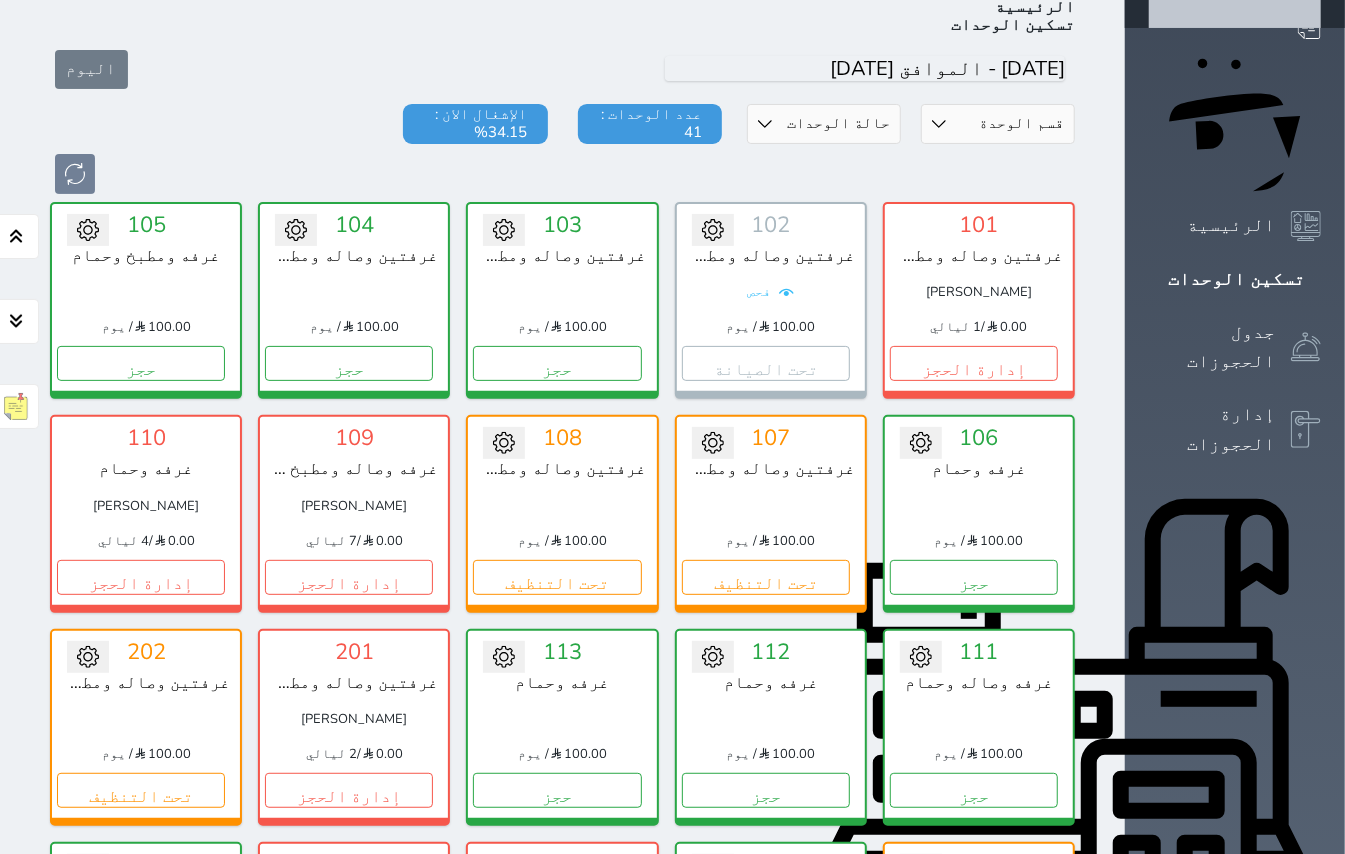 scroll, scrollTop: 0, scrollLeft: 0, axis: both 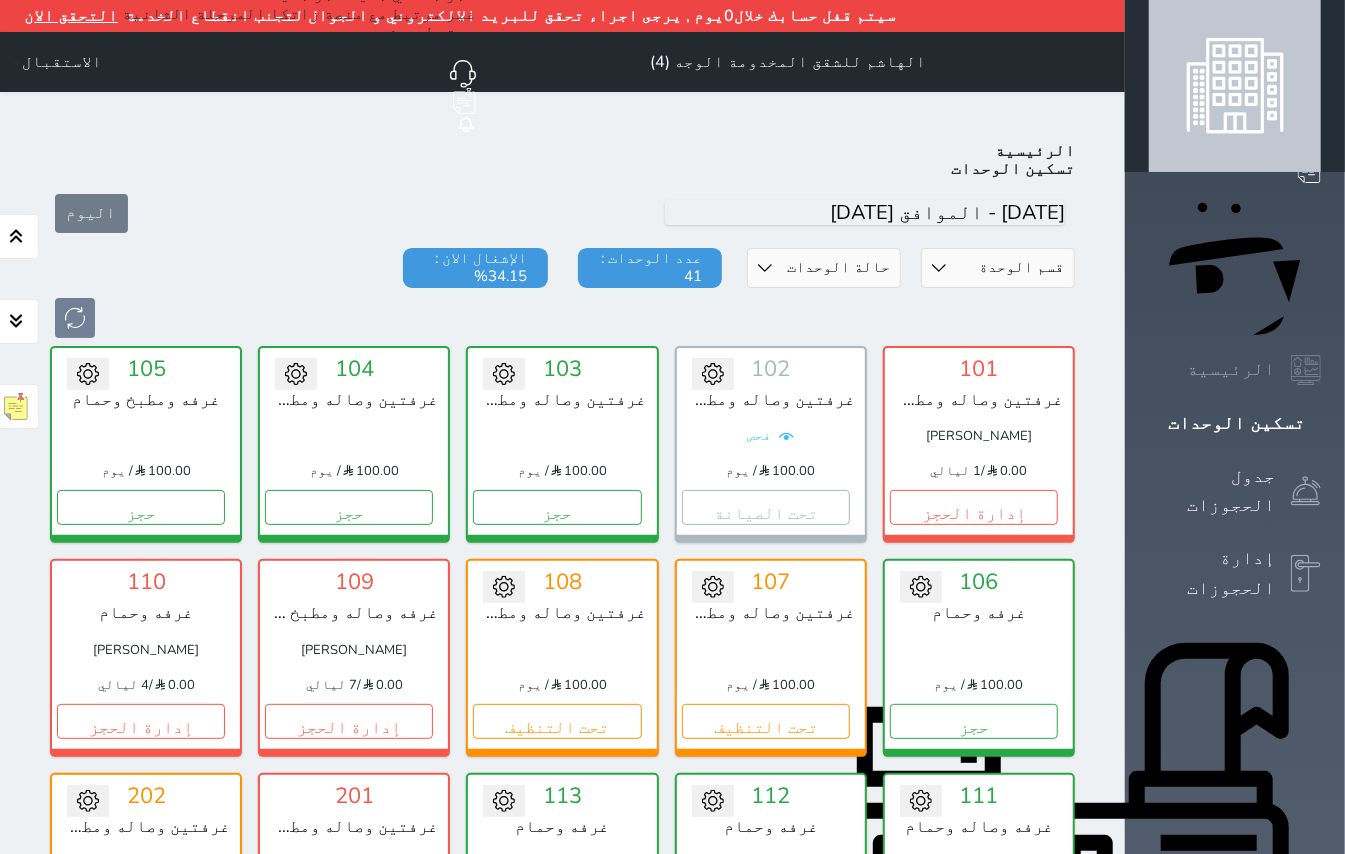 click on "الرئيسية" at bounding box center [1231, 369] 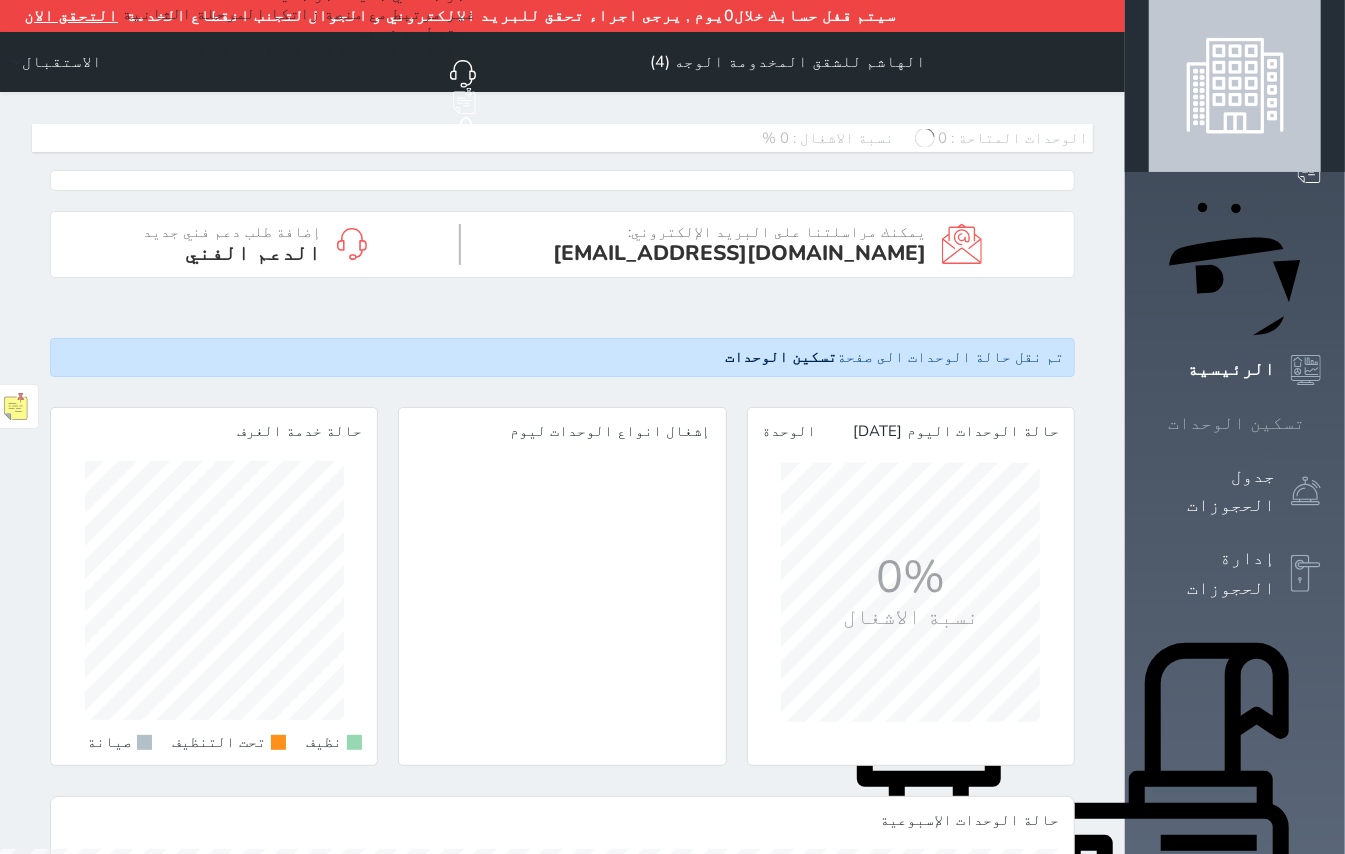 click on "تسكين الوحدات" at bounding box center [1235, 423] 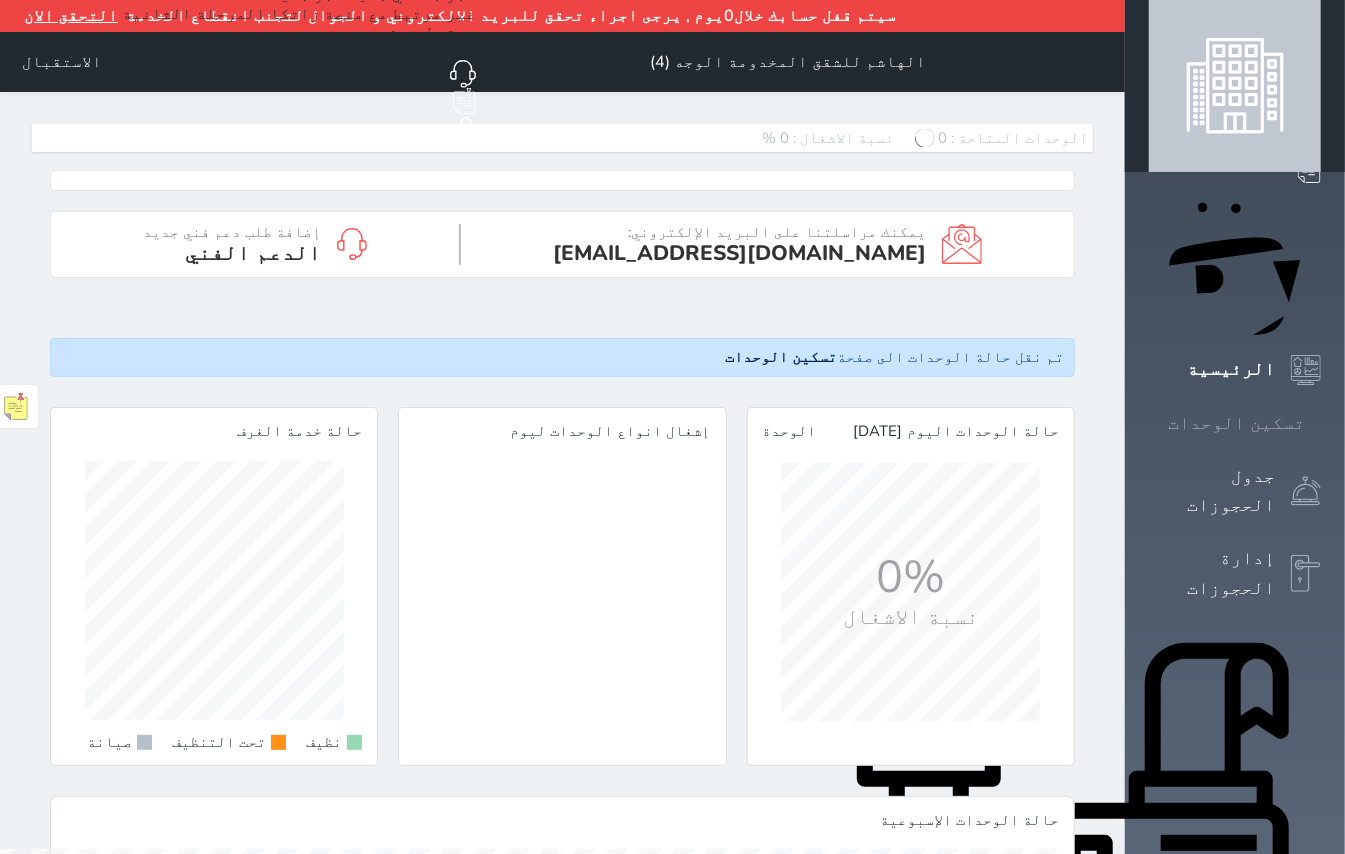 scroll, scrollTop: 0, scrollLeft: 0, axis: both 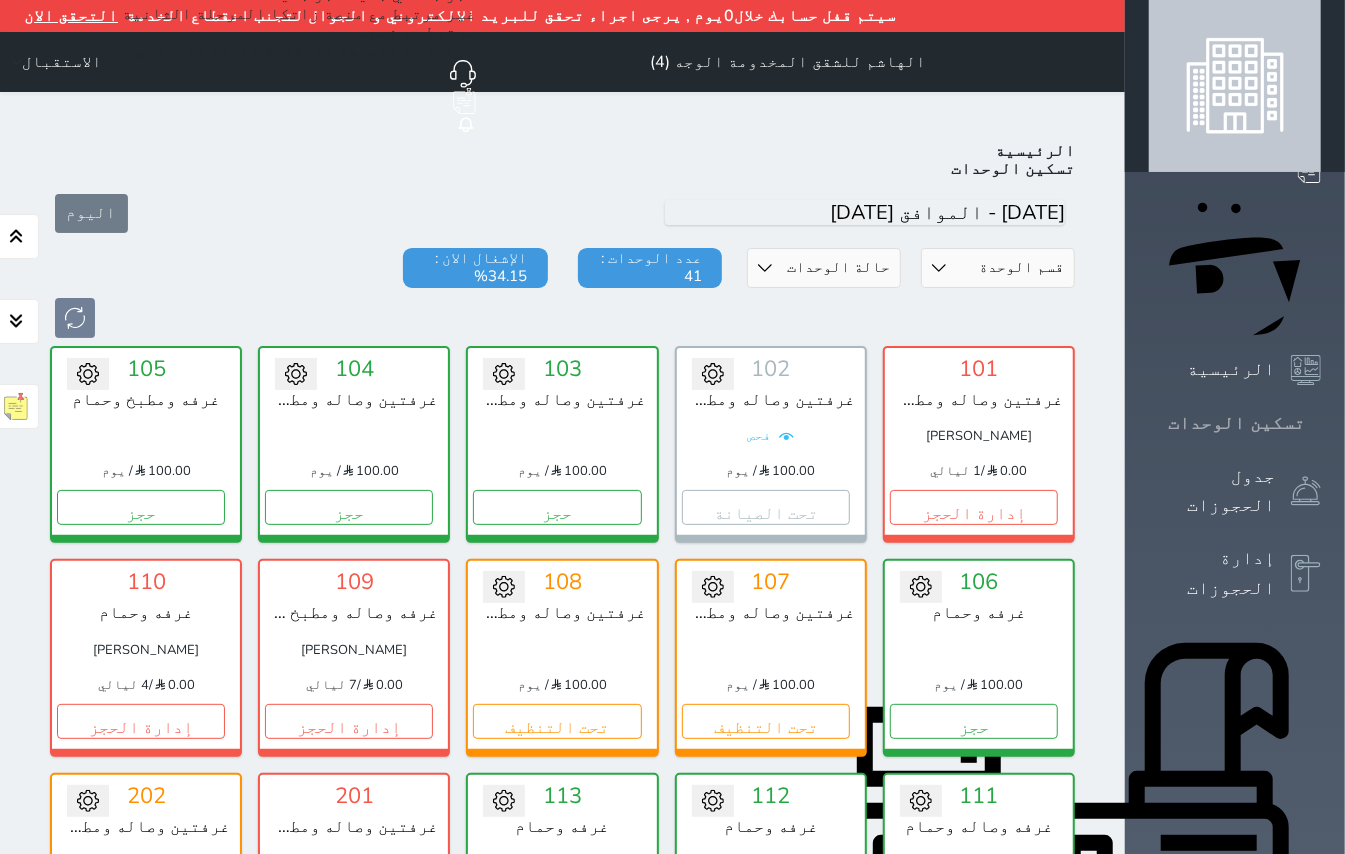 click at bounding box center [1321, 423] 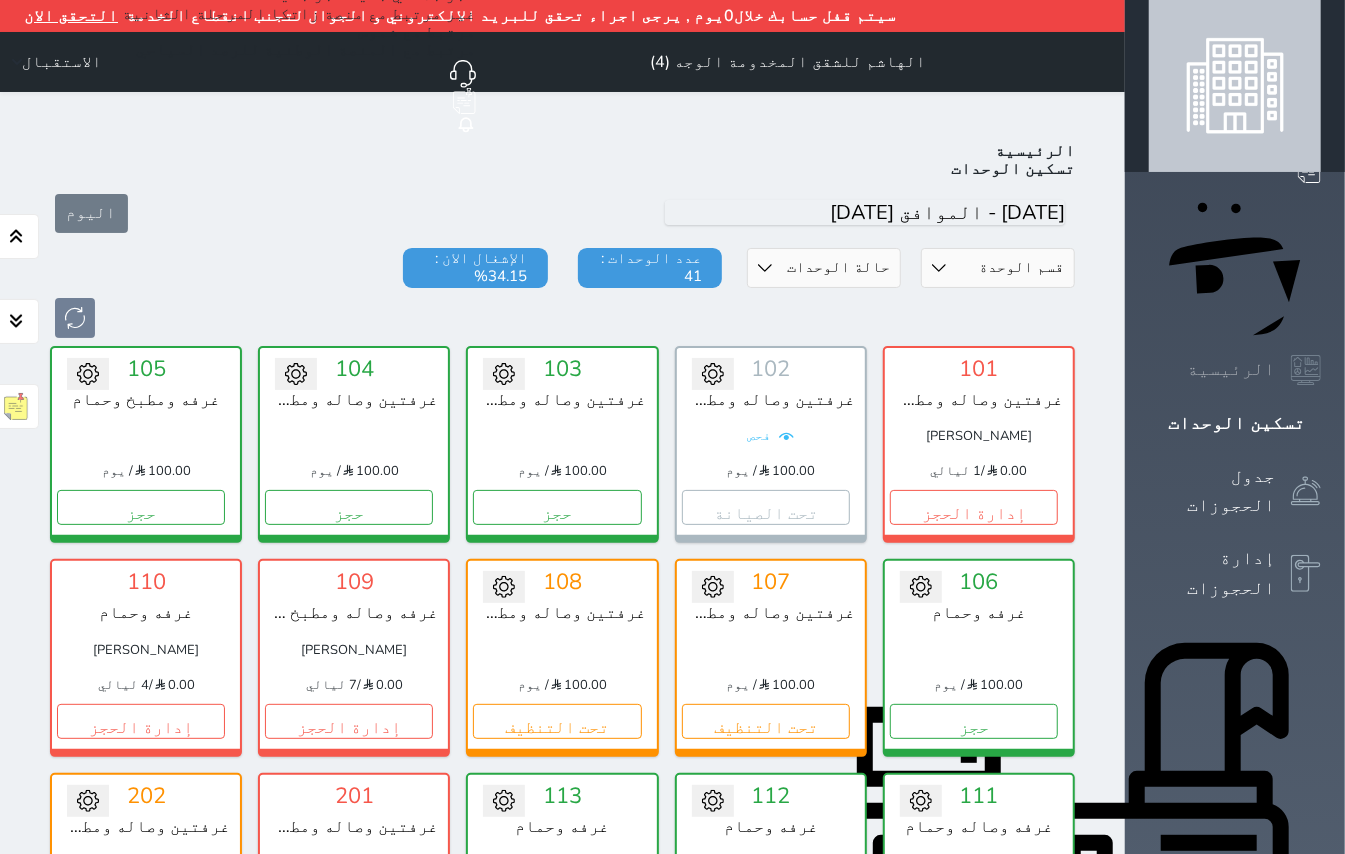 click on "الرئيسية" at bounding box center (1231, 369) 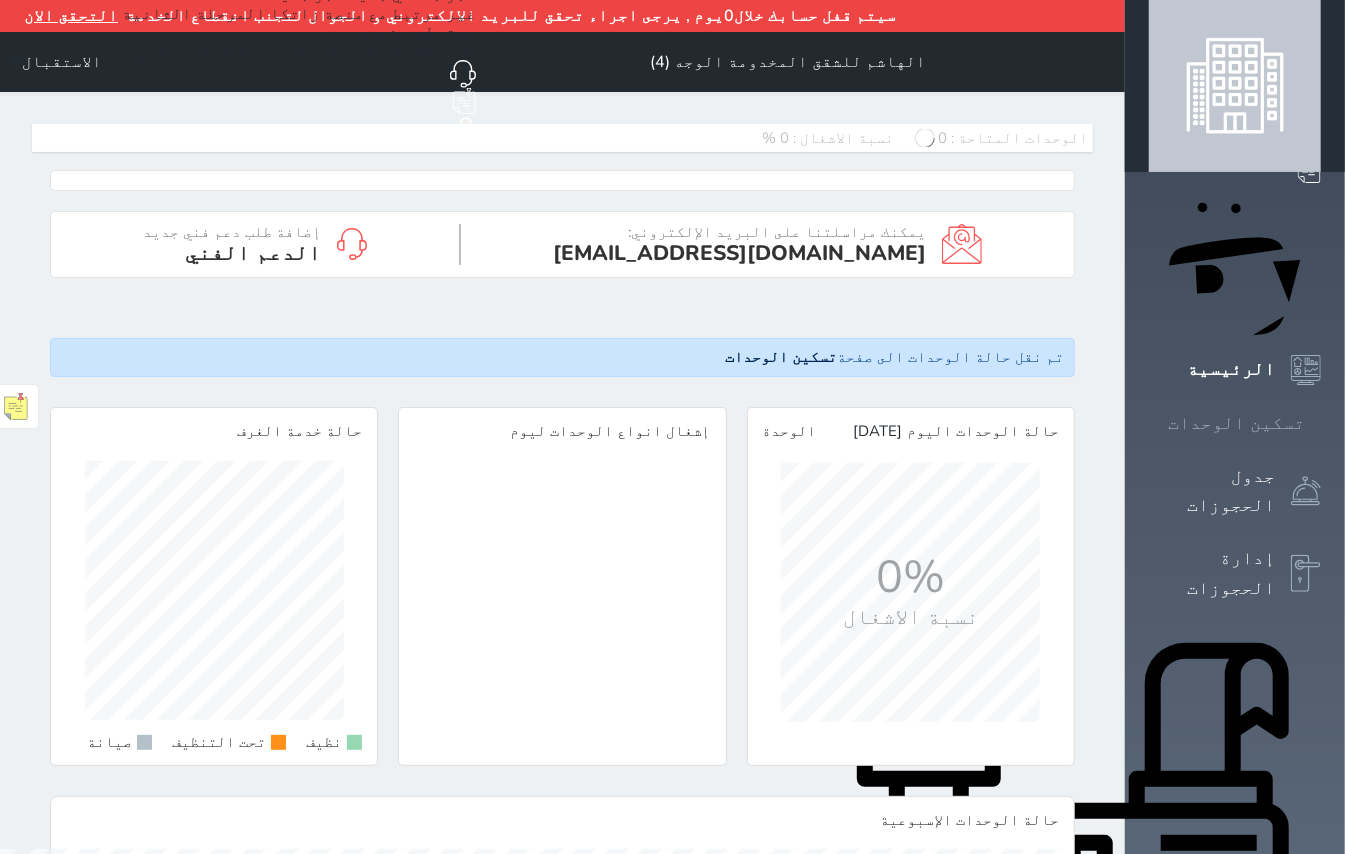 scroll, scrollTop: 999741, scrollLeft: 999654, axis: both 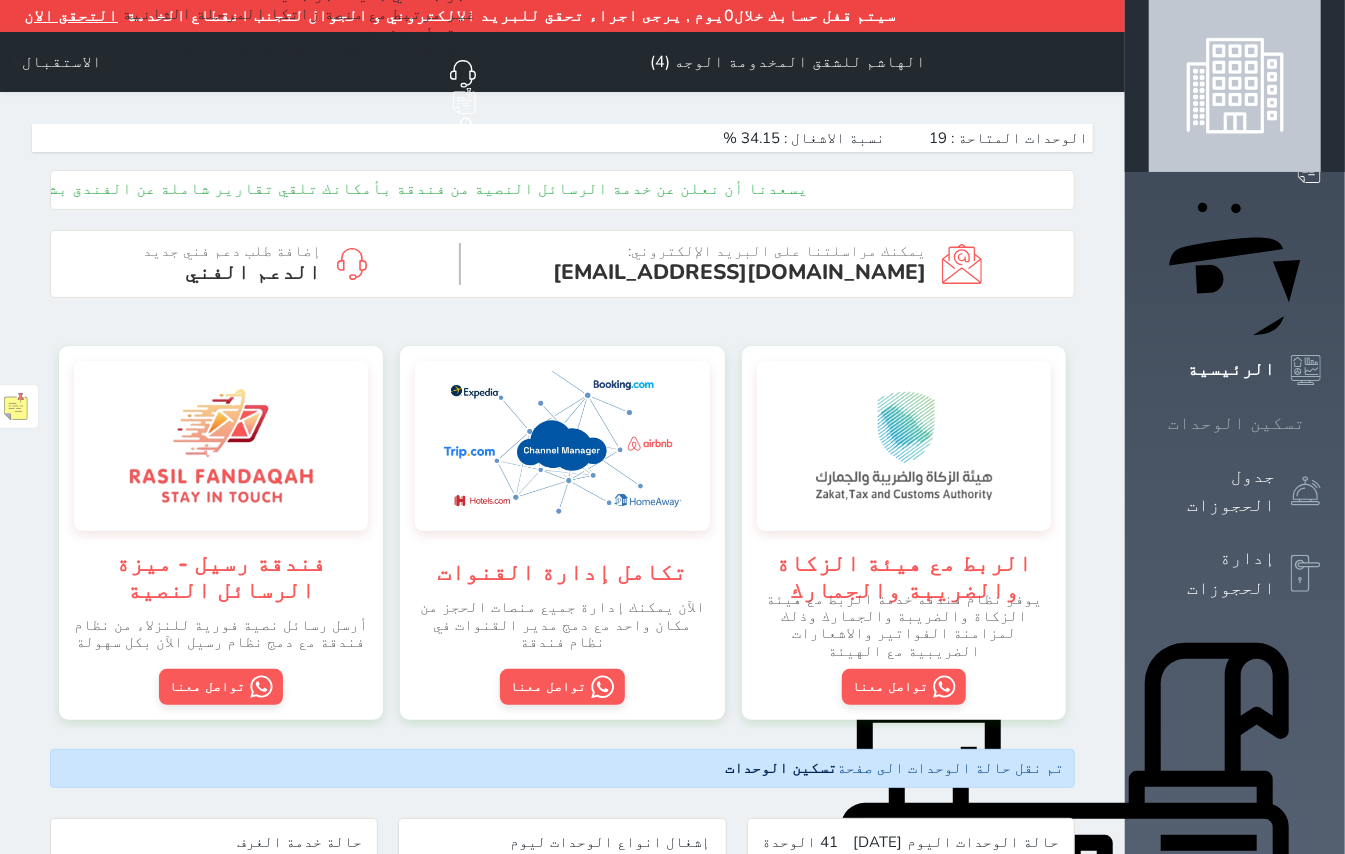 click on "تسكين الوحدات" at bounding box center [1236, 423] 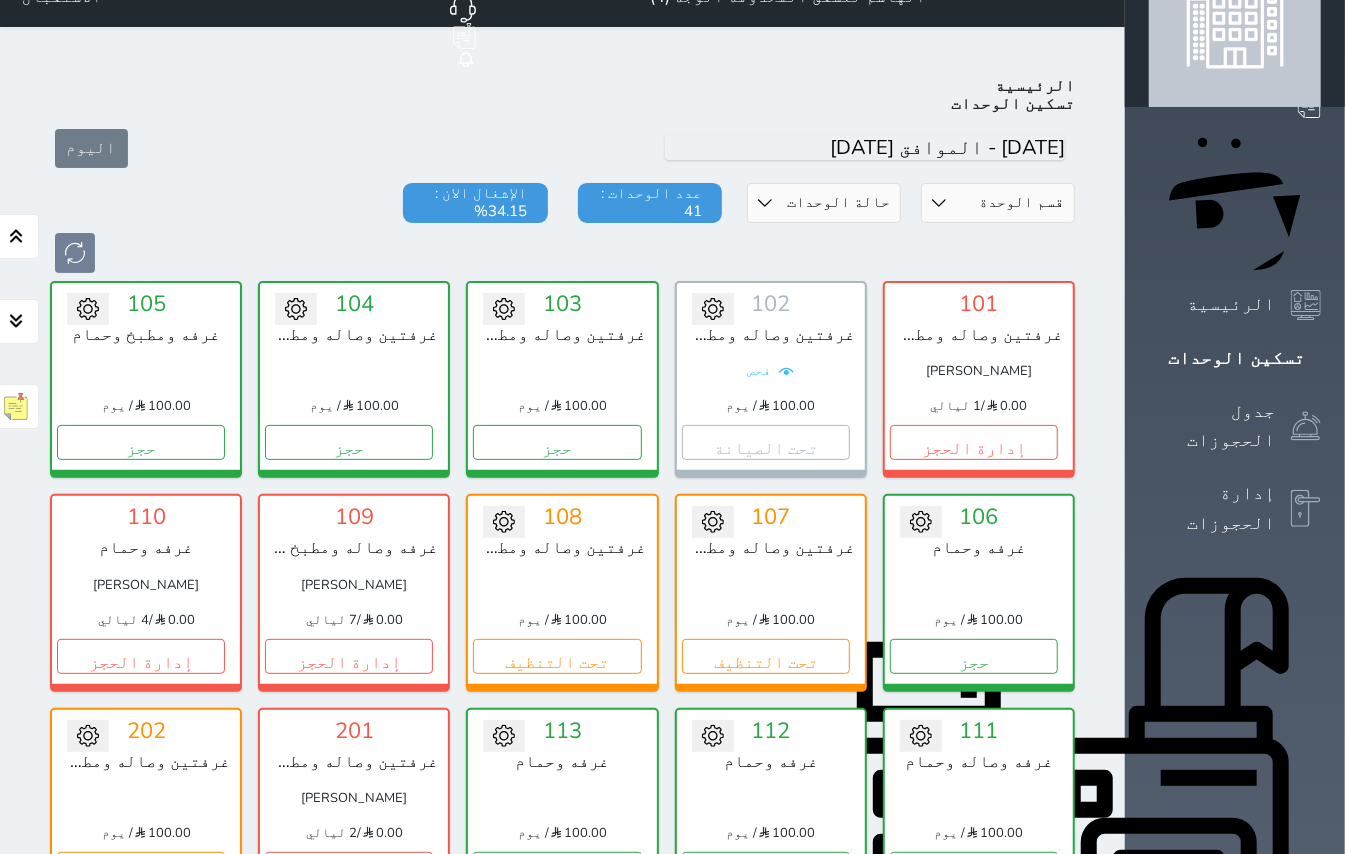 scroll, scrollTop: 0, scrollLeft: 0, axis: both 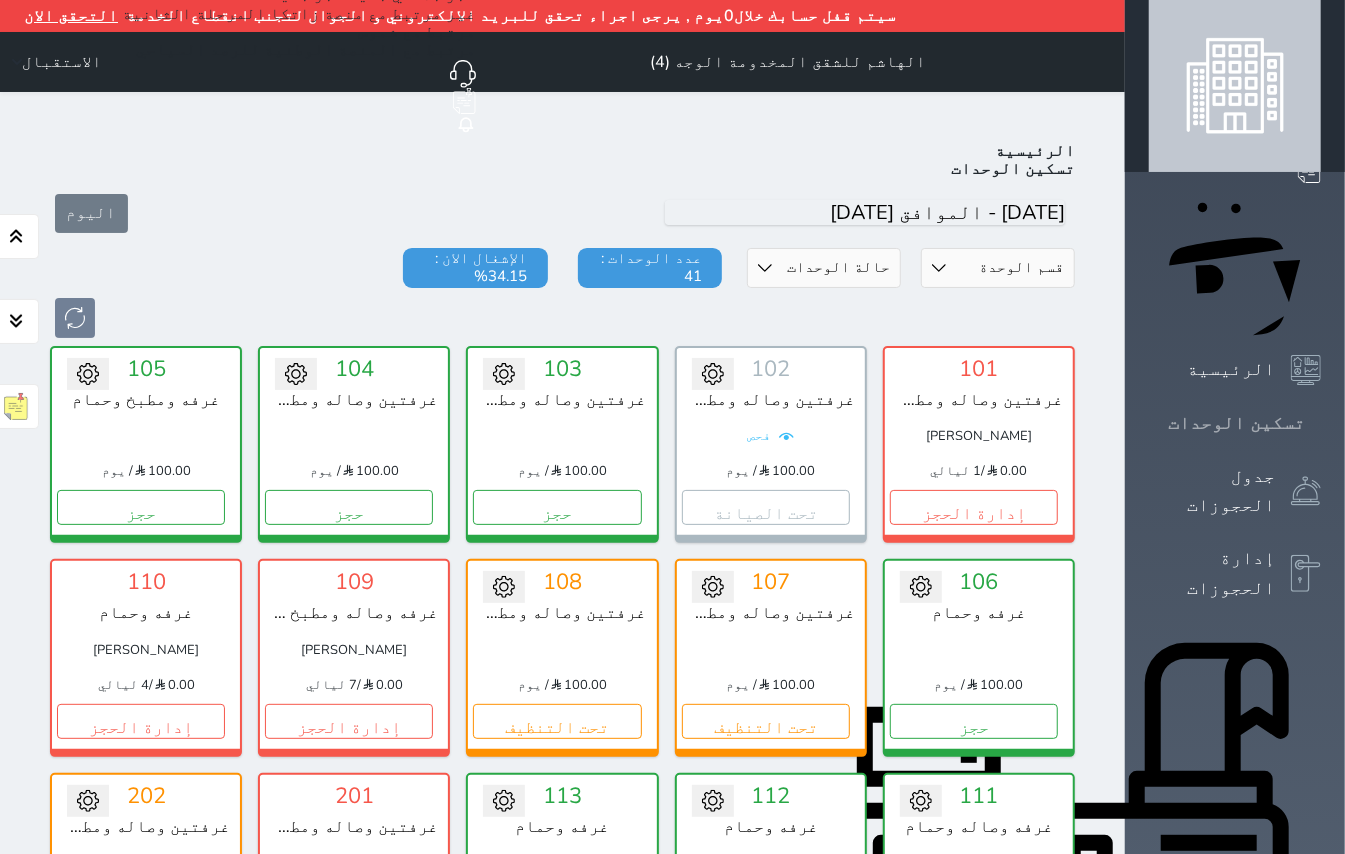 click 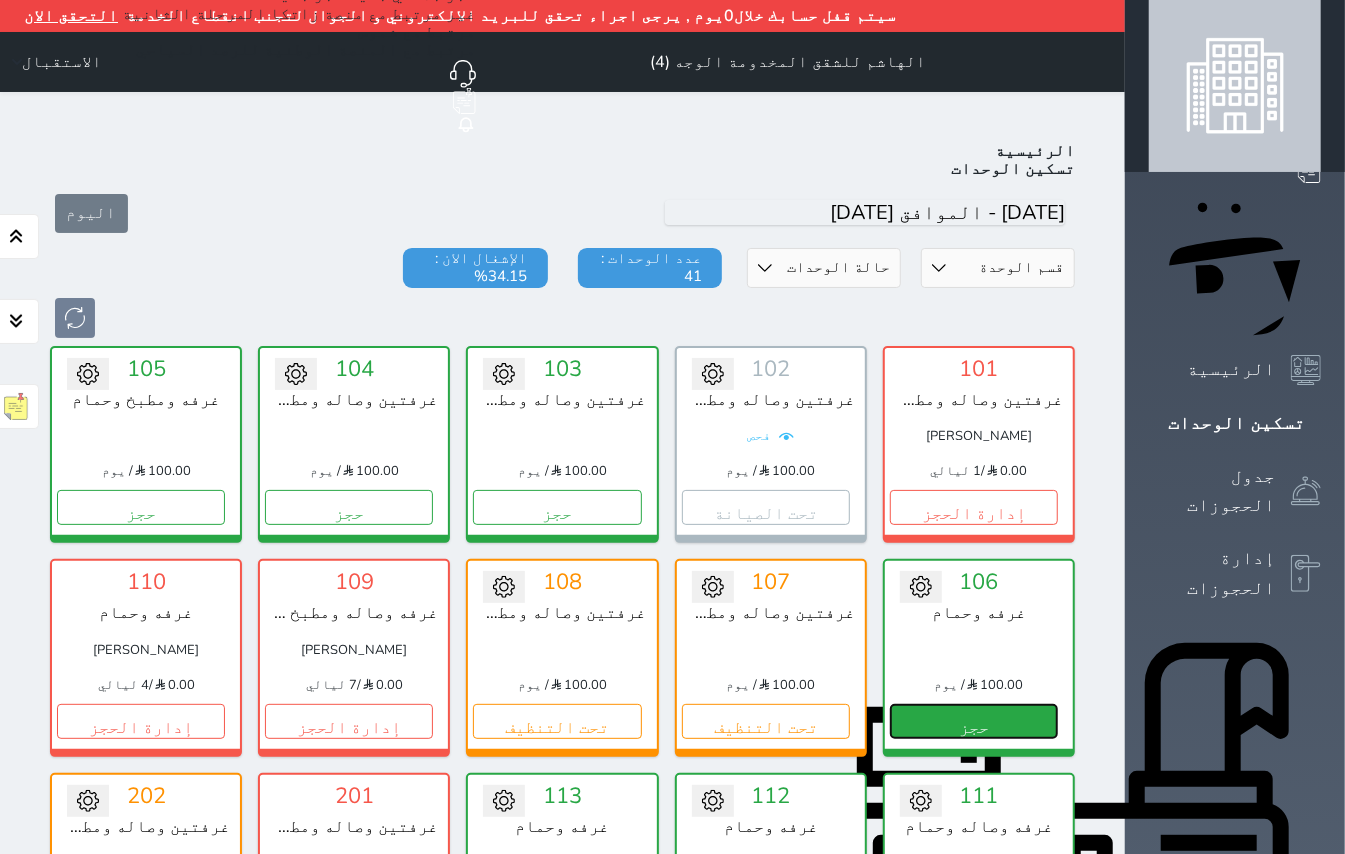 click on "حجز" at bounding box center [974, 721] 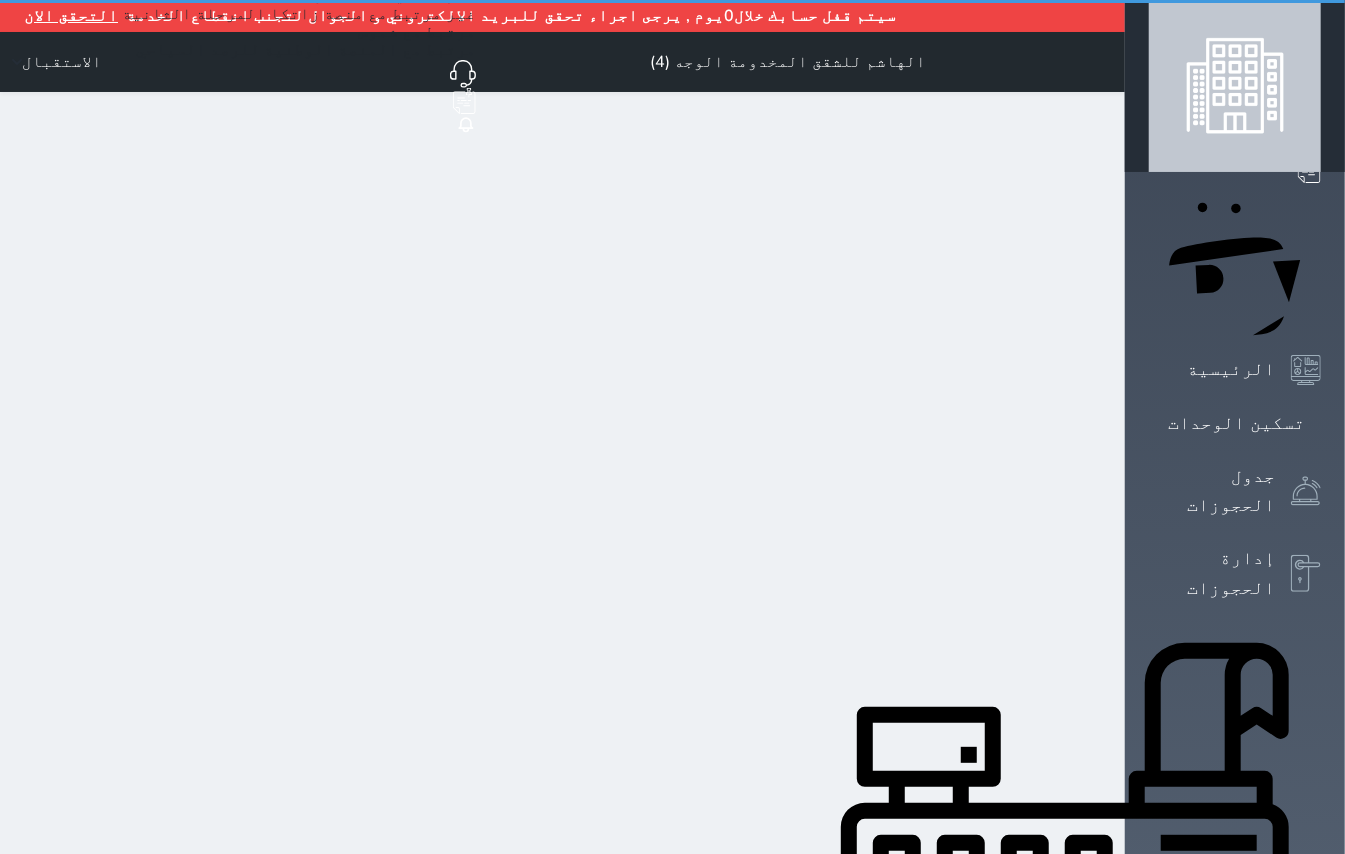 select on "1" 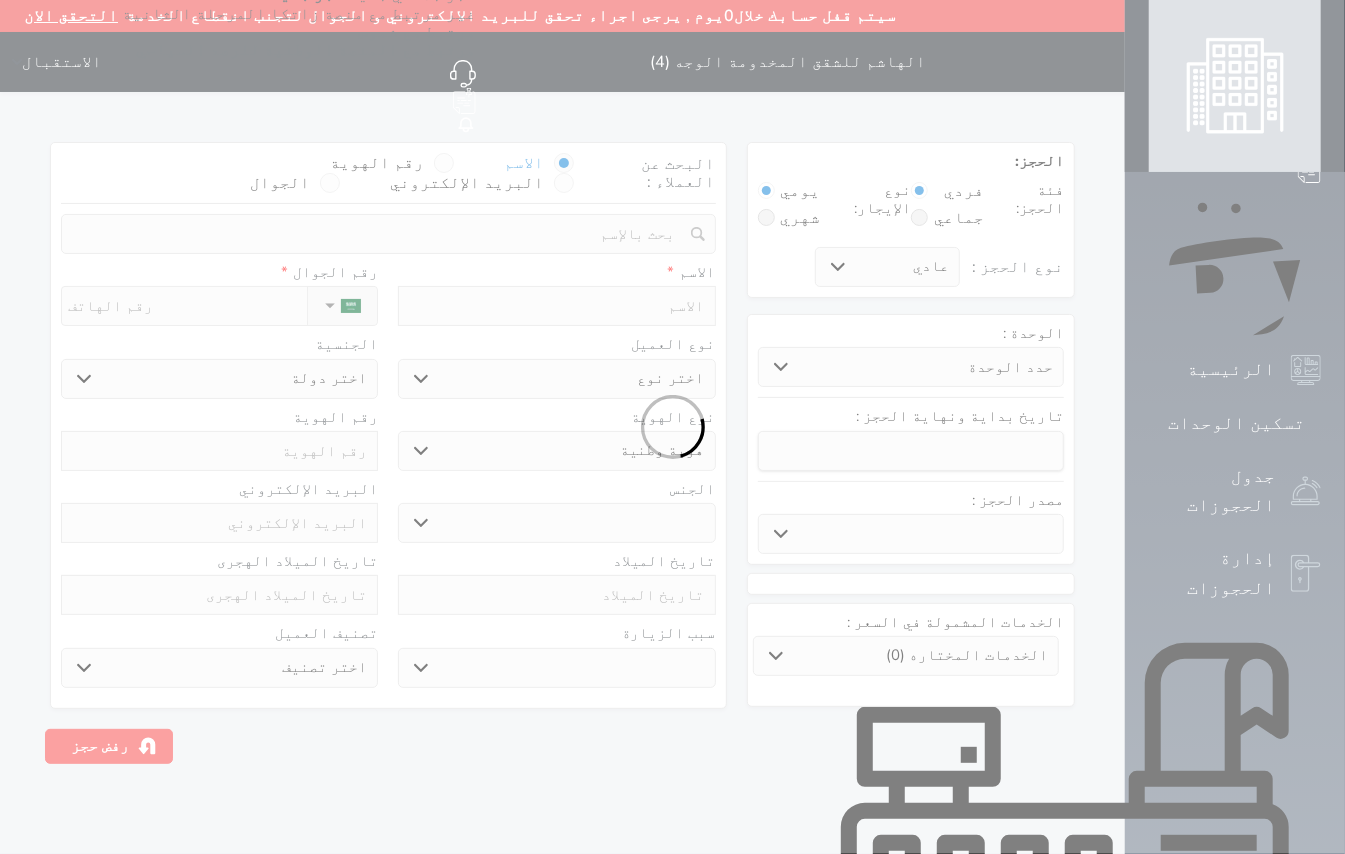 select 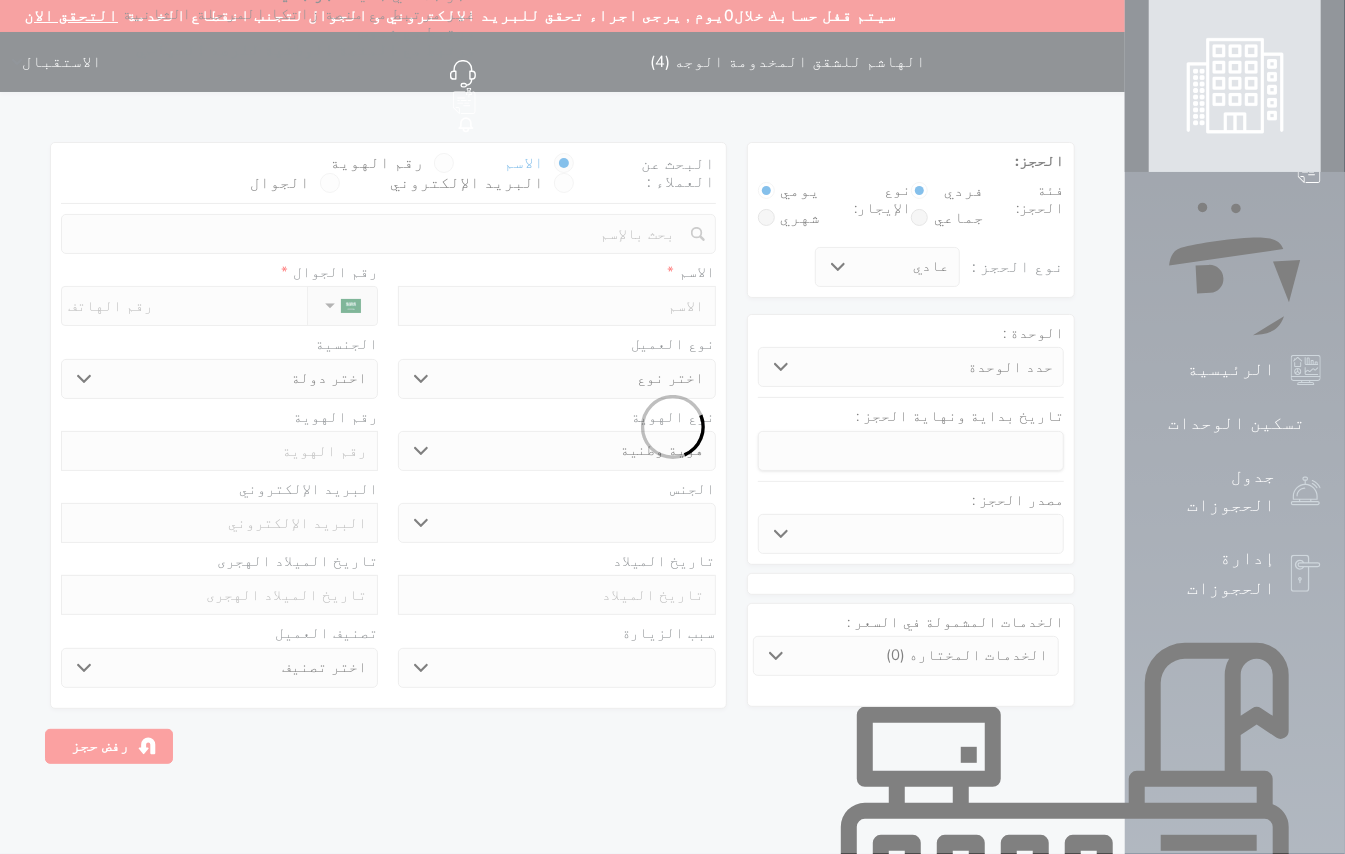 select 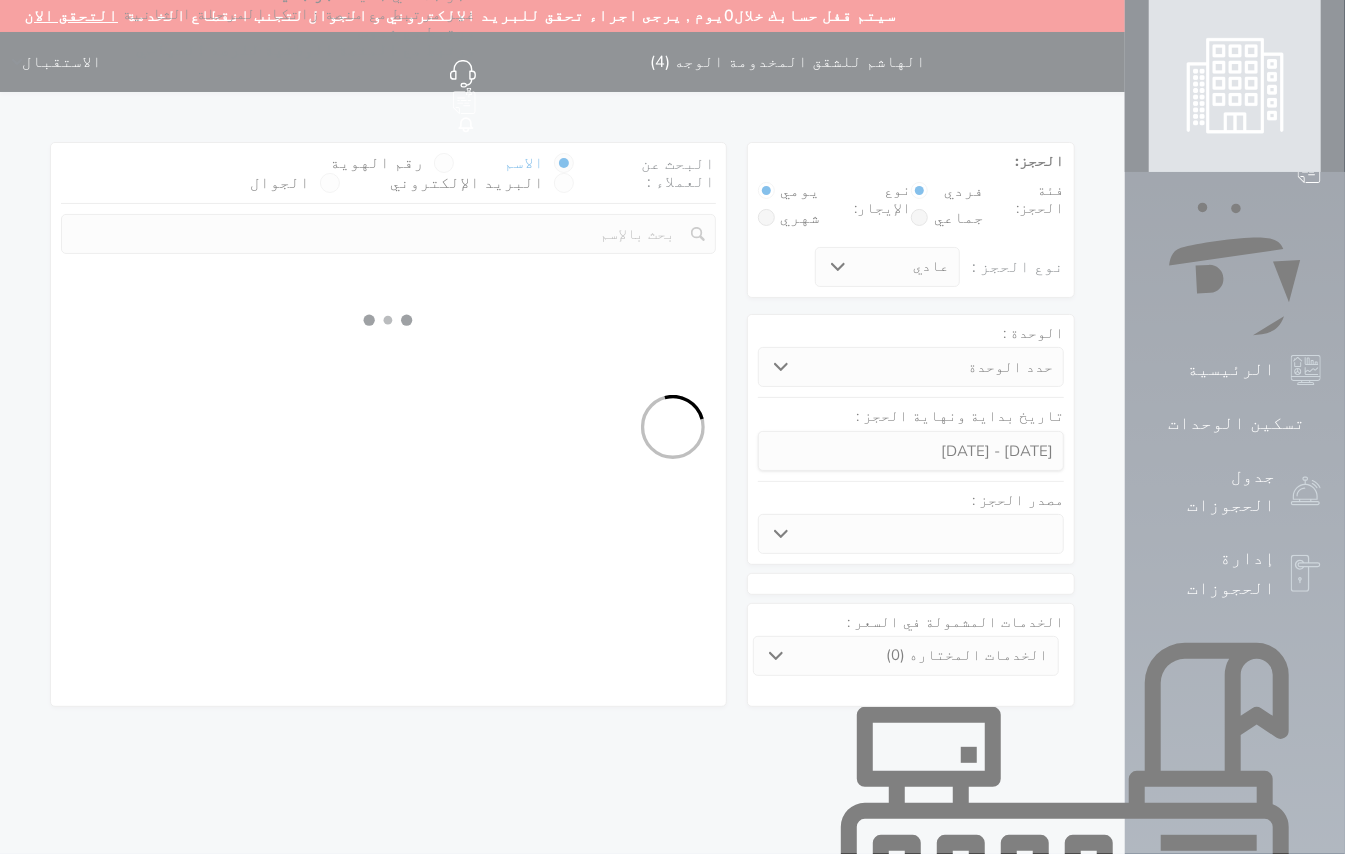 select 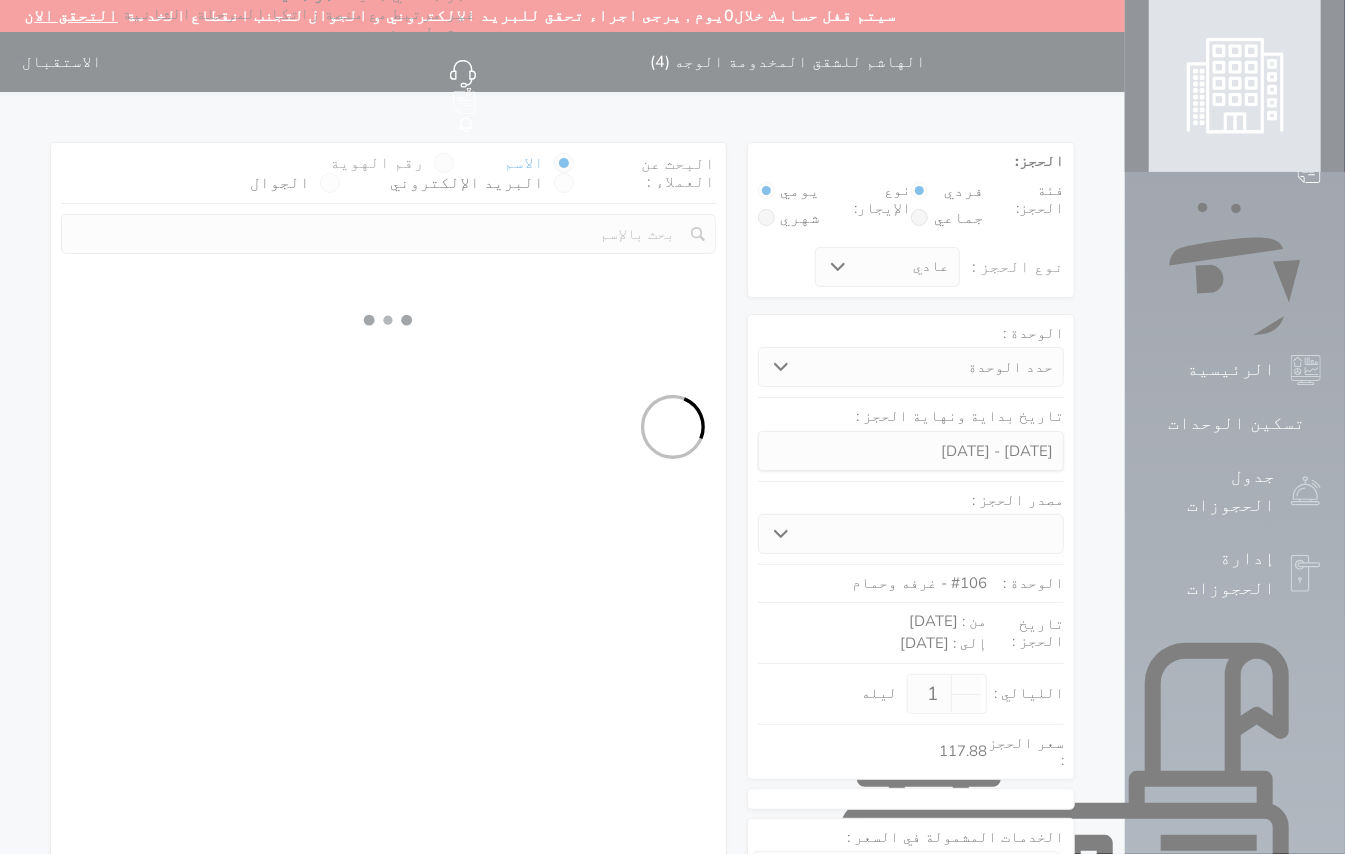 select on "1" 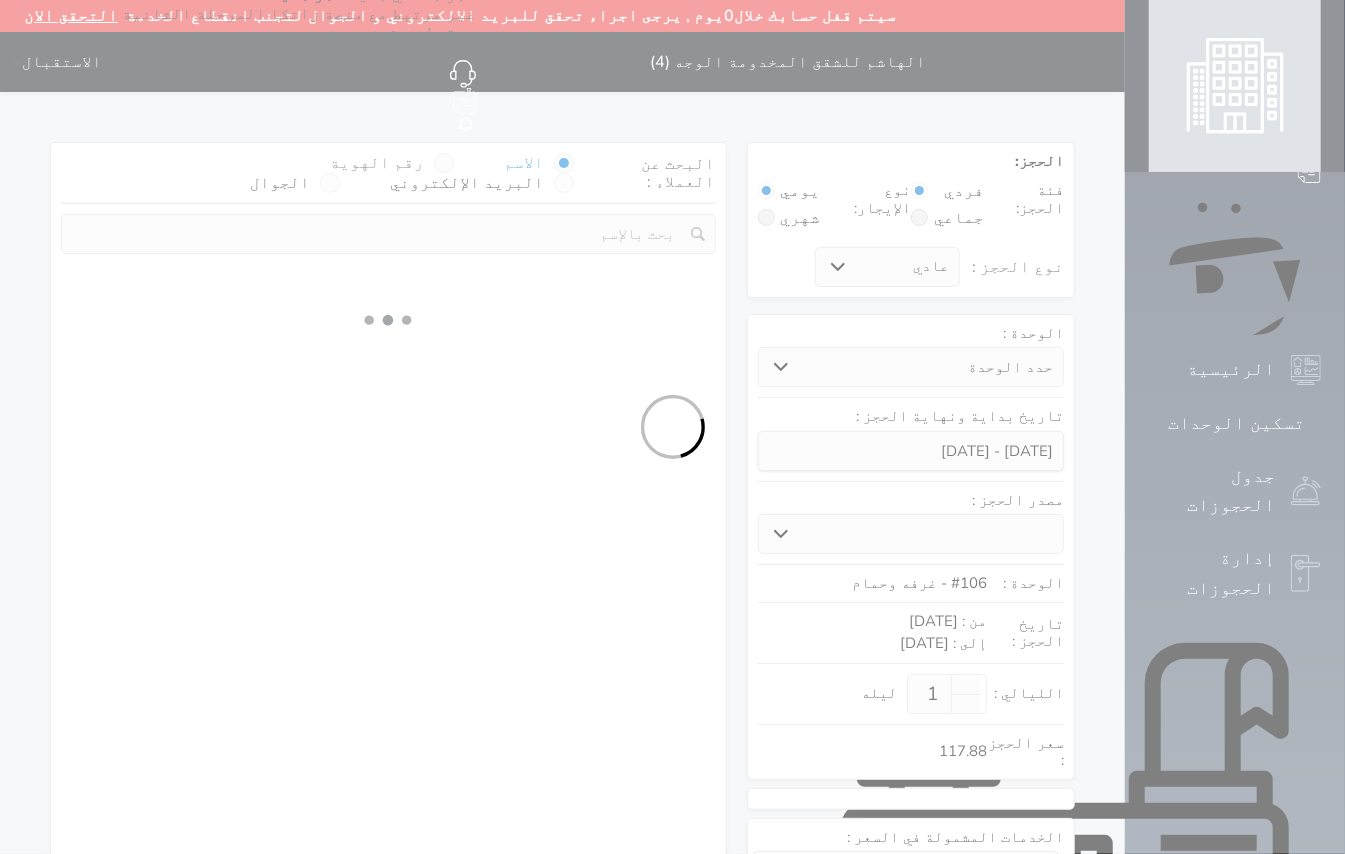 select on "113" 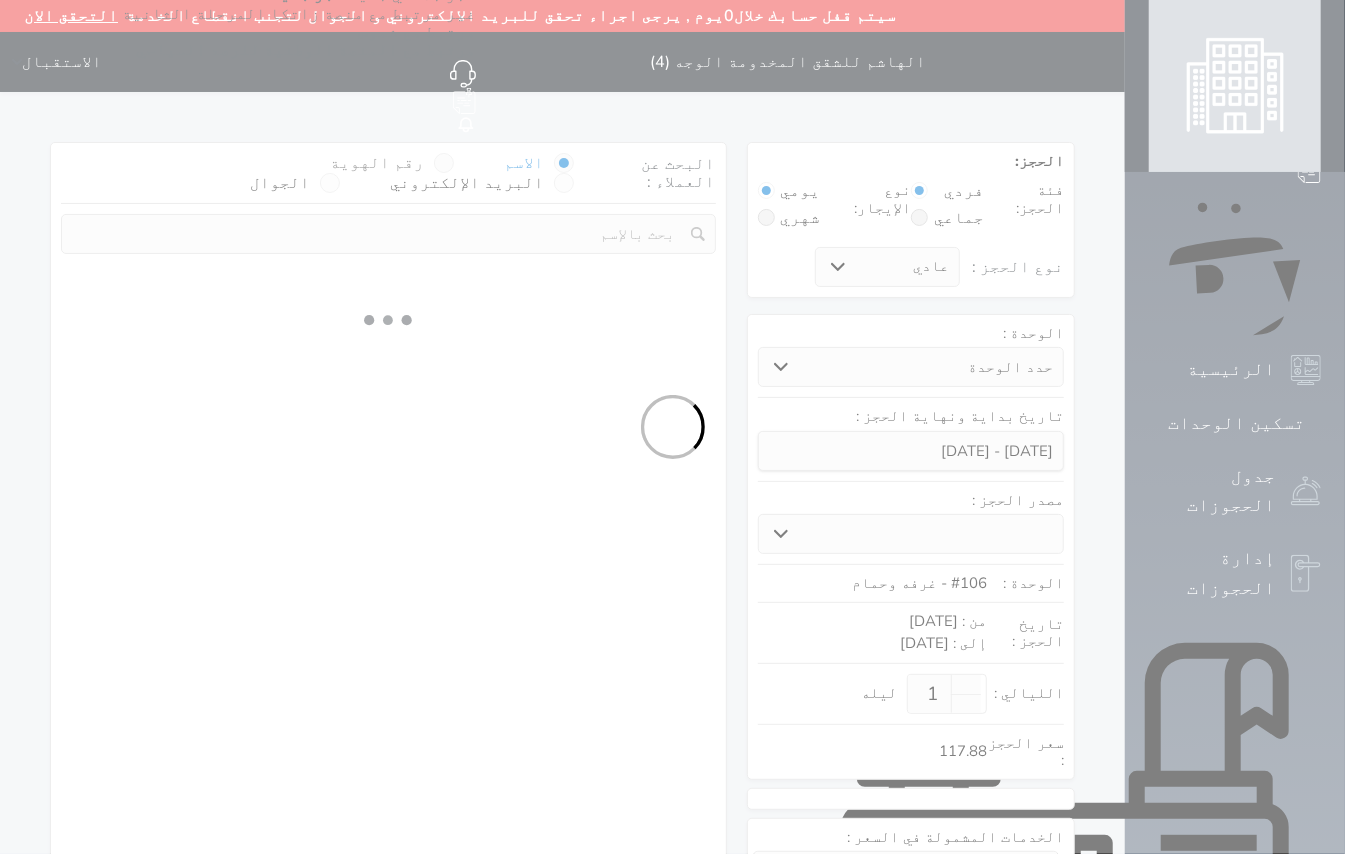select on "1" 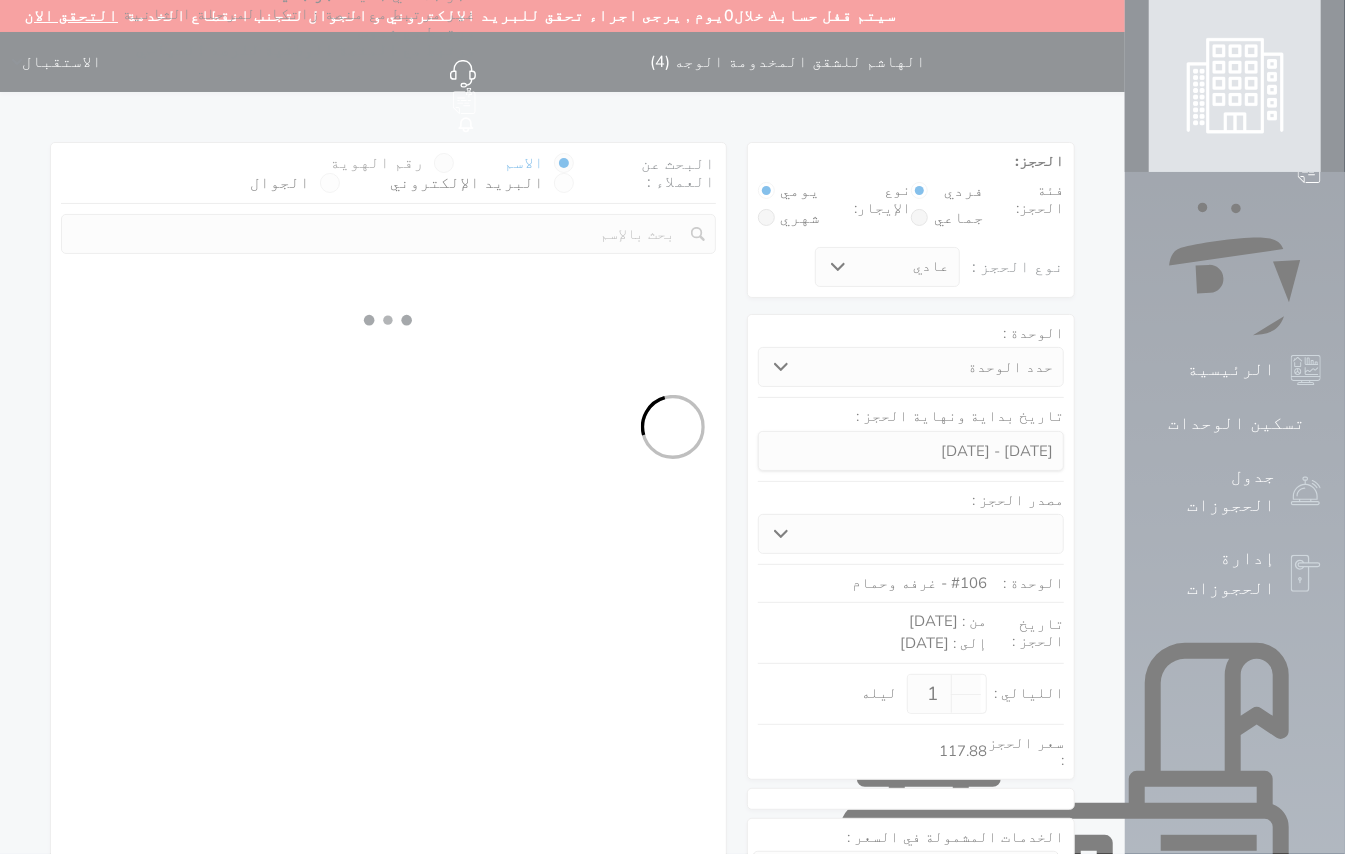 select 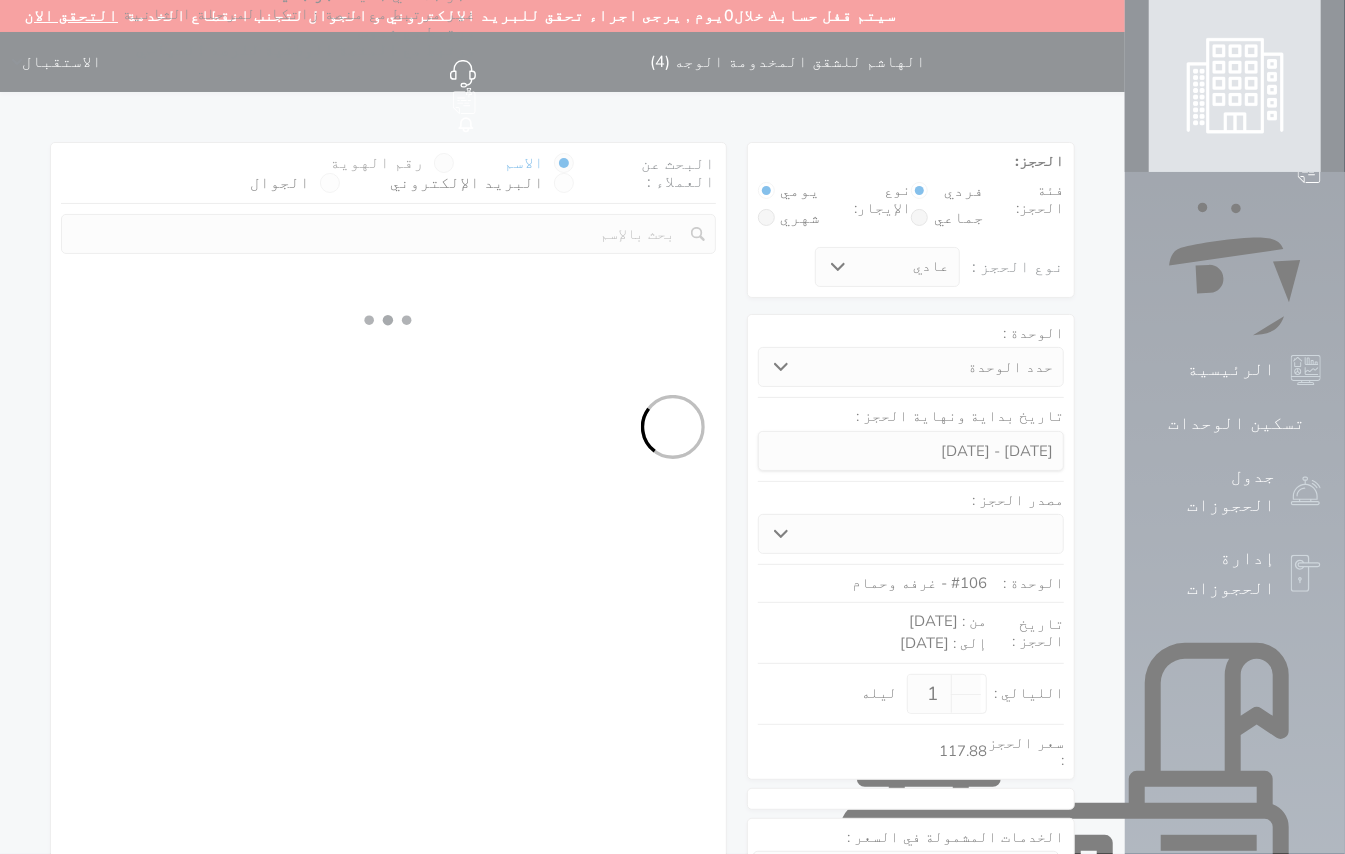 select on "7" 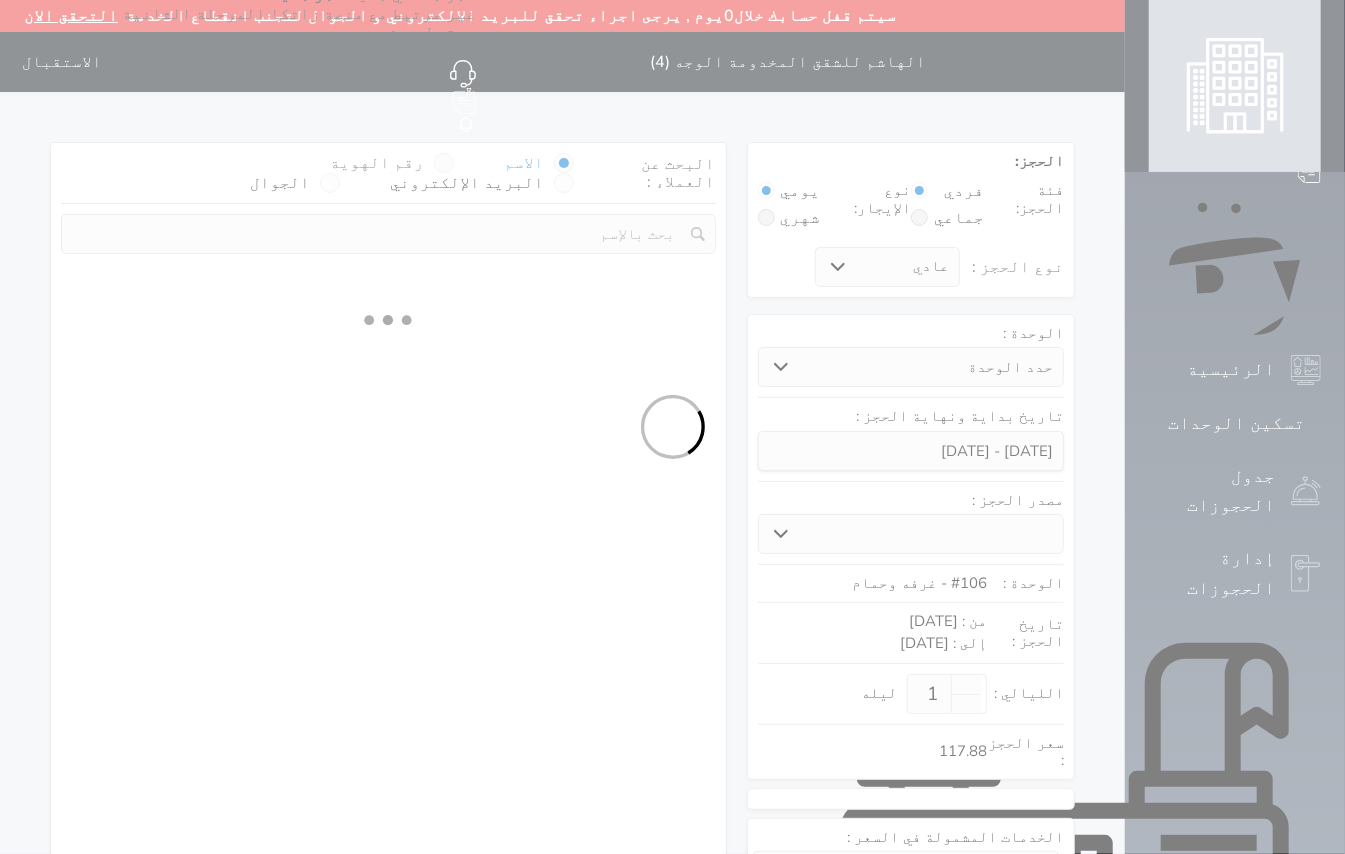 select 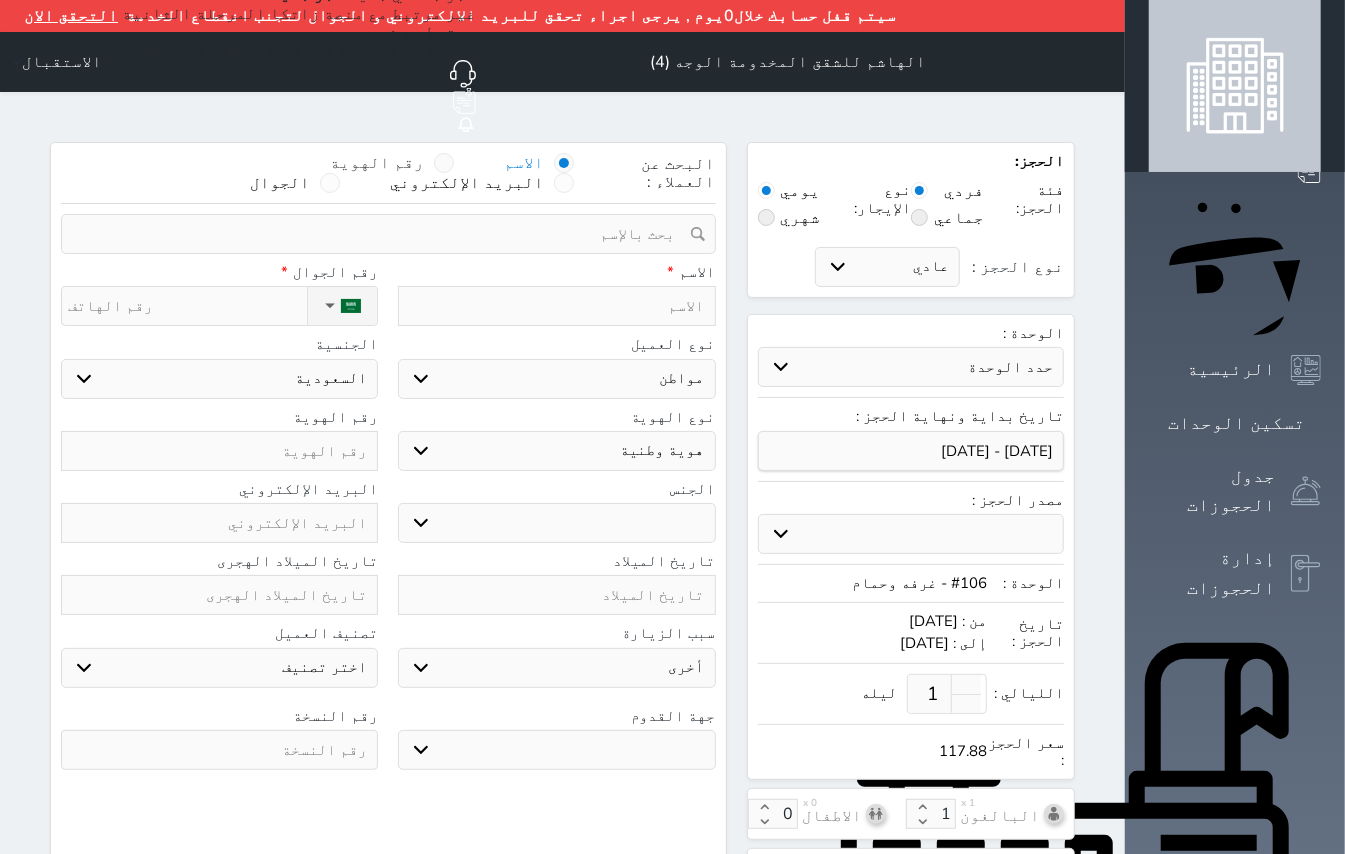 select 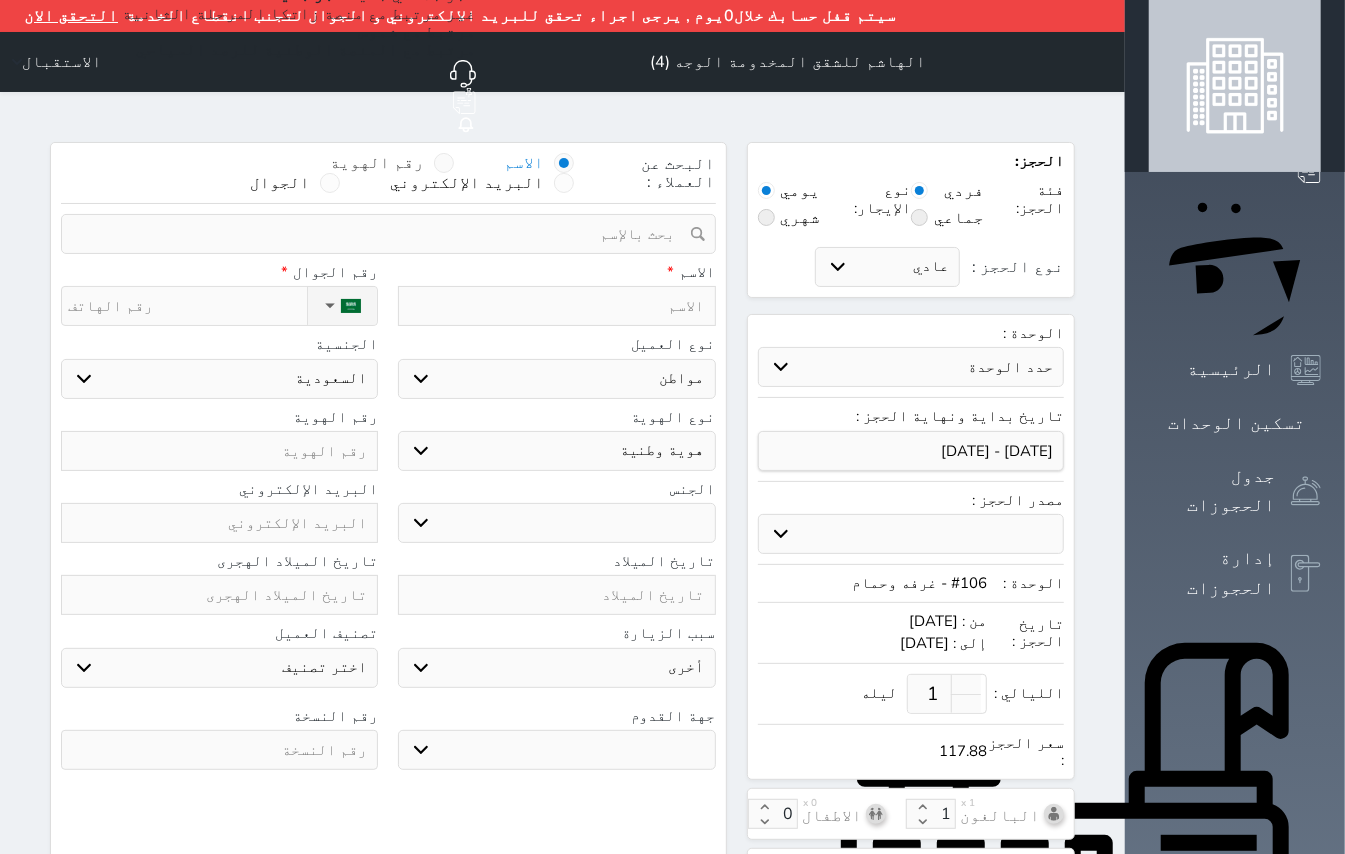select 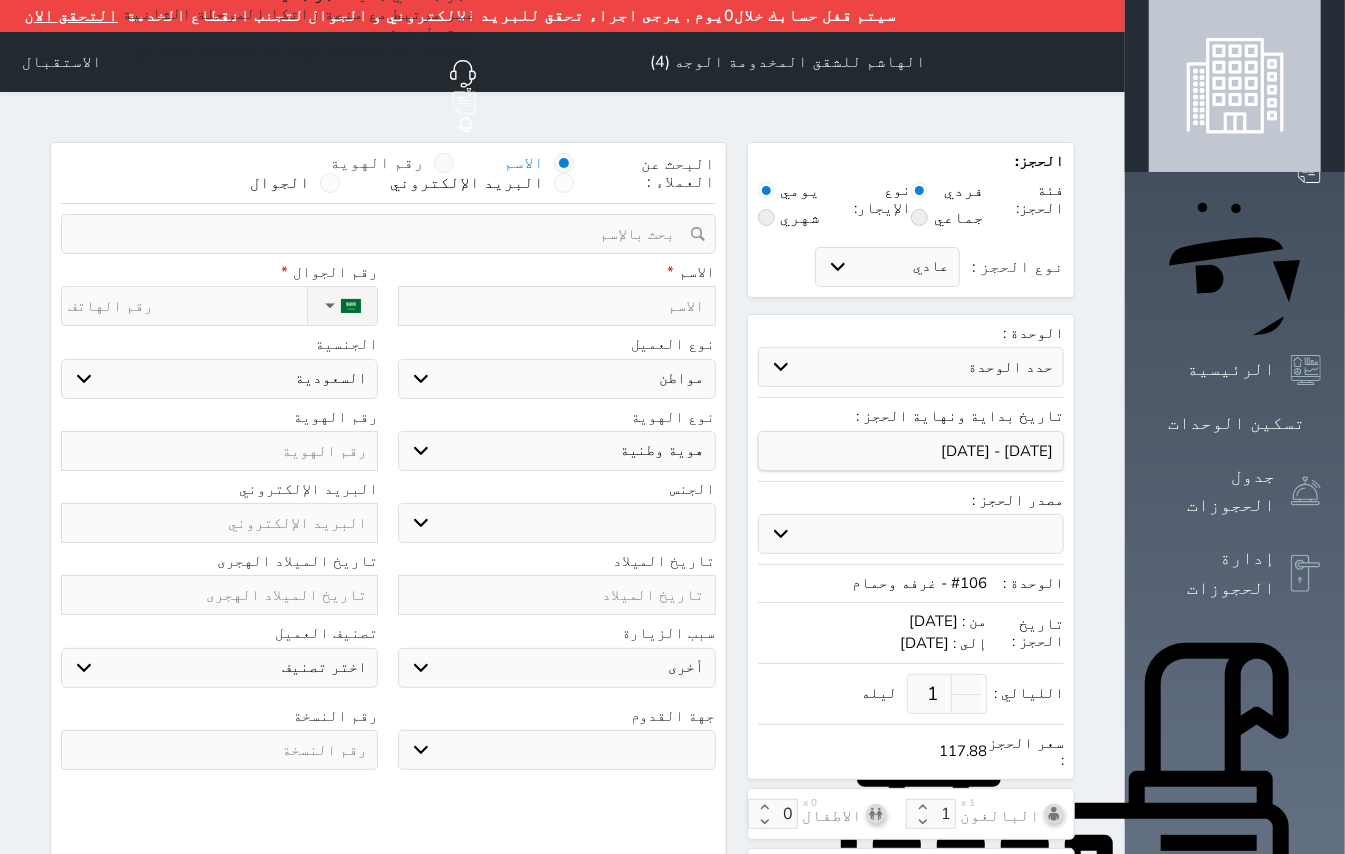 click on "رقم الهوية" at bounding box center (392, 163) 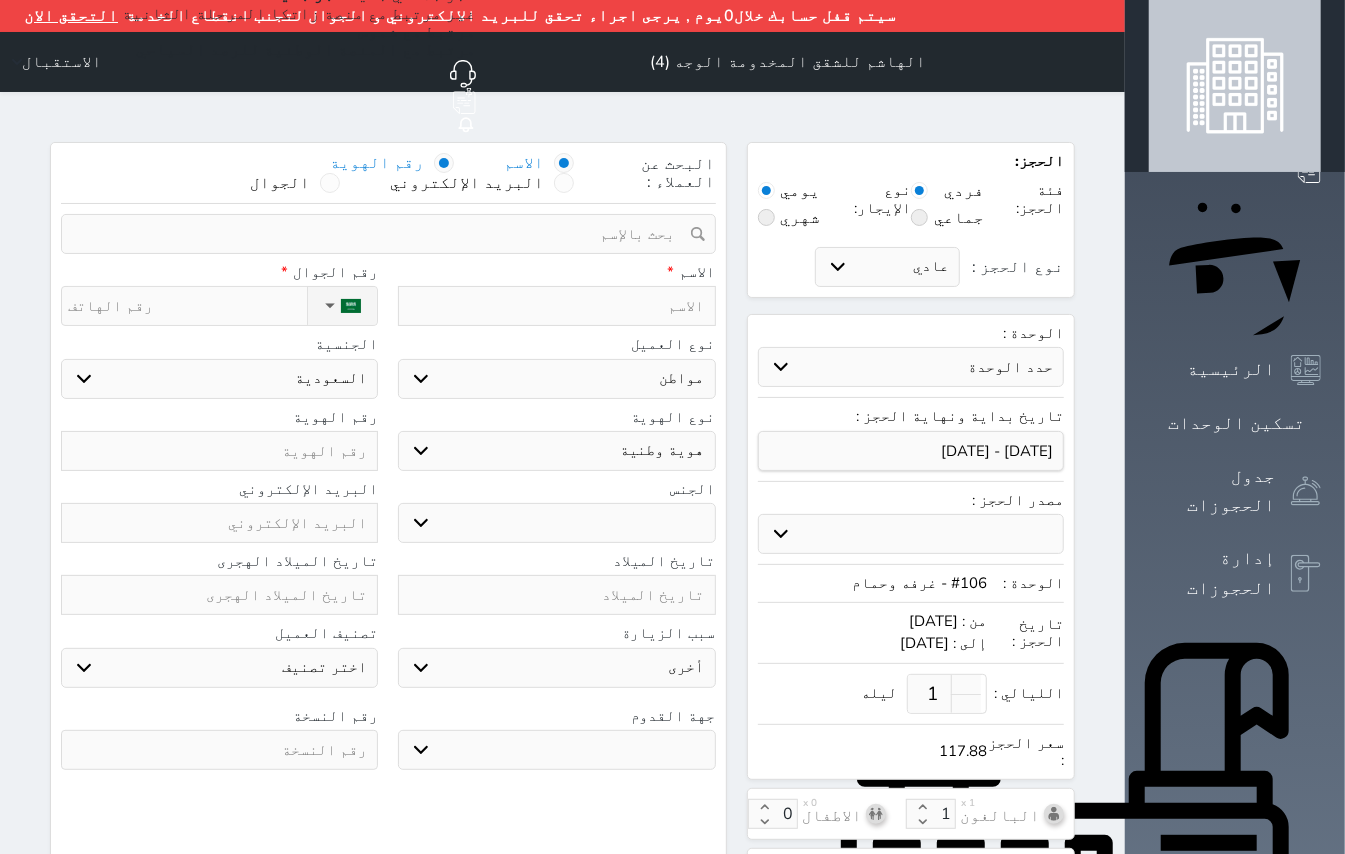 select 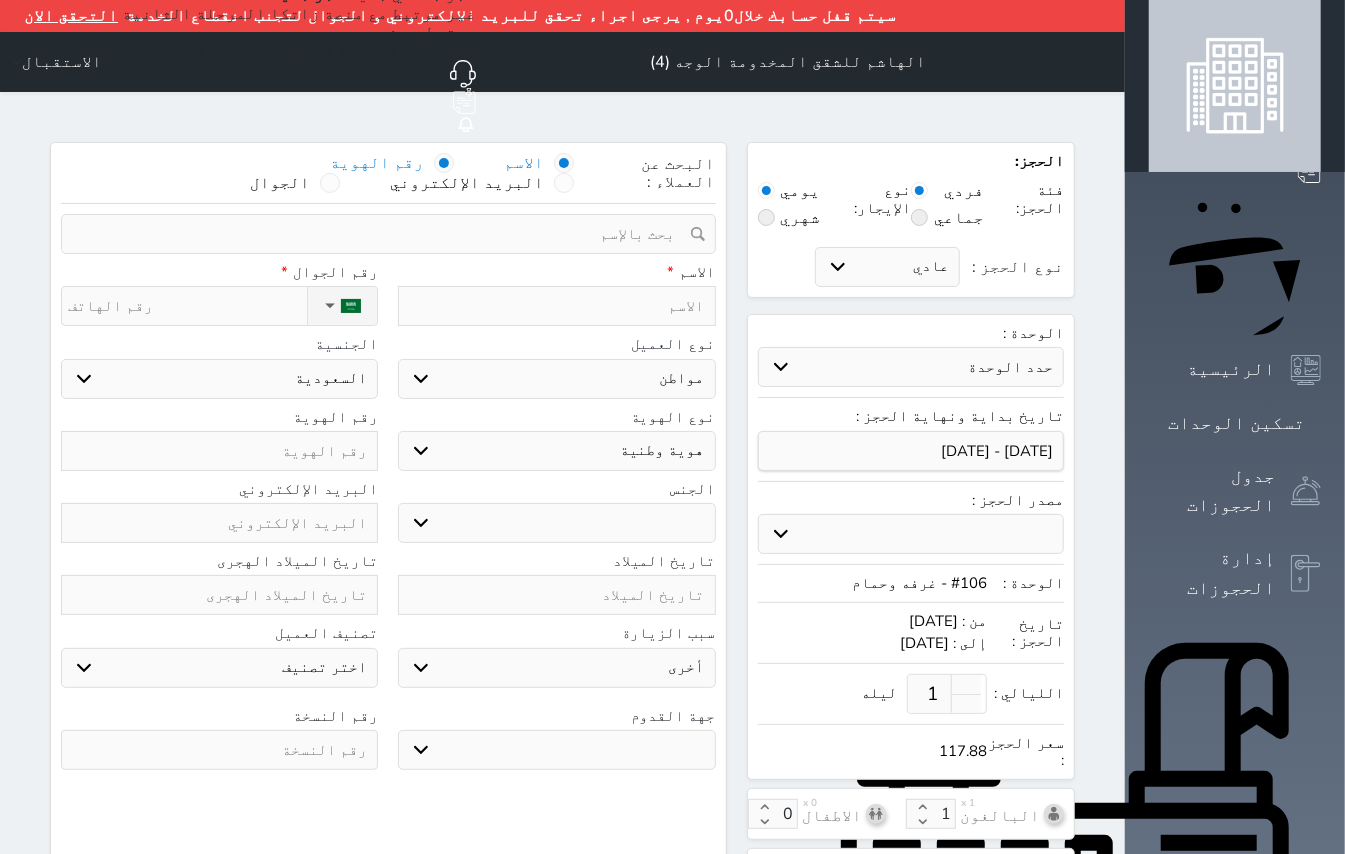 select 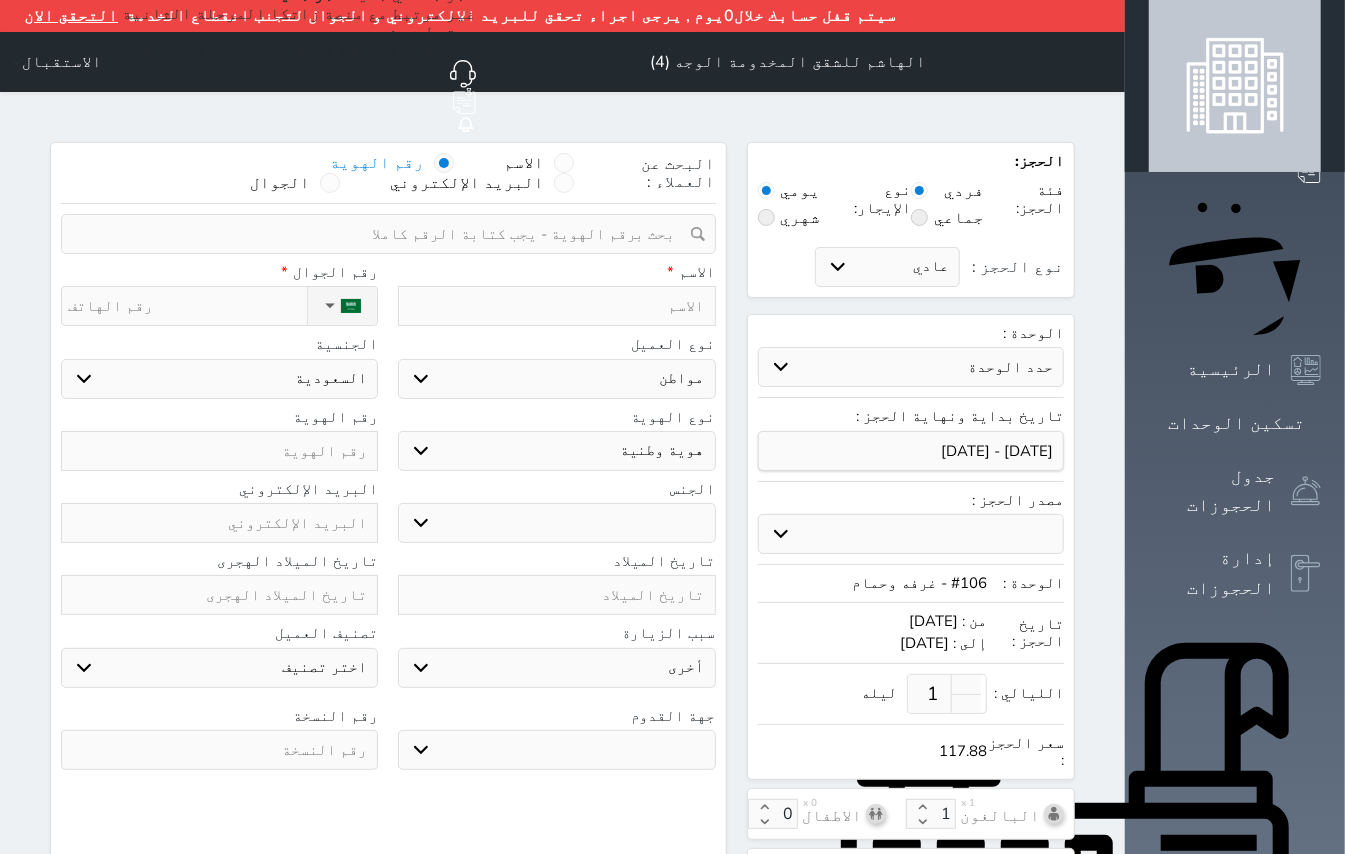 select 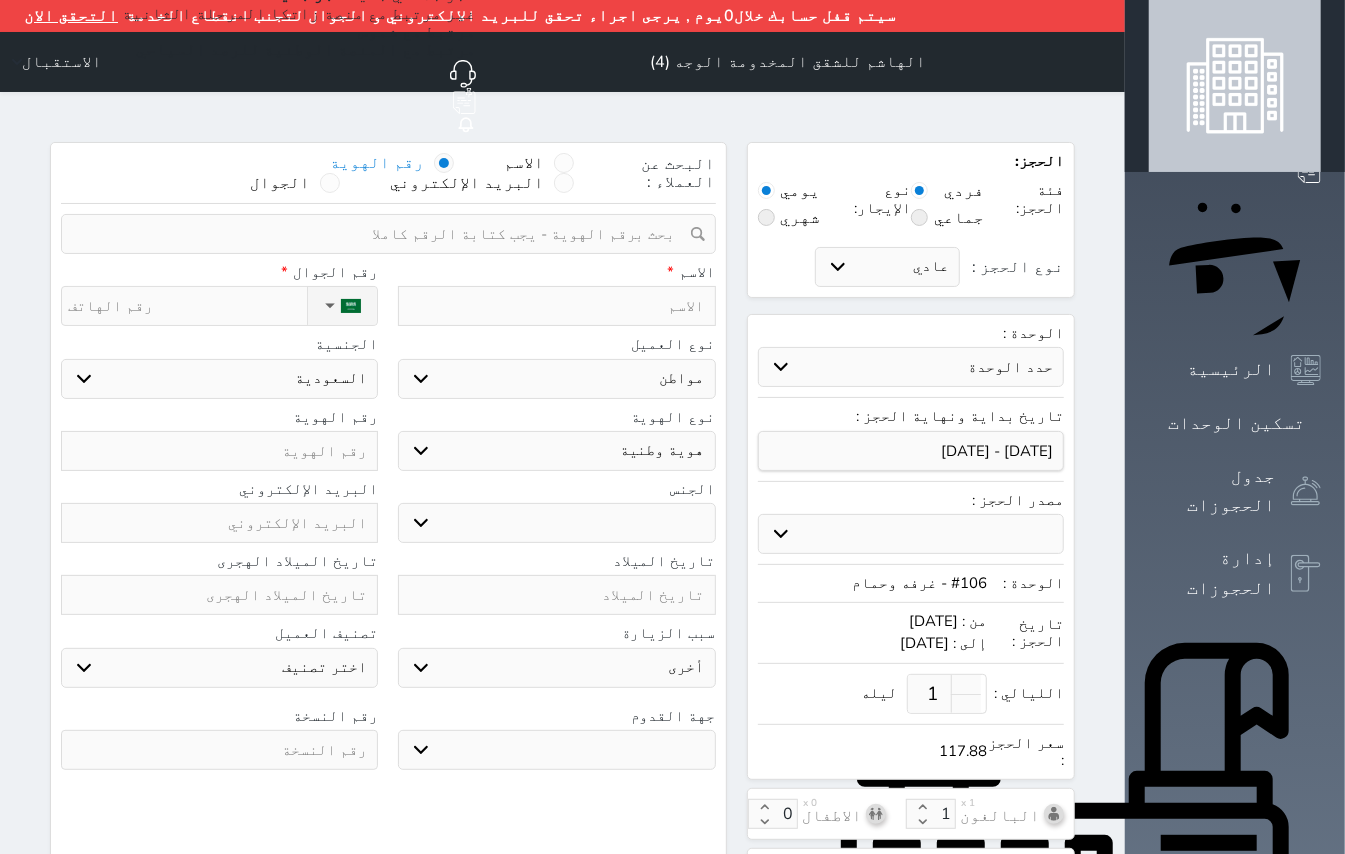 select 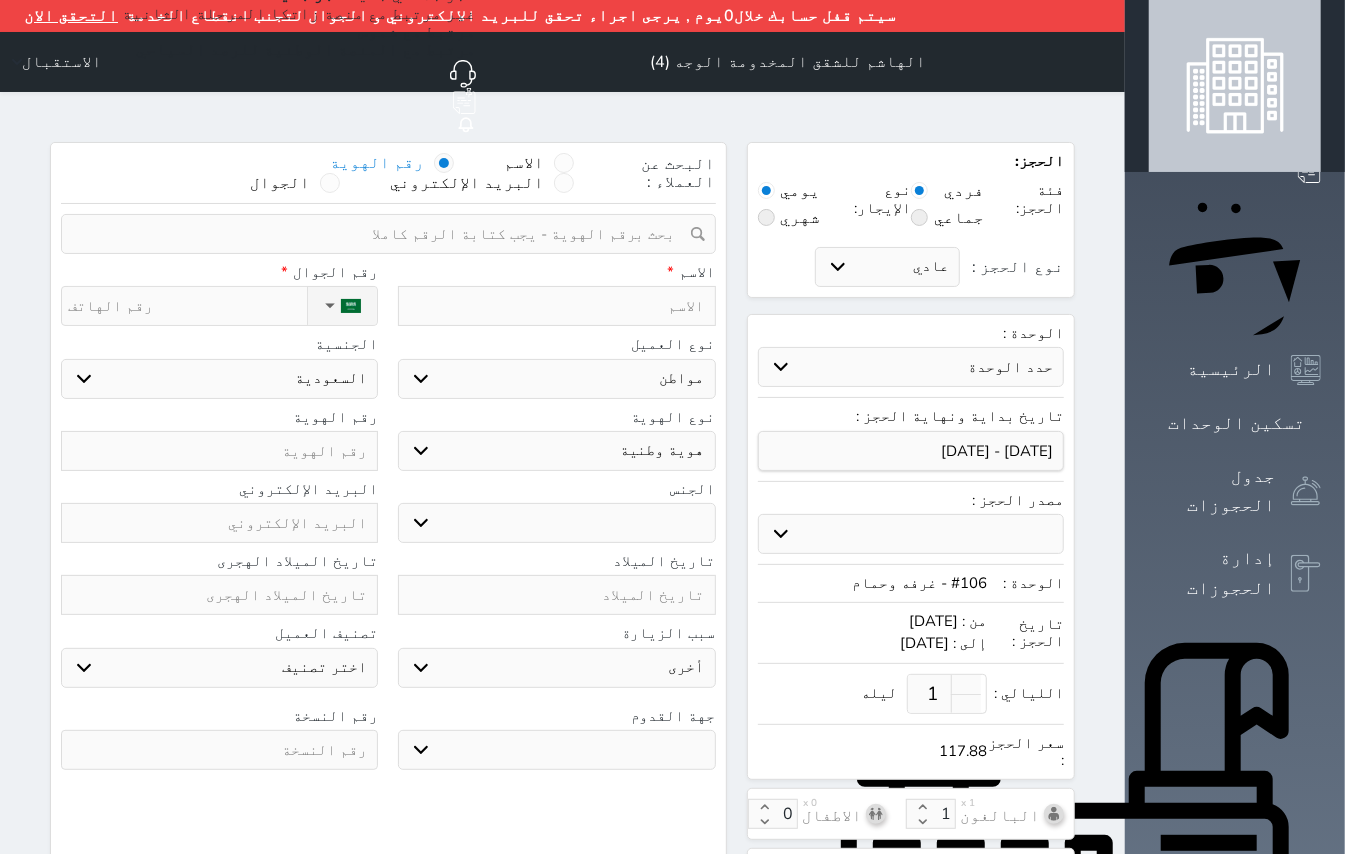 click at bounding box center [381, 234] 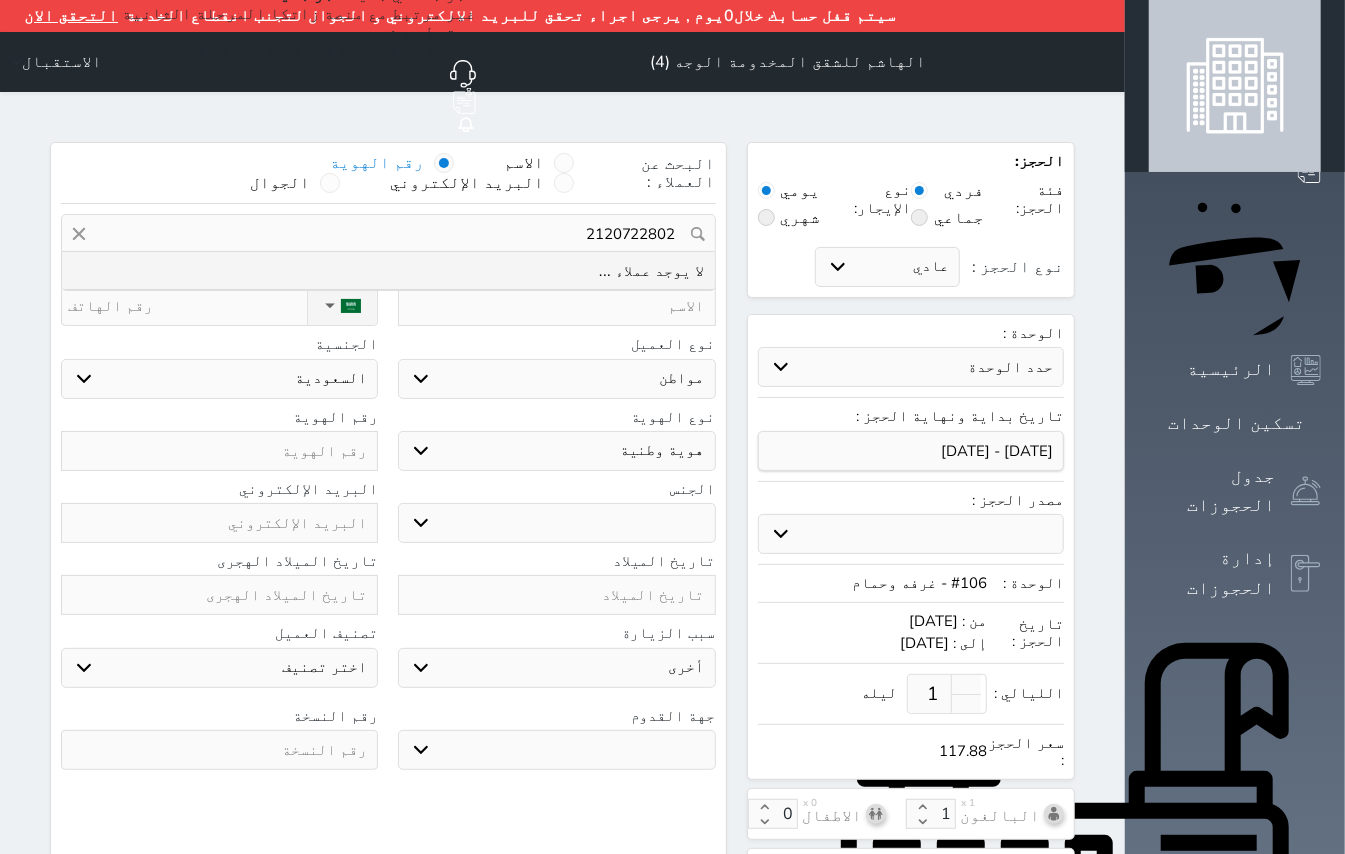 click on "2120722802" at bounding box center [388, 234] 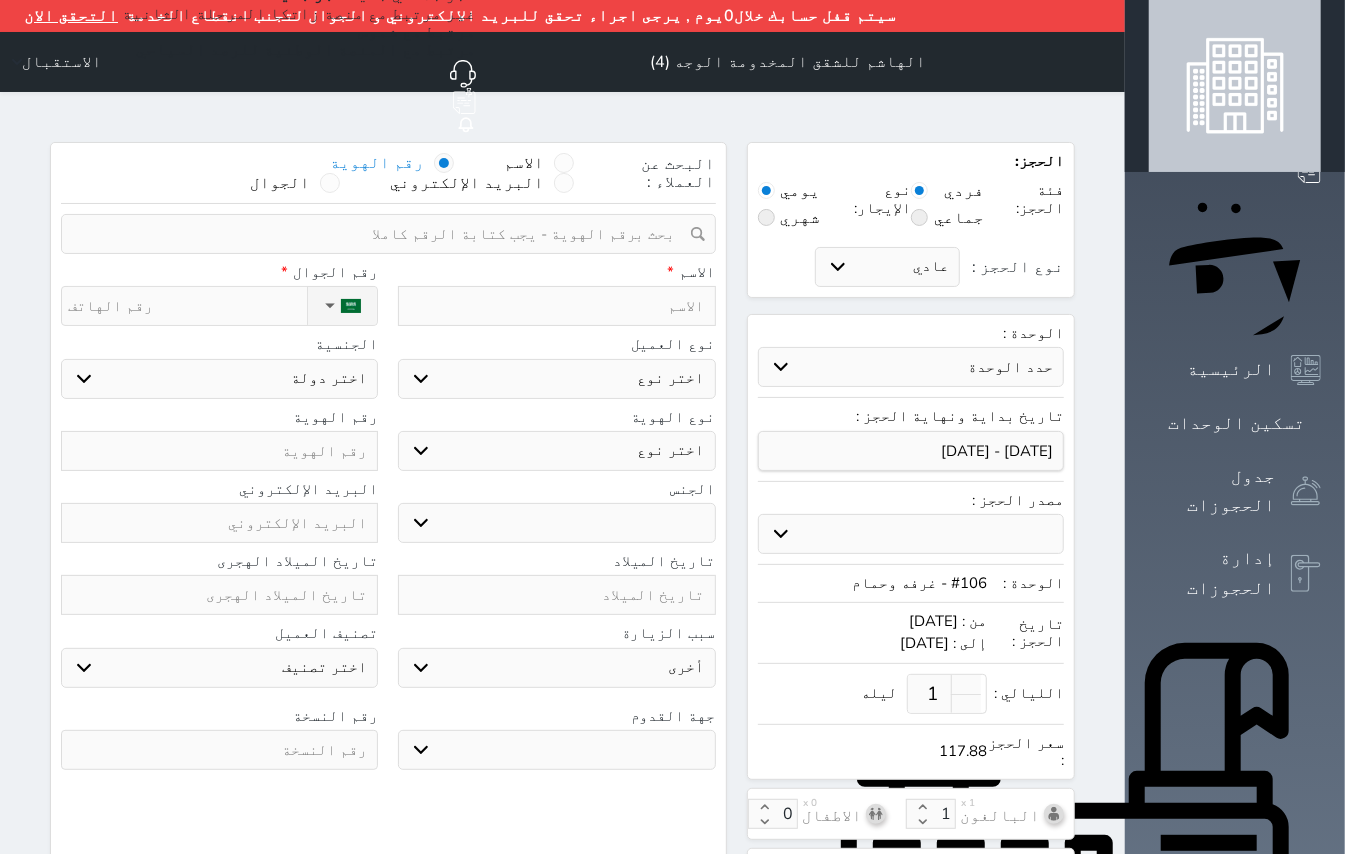 click at bounding box center (556, 306) 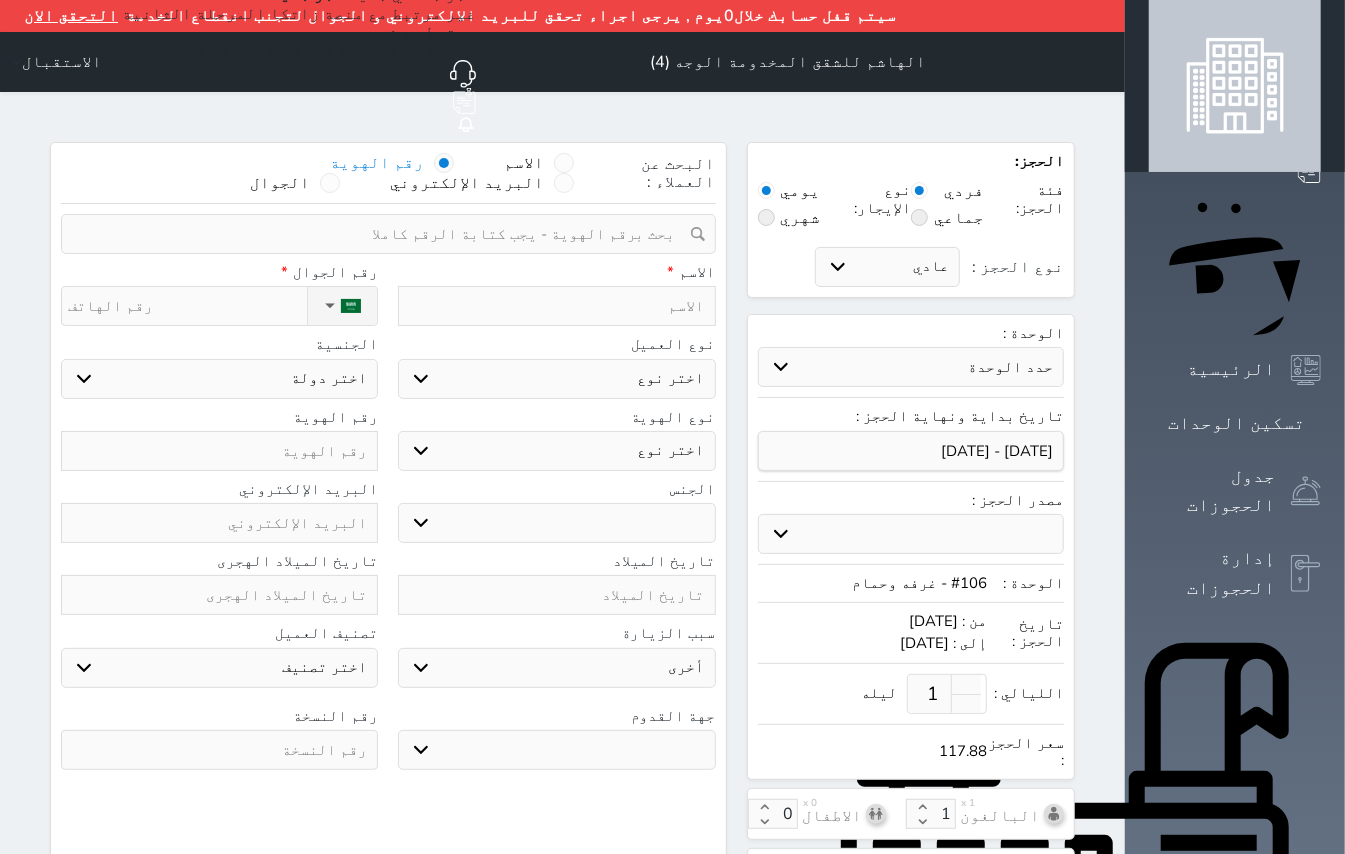 type on "ا" 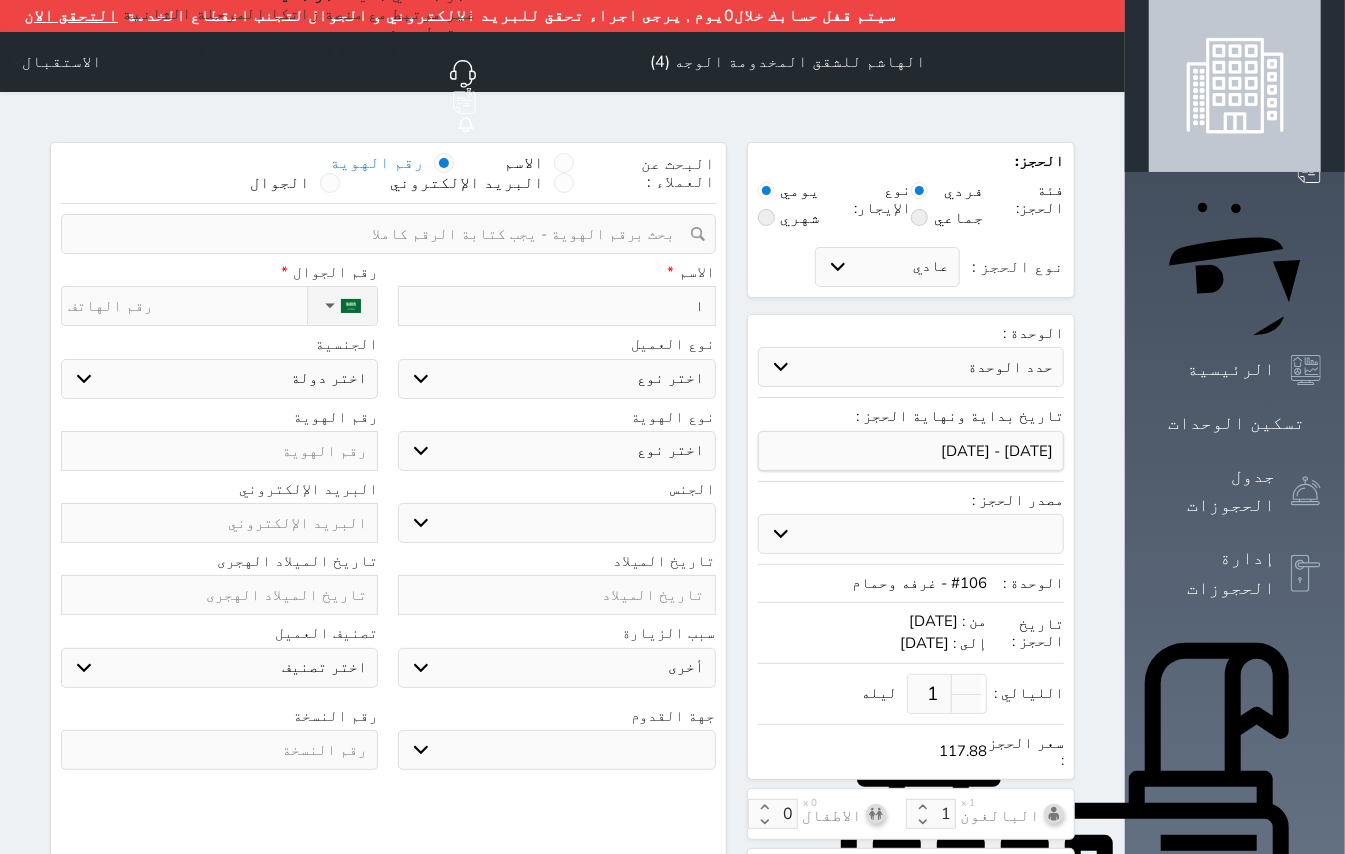select 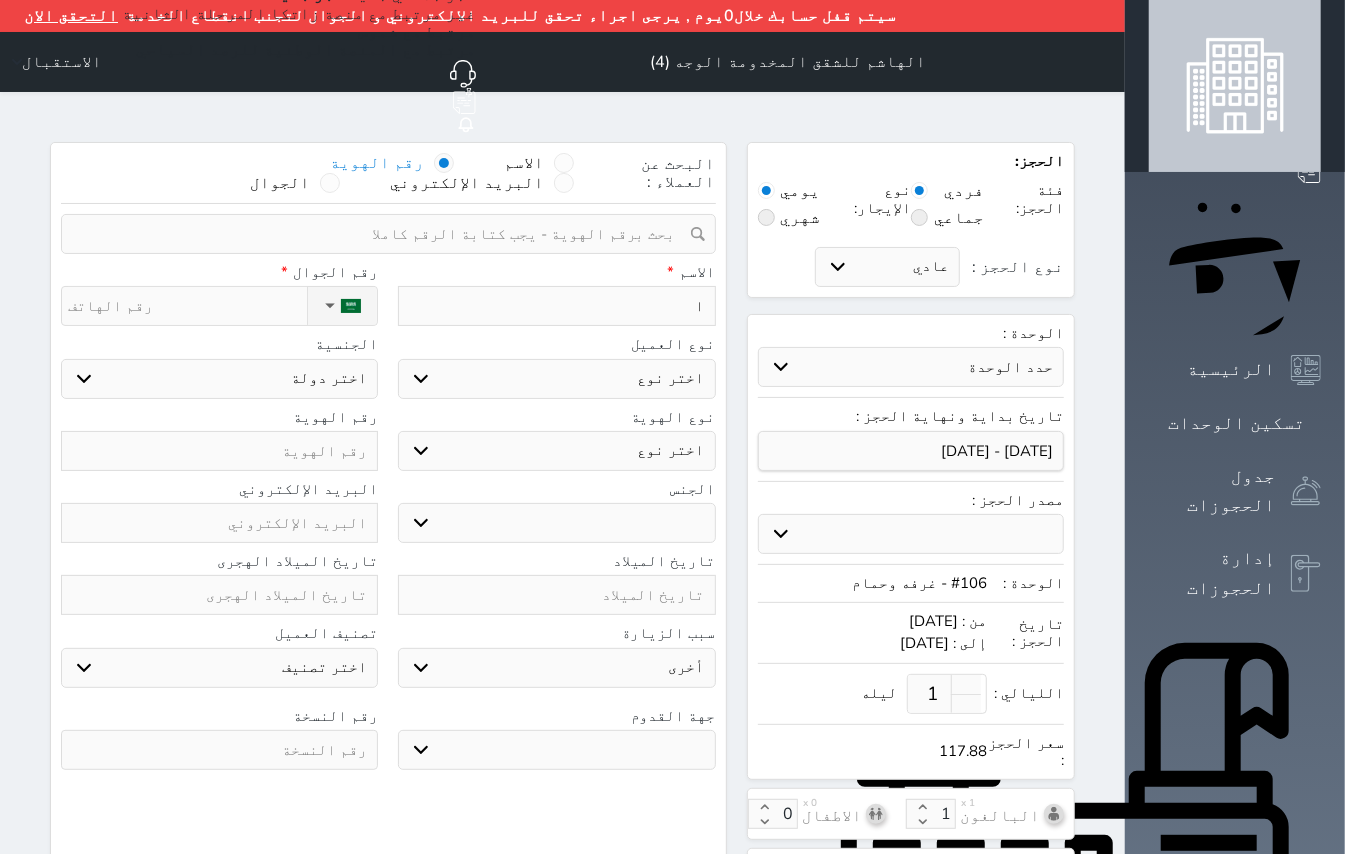 type on "اح" 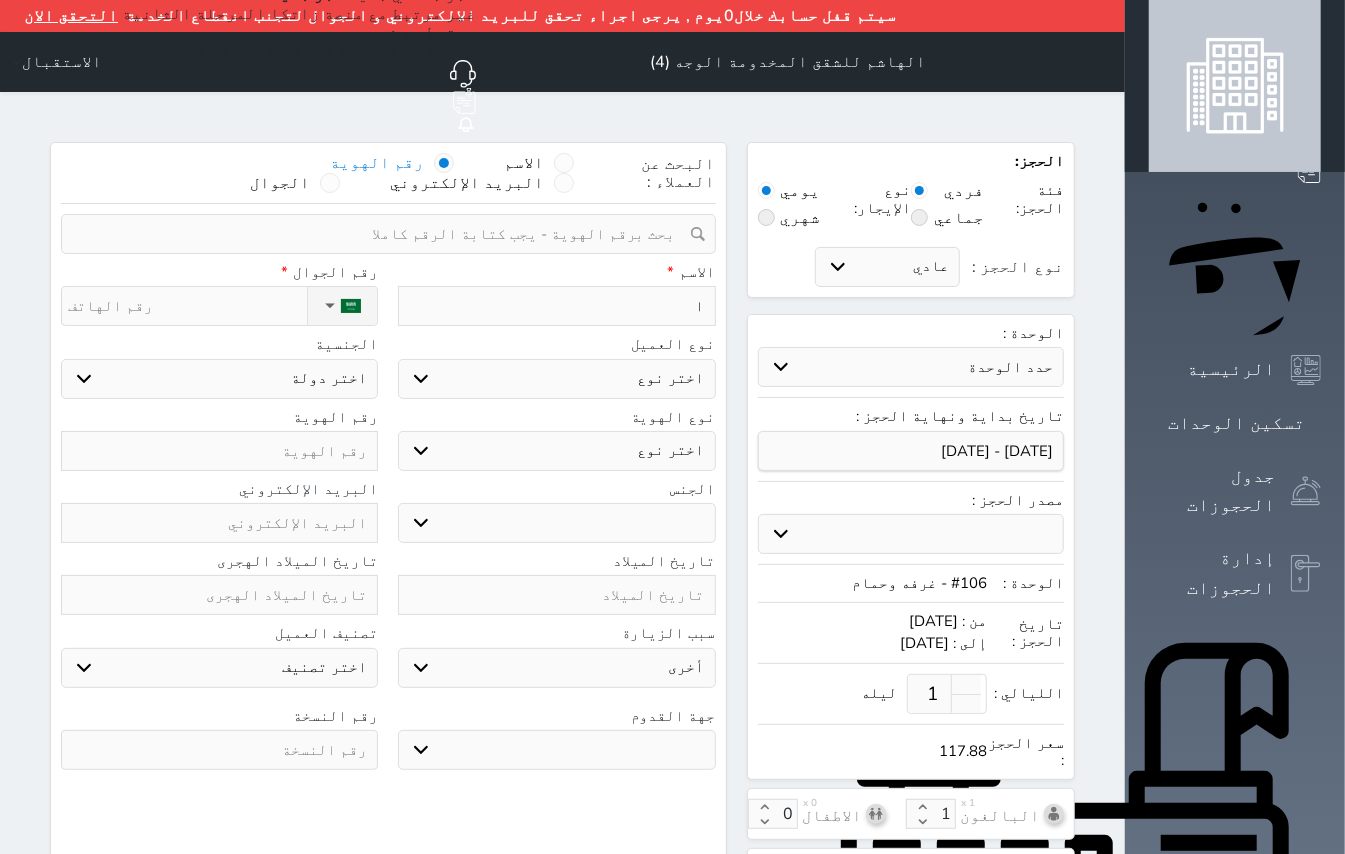 select 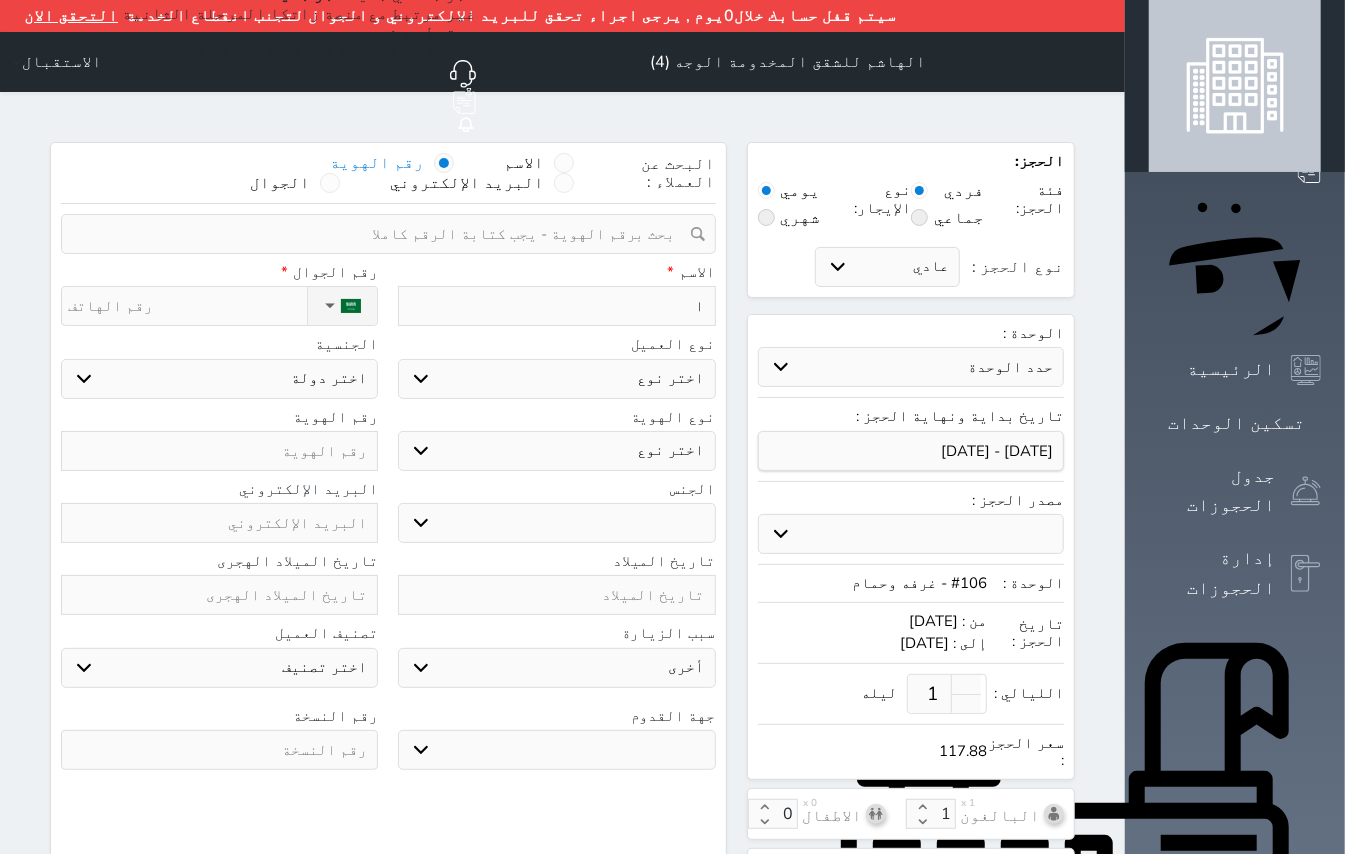 select 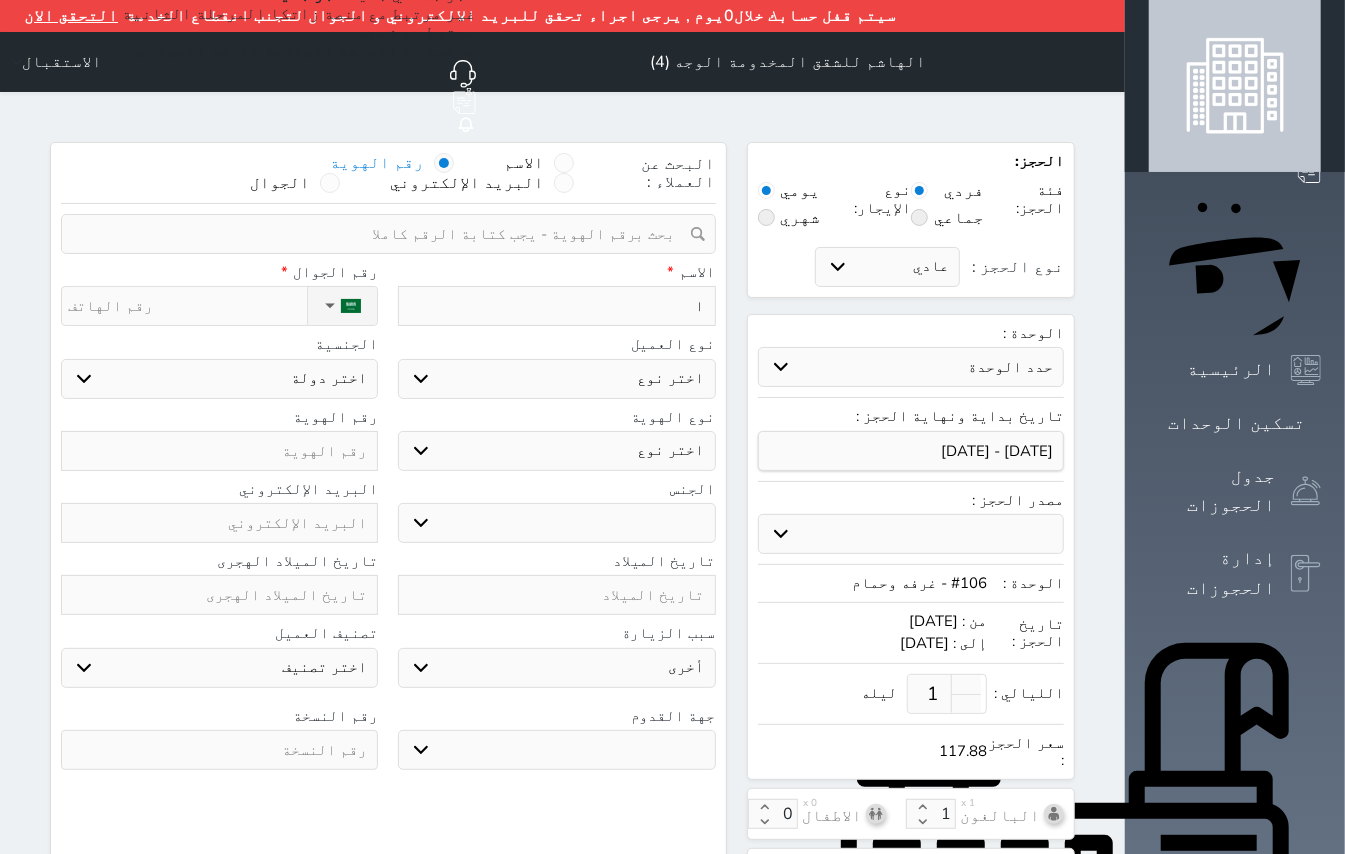 select 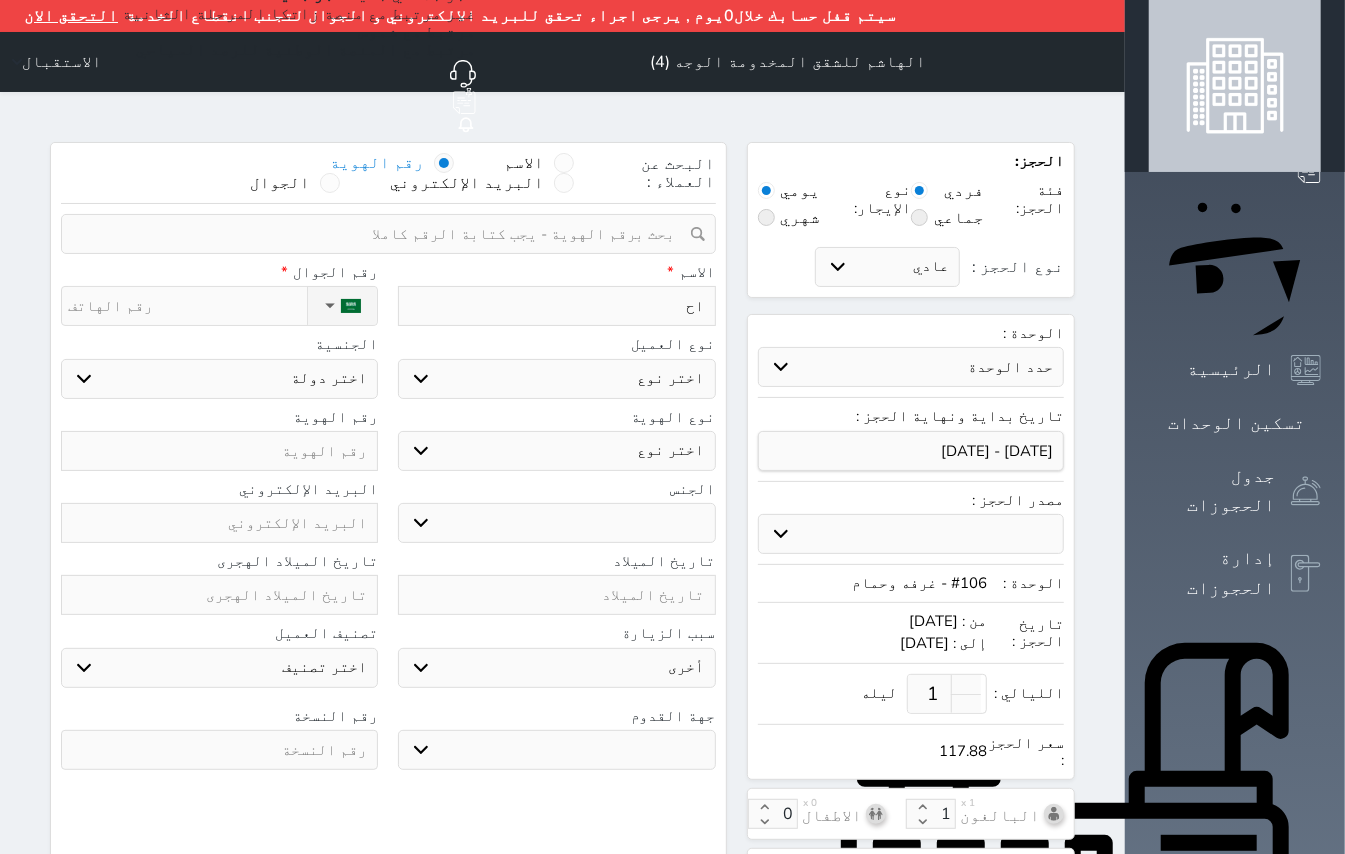 type on "احم" 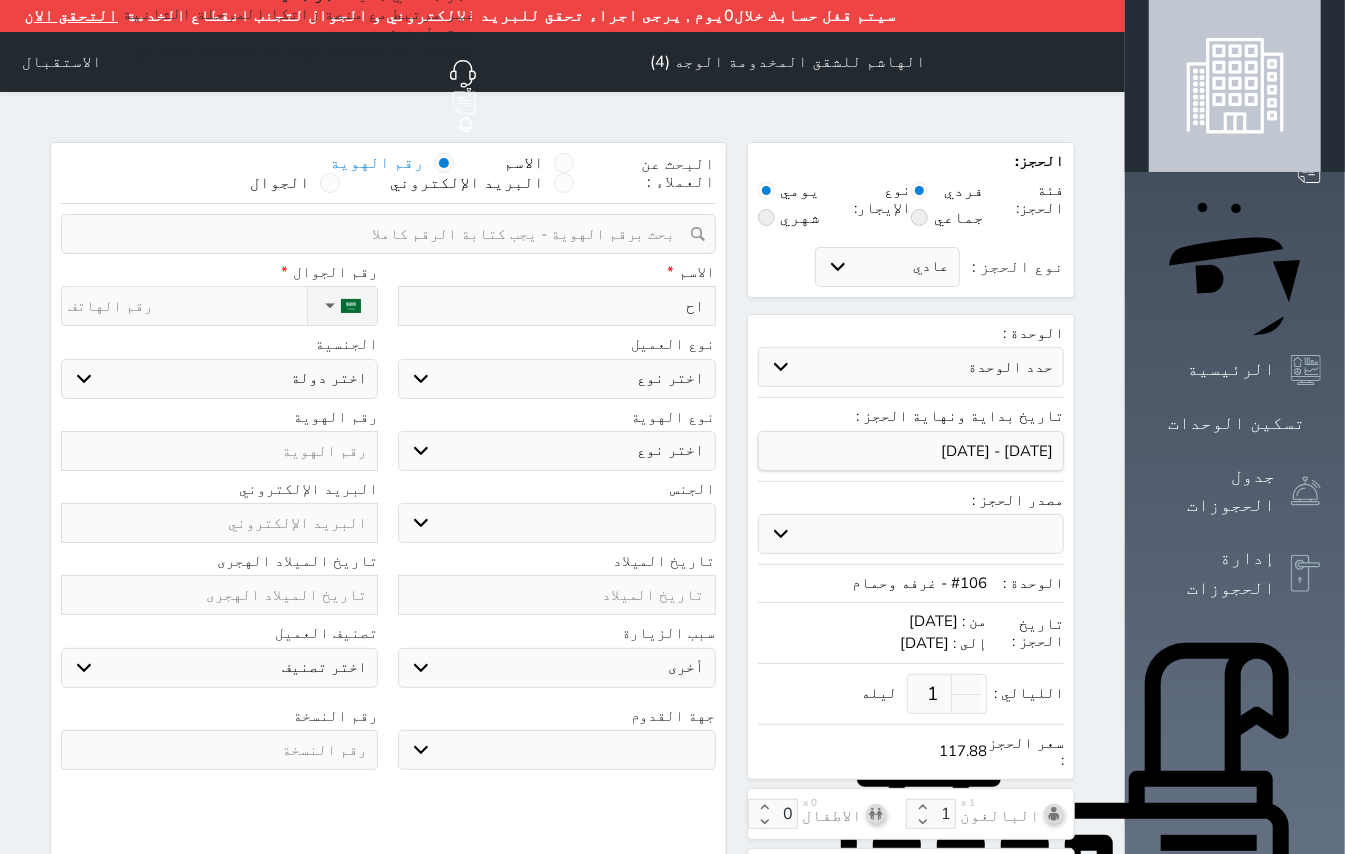 select 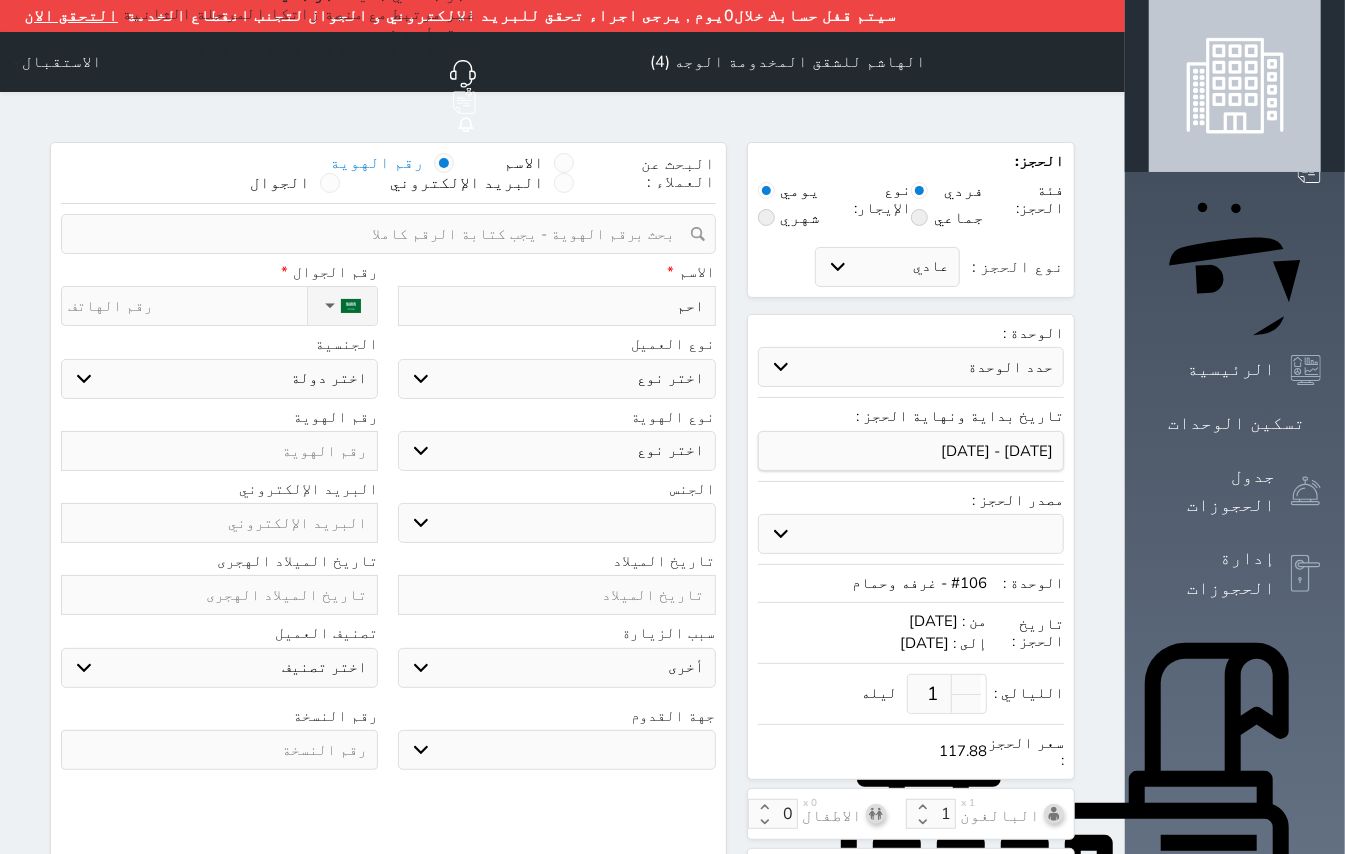 type on "[PERSON_NAME]" 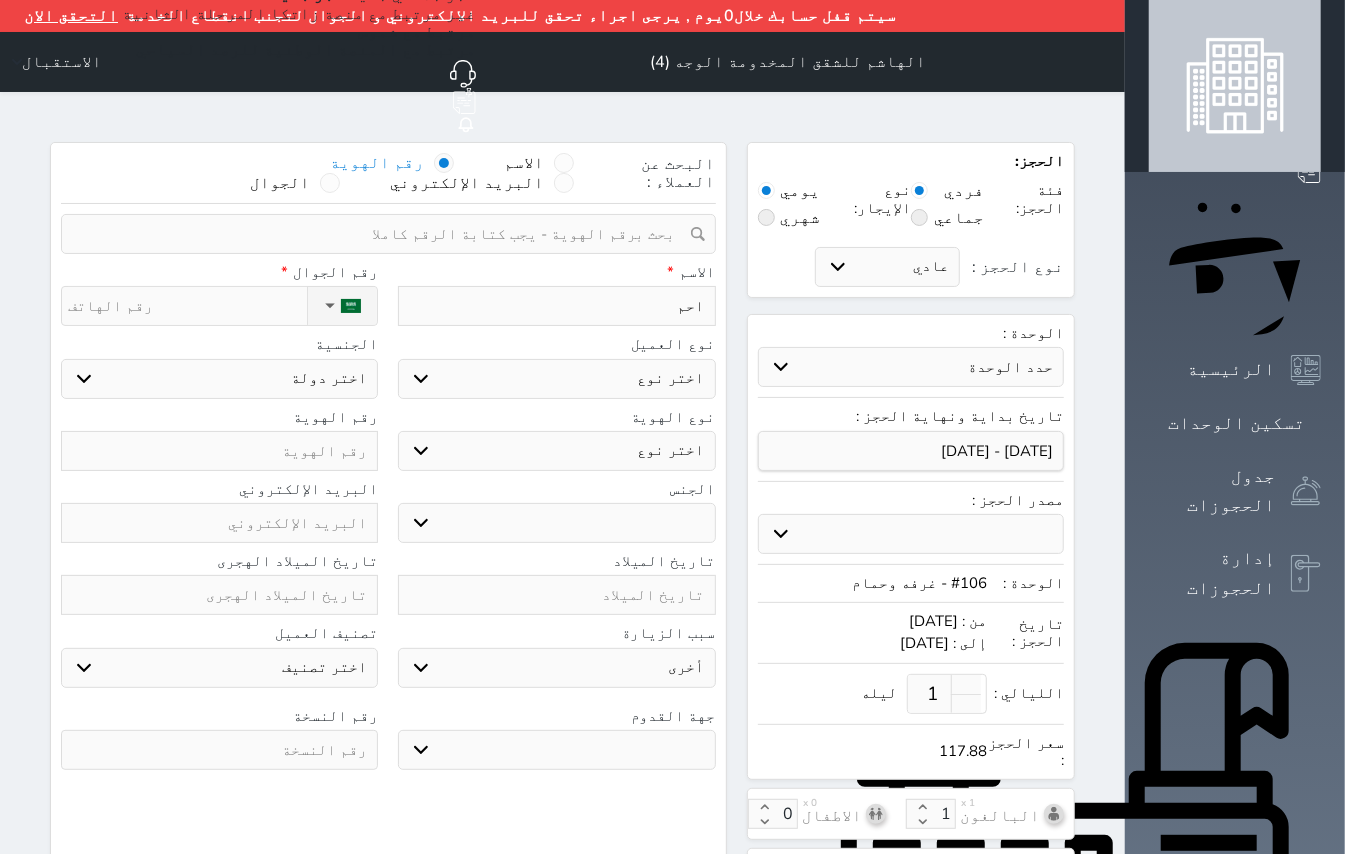 select 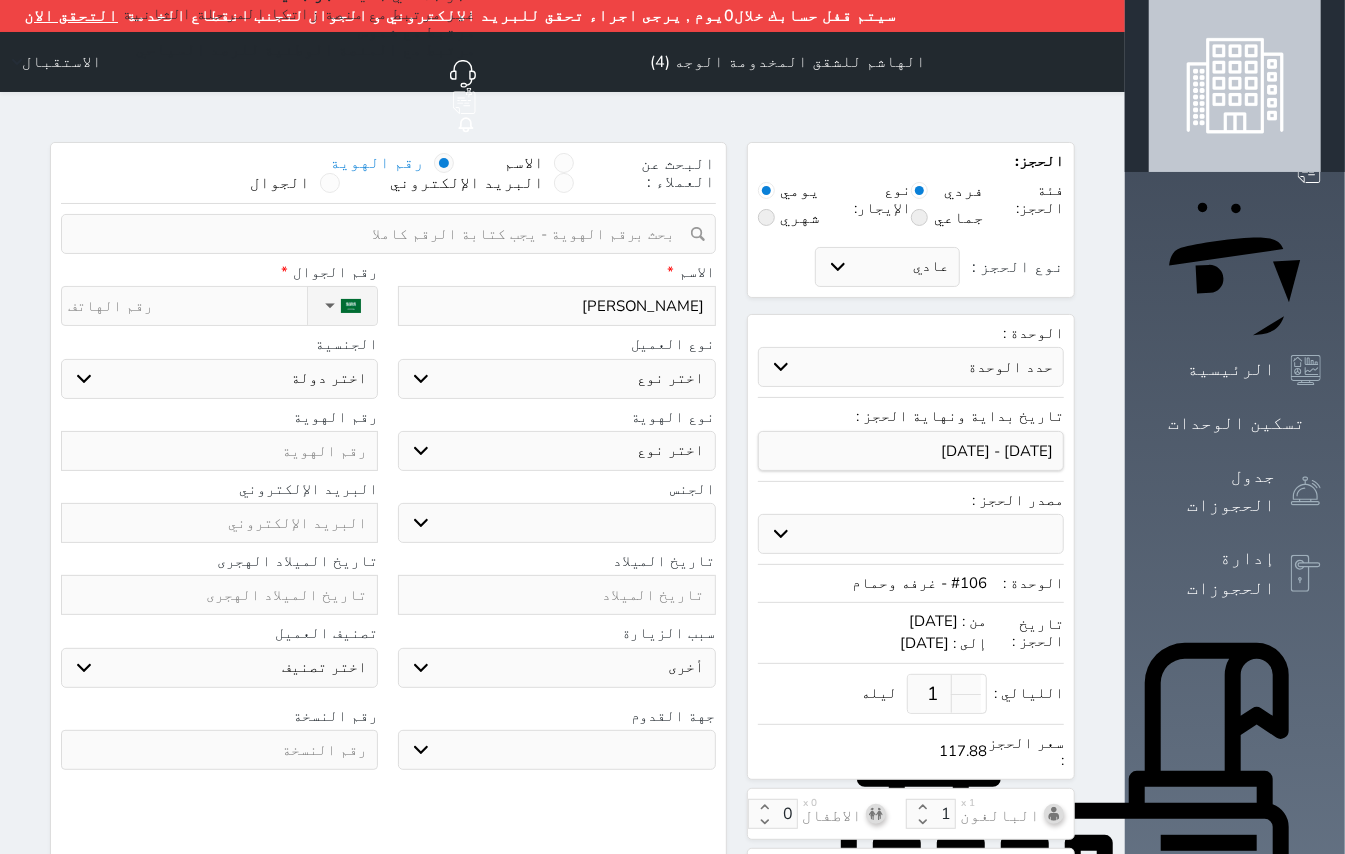 type on "[PERSON_NAME]" 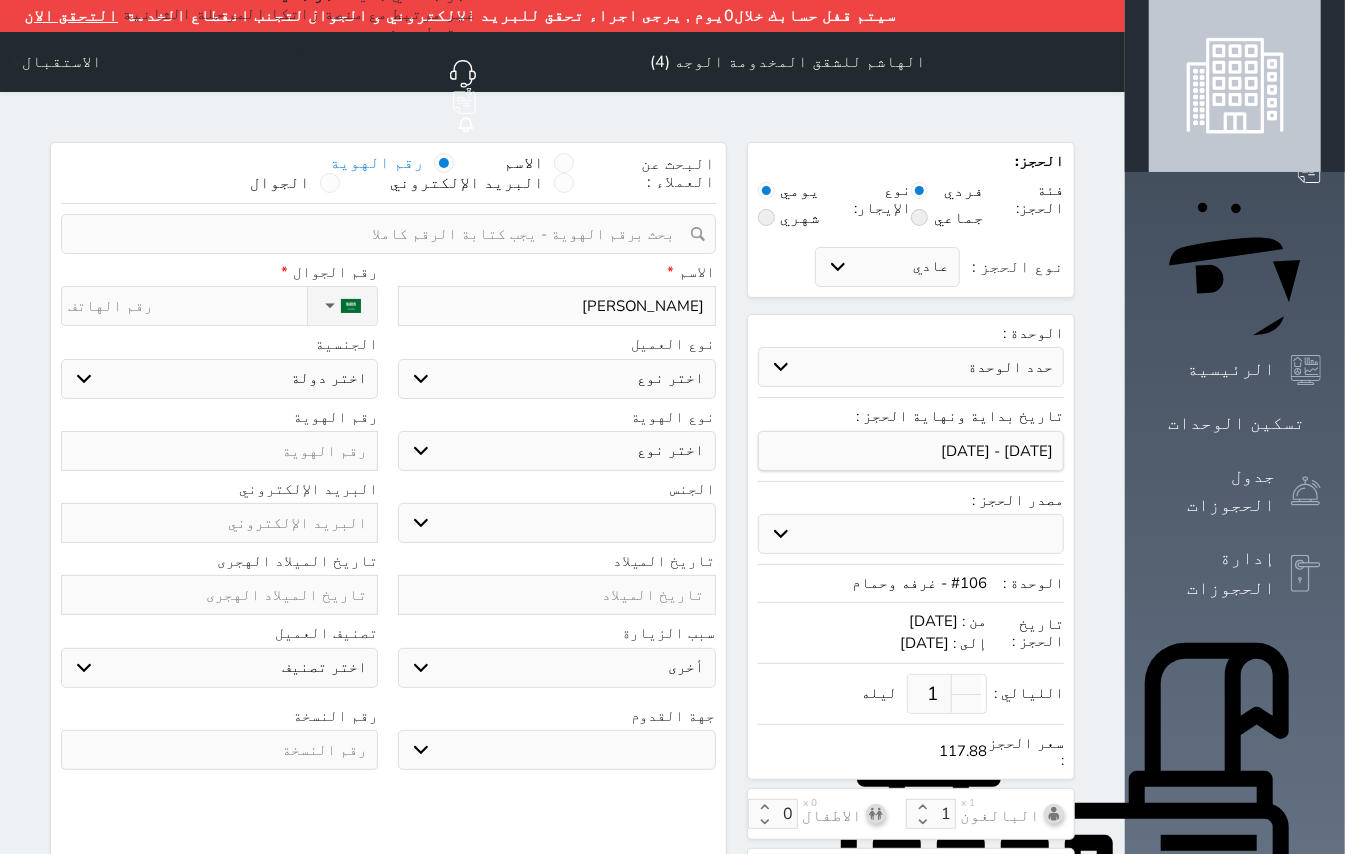 select 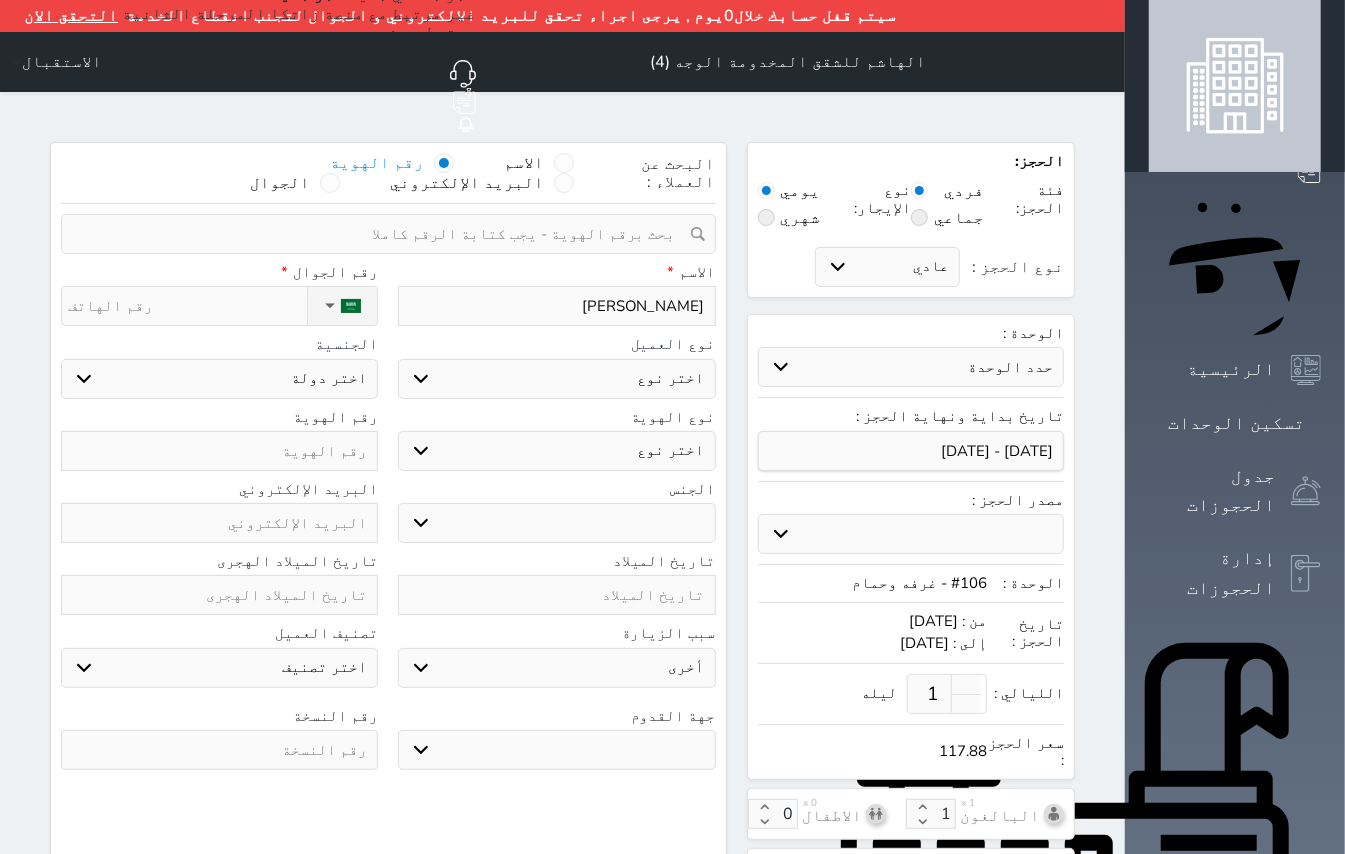 type on "[PERSON_NAME]" 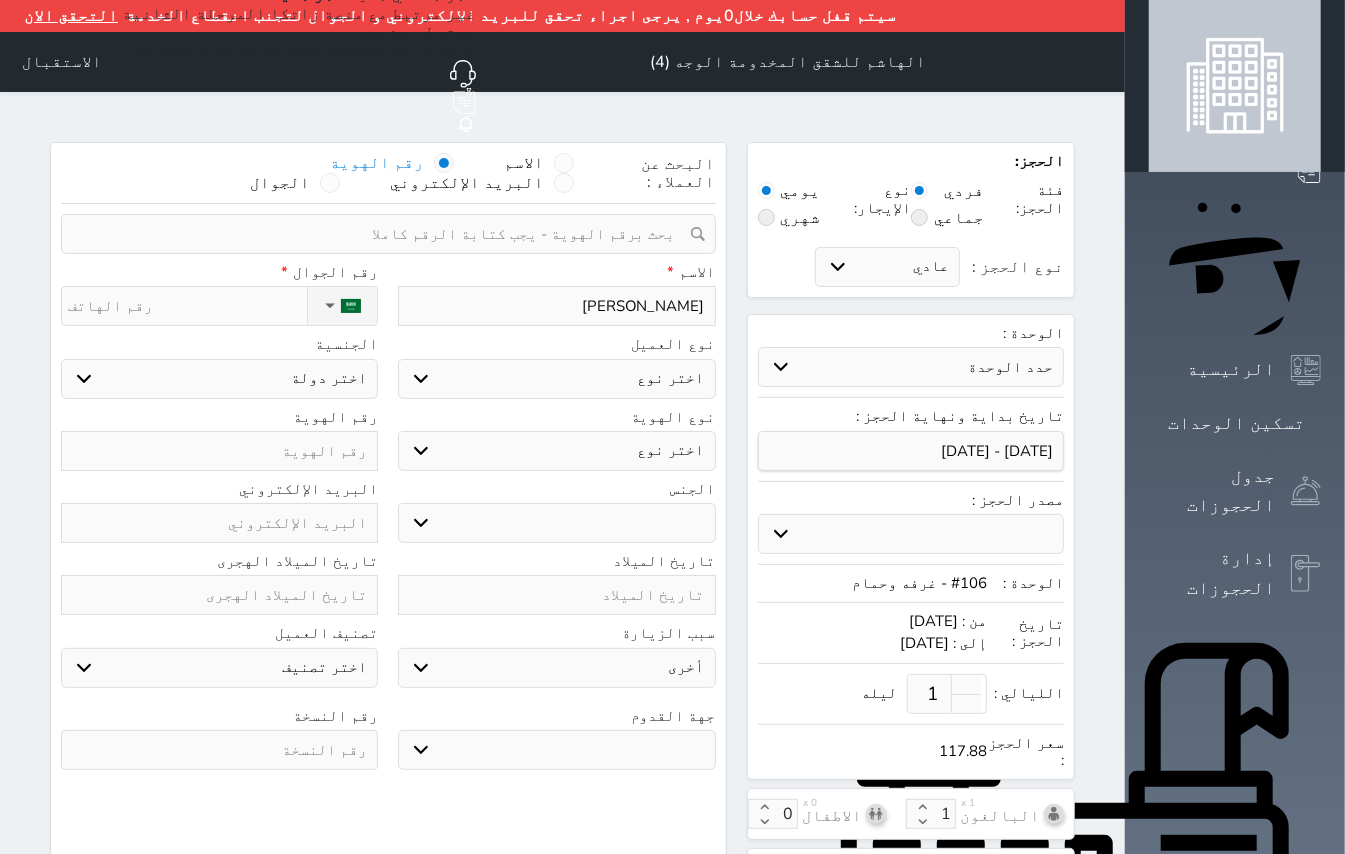 select 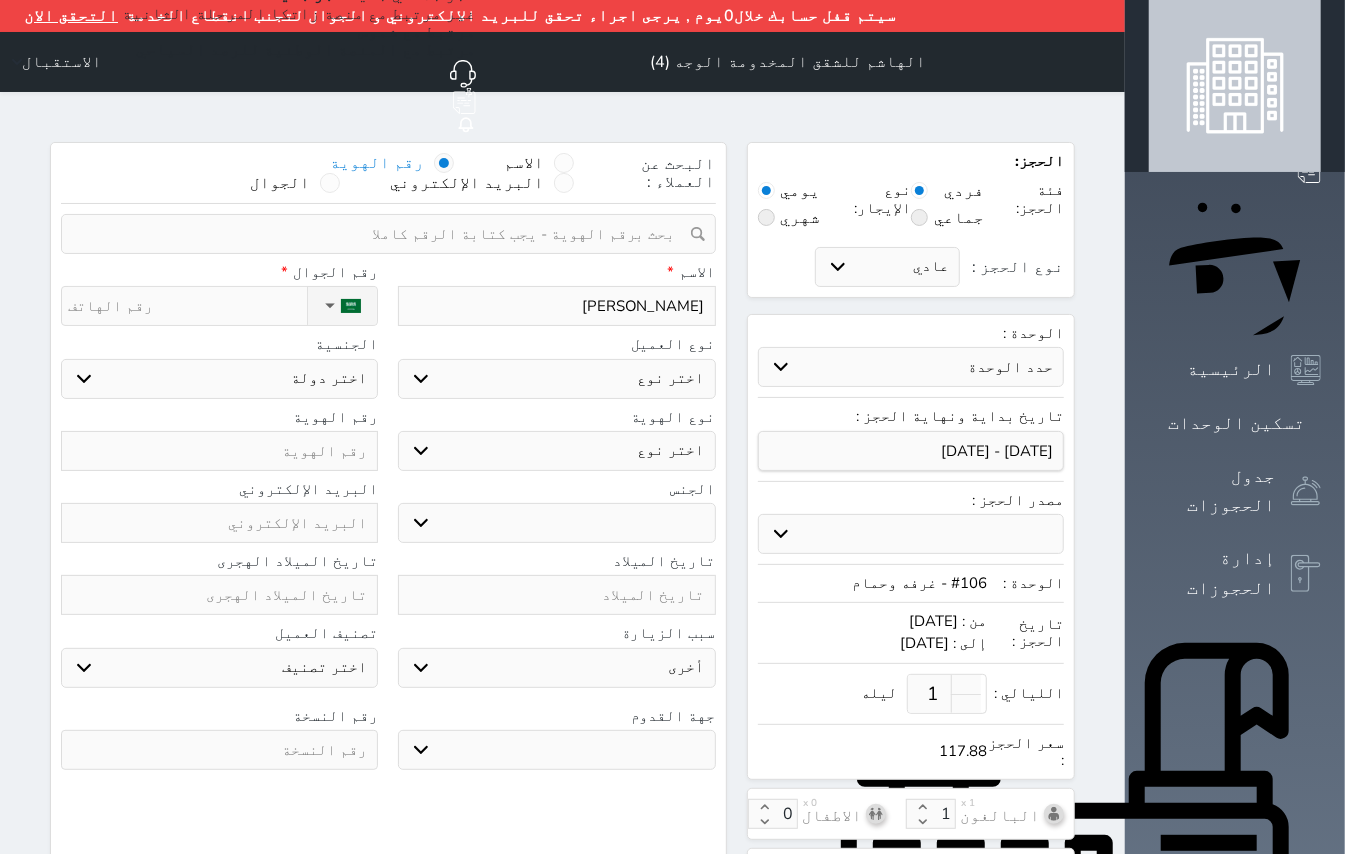 type on "[PERSON_NAME]" 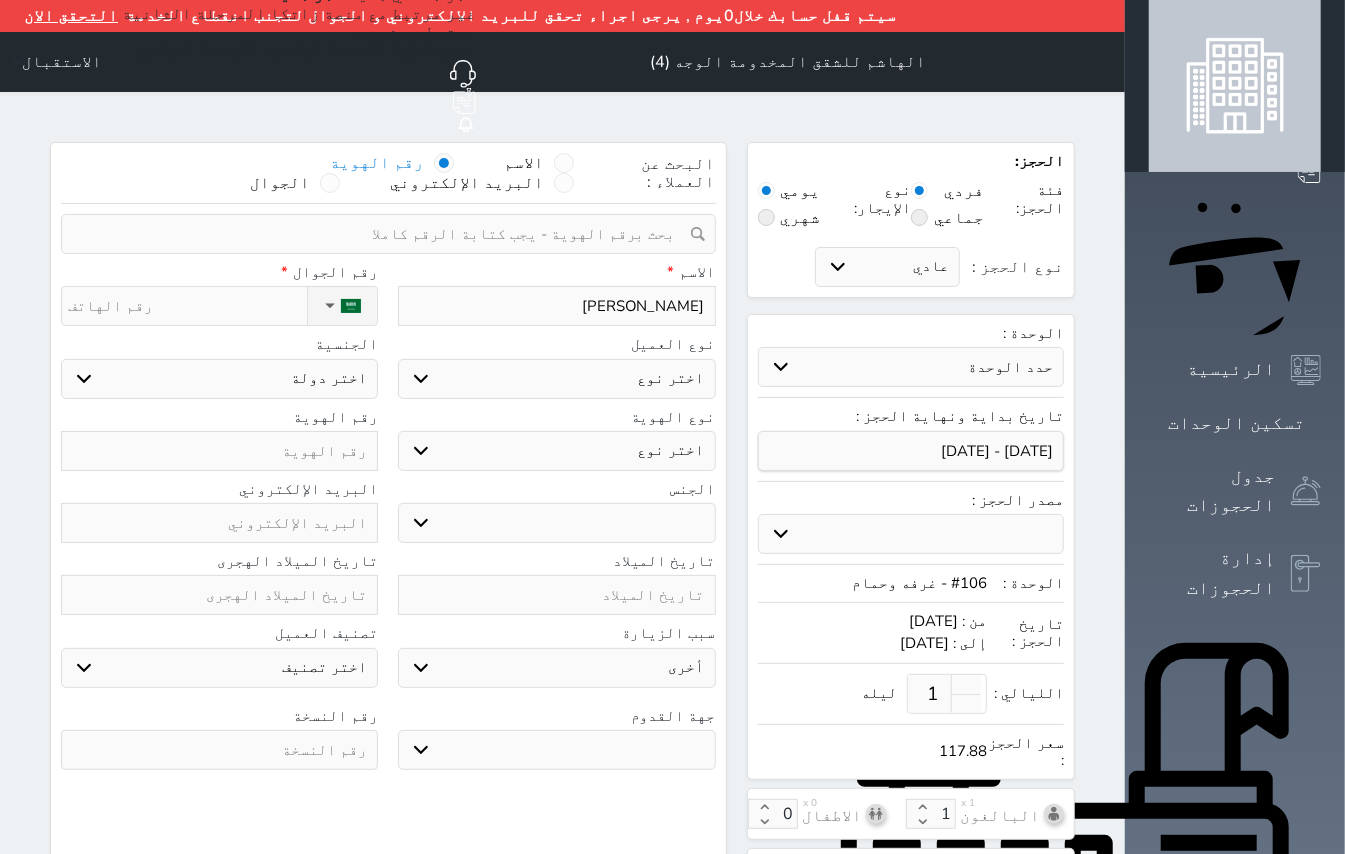 select 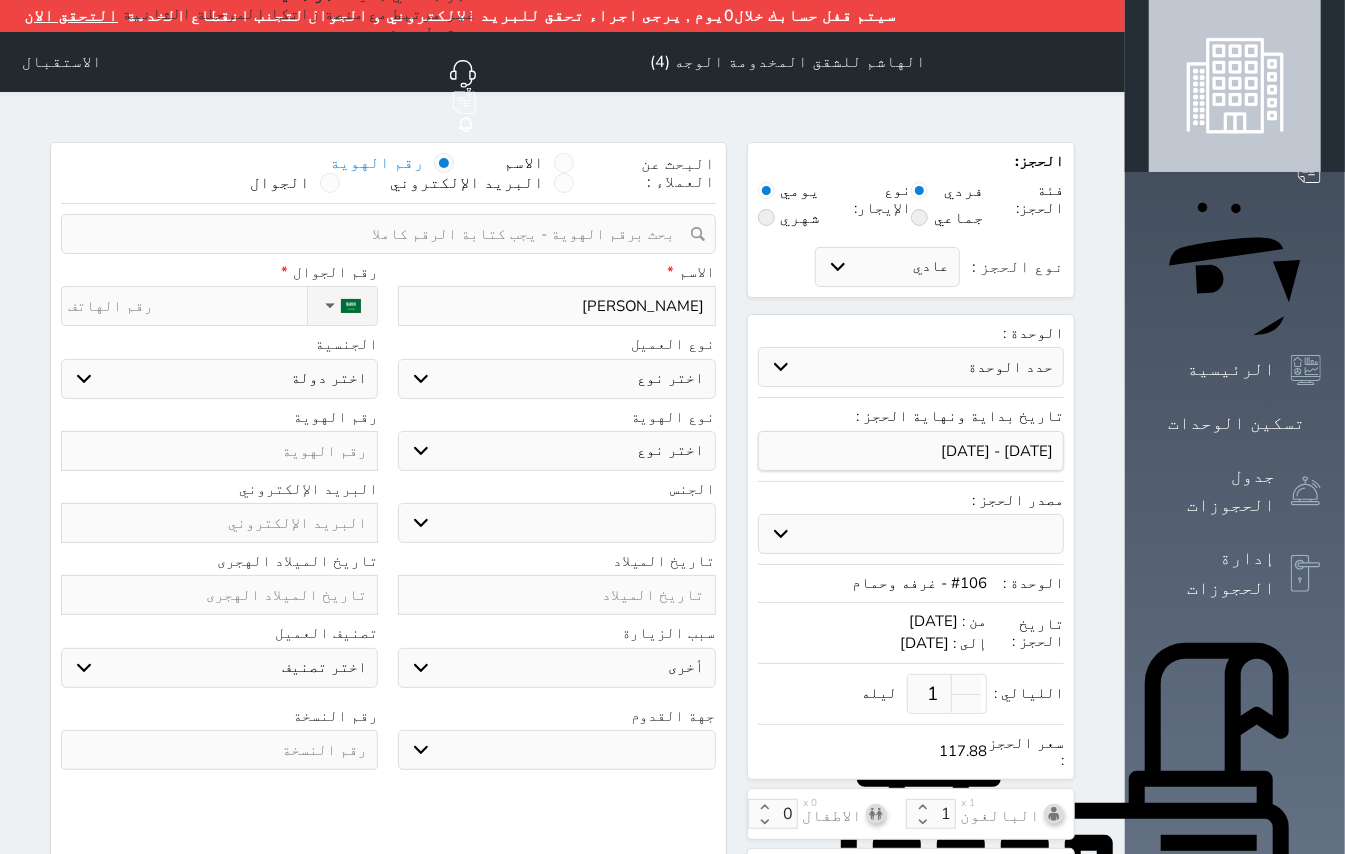 type on "[PERSON_NAME]" 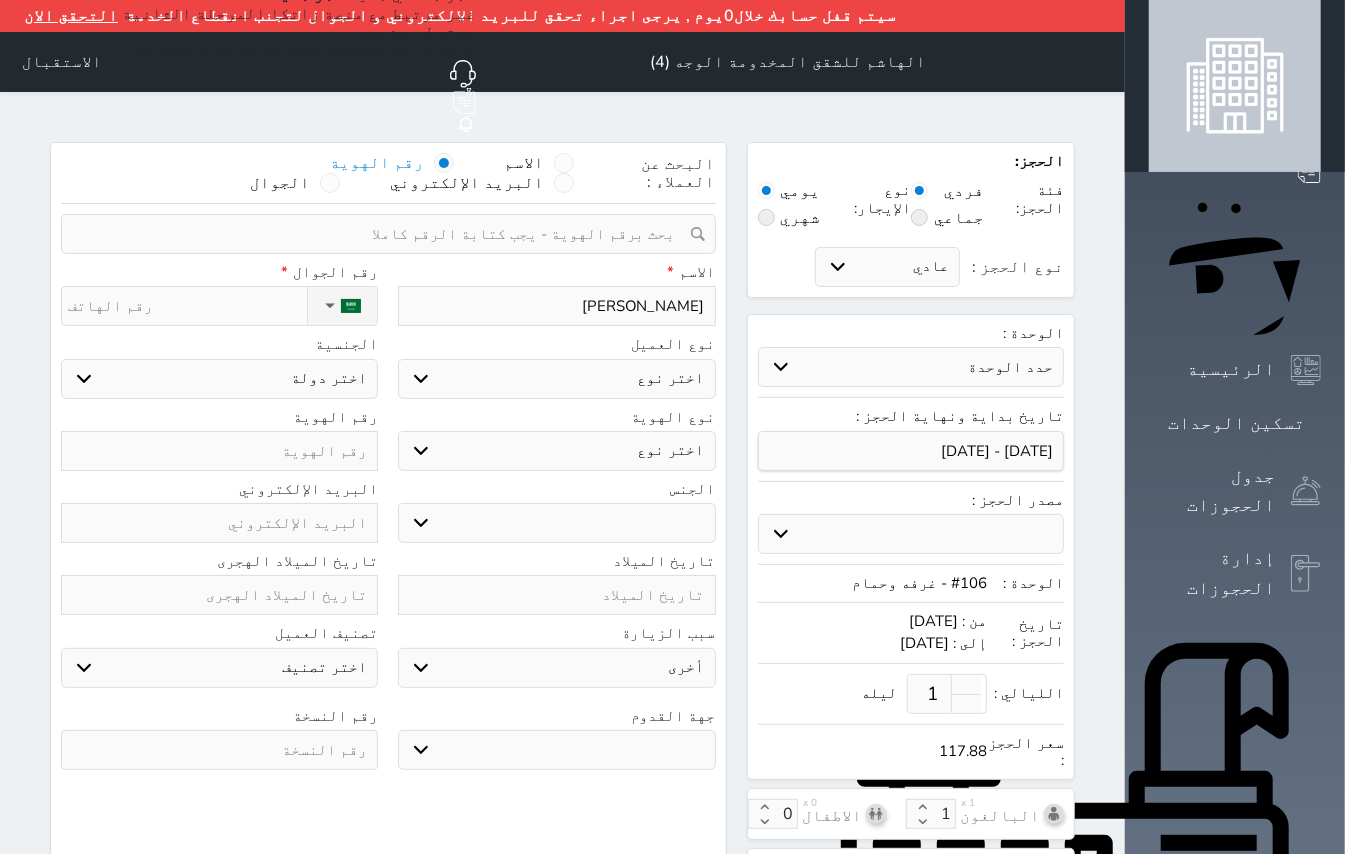 select 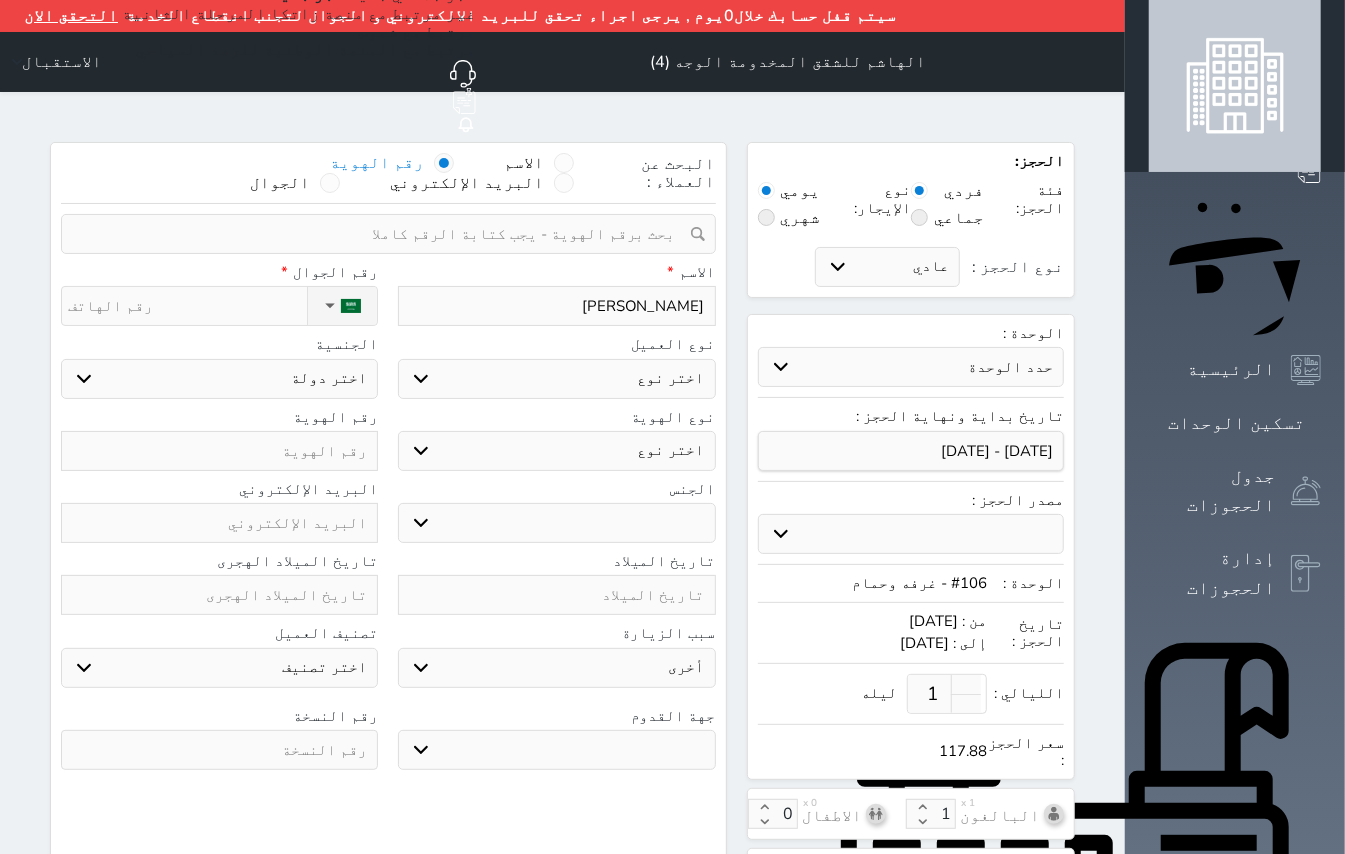 type on "[PERSON_NAME]" 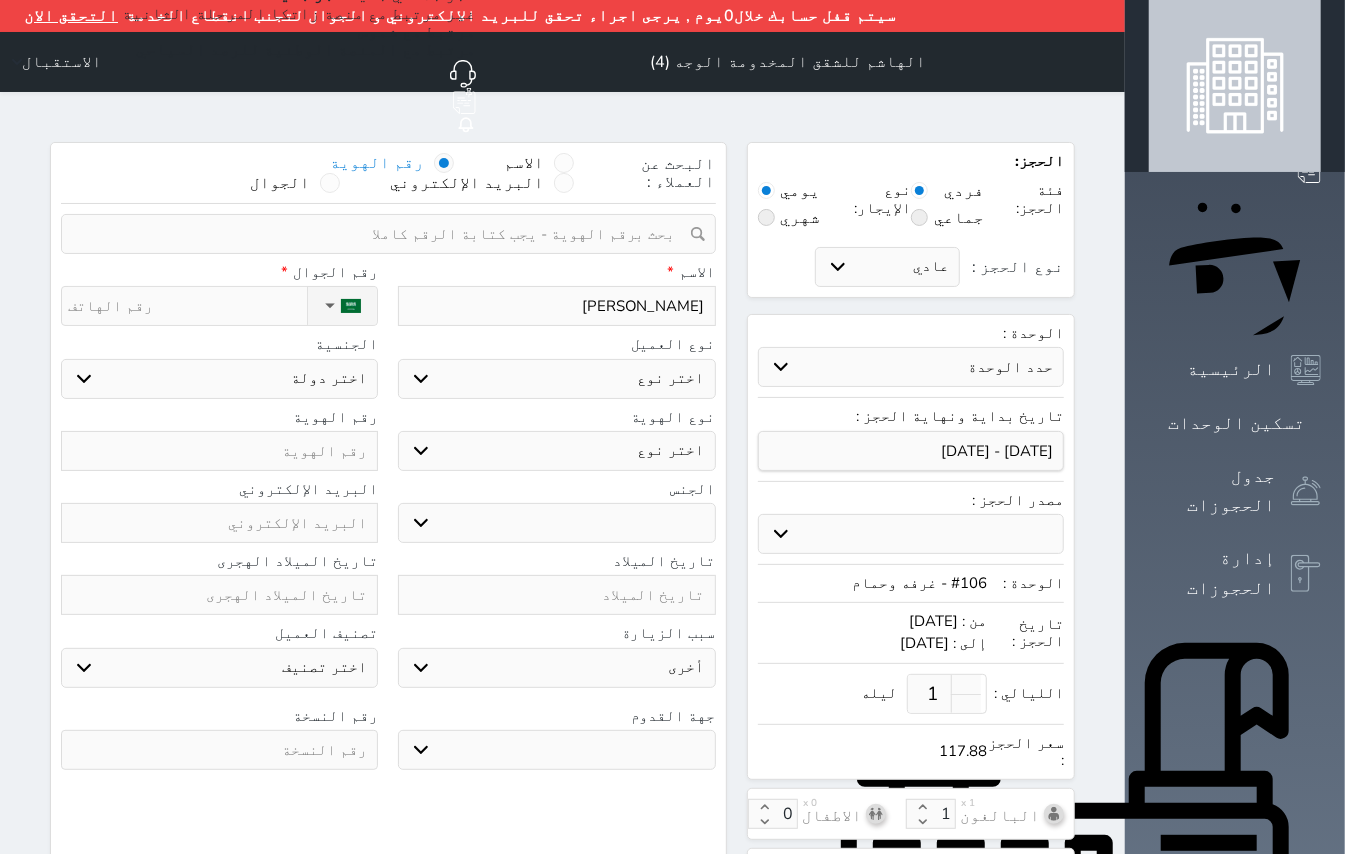 select 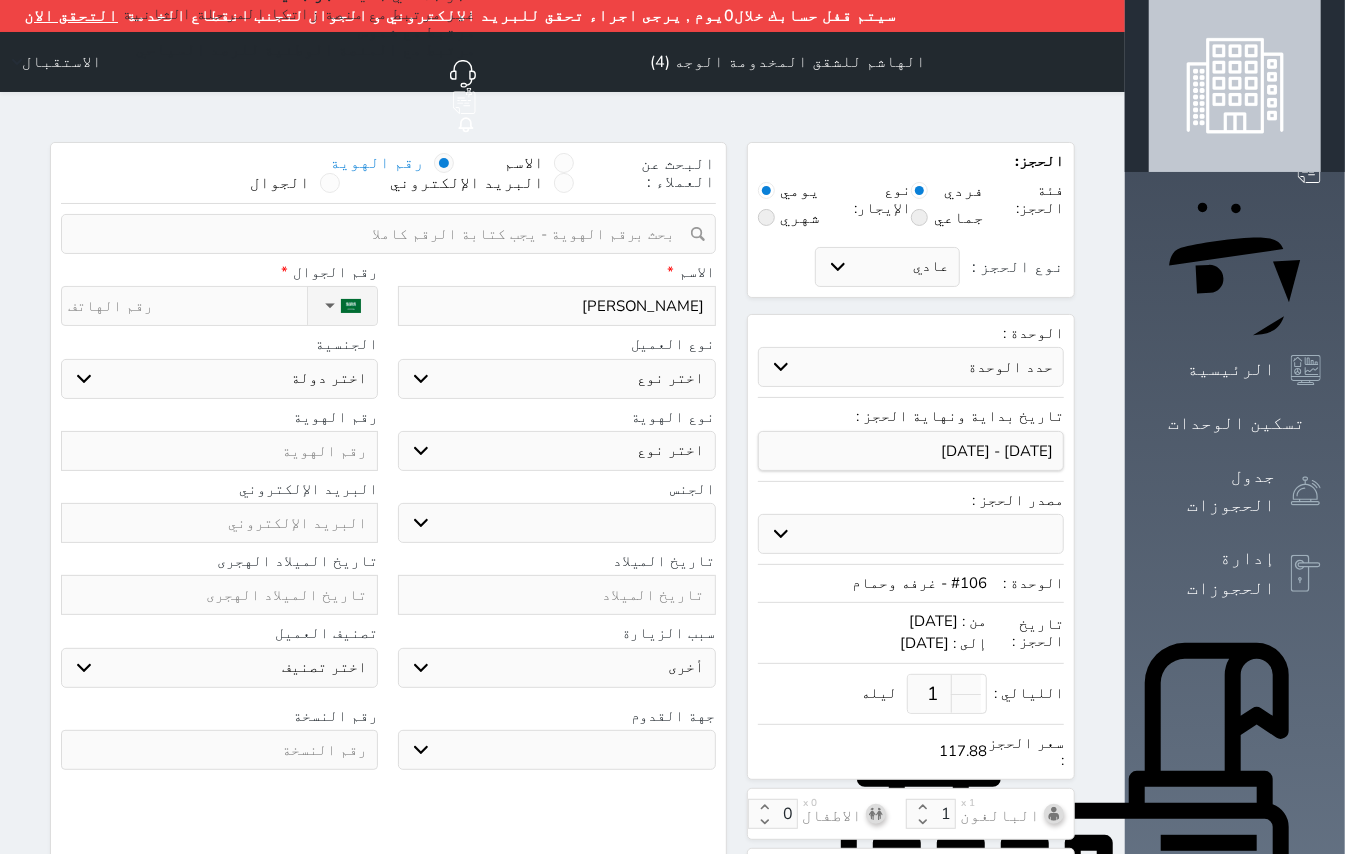 type on "[PERSON_NAME]" 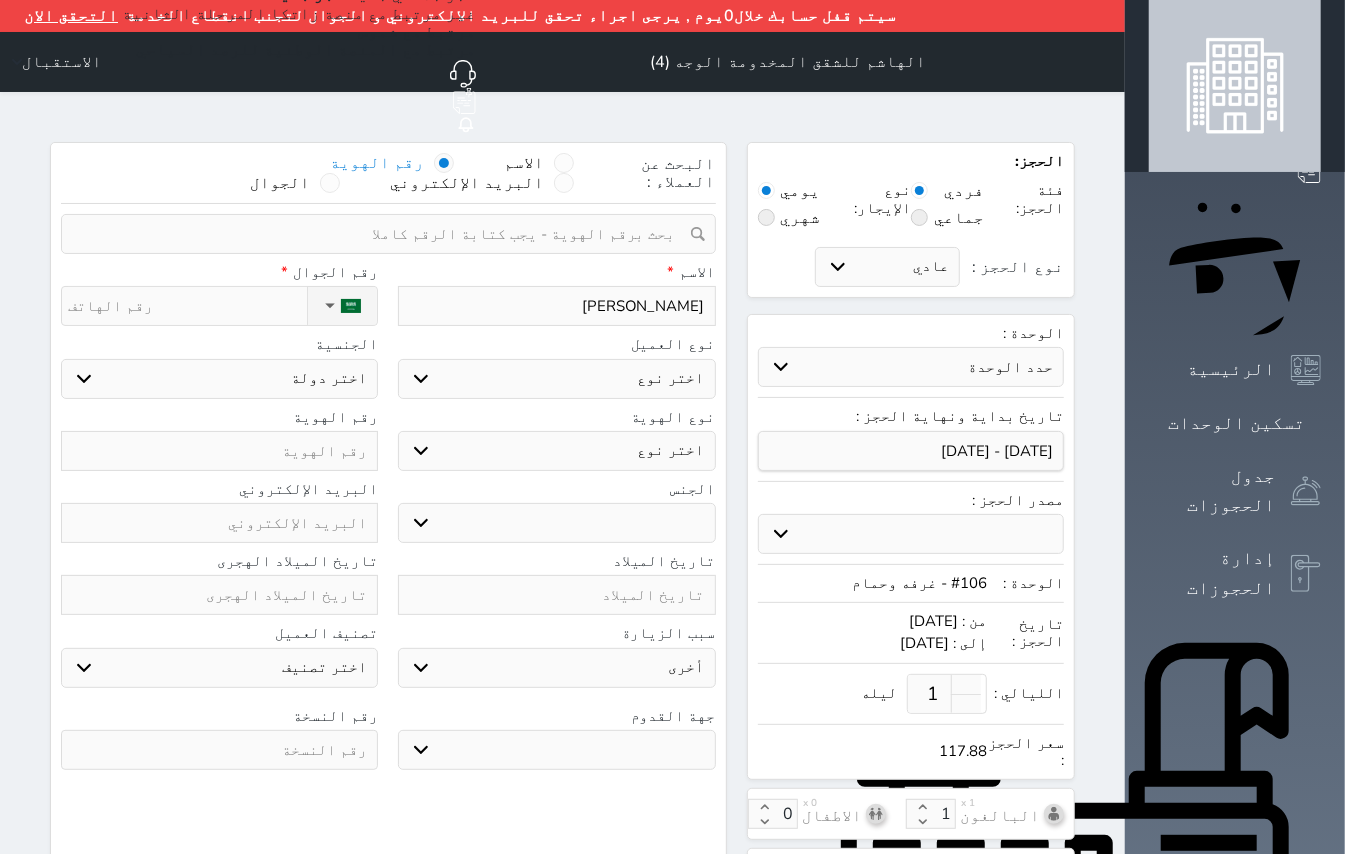 select 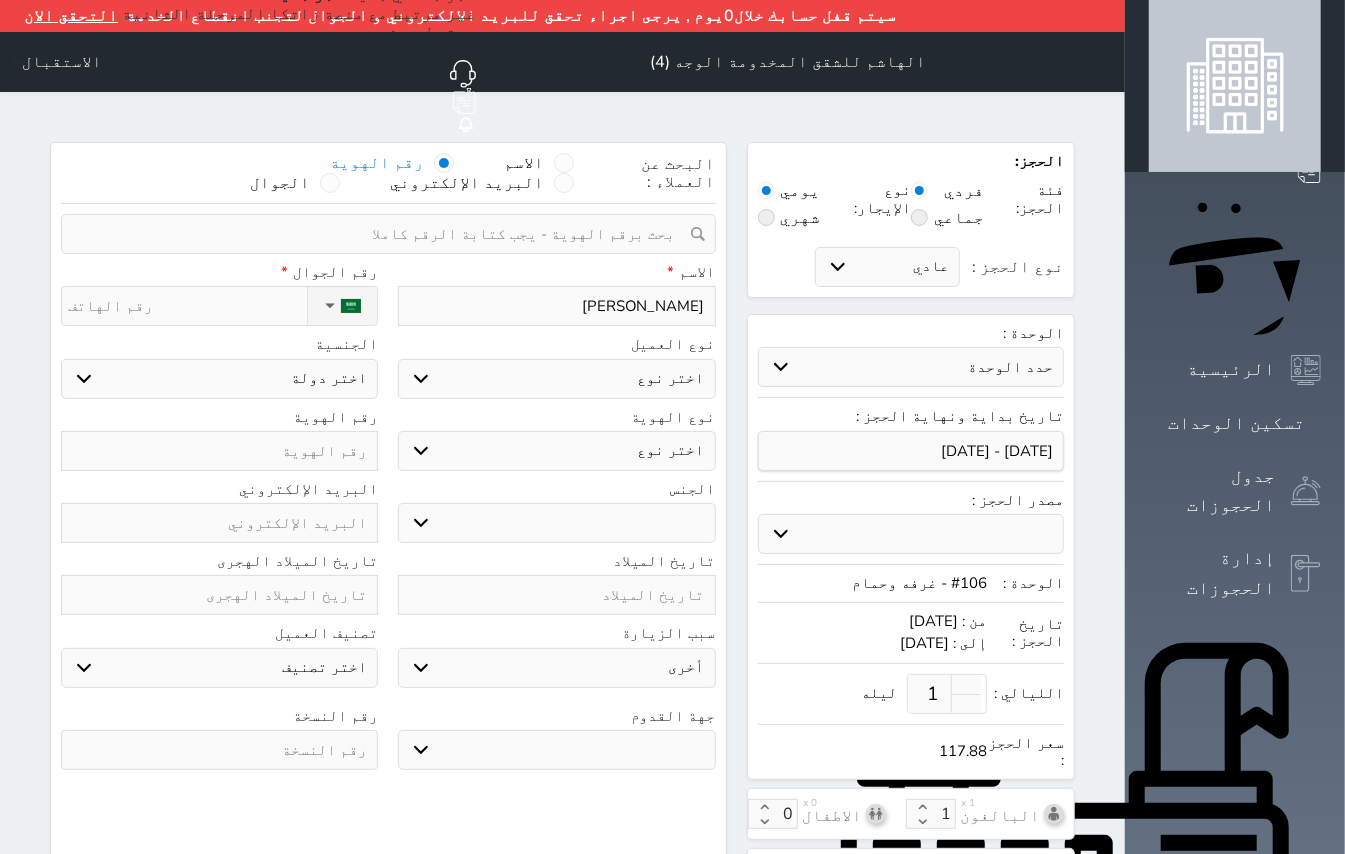 type on "[PERSON_NAME]" 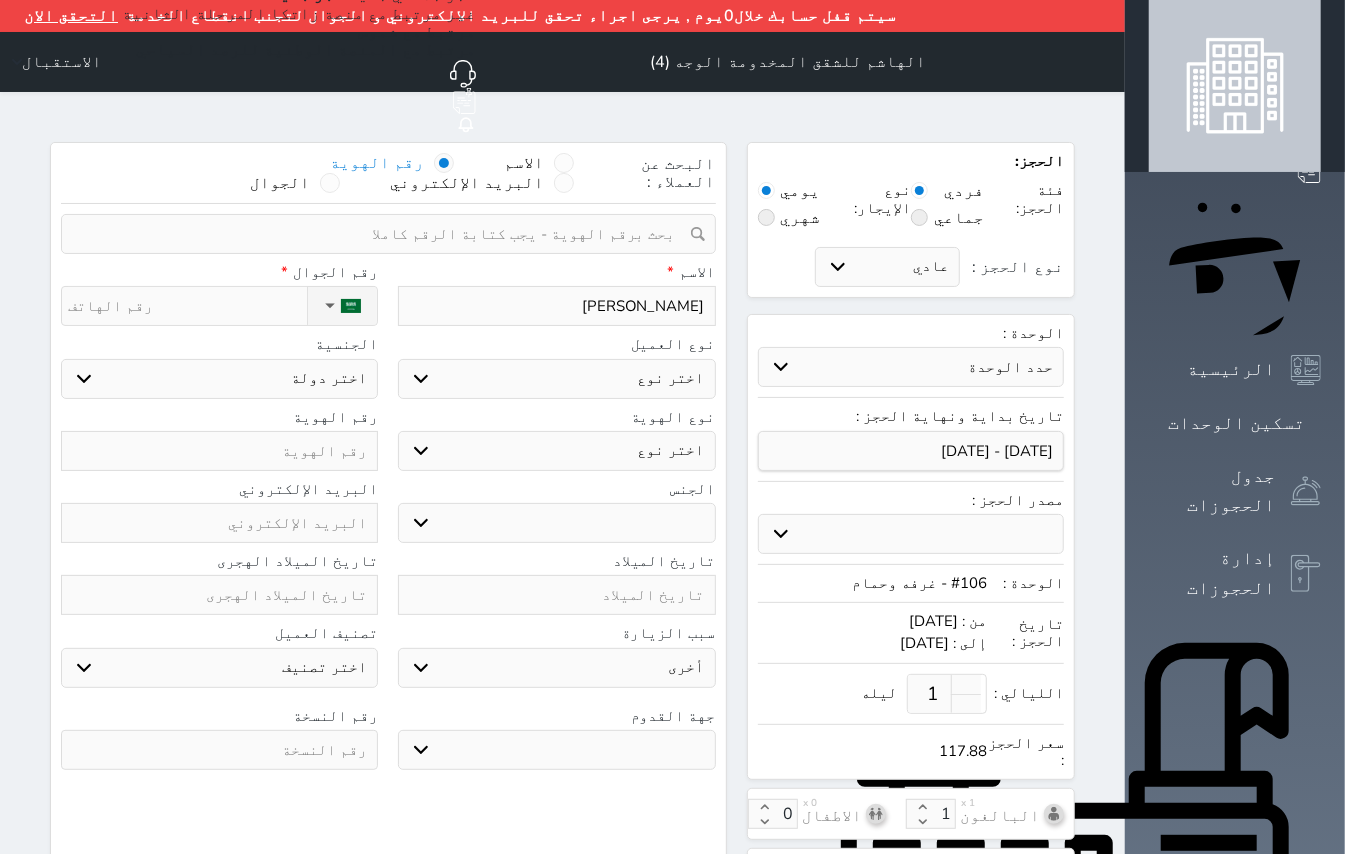 select 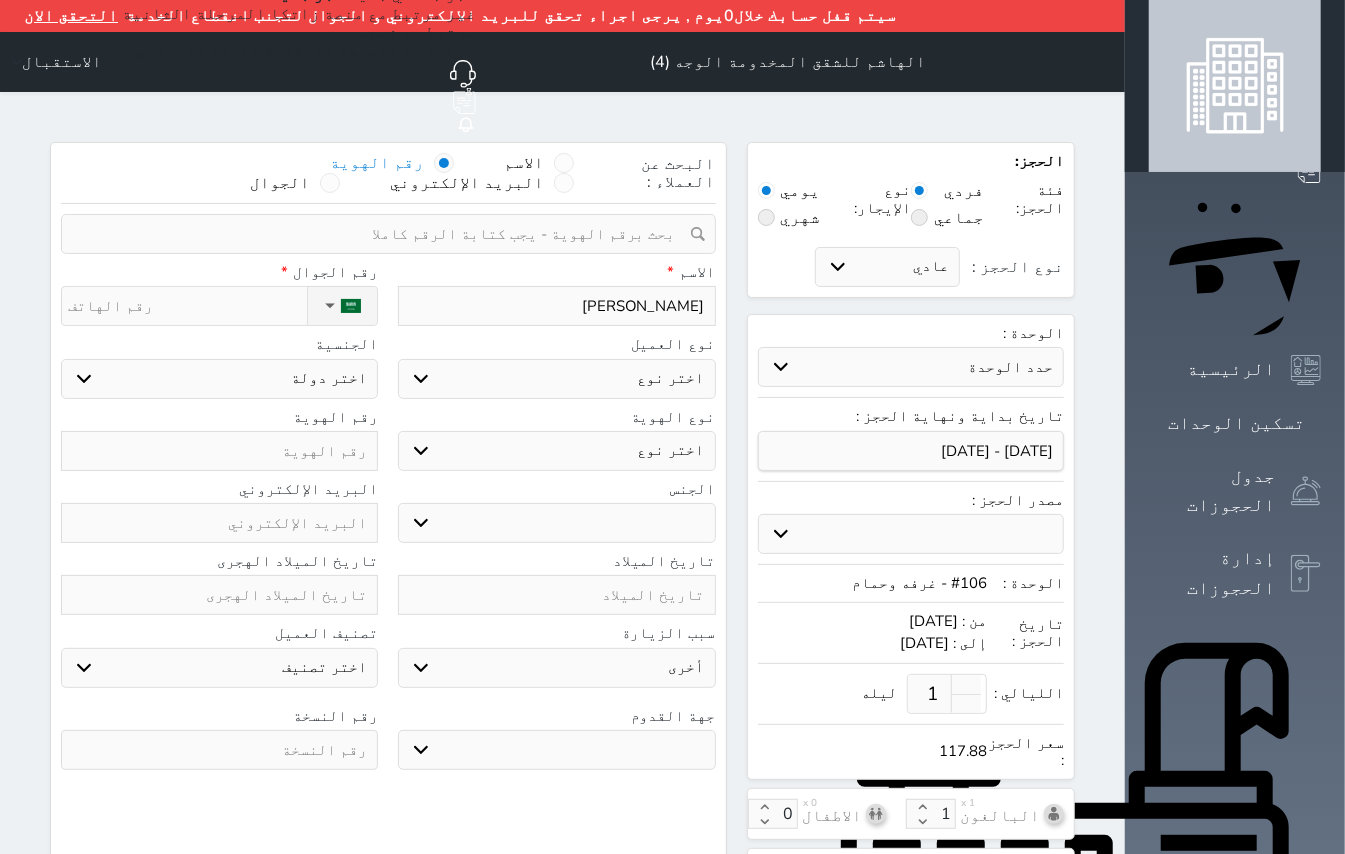 type on "[PERSON_NAME]" 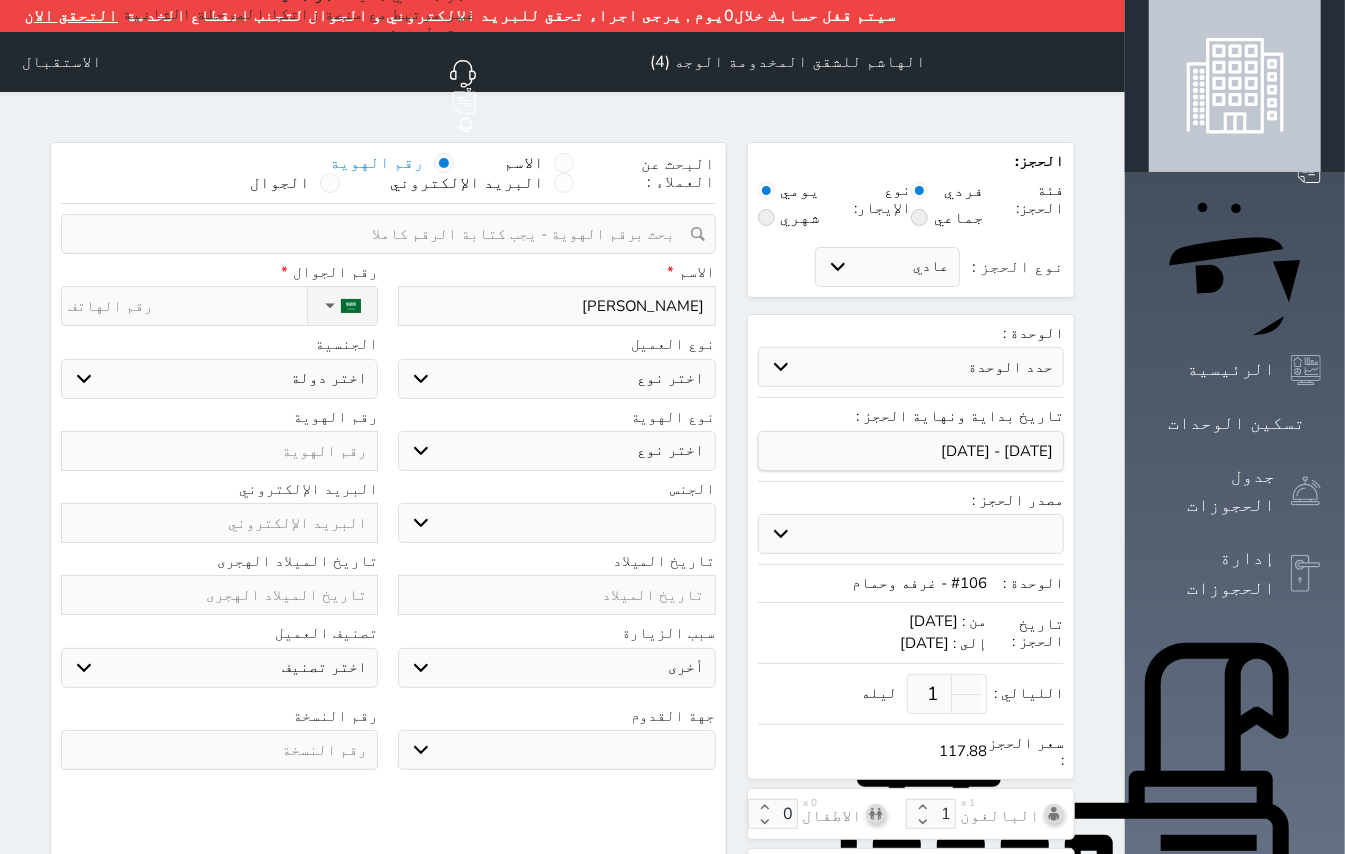 select 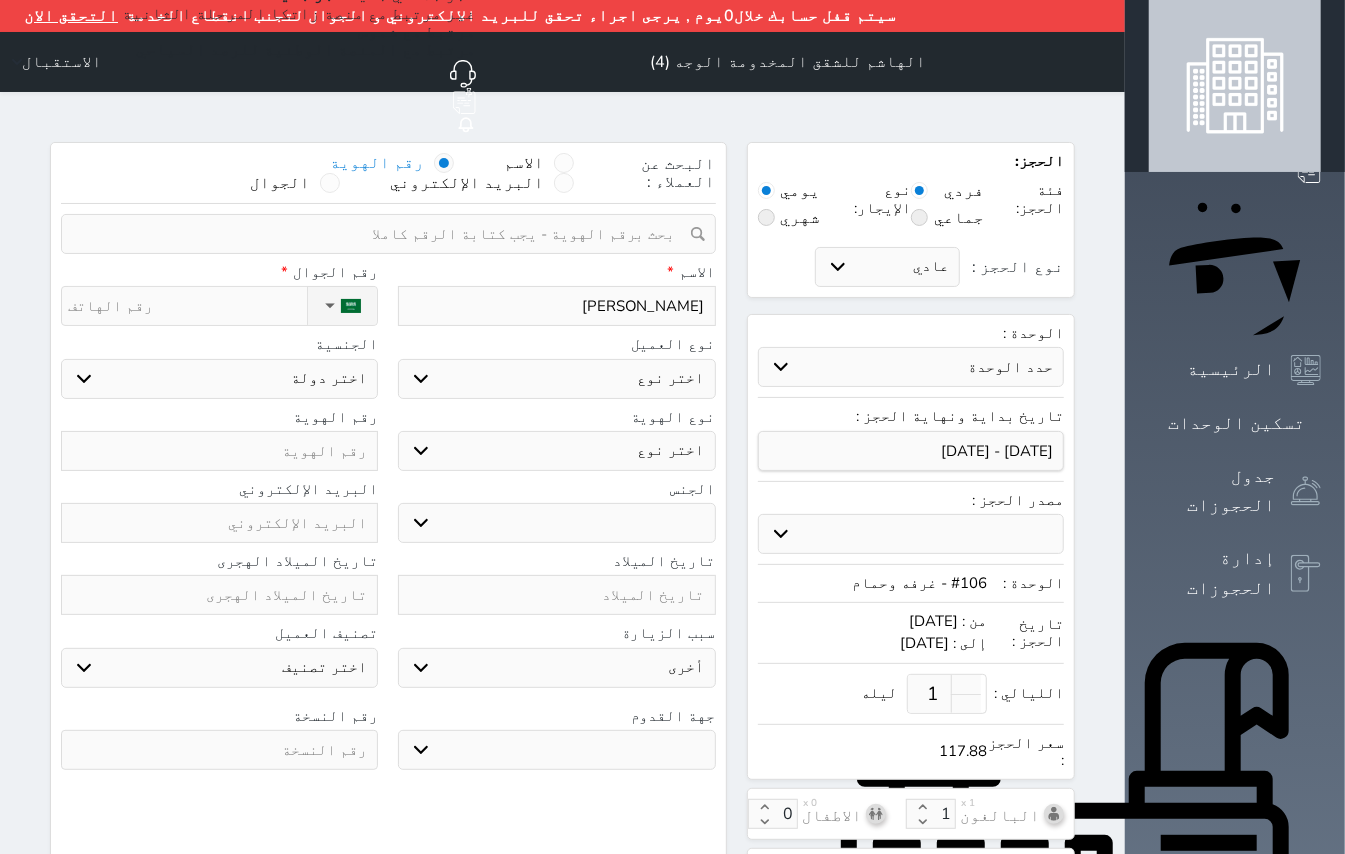 type on "[PERSON_NAME]" 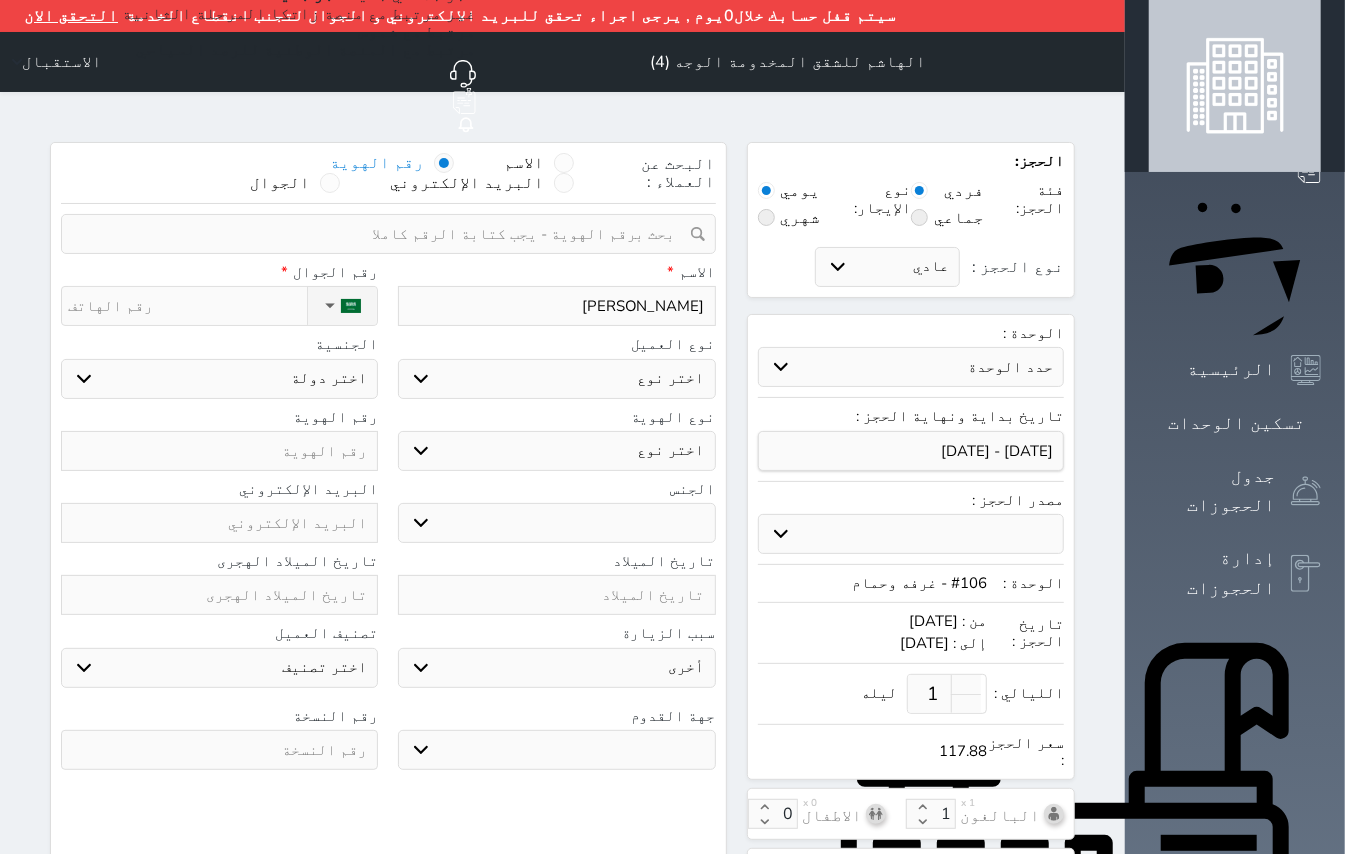 click on "اختر نوع   مواطن مواطن خليجي زائر مقيم" at bounding box center [556, 379] 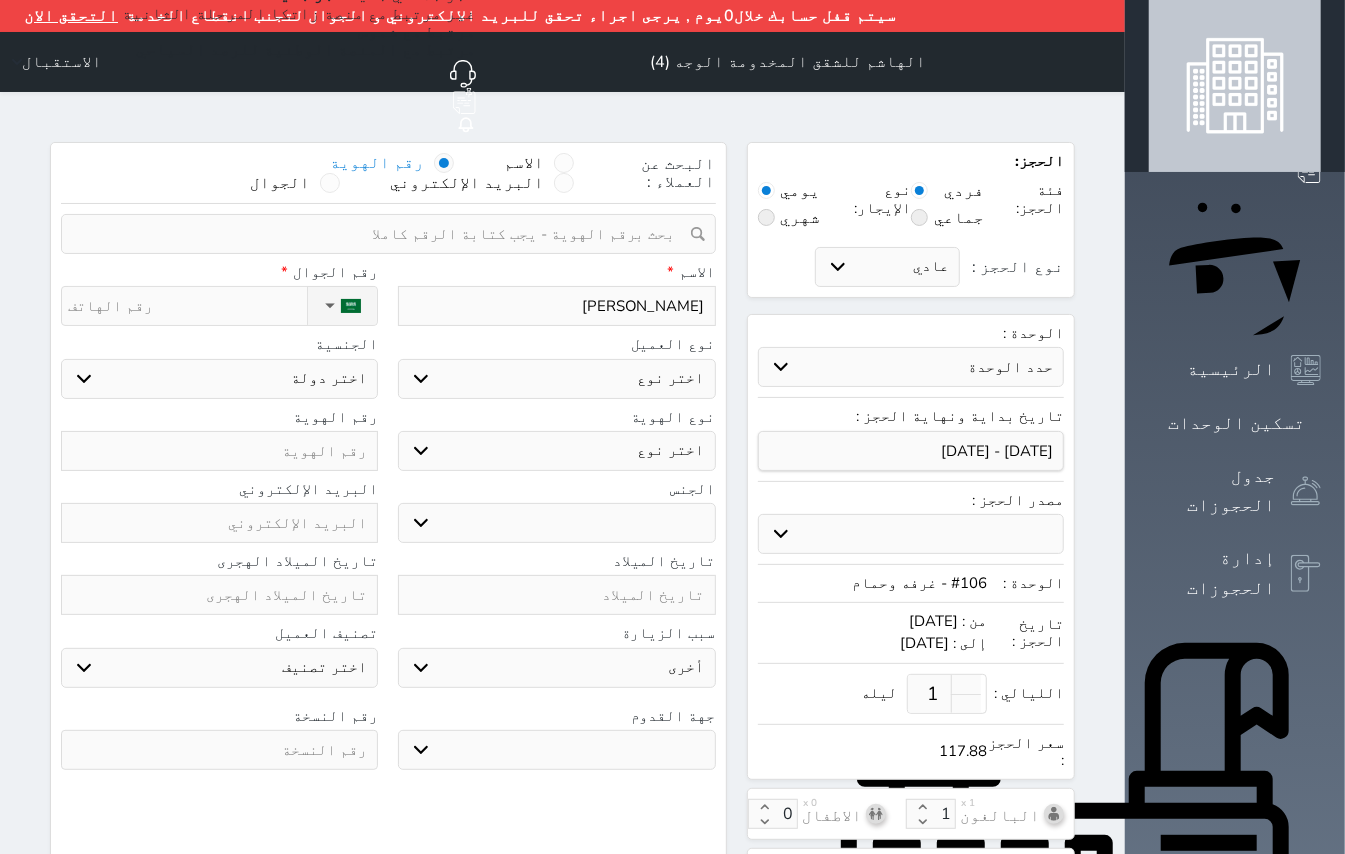 select on "4" 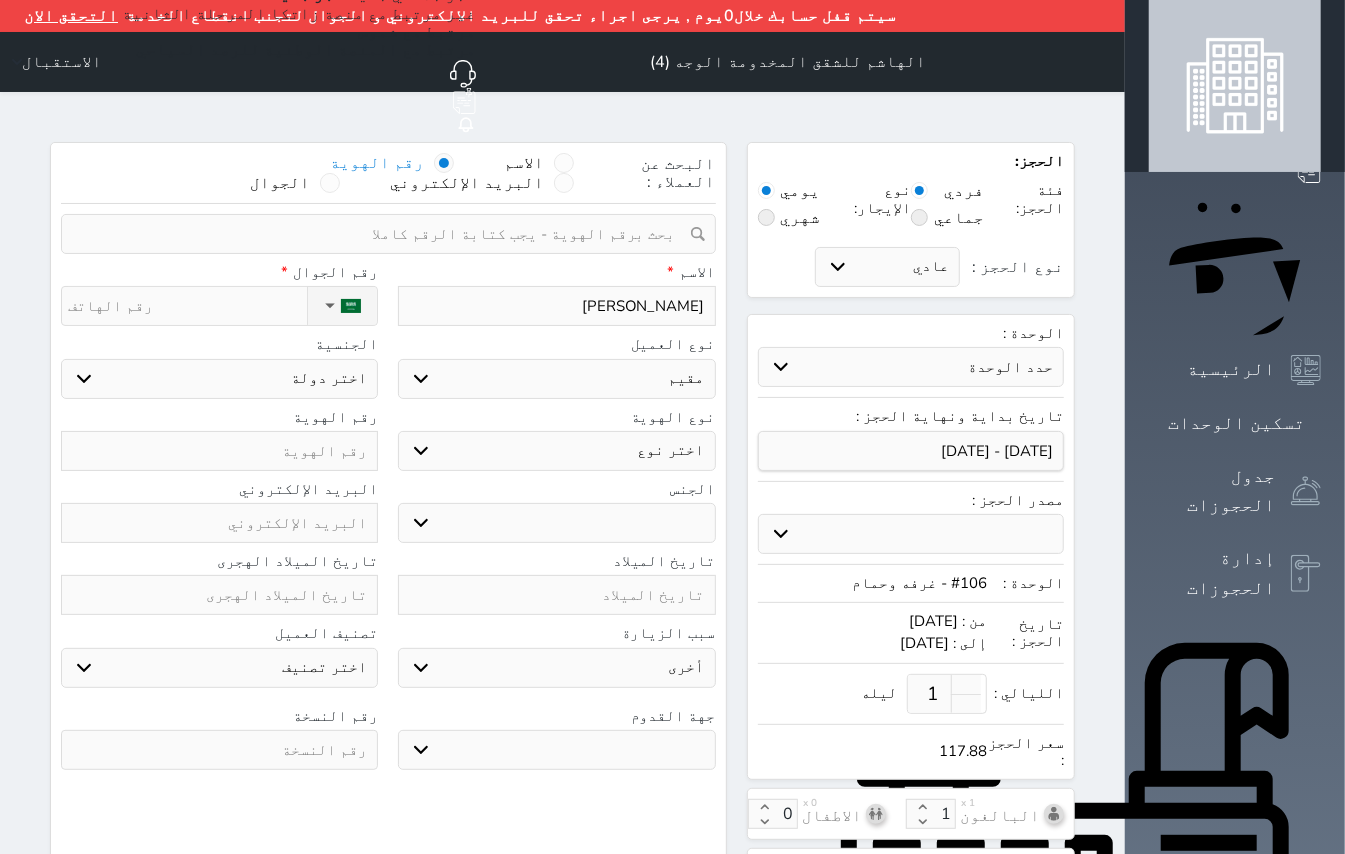 click on "اختر نوع   مواطن مواطن خليجي زائر مقيم" at bounding box center (556, 379) 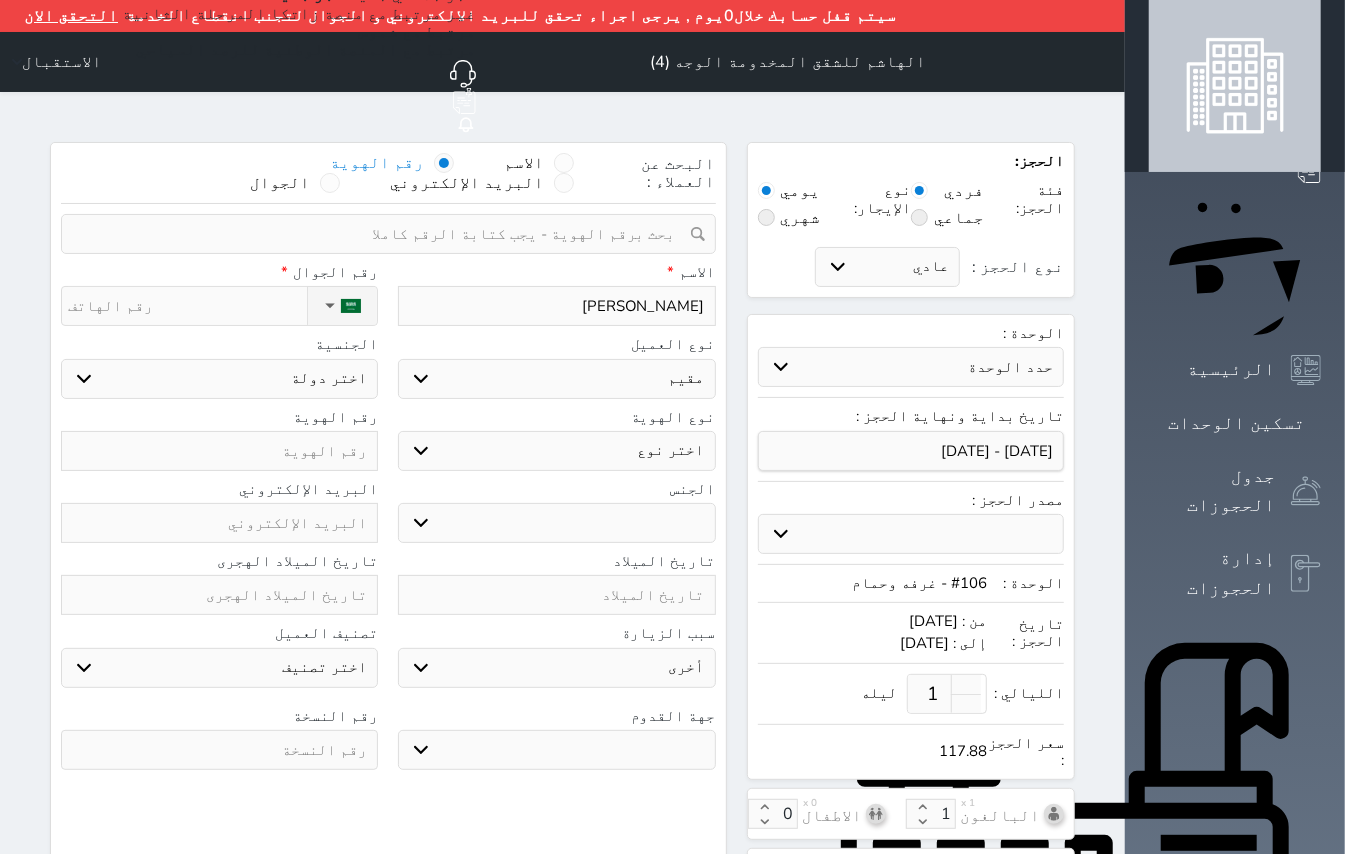 select 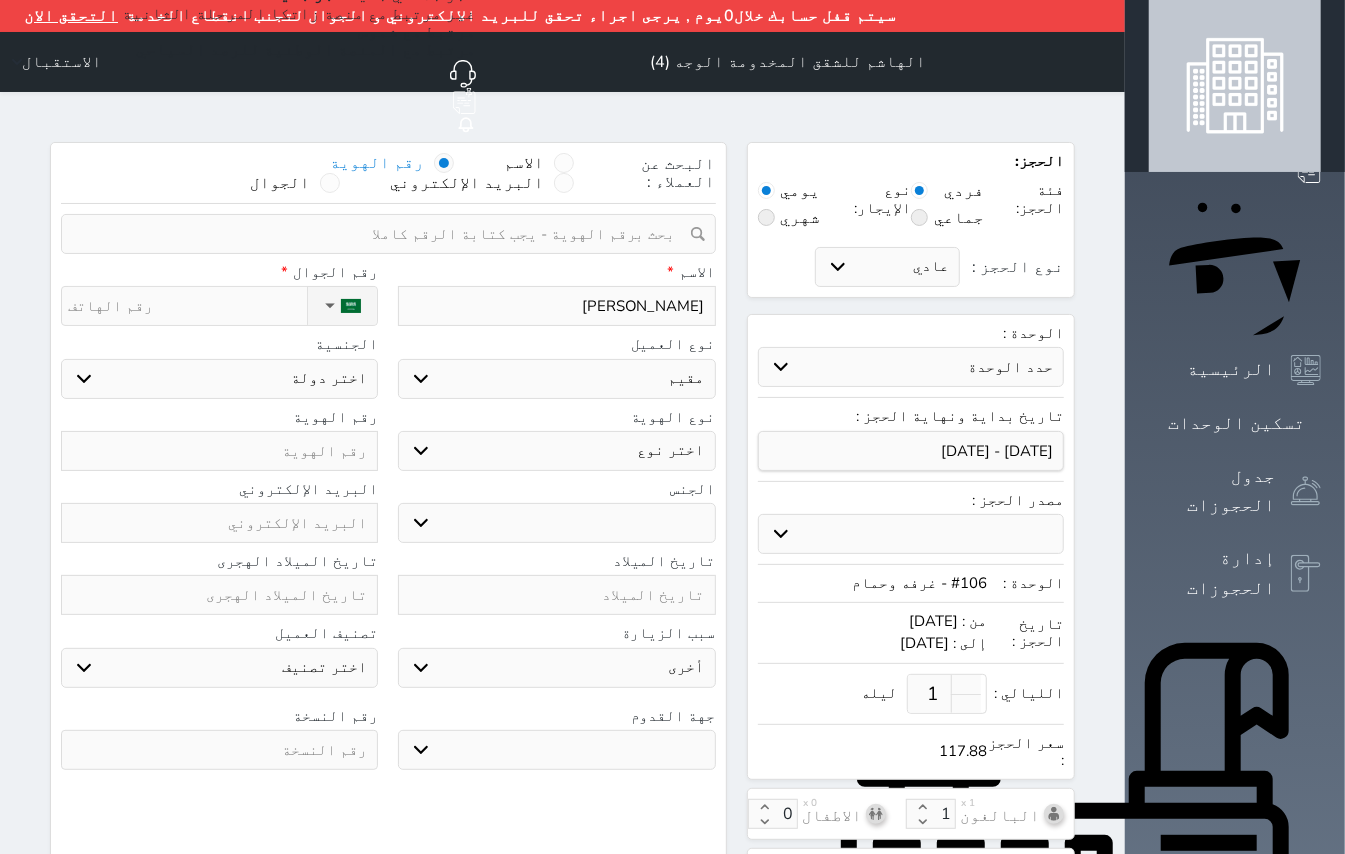 click on "اختر نوع   مقيم جواز السفر" at bounding box center (556, 451) 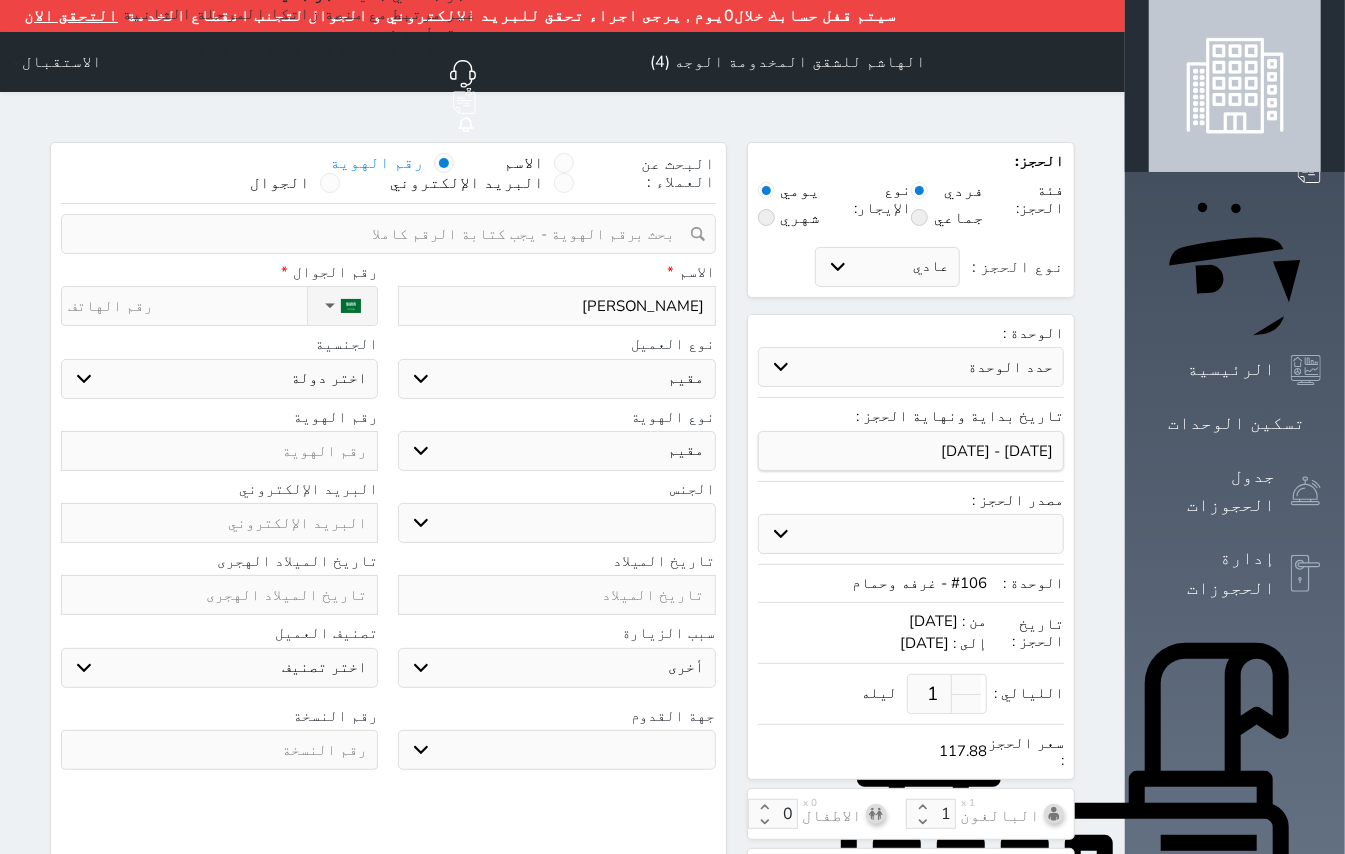 click on "اختر نوع   مقيم جواز السفر" at bounding box center [556, 451] 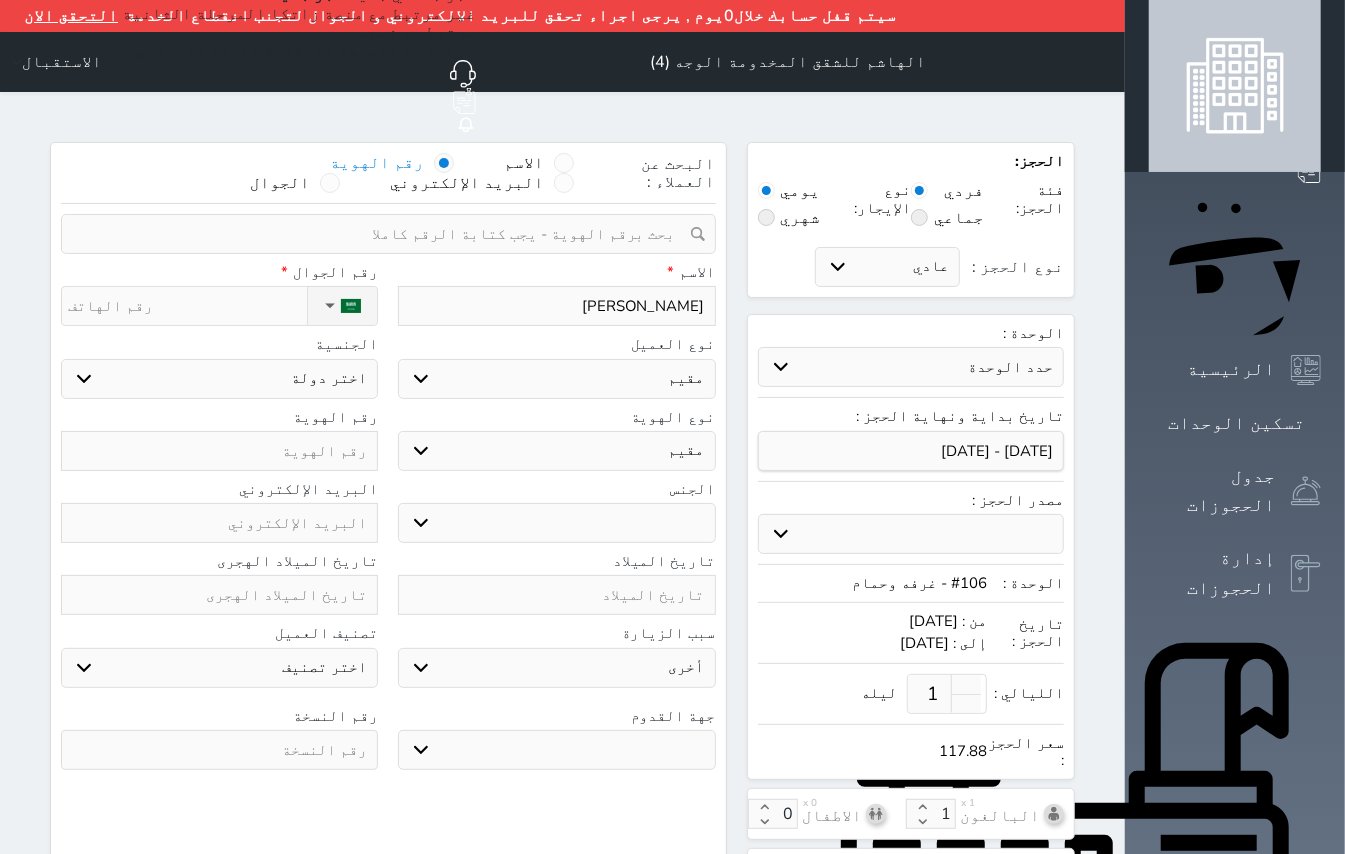 select 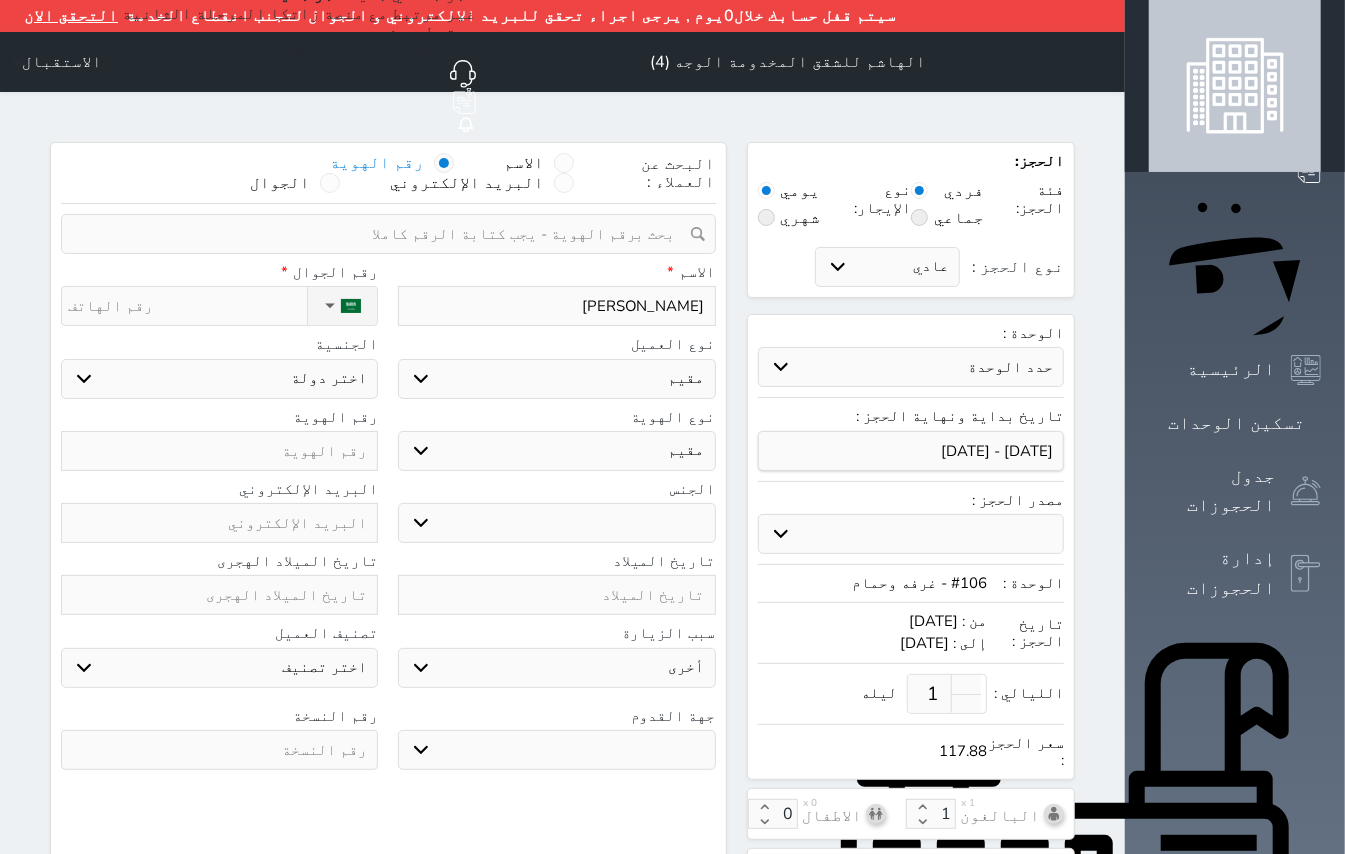 select 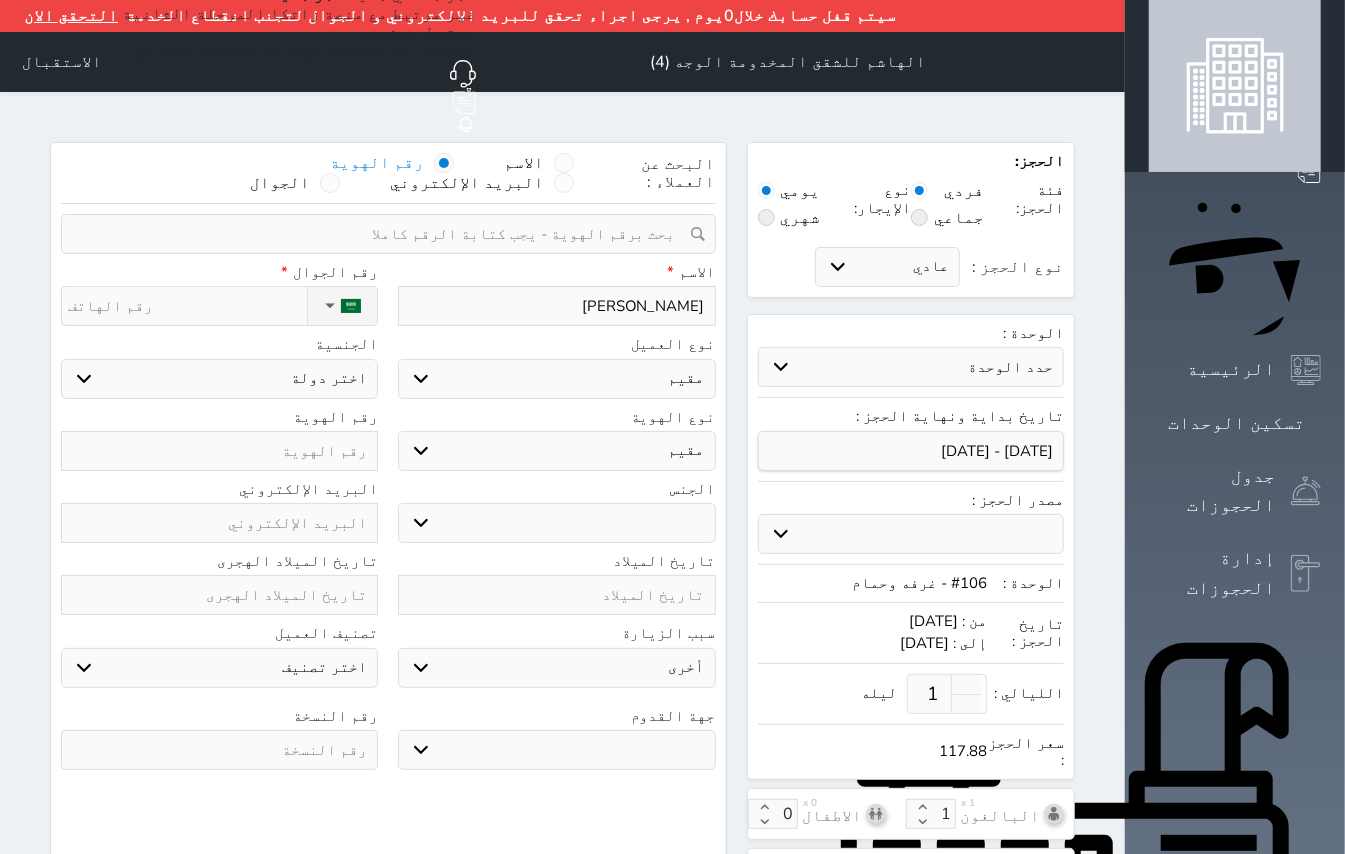 click on "ذكر   انثى" at bounding box center [556, 523] 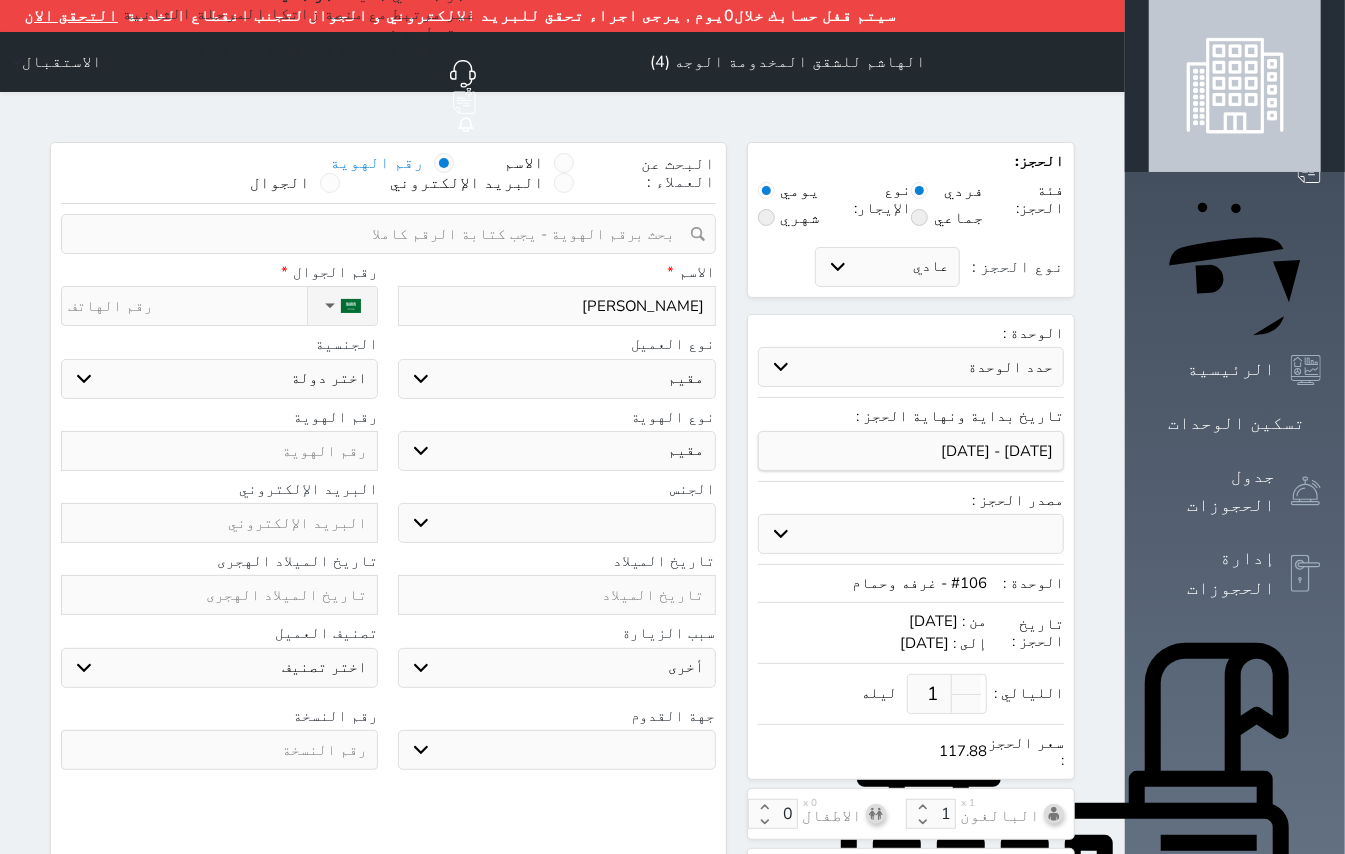 select 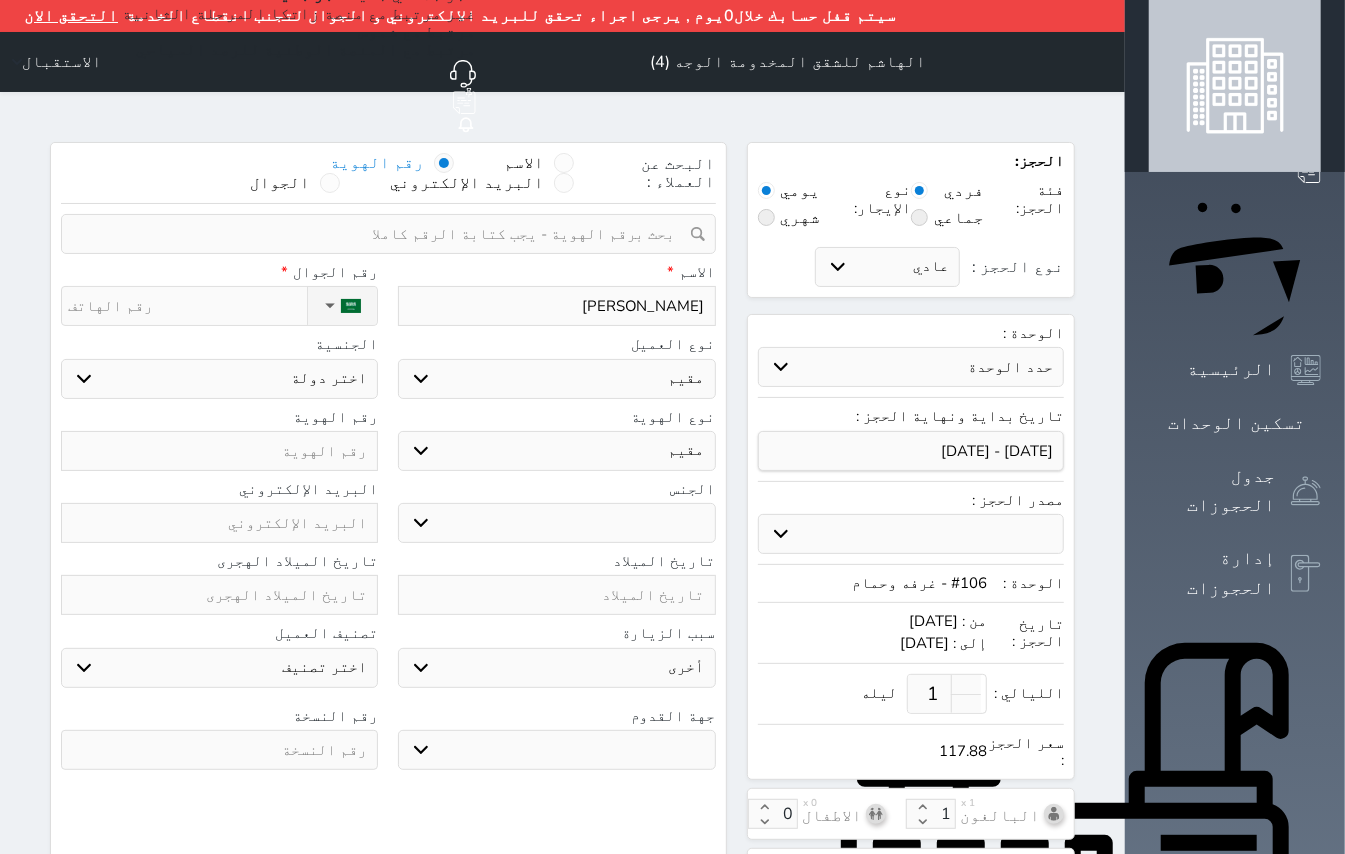 select 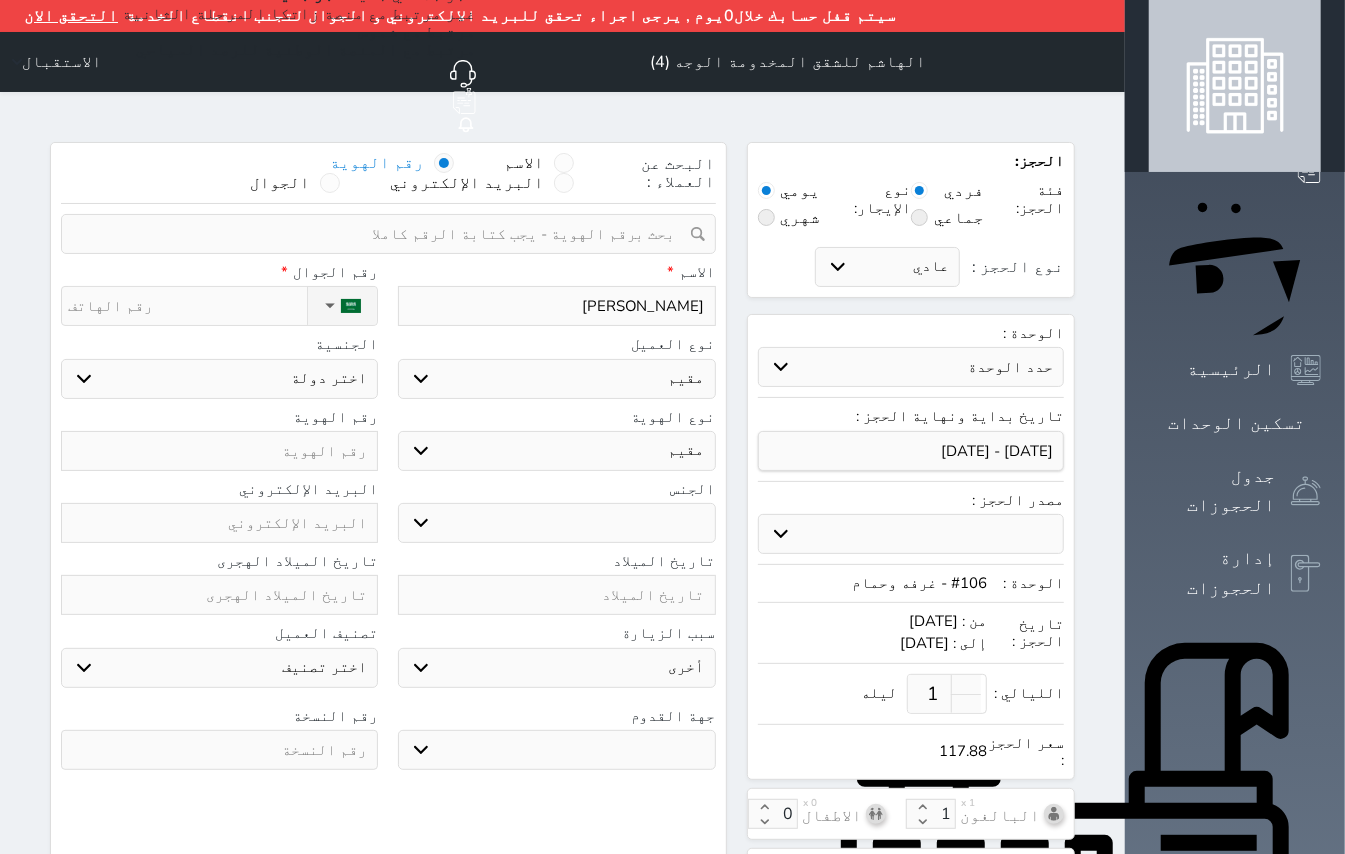 click on "نوع الحجز :" at bounding box center (188, 306) 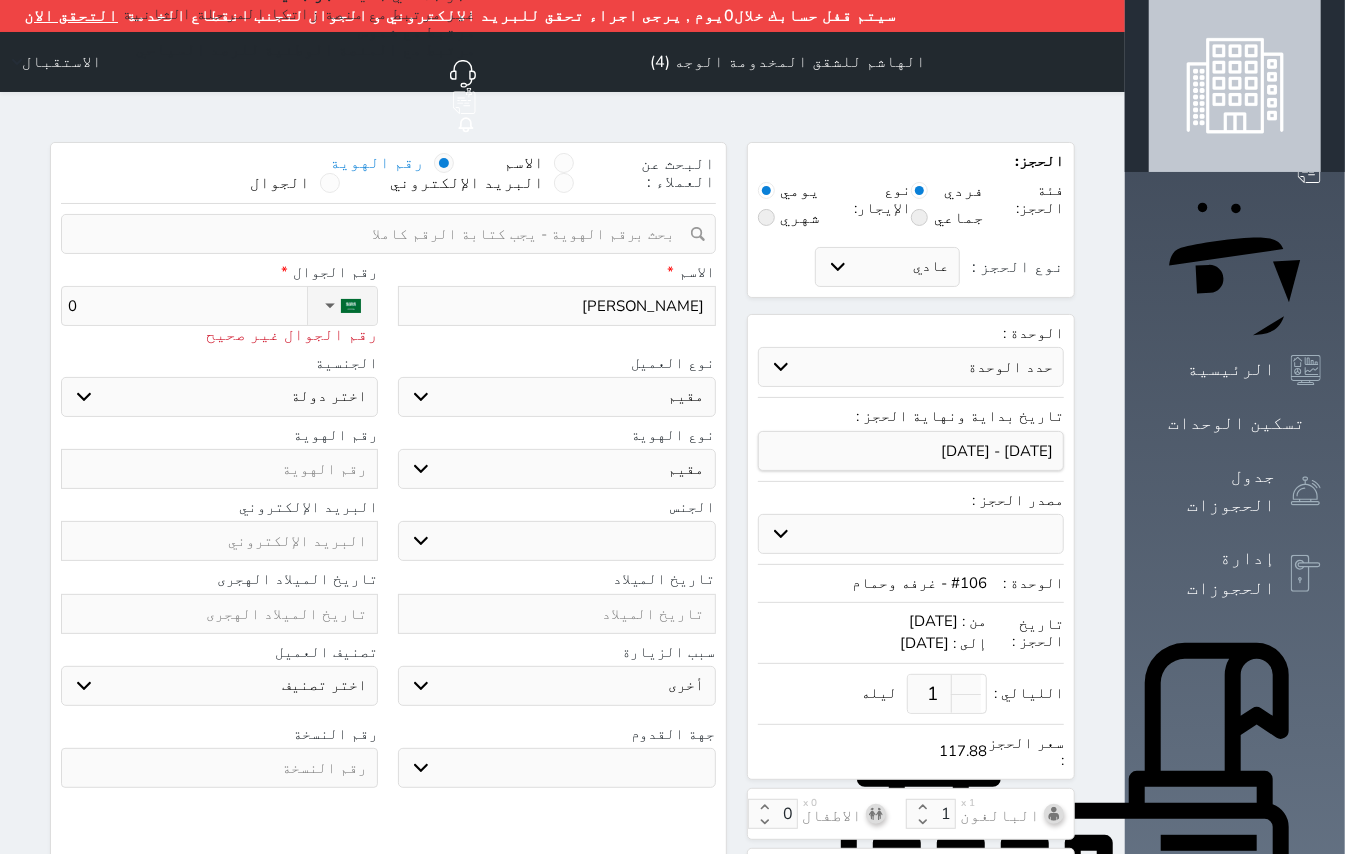 type on "05" 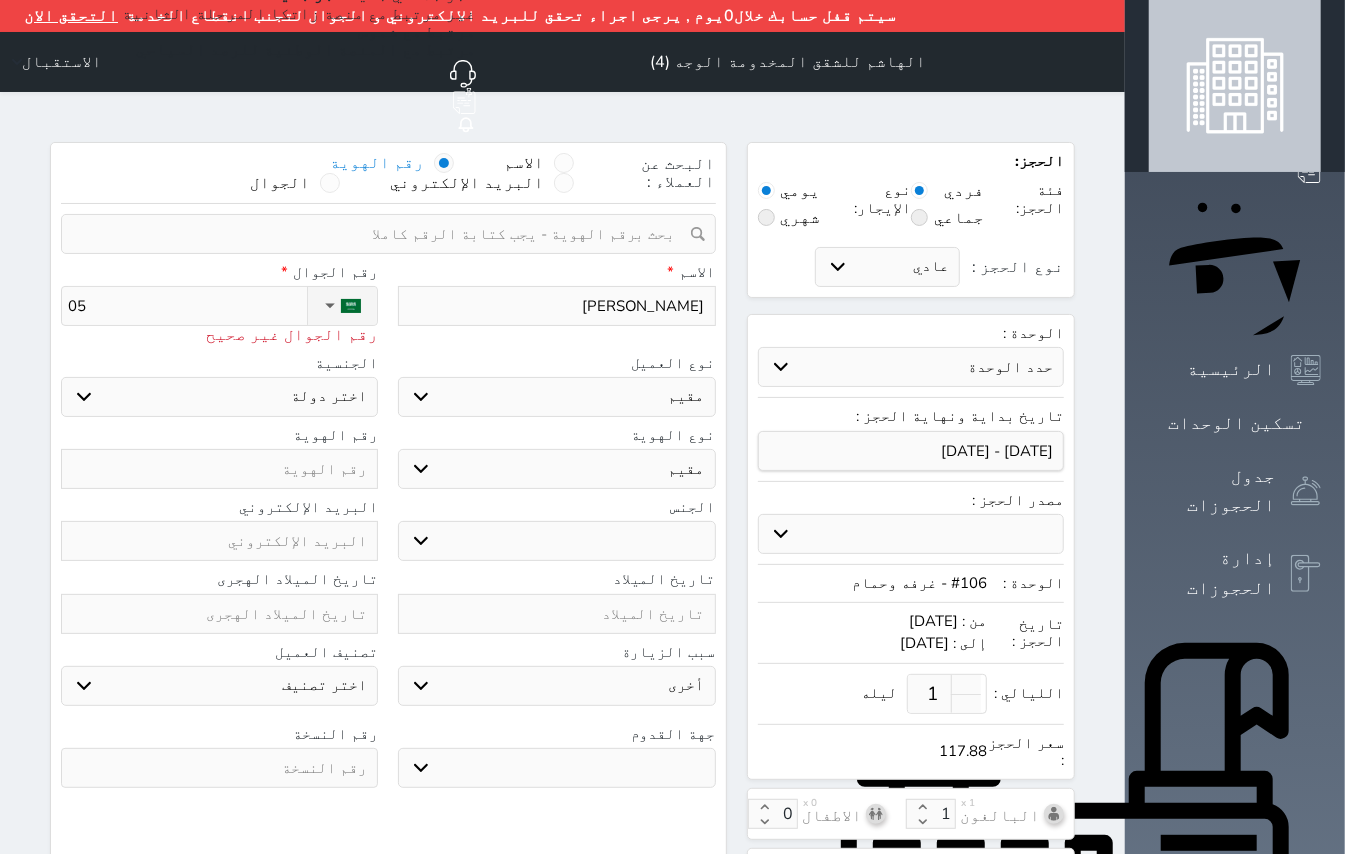 select 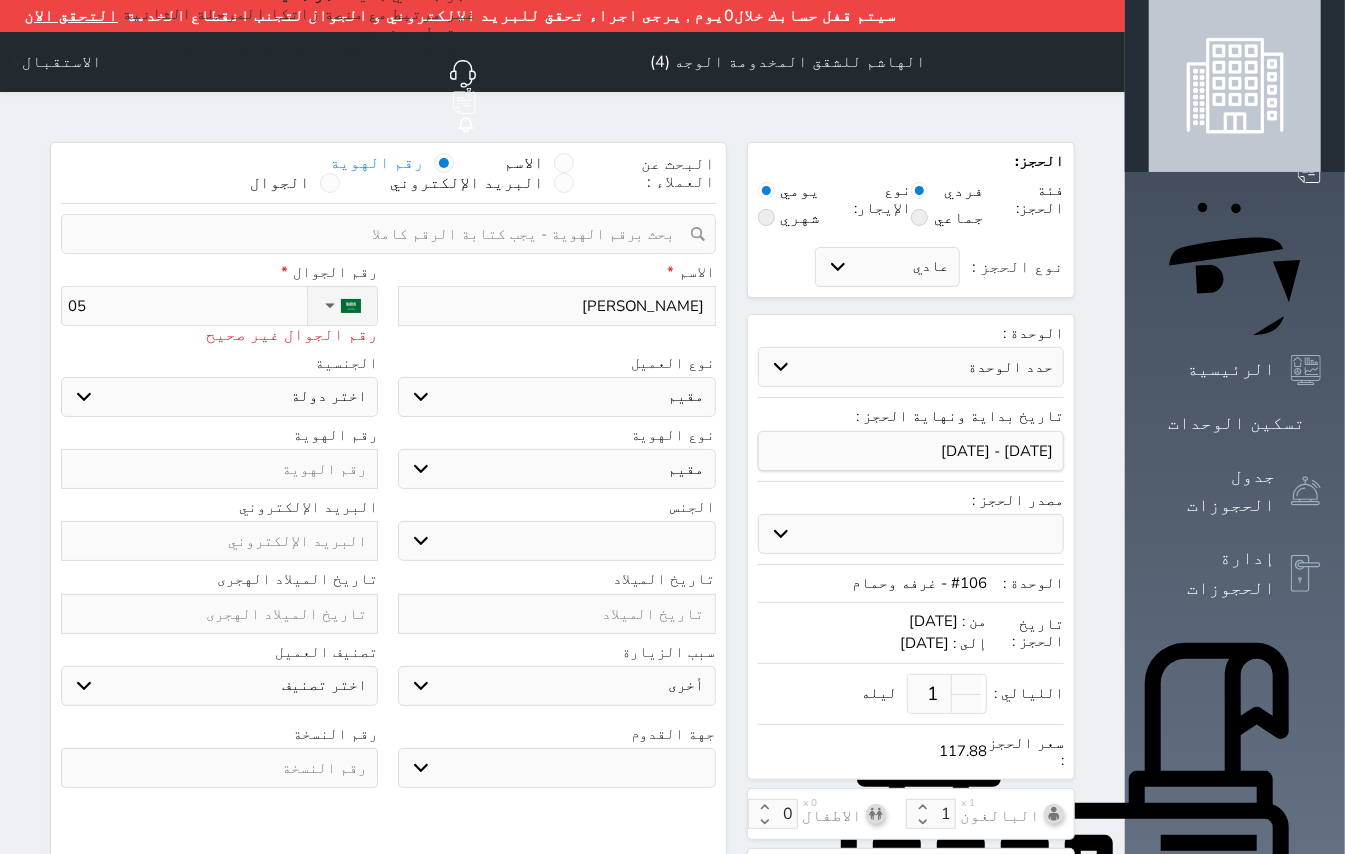 type on "050" 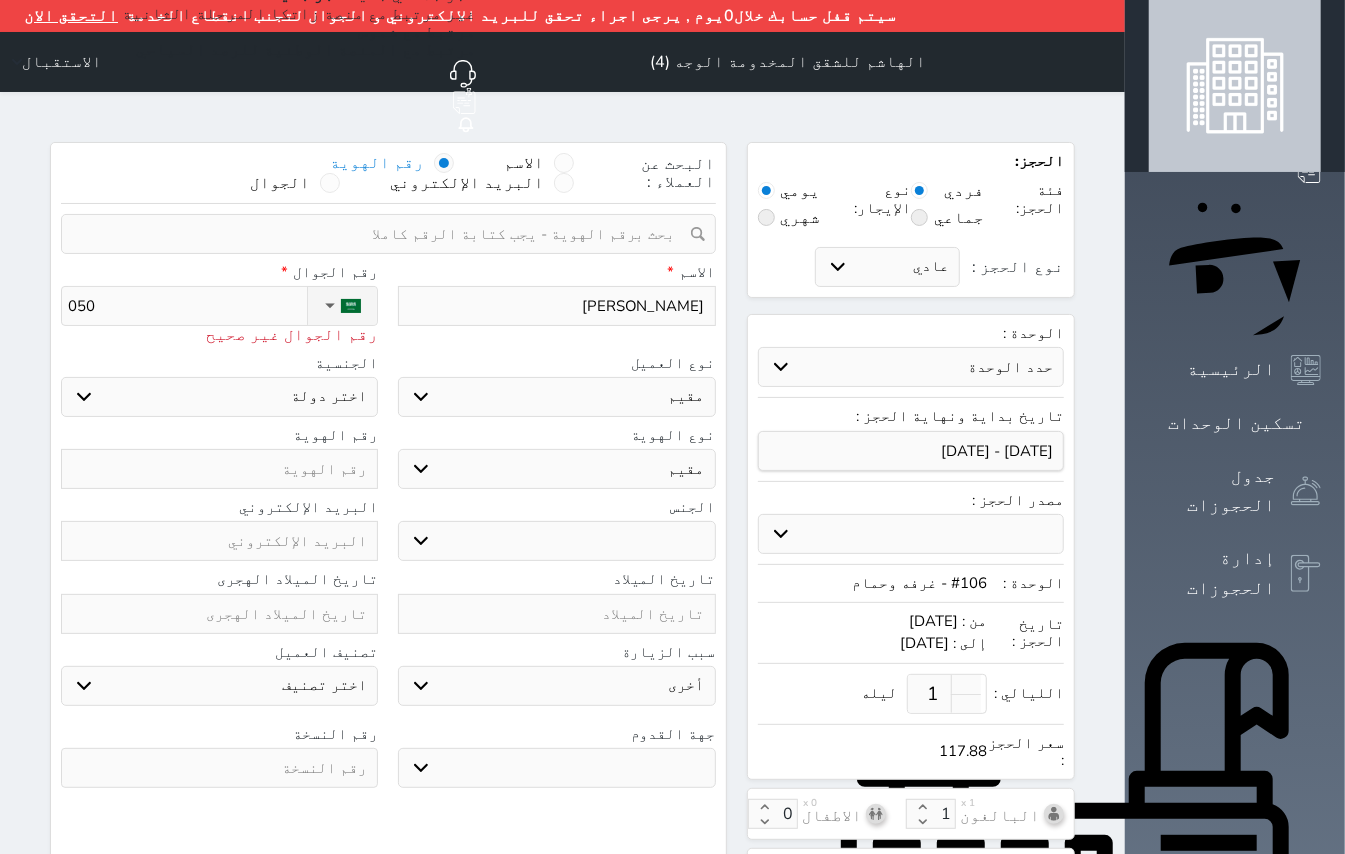 select 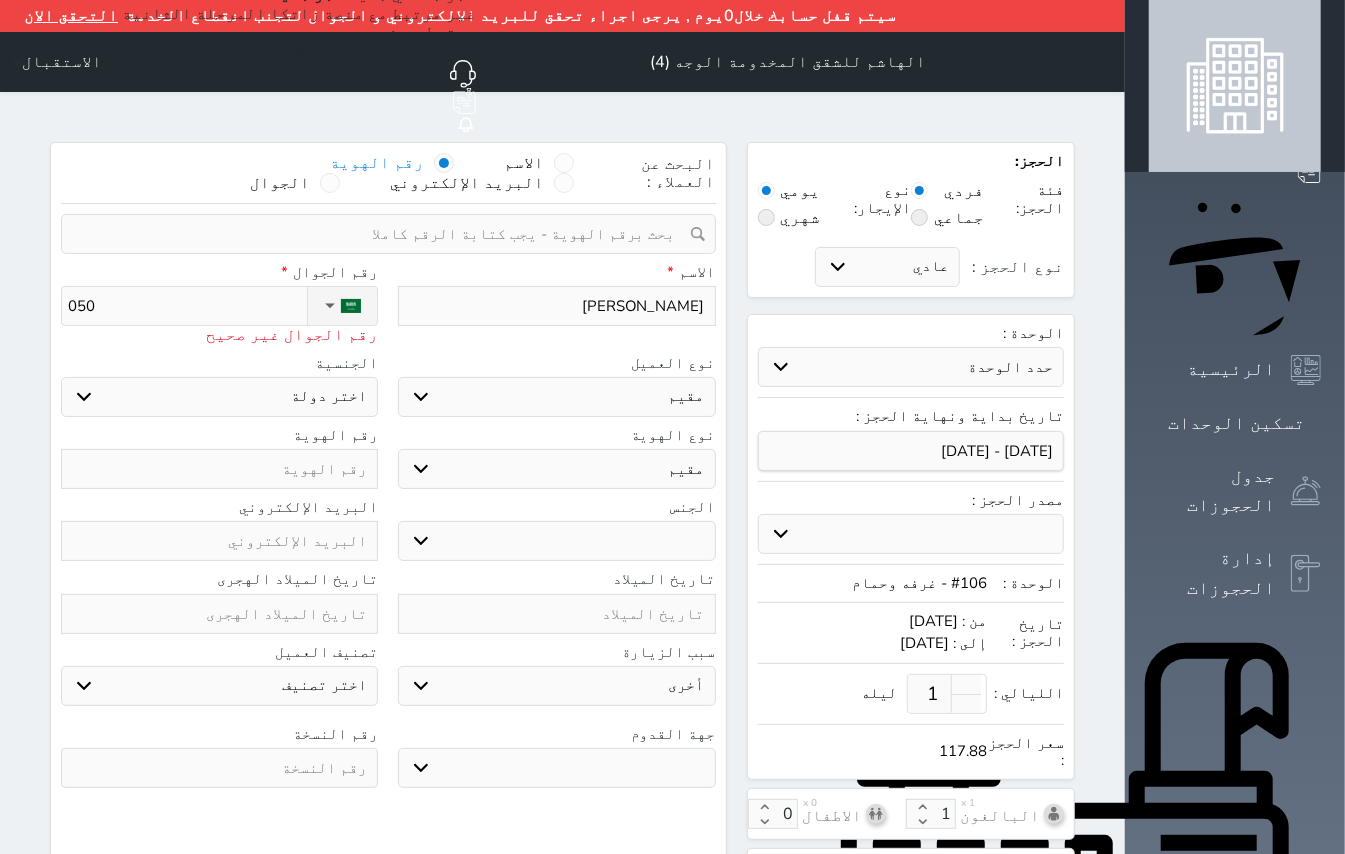 type on "0509" 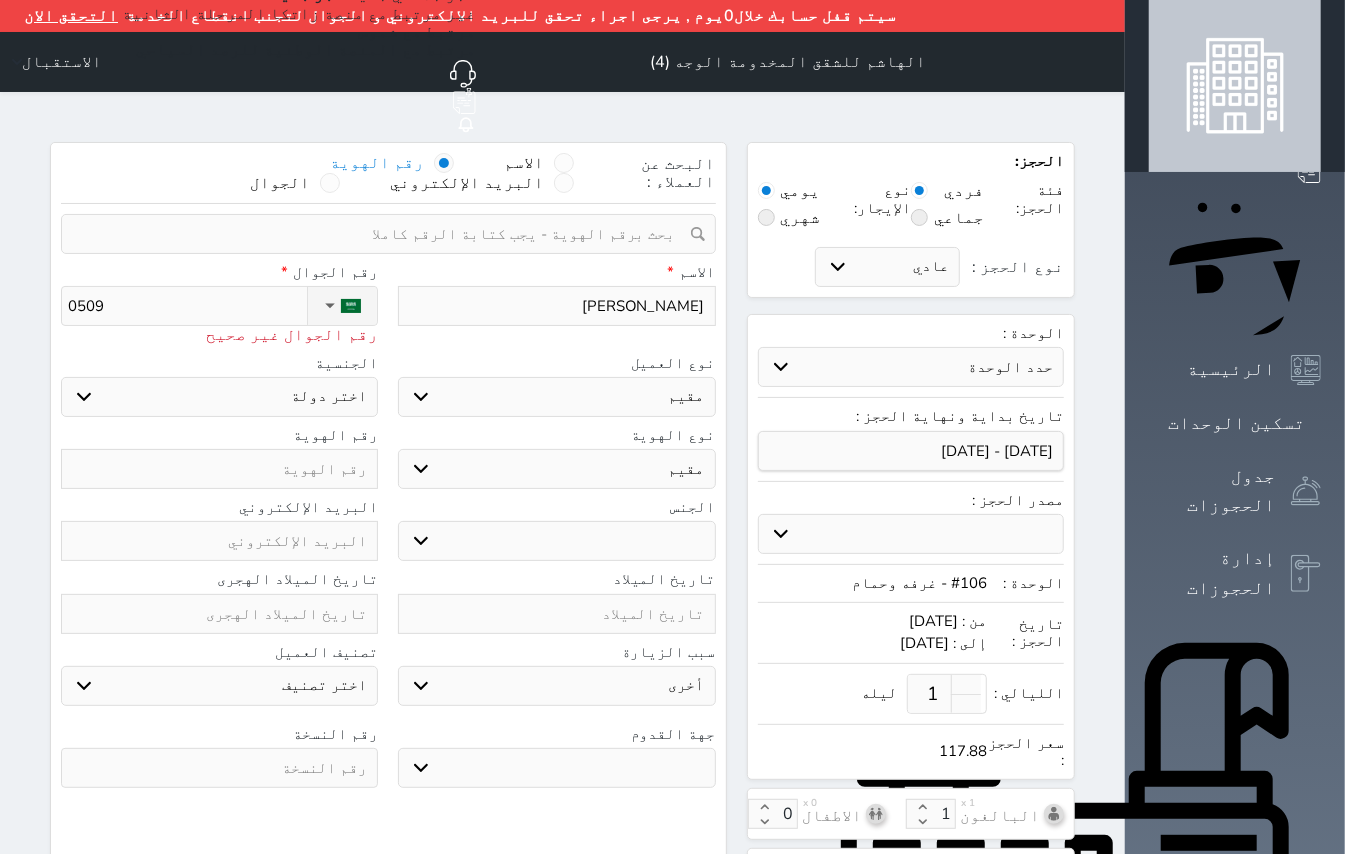 select 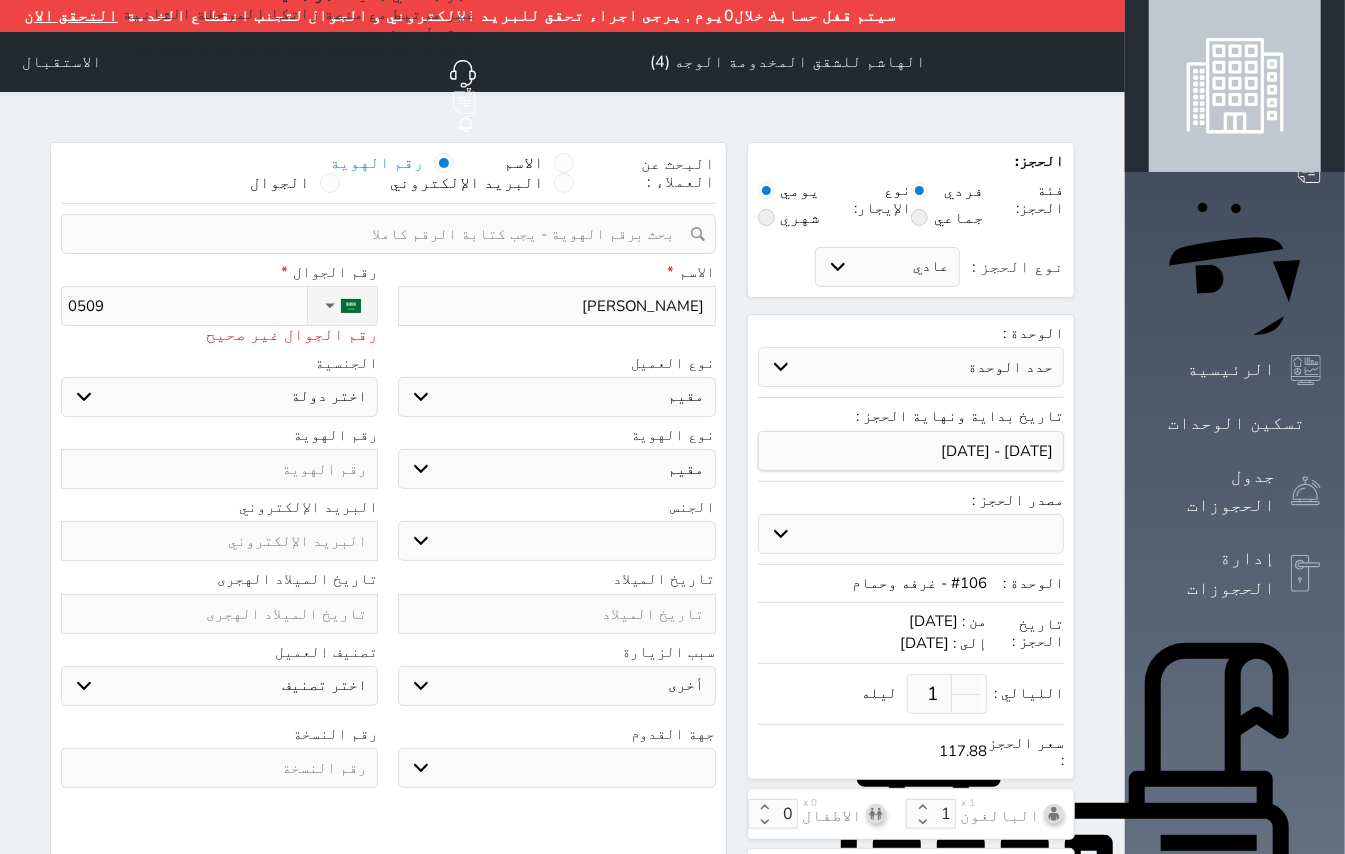 type on "05094" 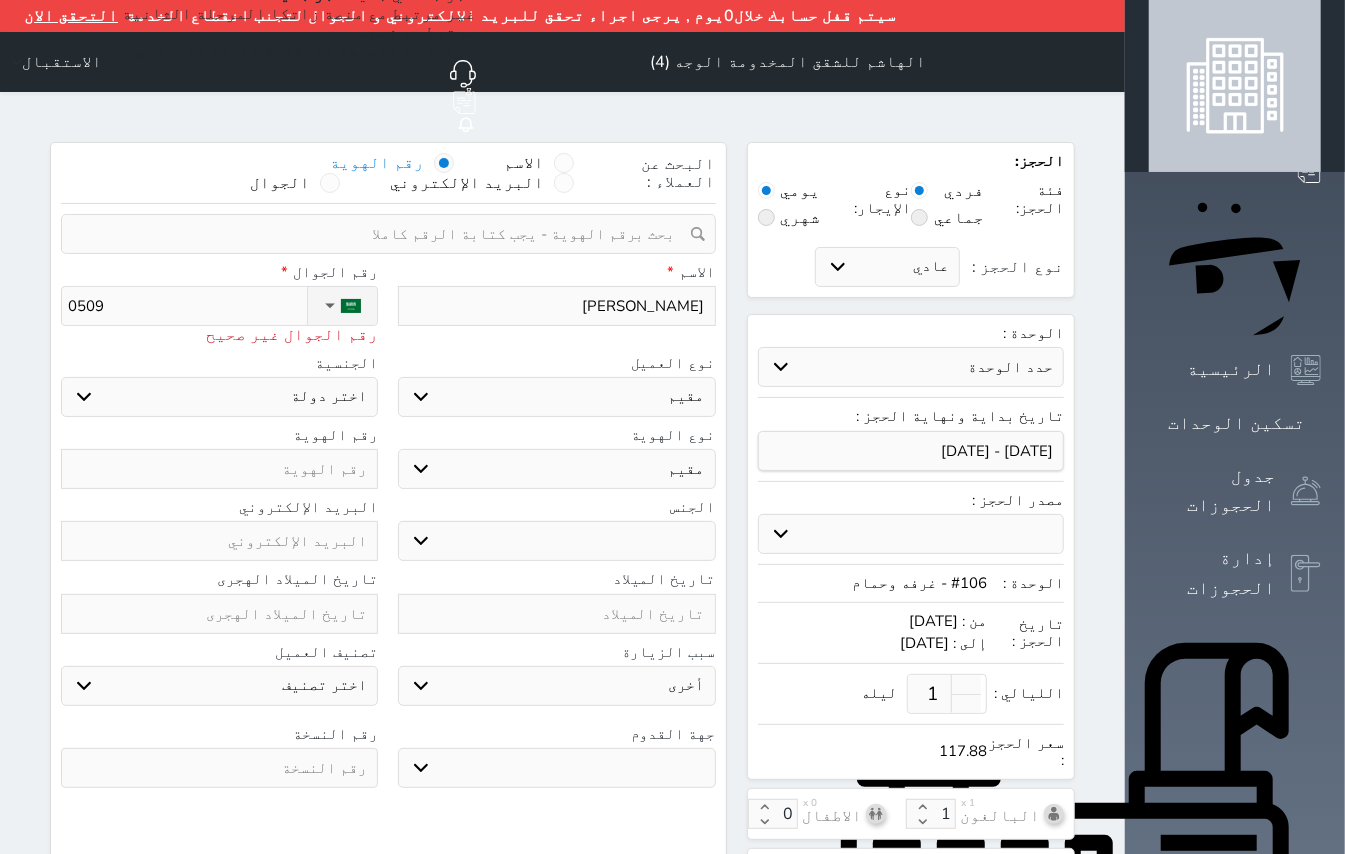 select 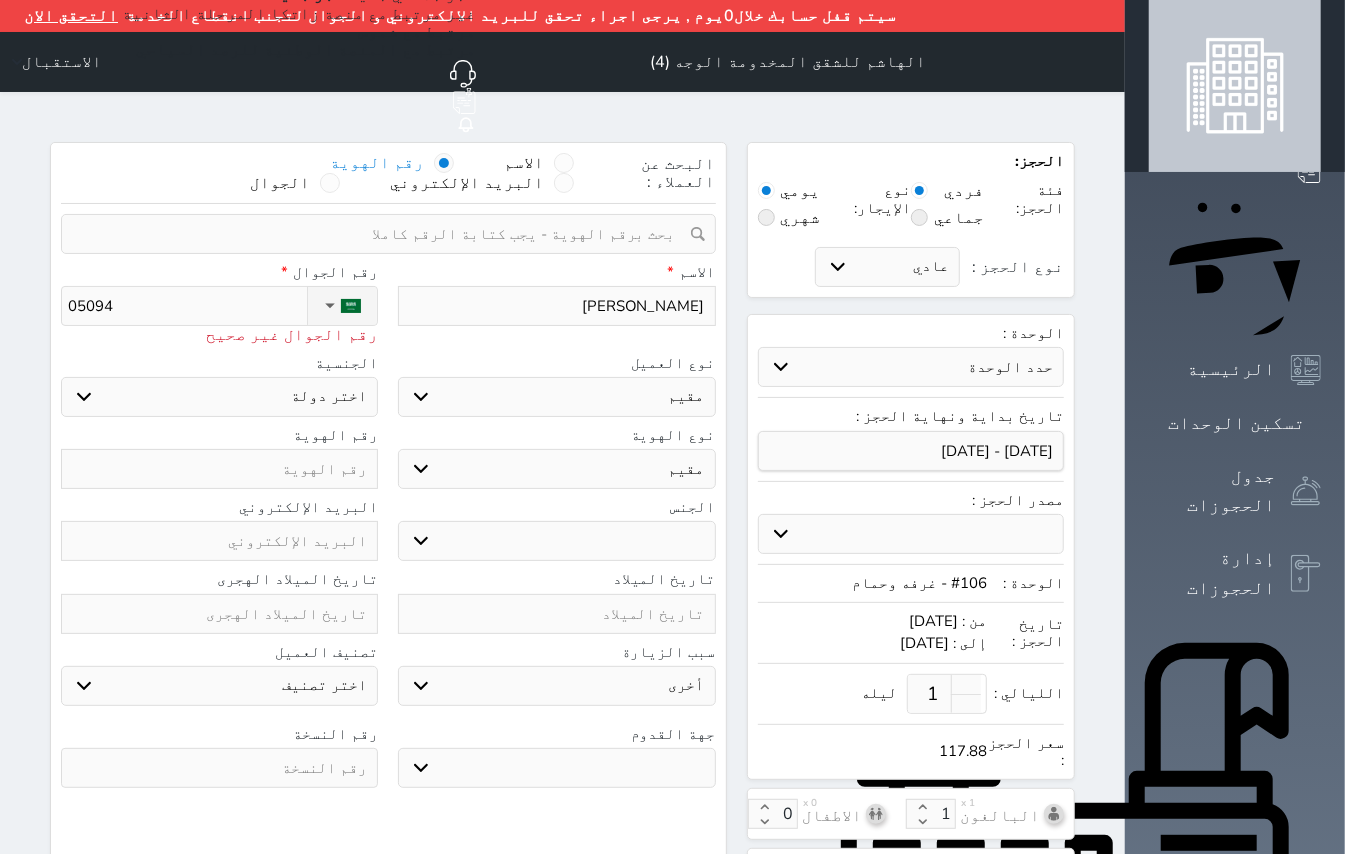 type on "050940" 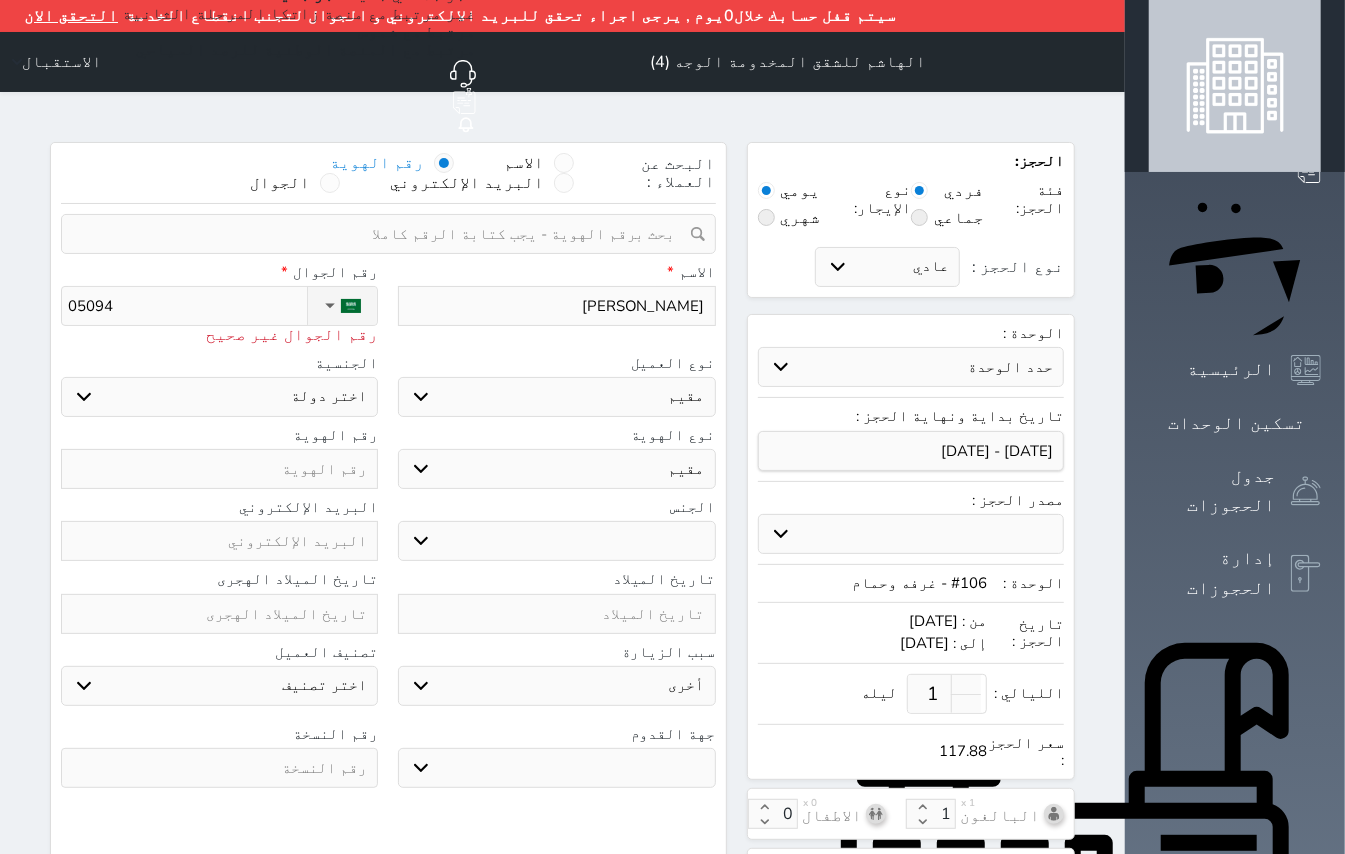select 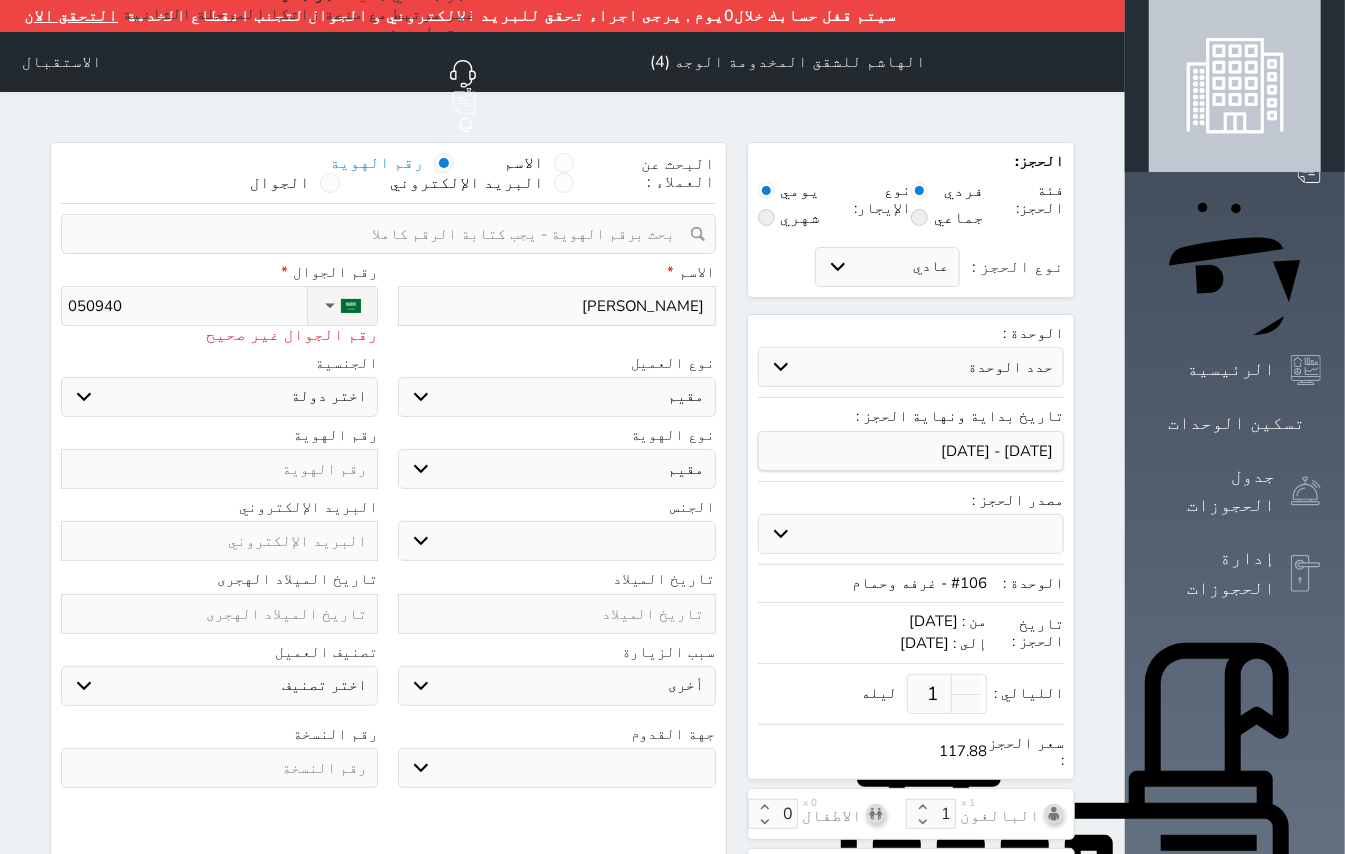 type on "0509408" 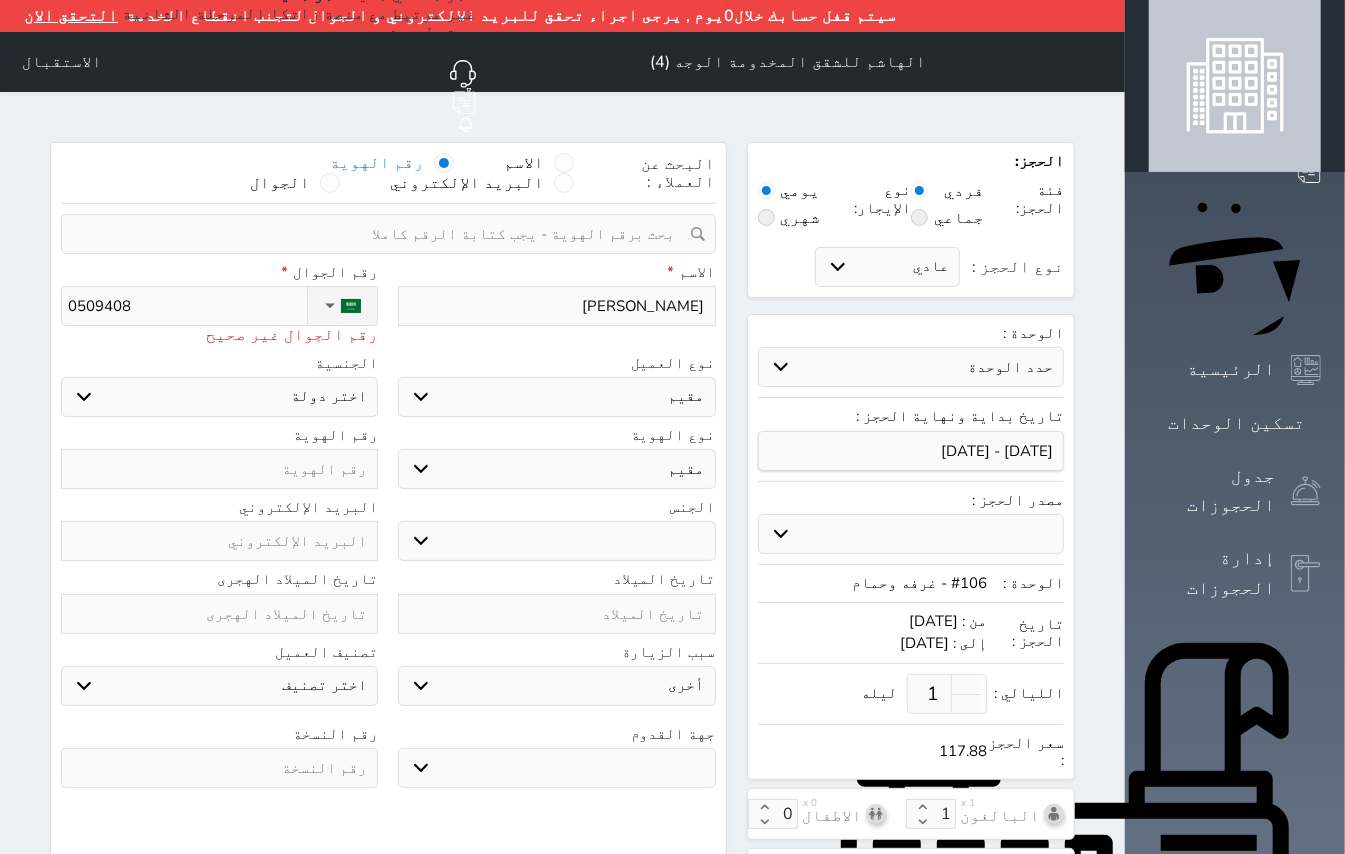 select 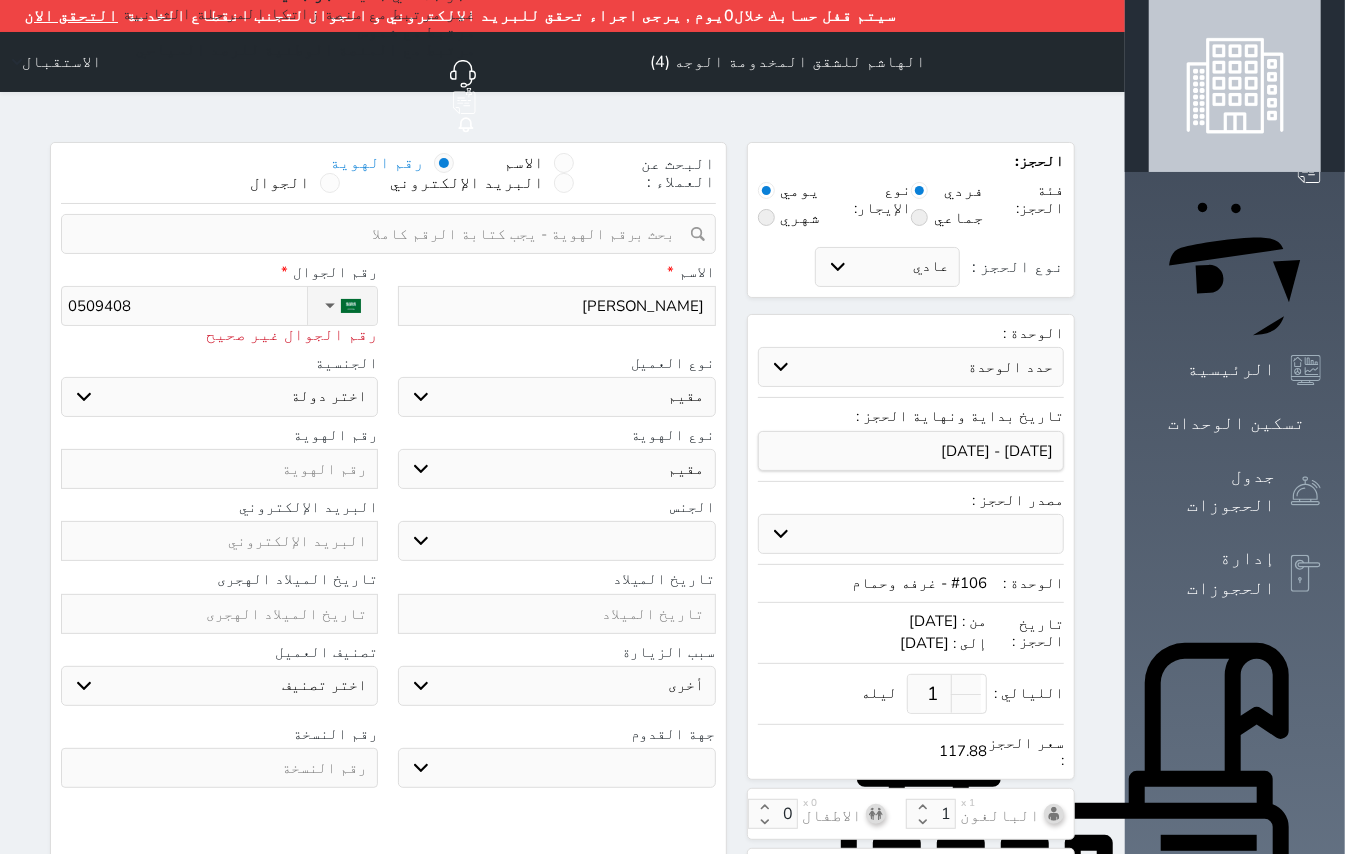 type on "05094083" 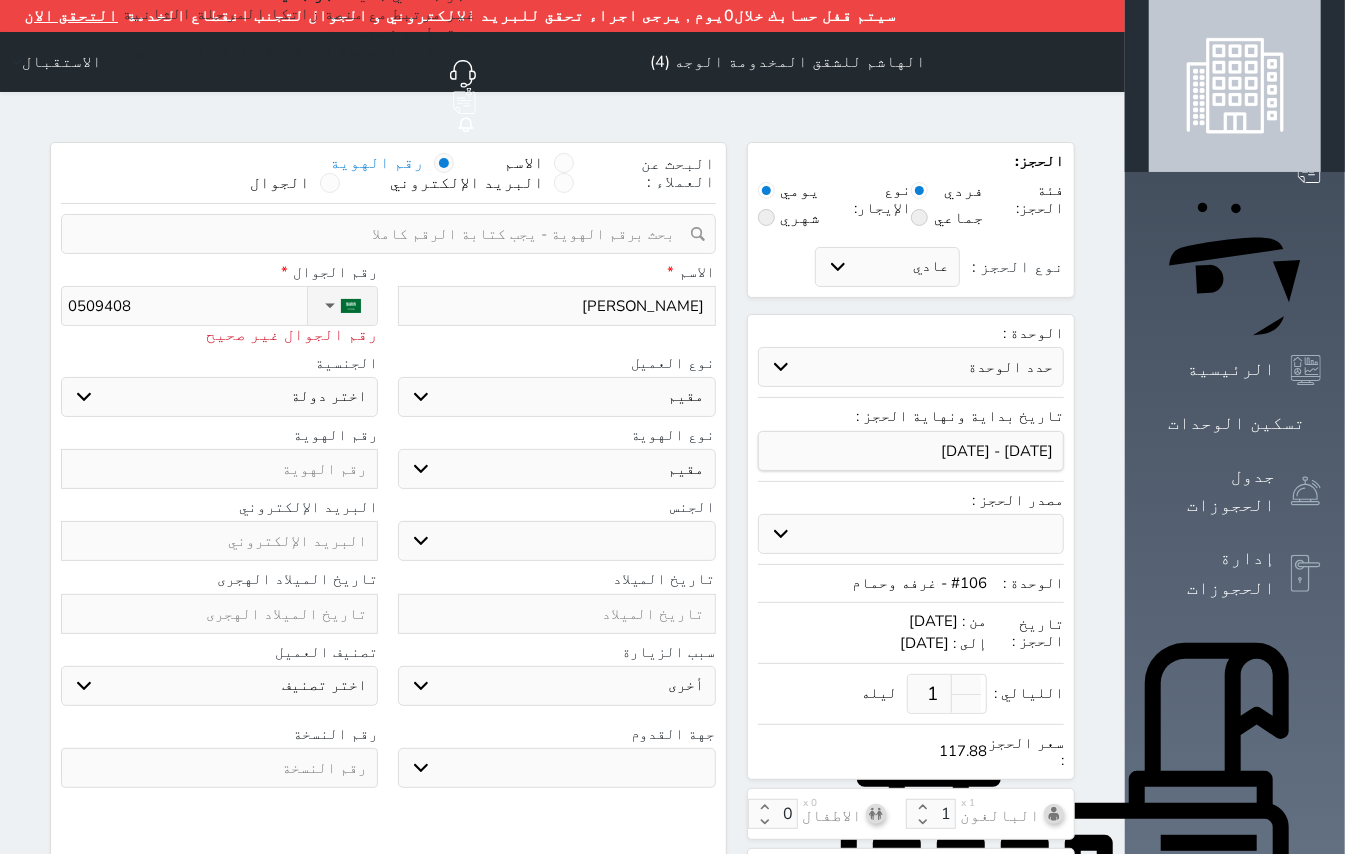 select 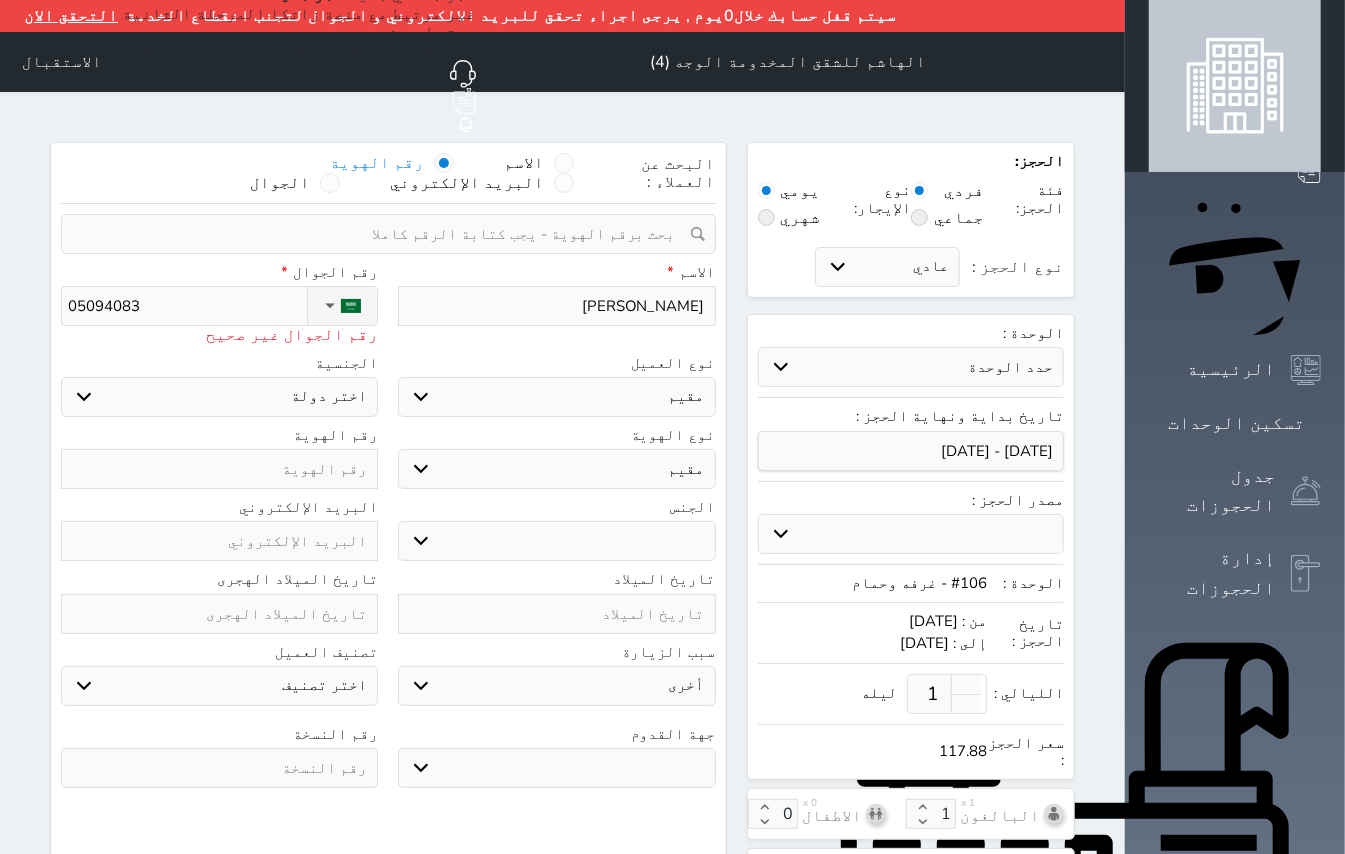 type on "050940831" 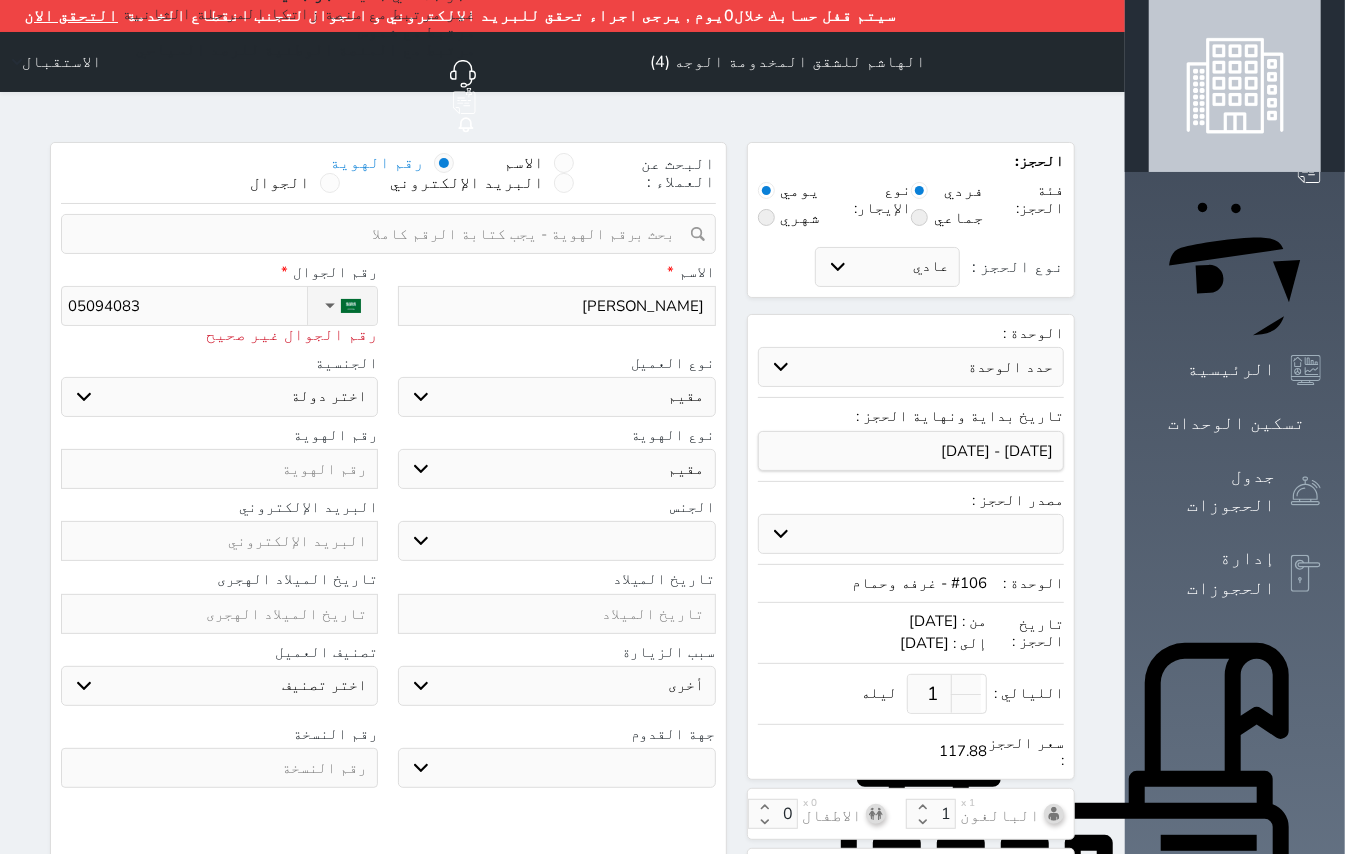 select 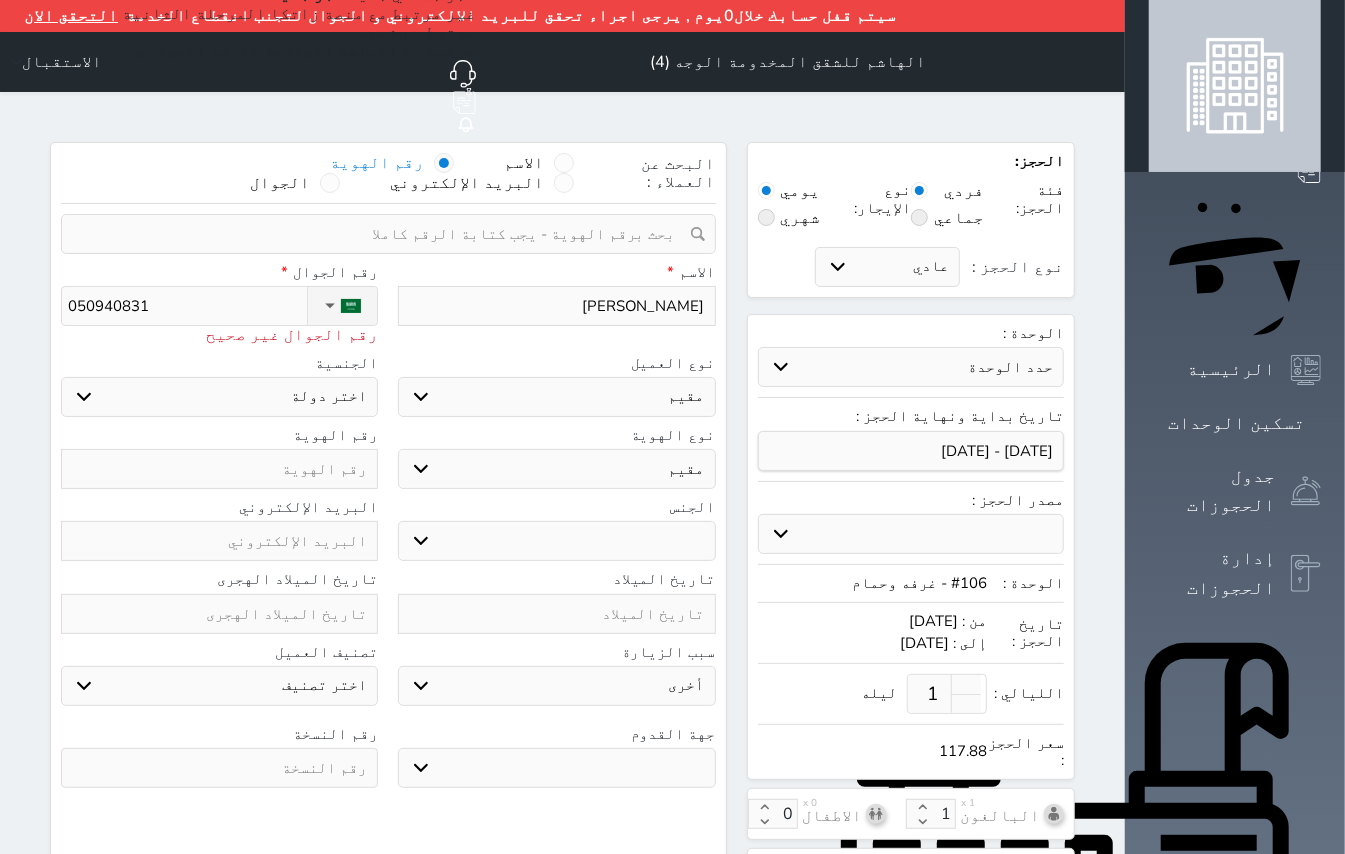 type on "[PHONE_NUMBER]" 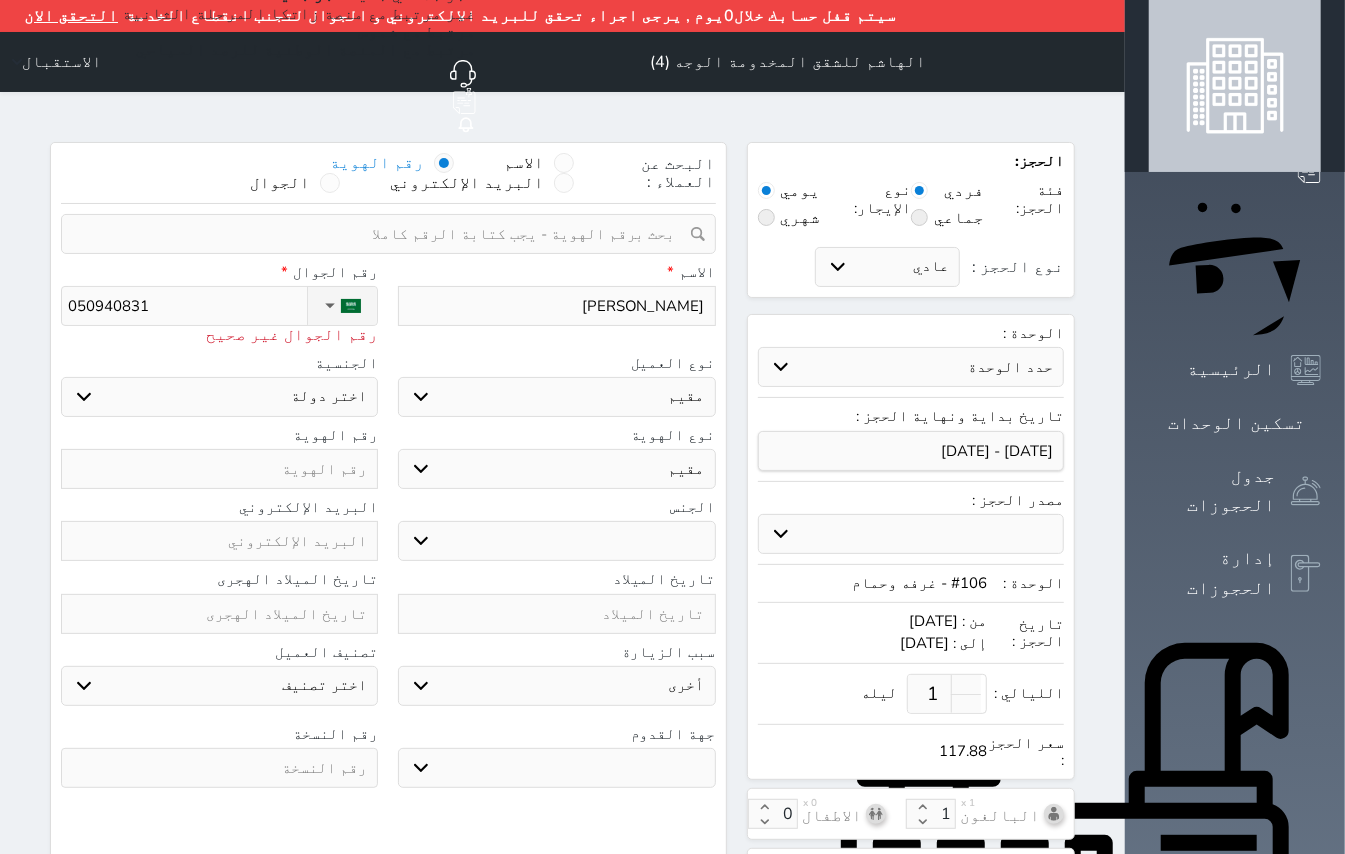 select 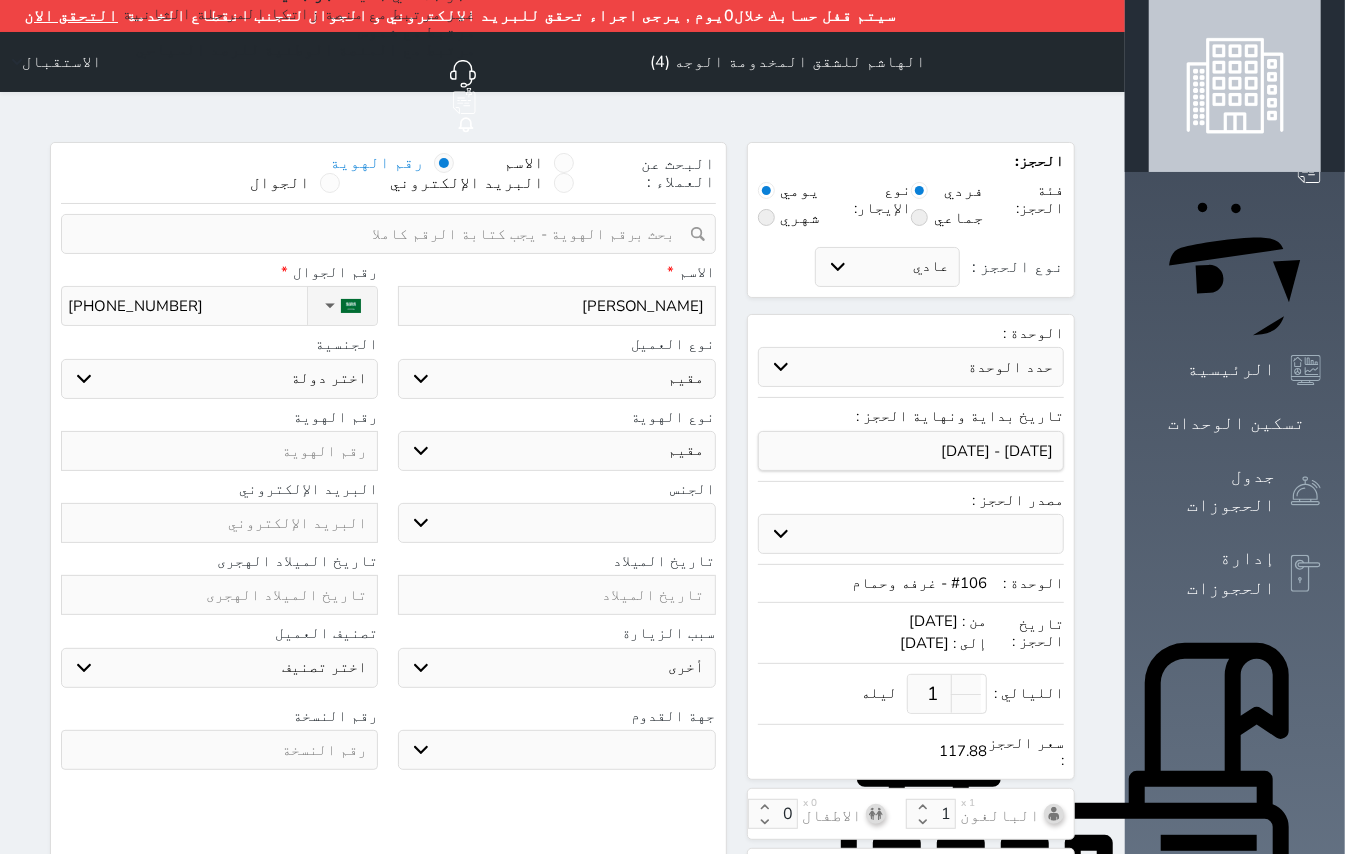 type on "[PHONE_NUMBER]" 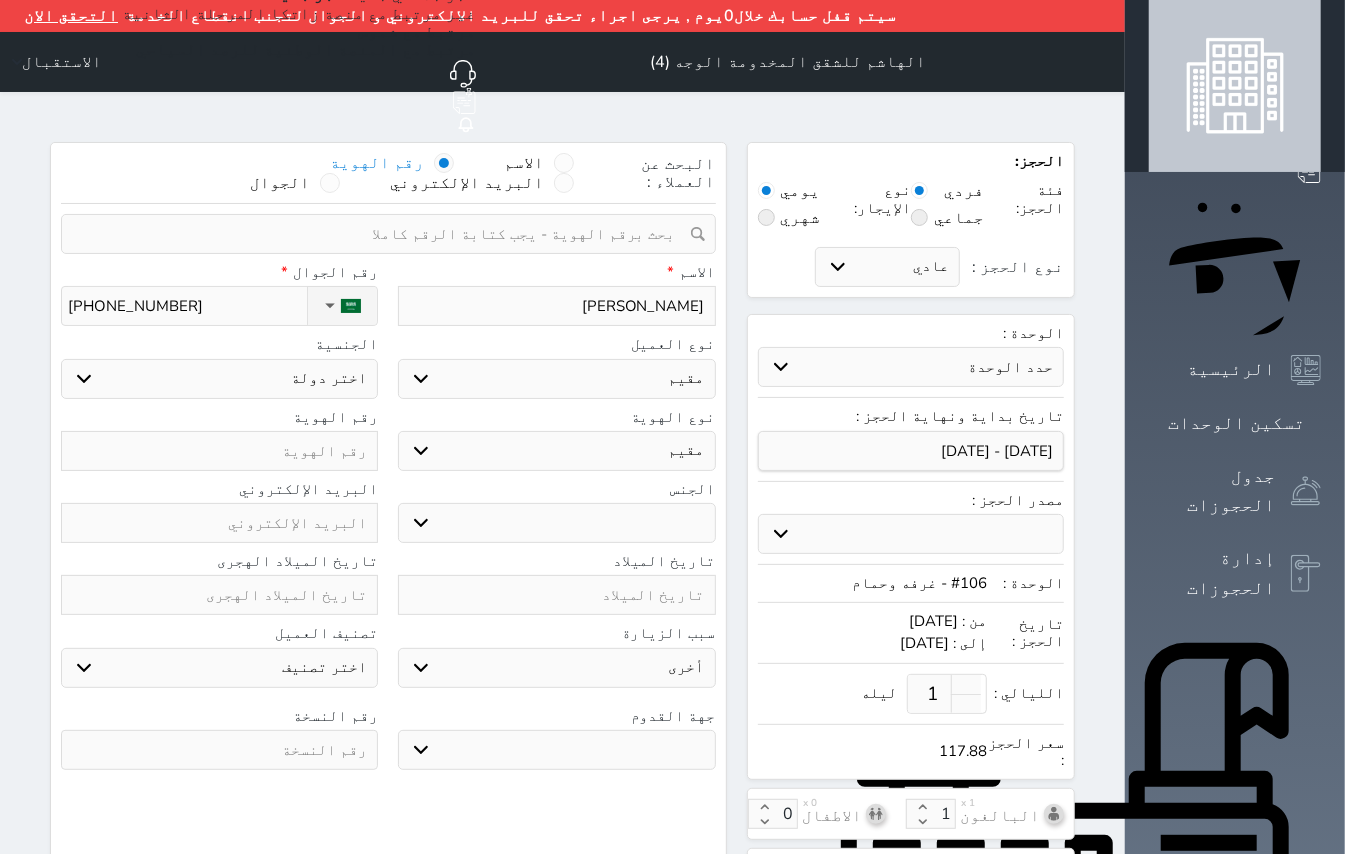 paste on "2120722802" 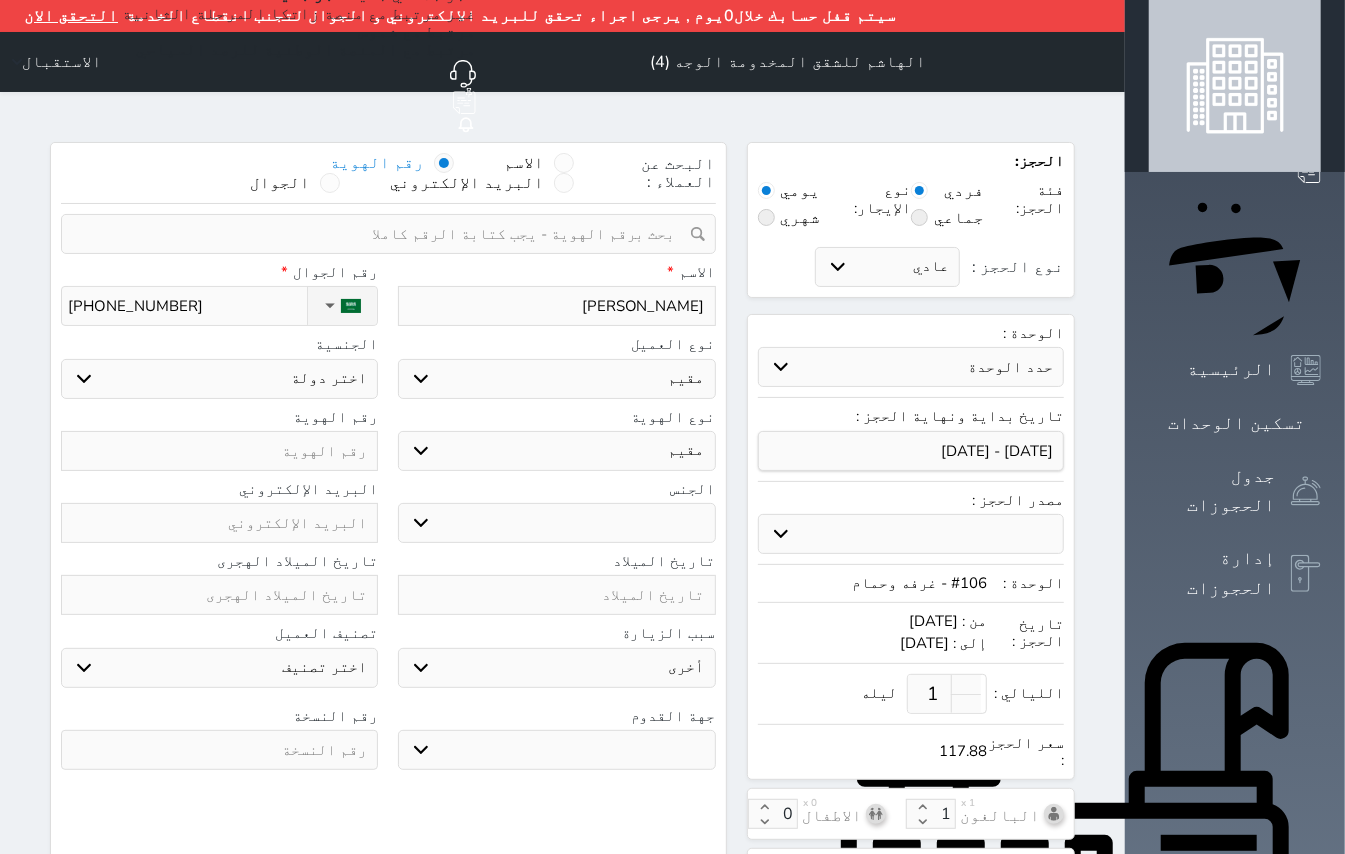 select 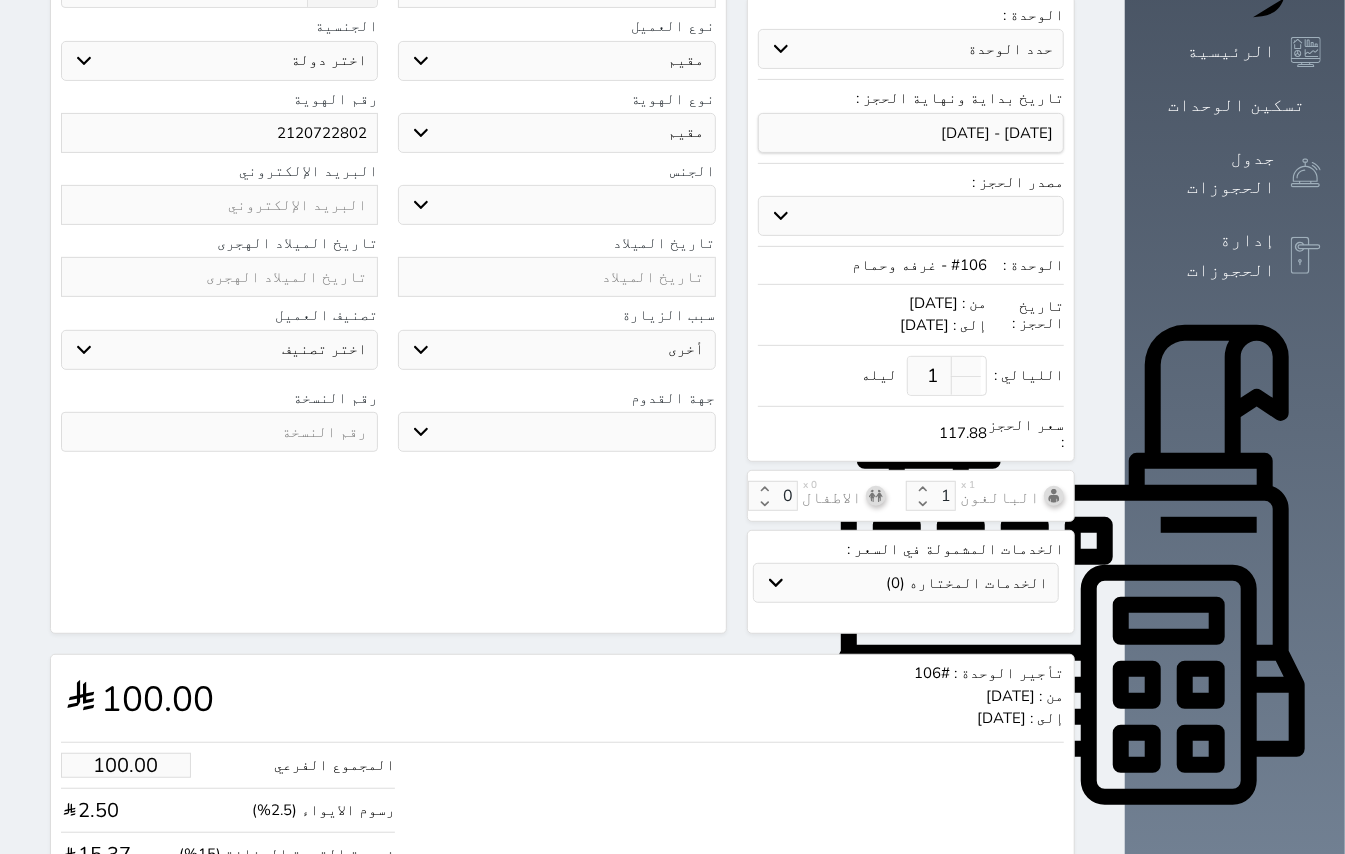 scroll, scrollTop: 418, scrollLeft: 0, axis: vertical 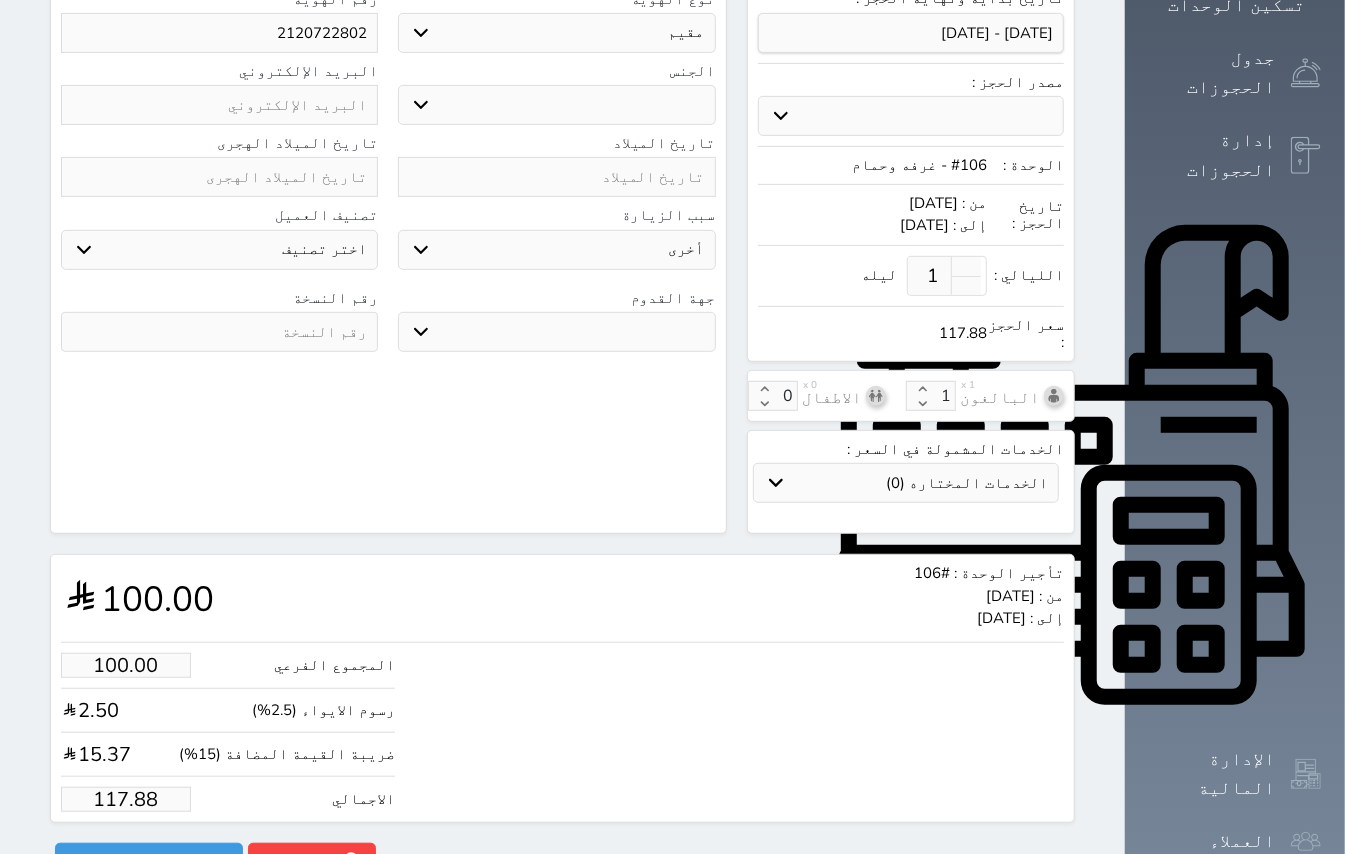 type on "2120722802" 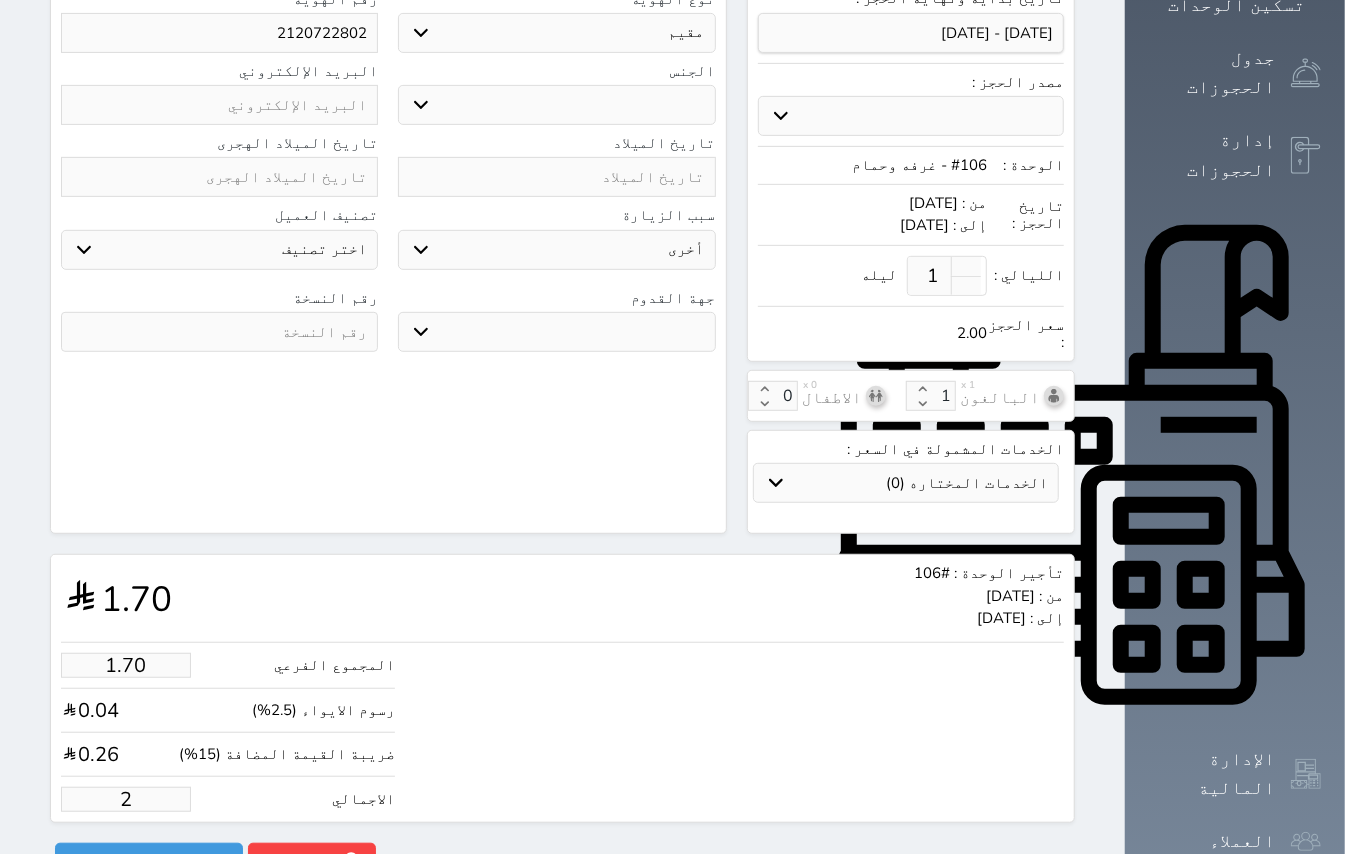 type on "16.97" 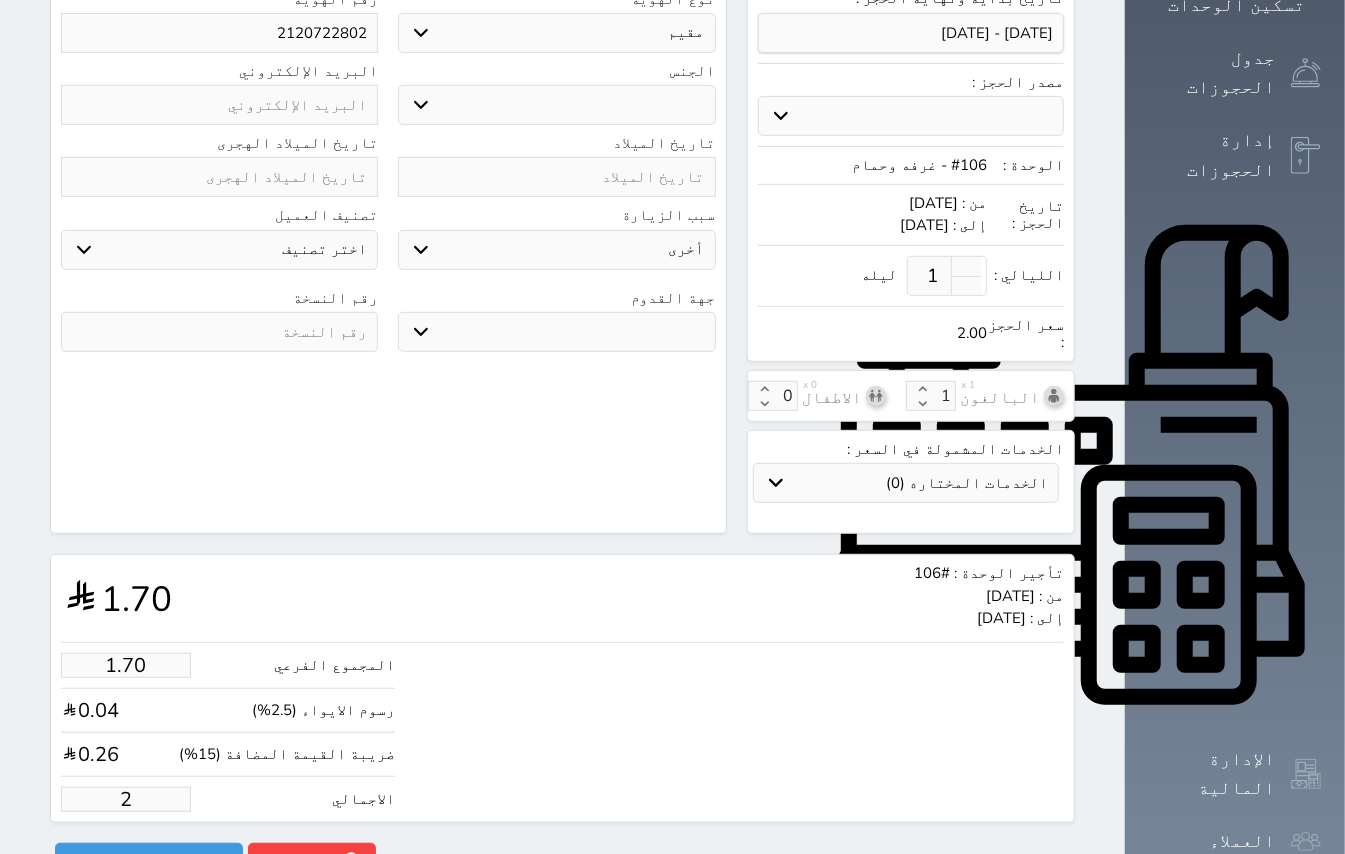 type on "20" 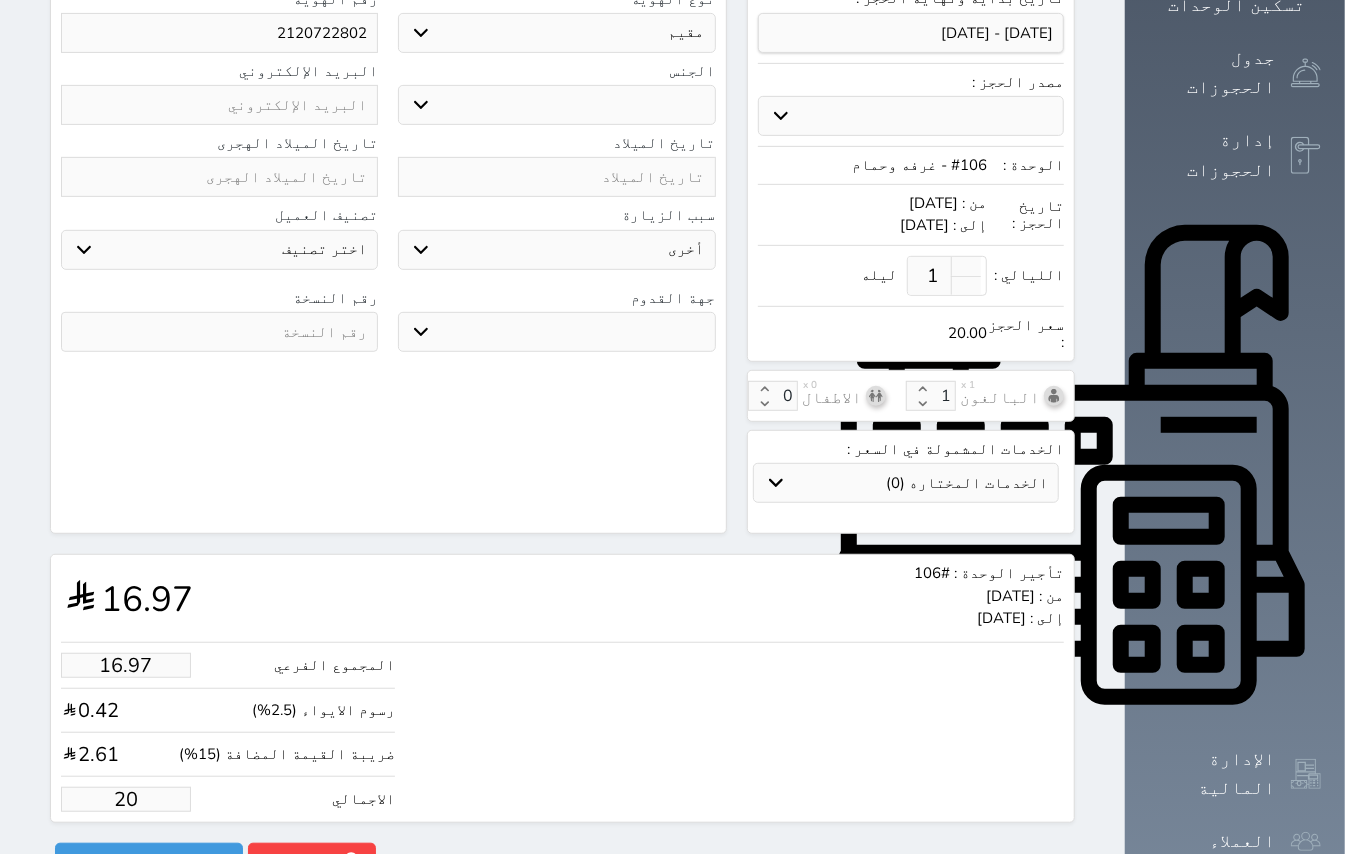 type on "169.67" 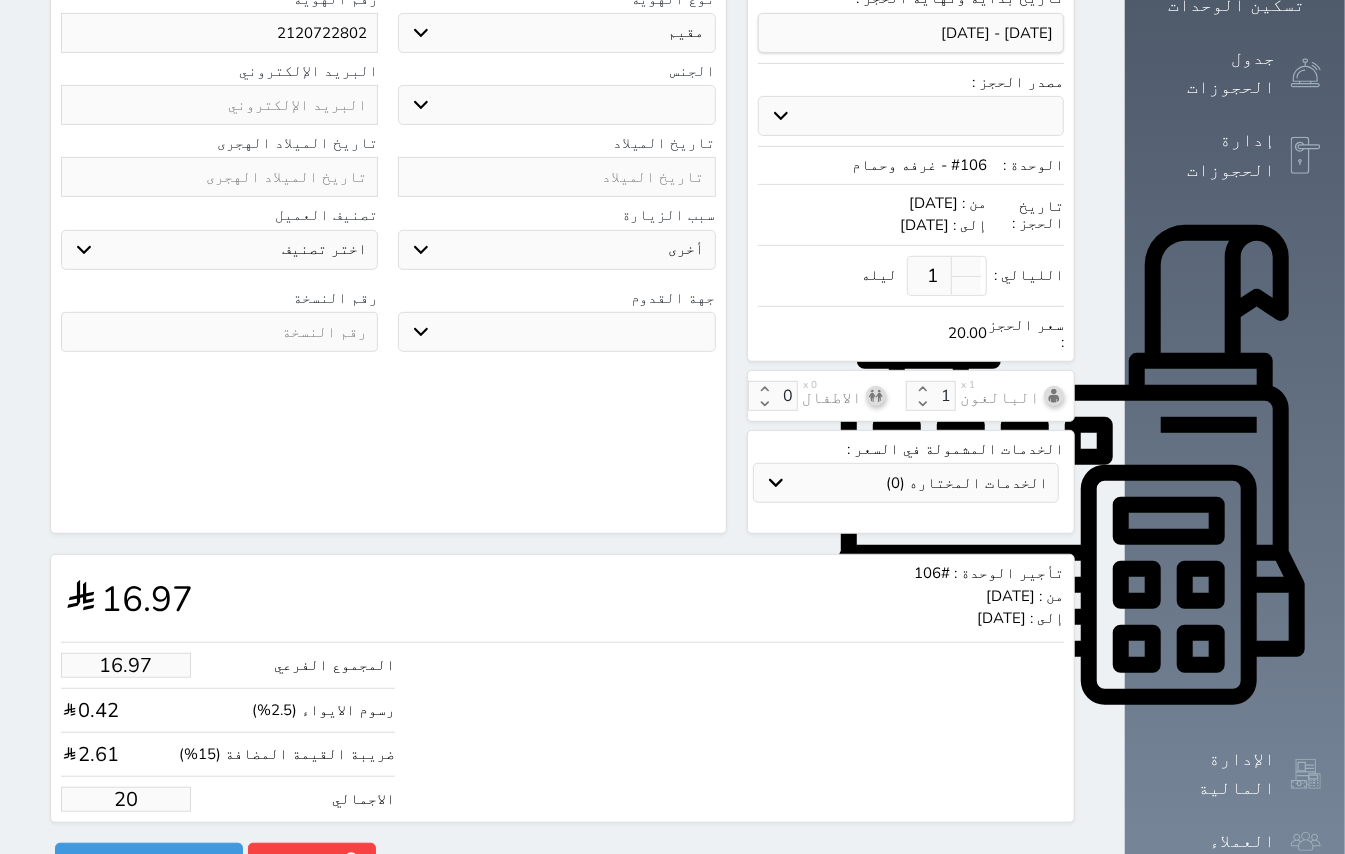 type on "200" 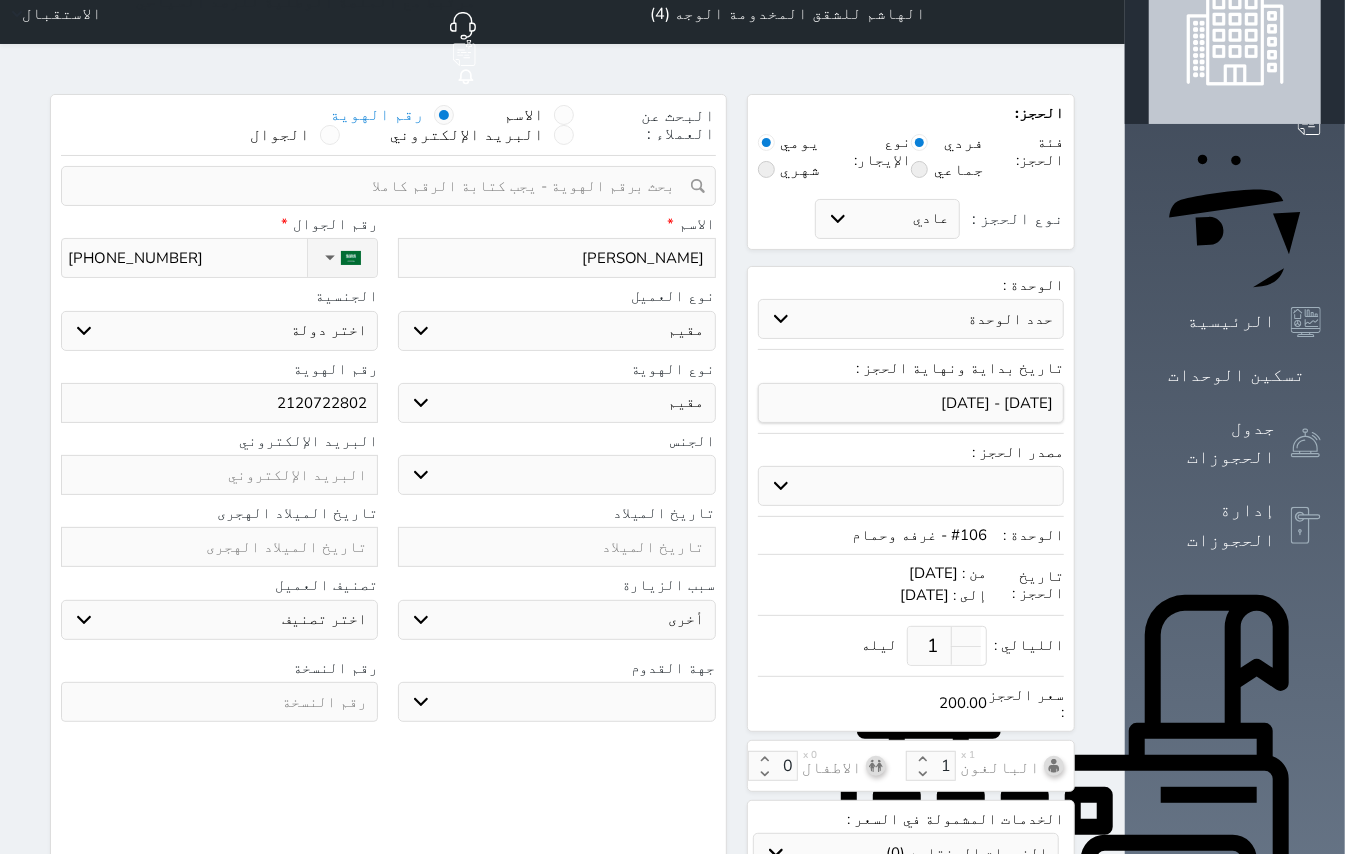 scroll, scrollTop: 0, scrollLeft: 0, axis: both 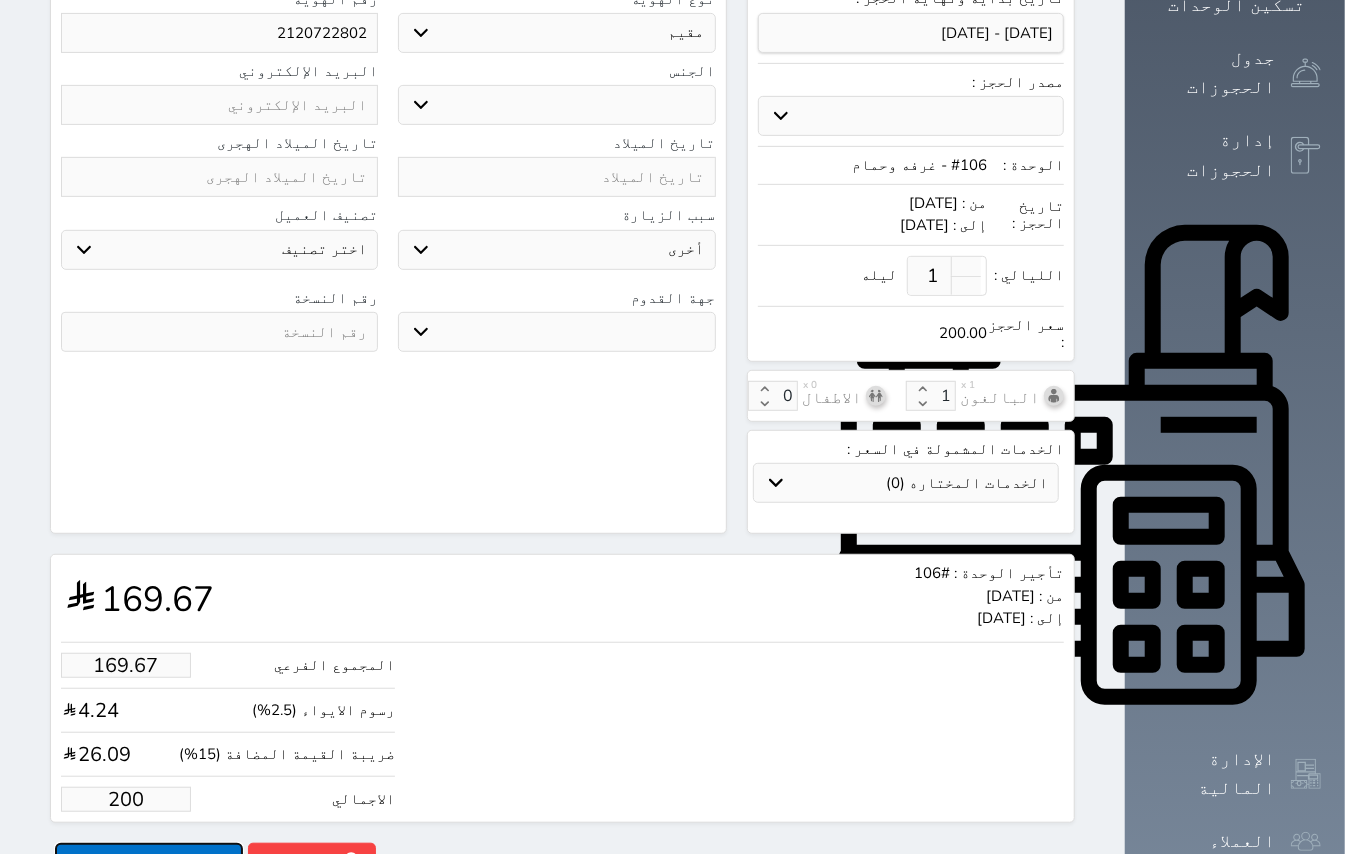 type on "200.00" 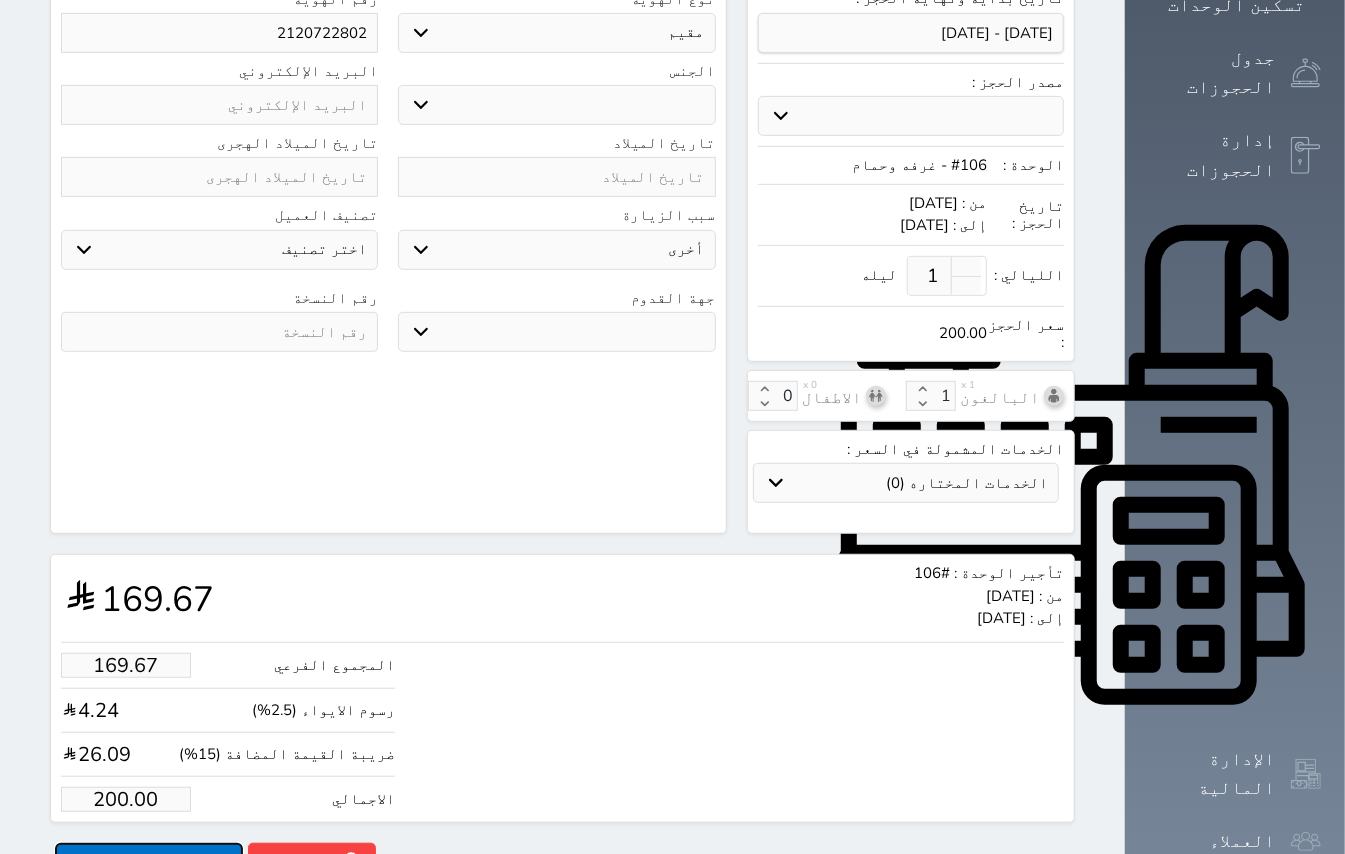 click on "حجز" at bounding box center (149, 860) 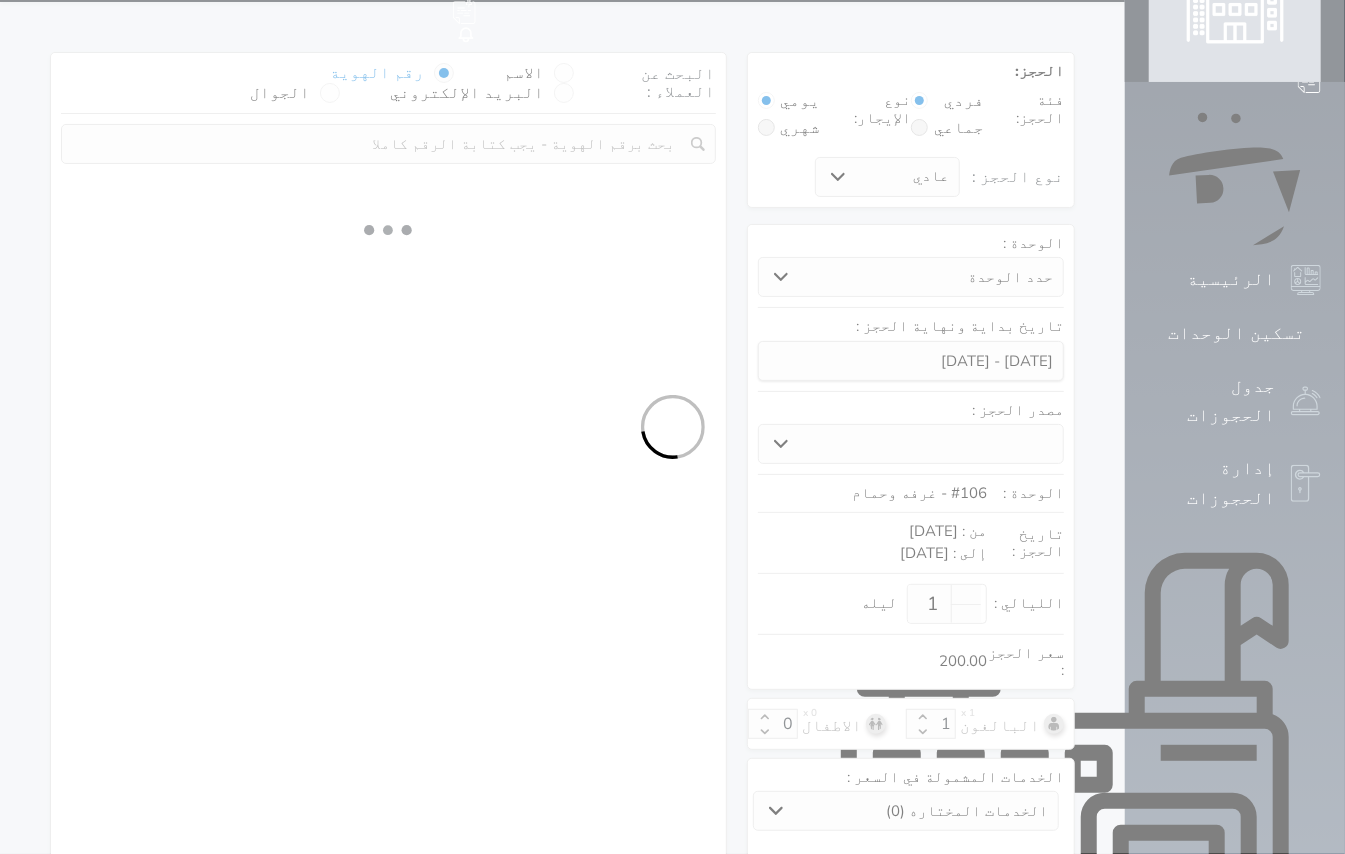 select on "4" 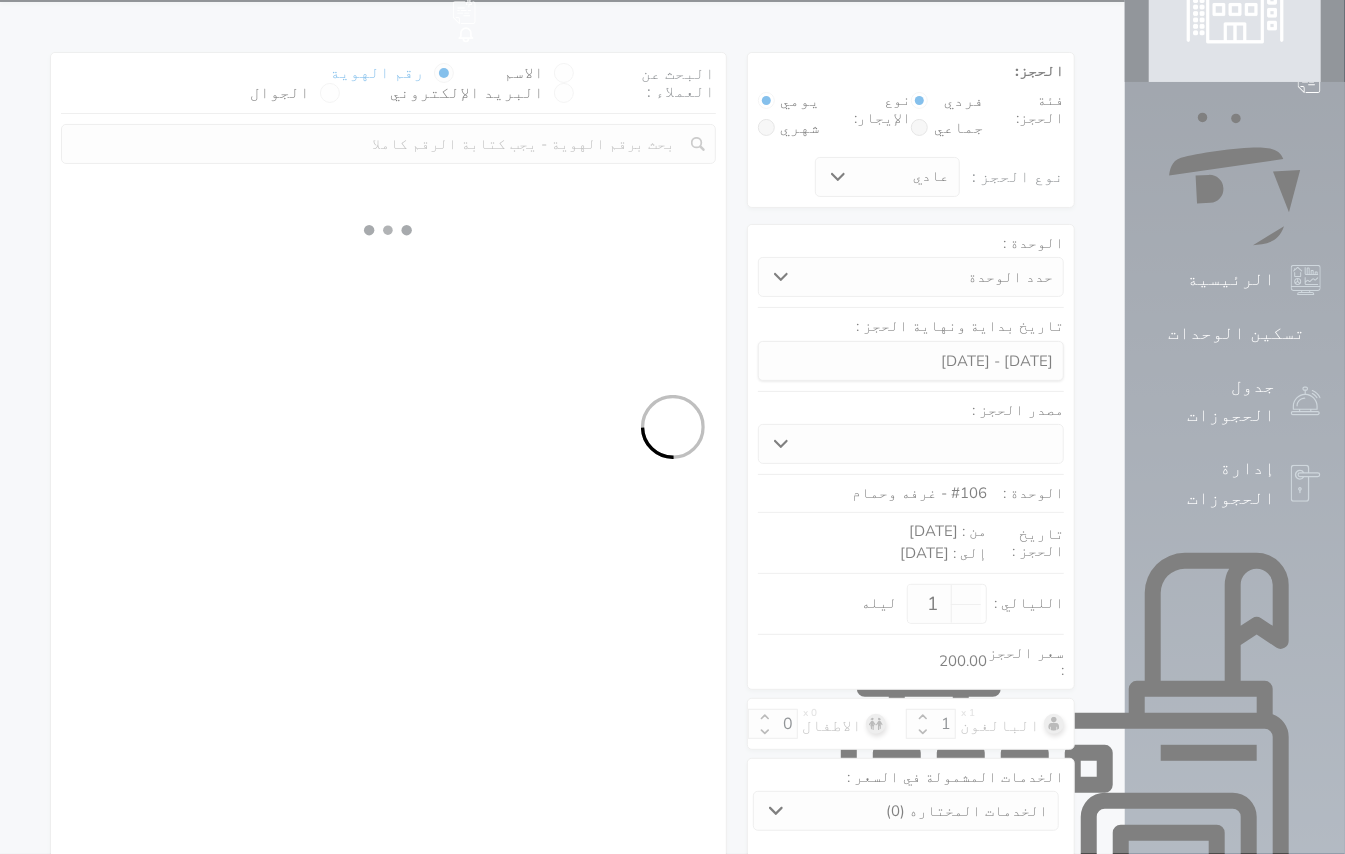 select on "4" 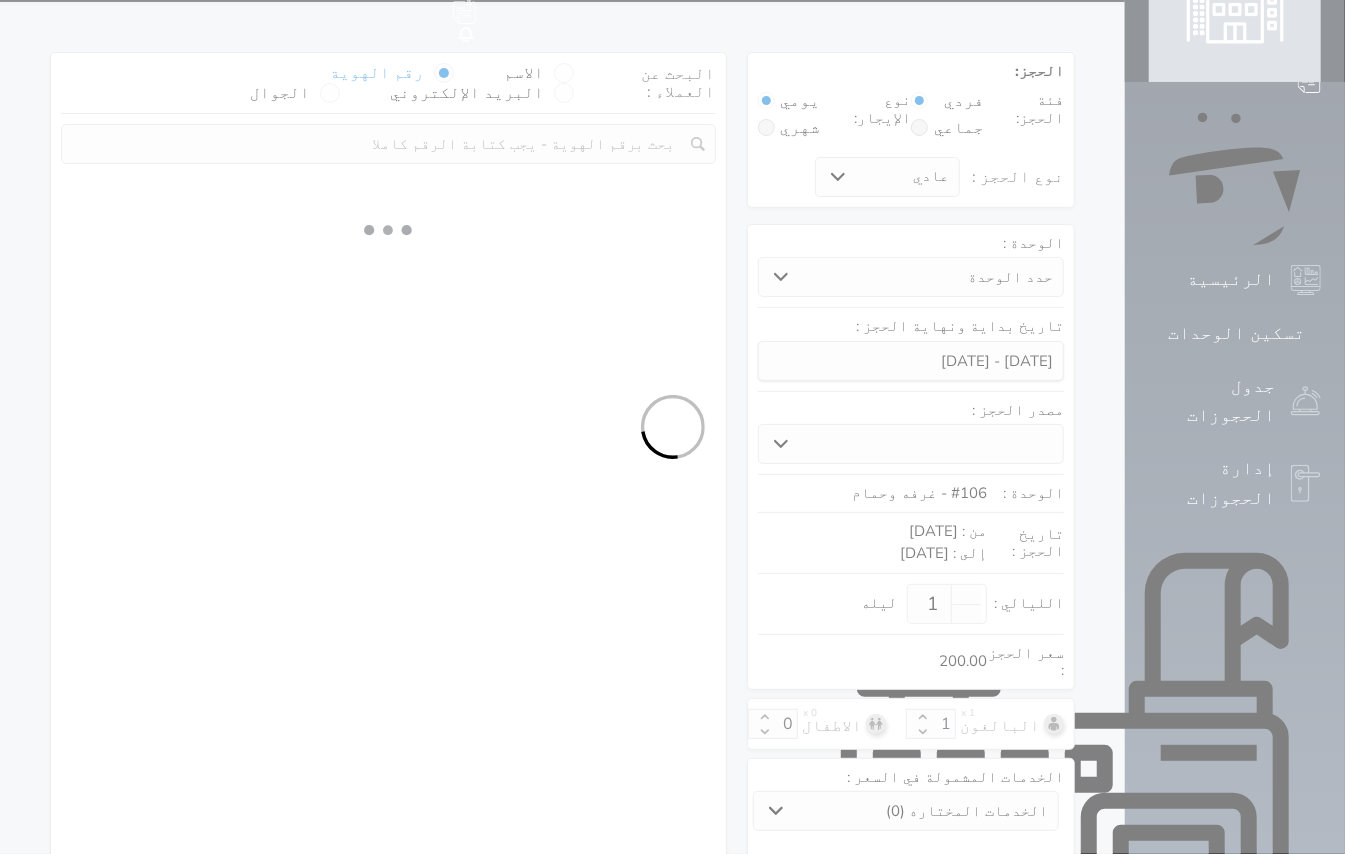select on "7" 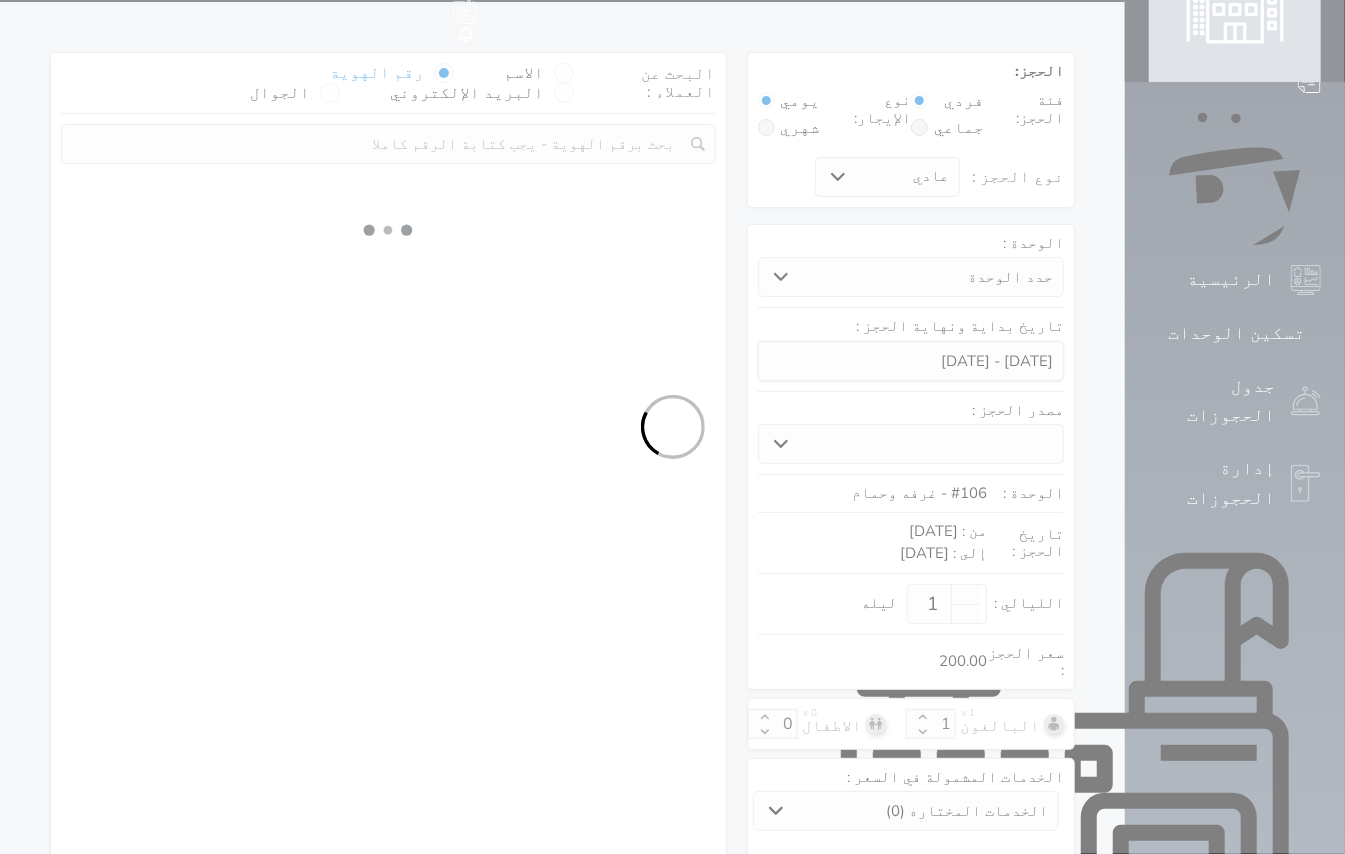 select 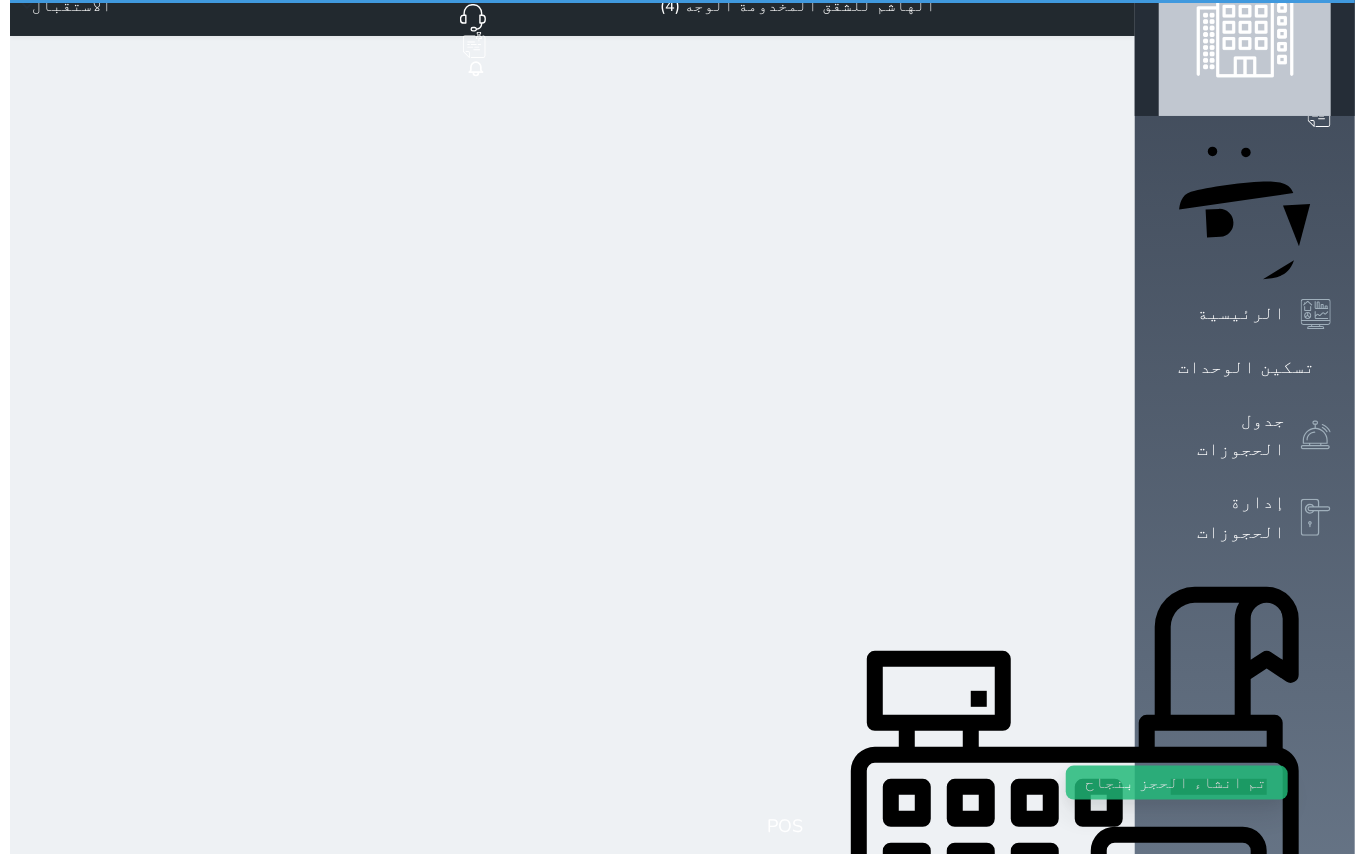 scroll, scrollTop: 0, scrollLeft: 0, axis: both 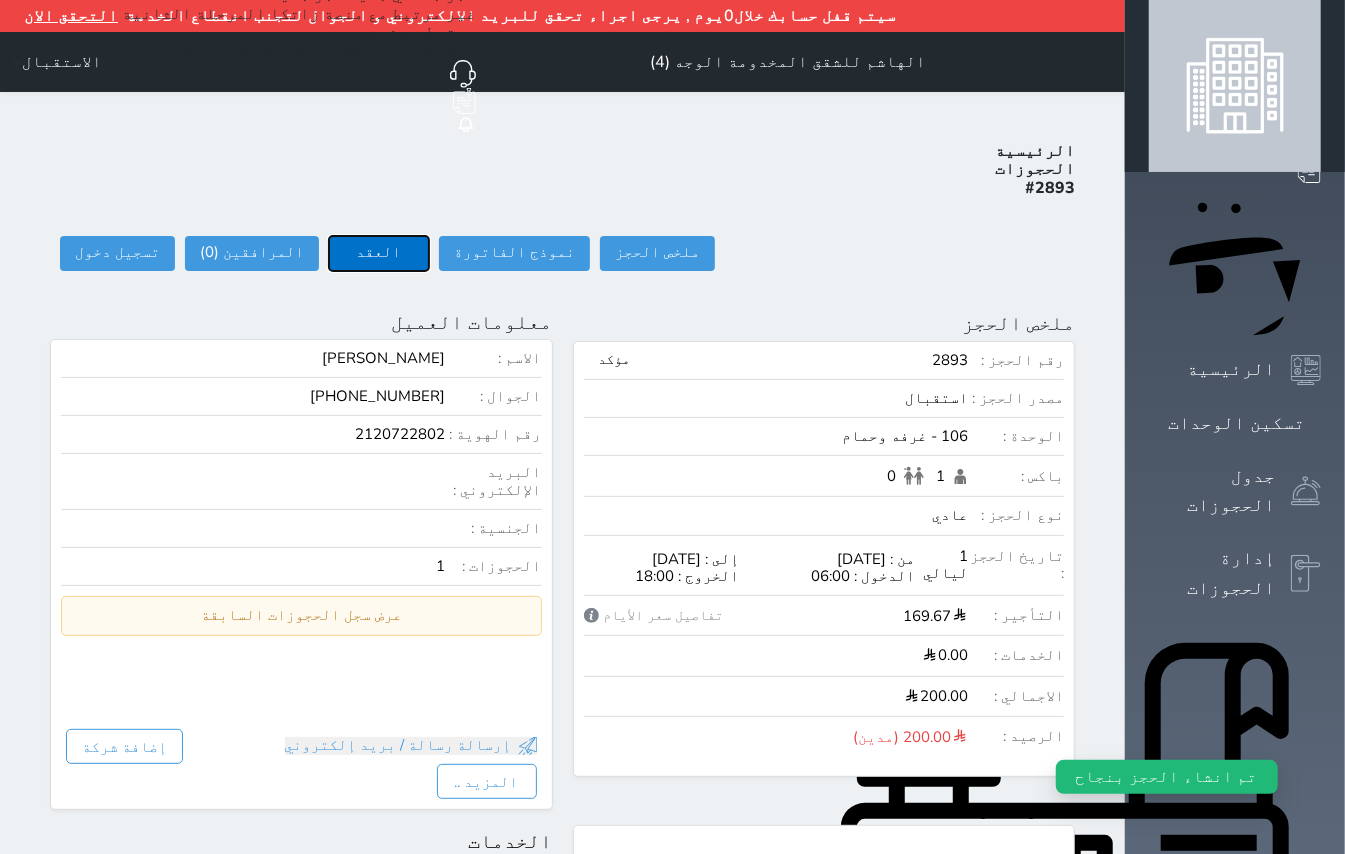 click on "العقد" at bounding box center [379, 253] 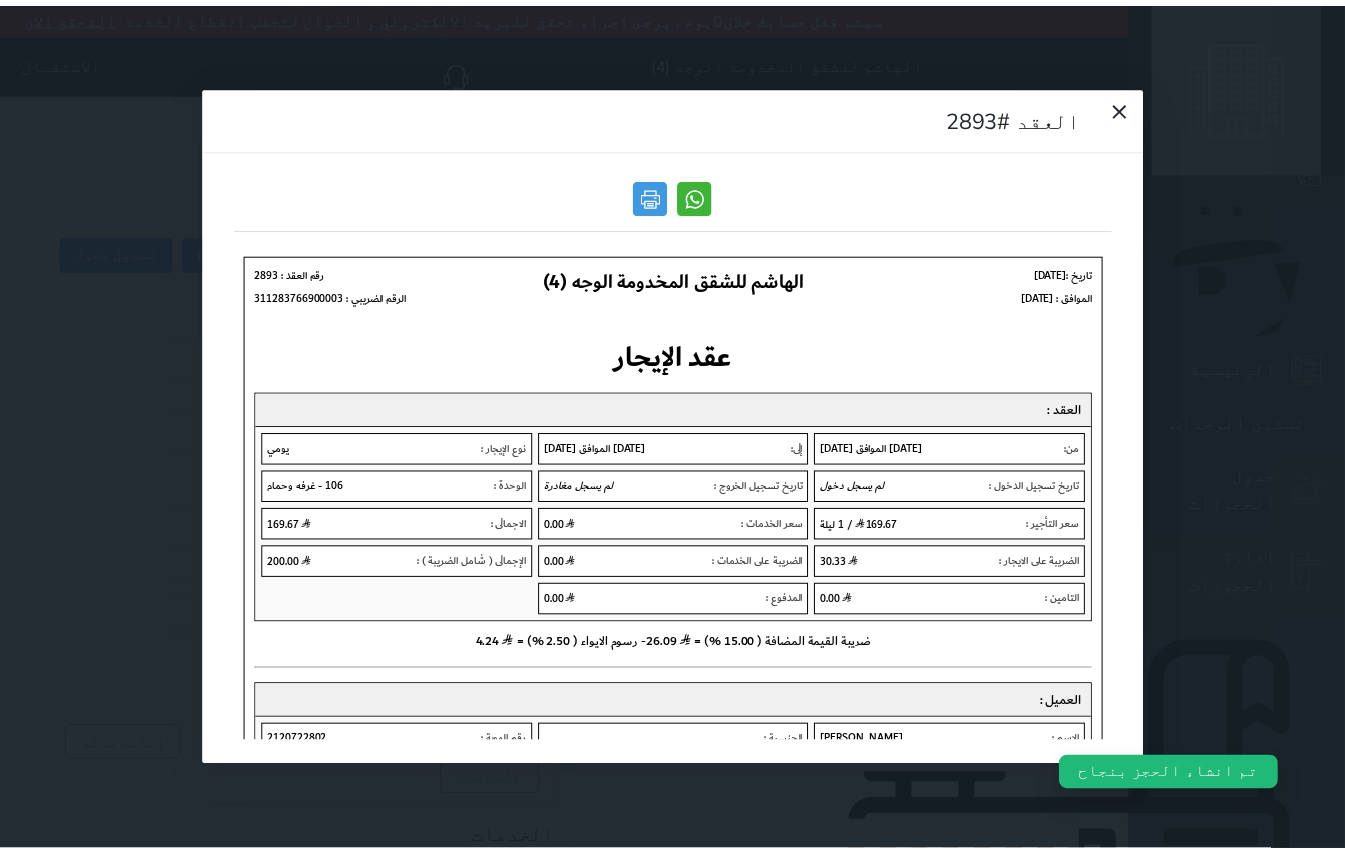 scroll, scrollTop: 0, scrollLeft: 0, axis: both 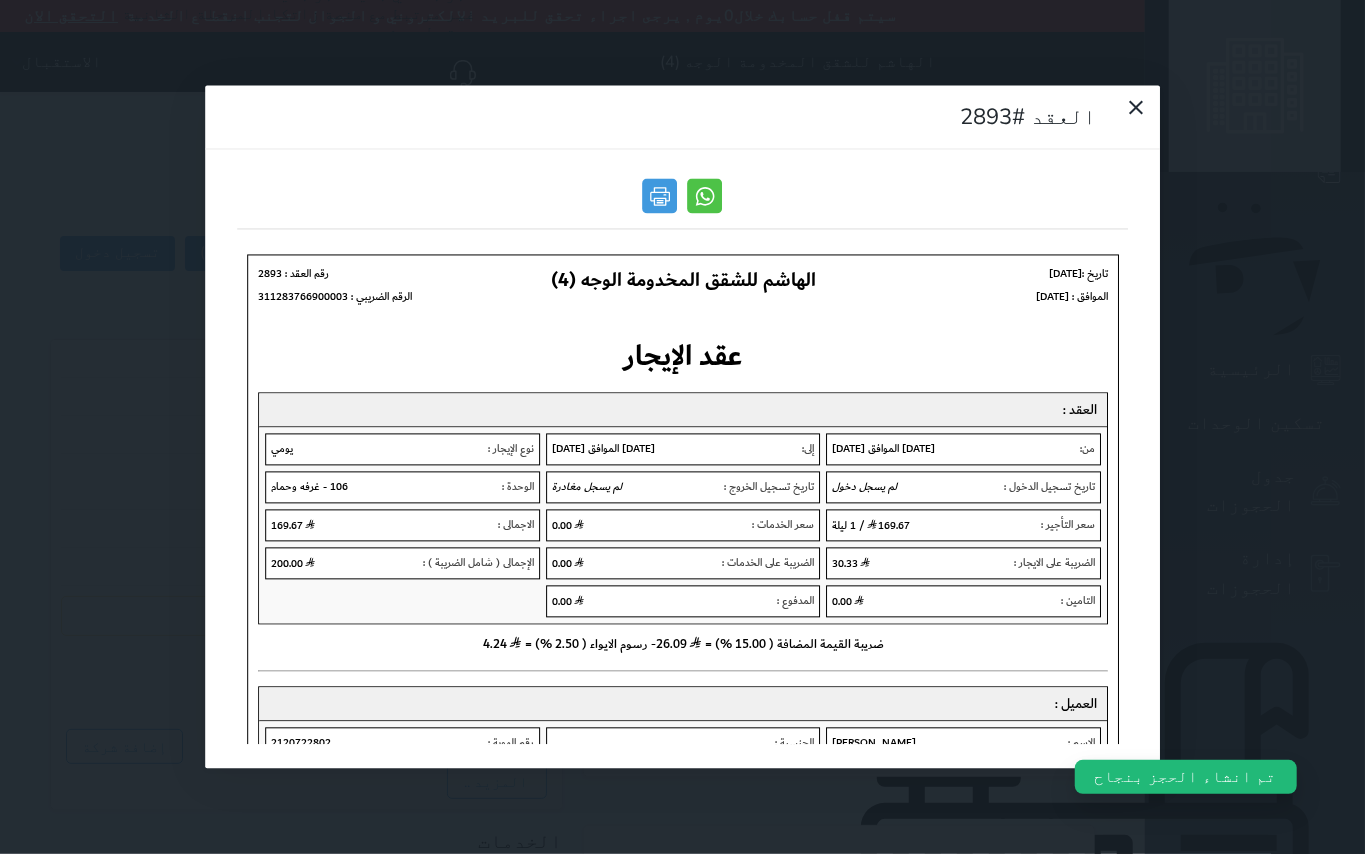 click at bounding box center [683, 202] 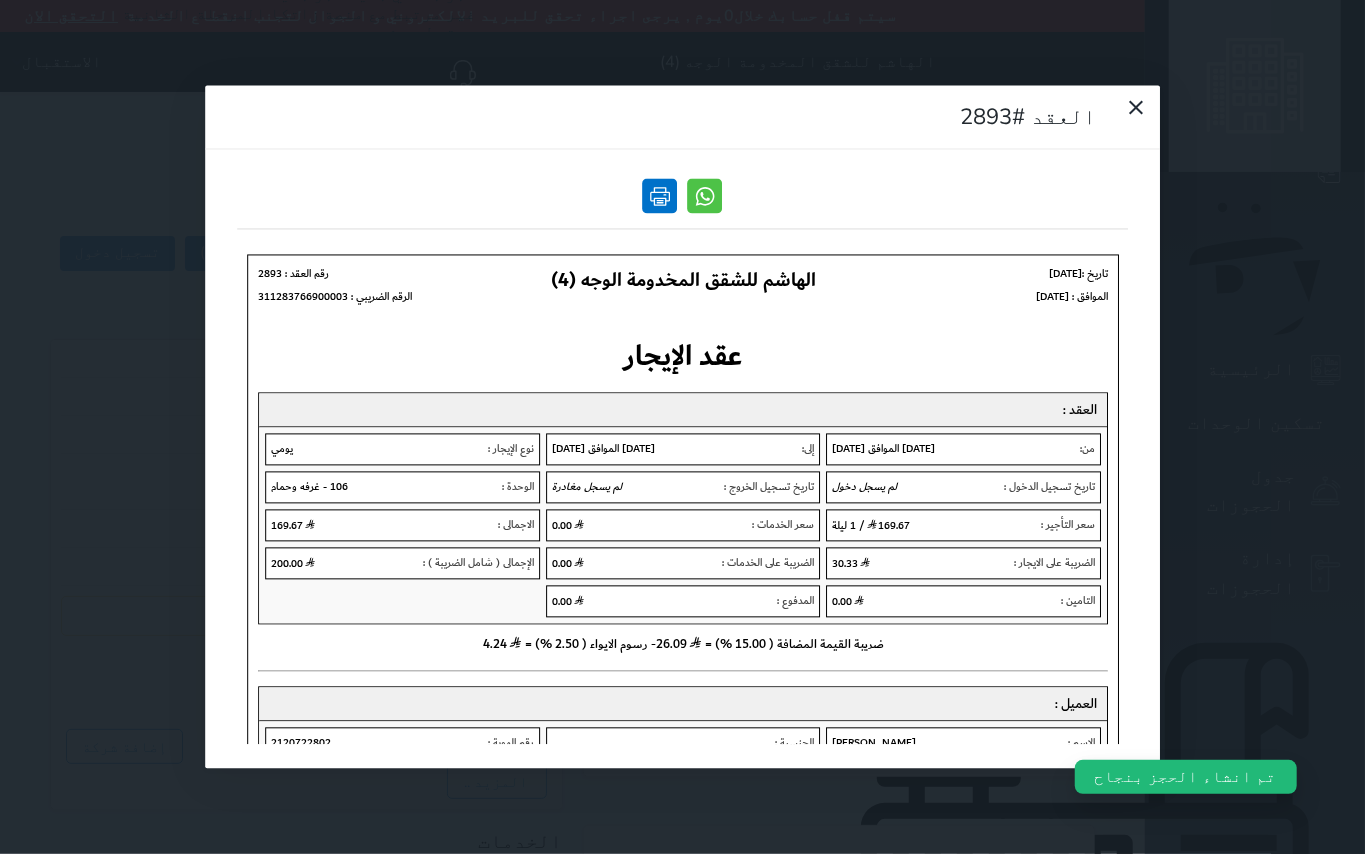click at bounding box center (660, 196) 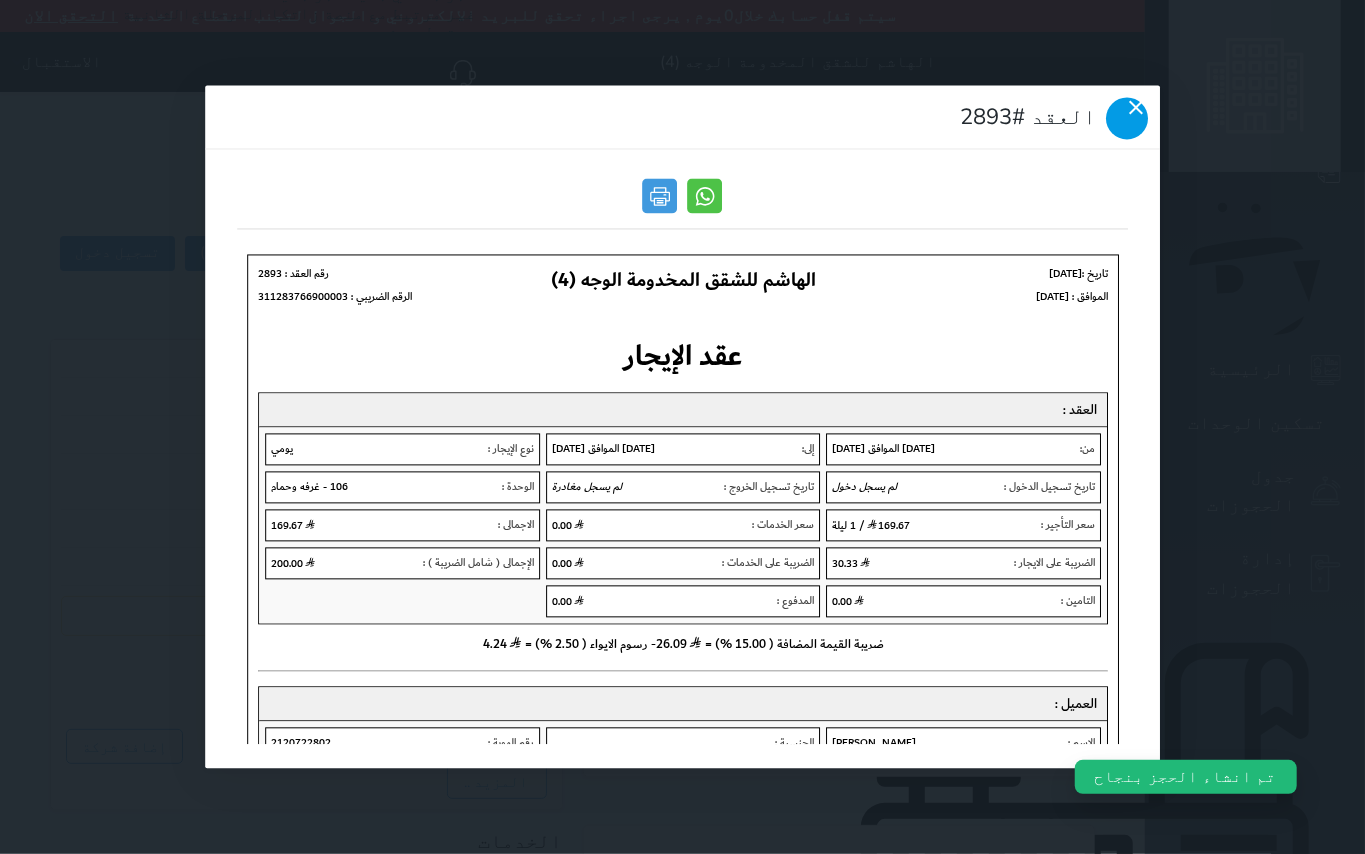 click 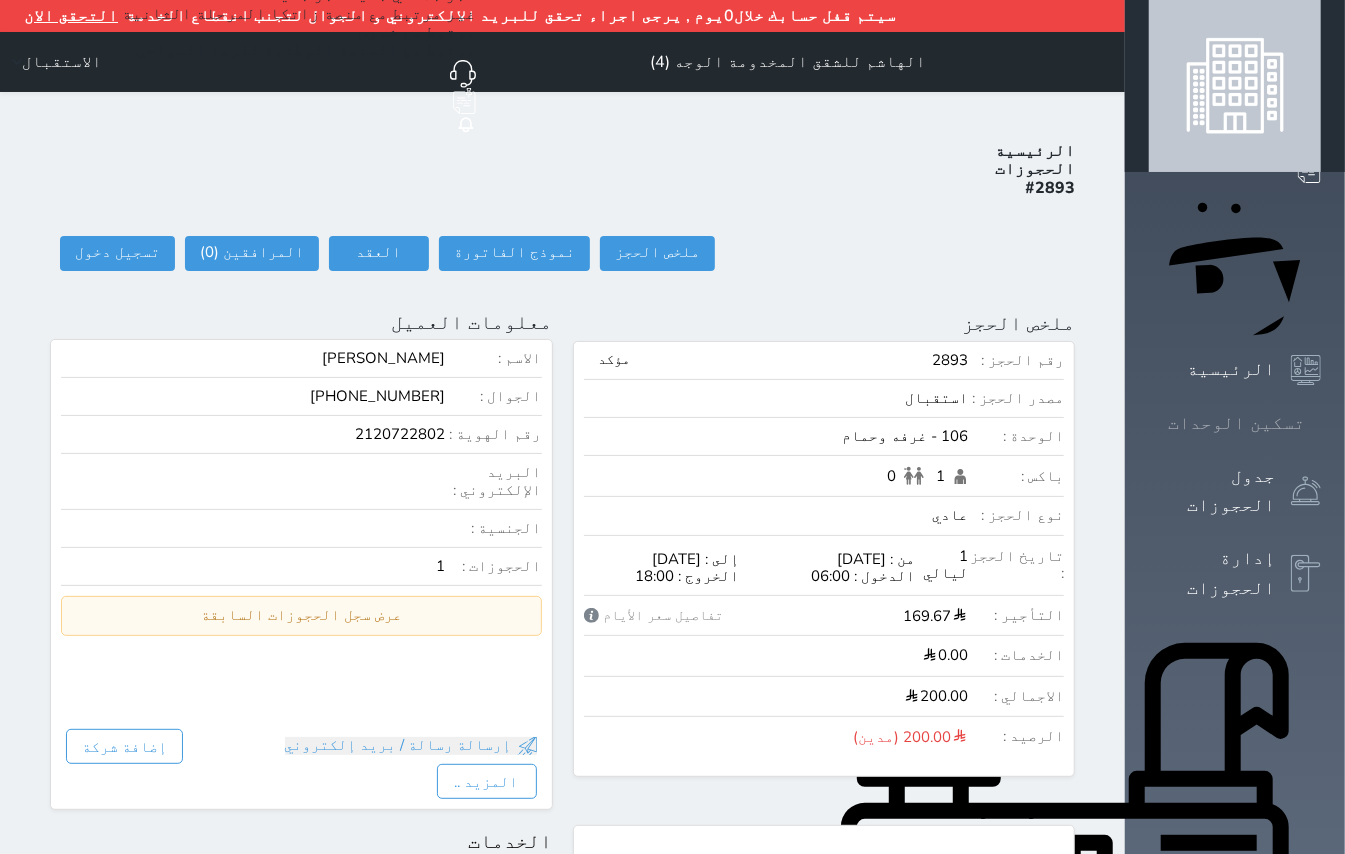 click on "تسكين الوحدات" at bounding box center [1235, 423] 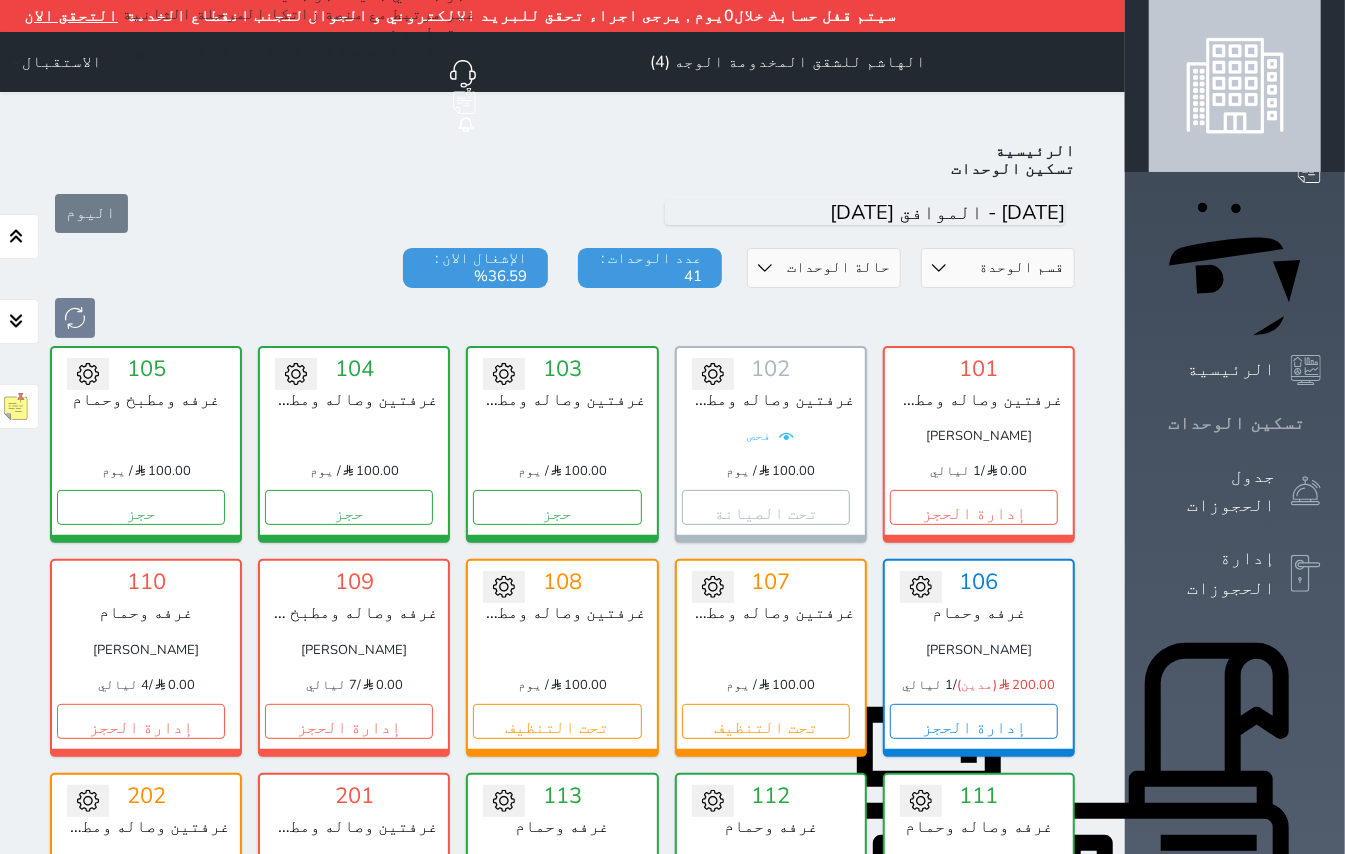 scroll, scrollTop: 81, scrollLeft: 0, axis: vertical 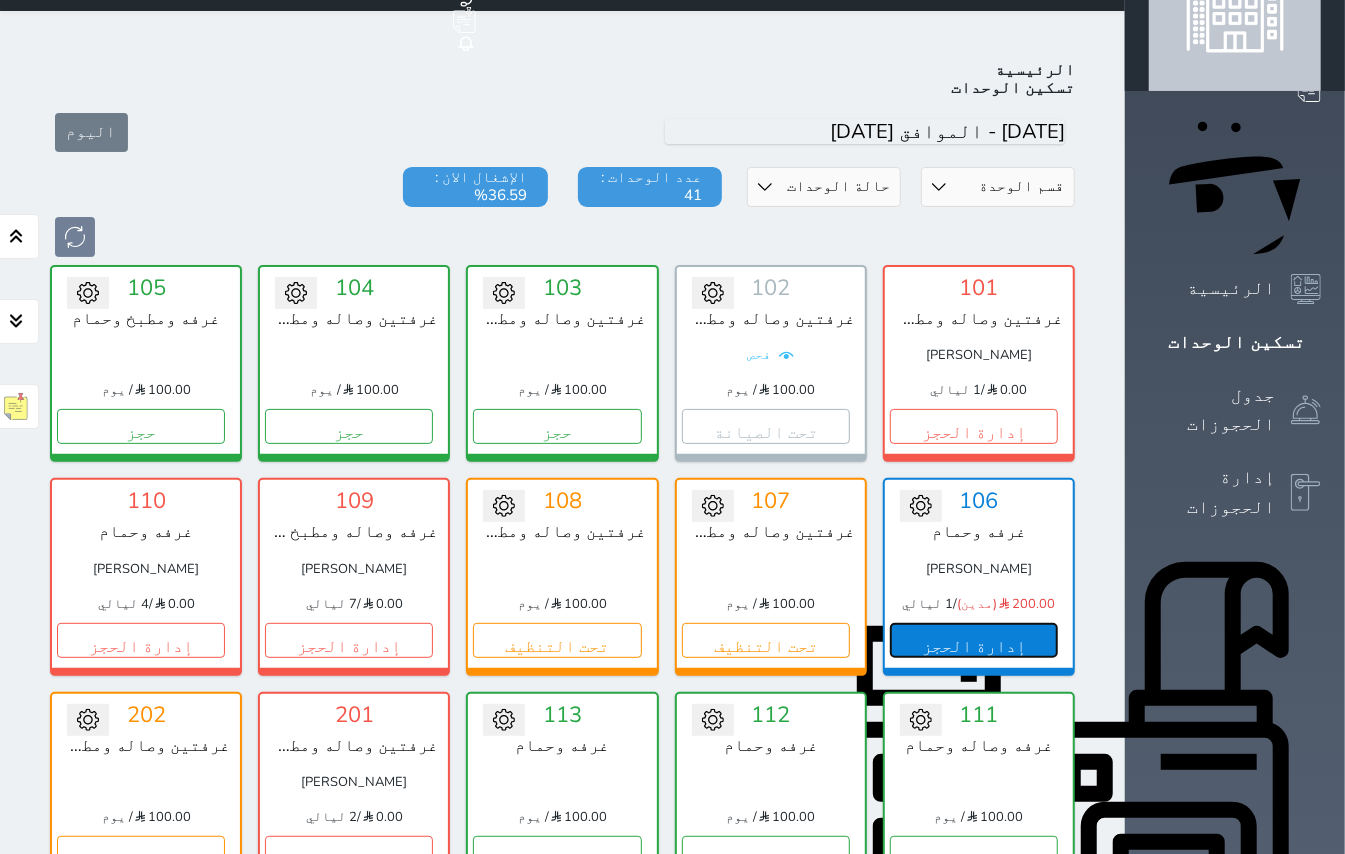 click on "إدارة الحجز" at bounding box center [974, 640] 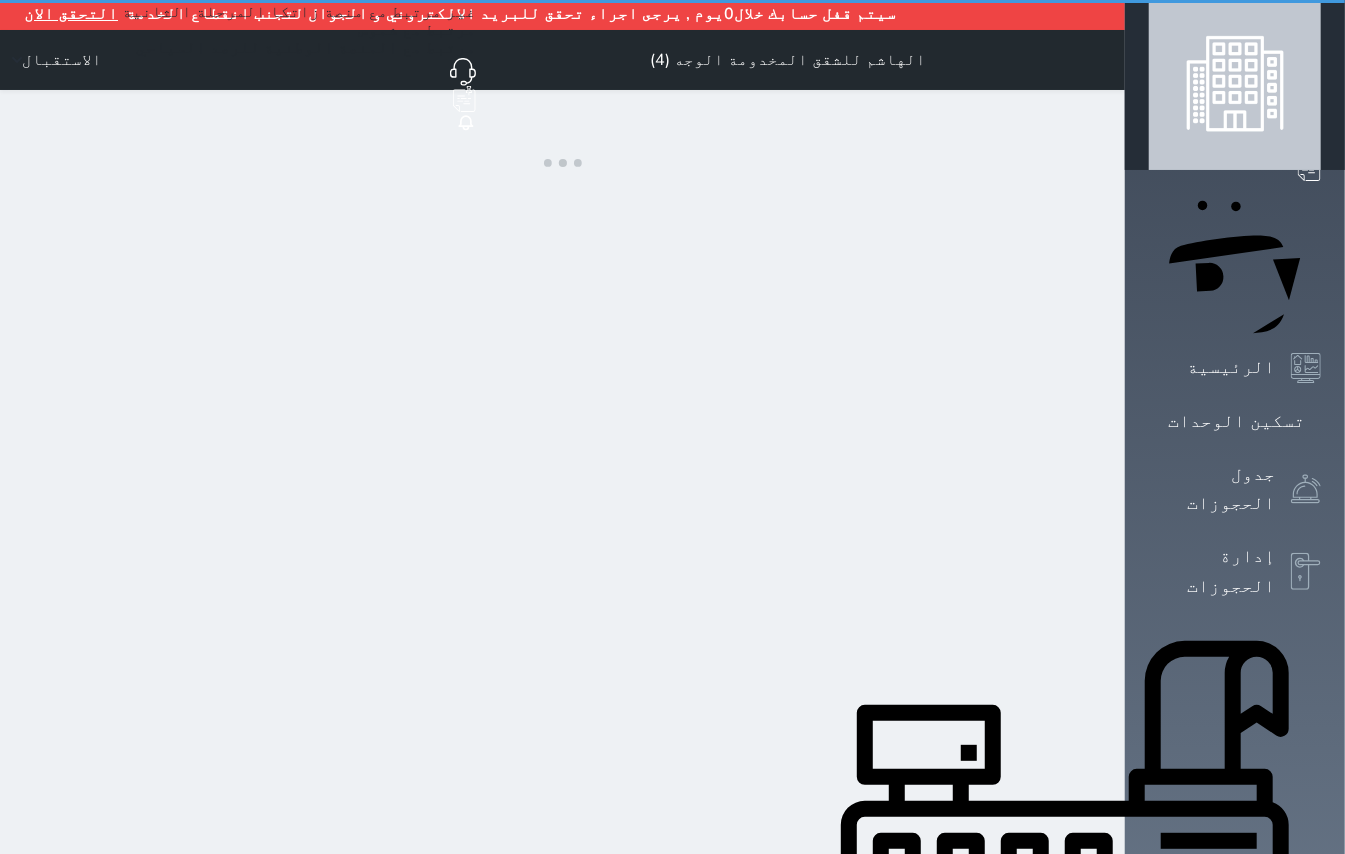 scroll, scrollTop: 0, scrollLeft: 0, axis: both 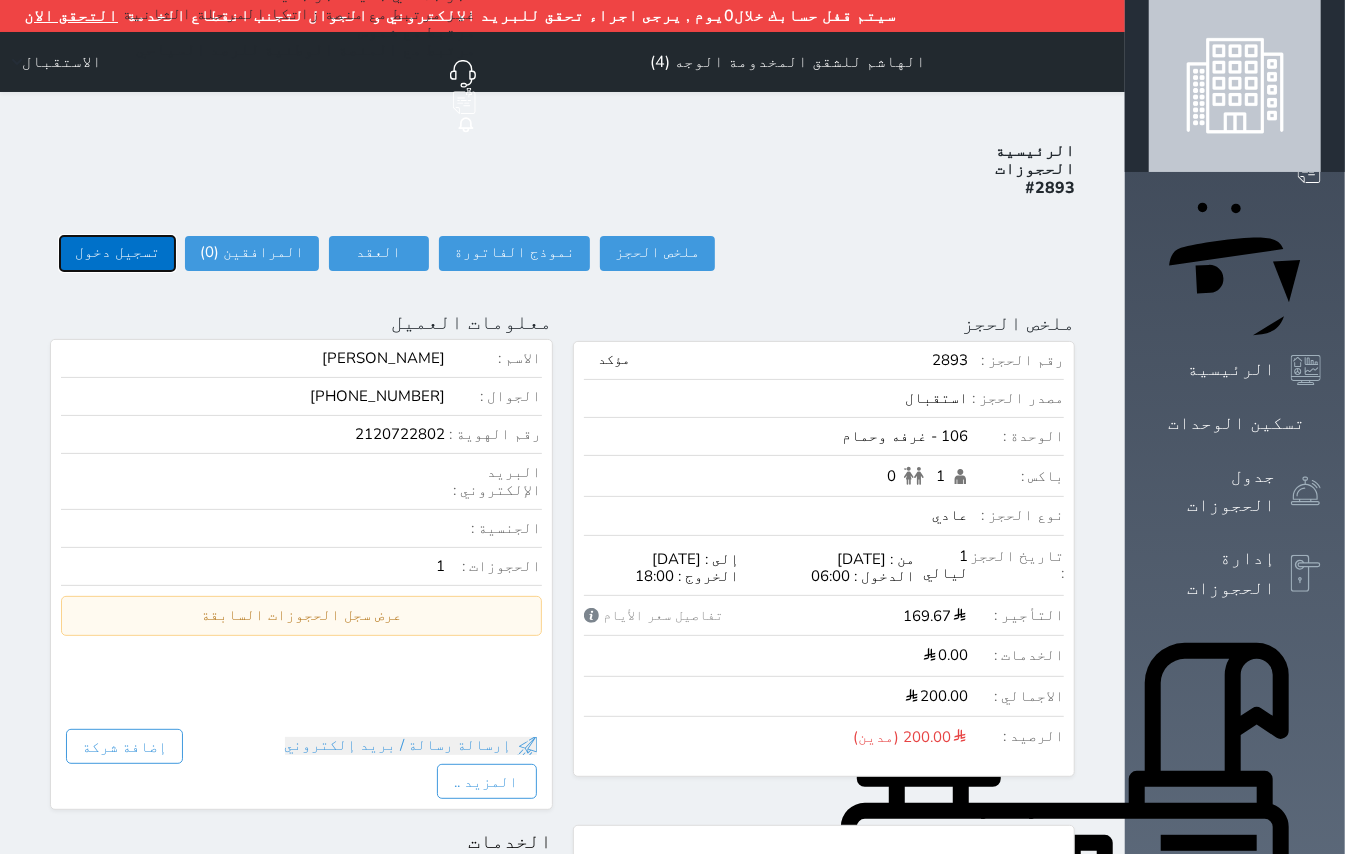 click on "تسجيل دخول" at bounding box center (117, 253) 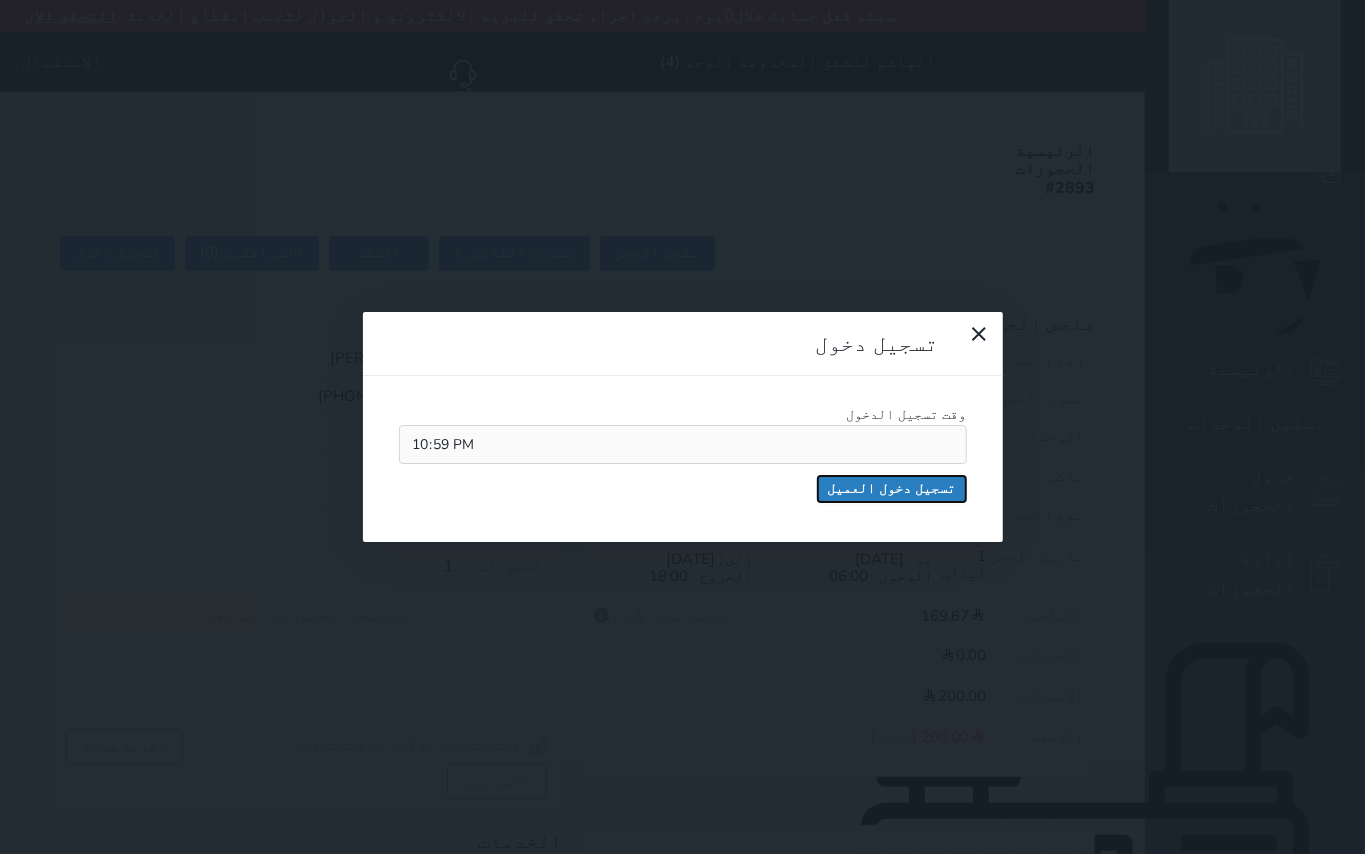 click on "تسجيل دخول العميل" at bounding box center [892, 489] 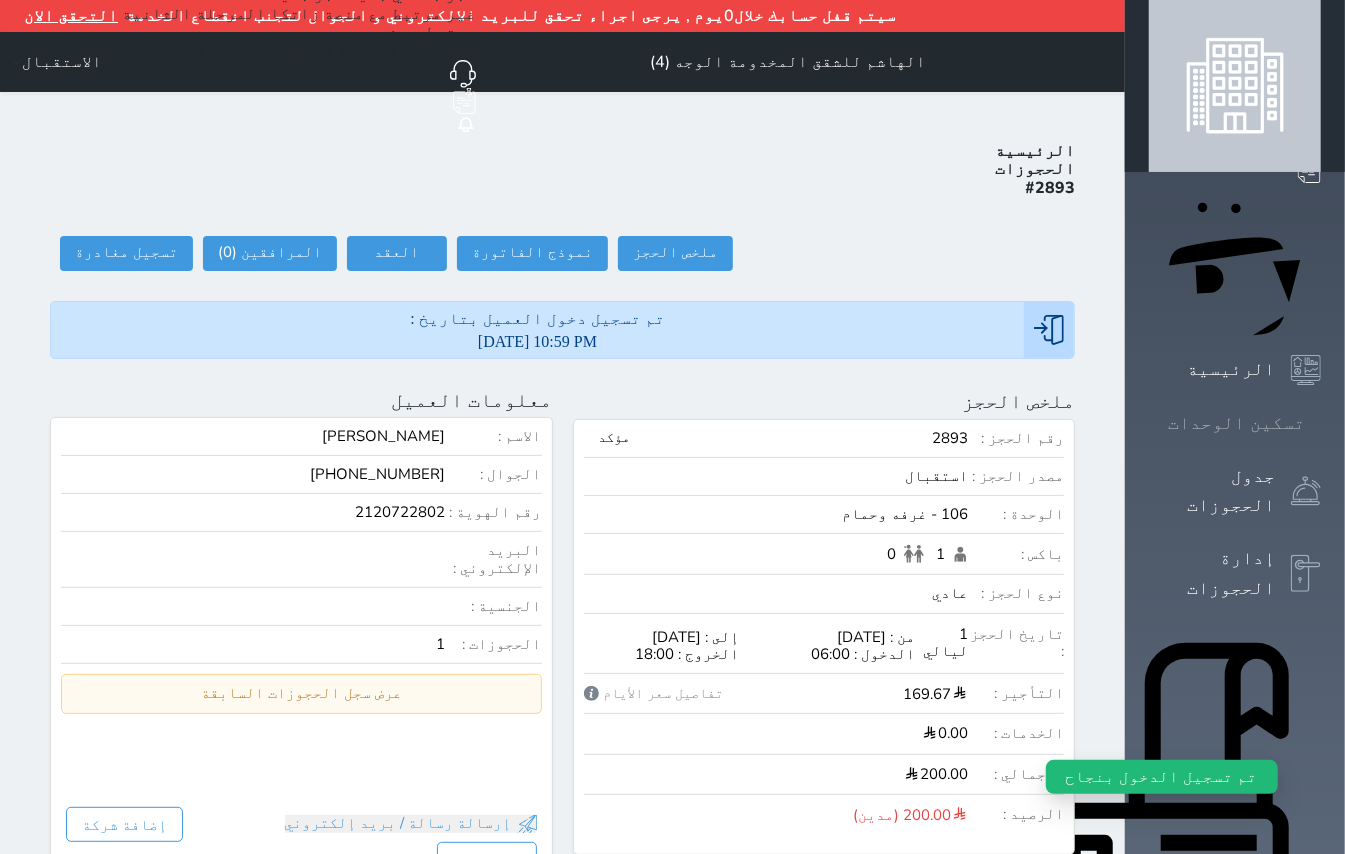 click 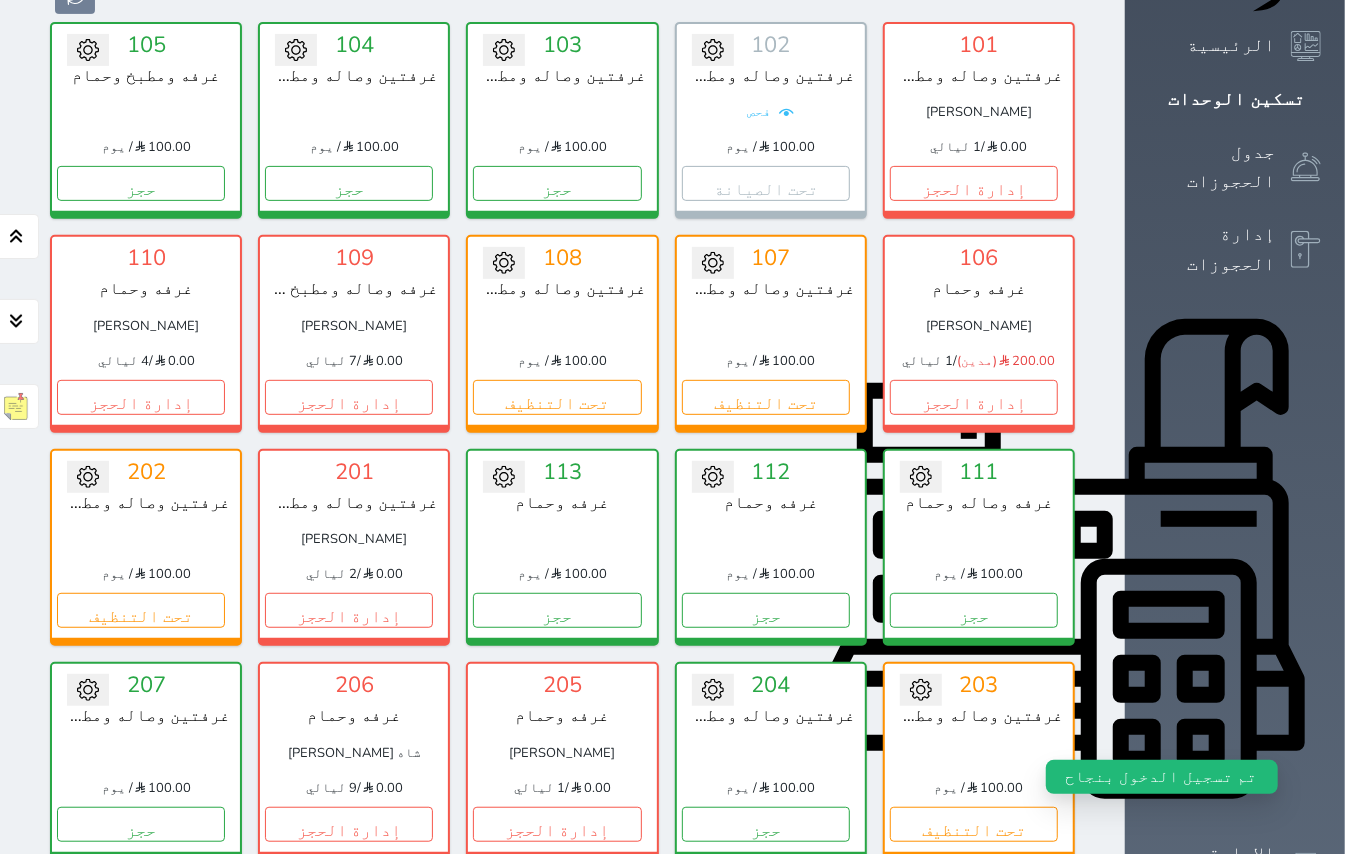 scroll, scrollTop: 348, scrollLeft: 0, axis: vertical 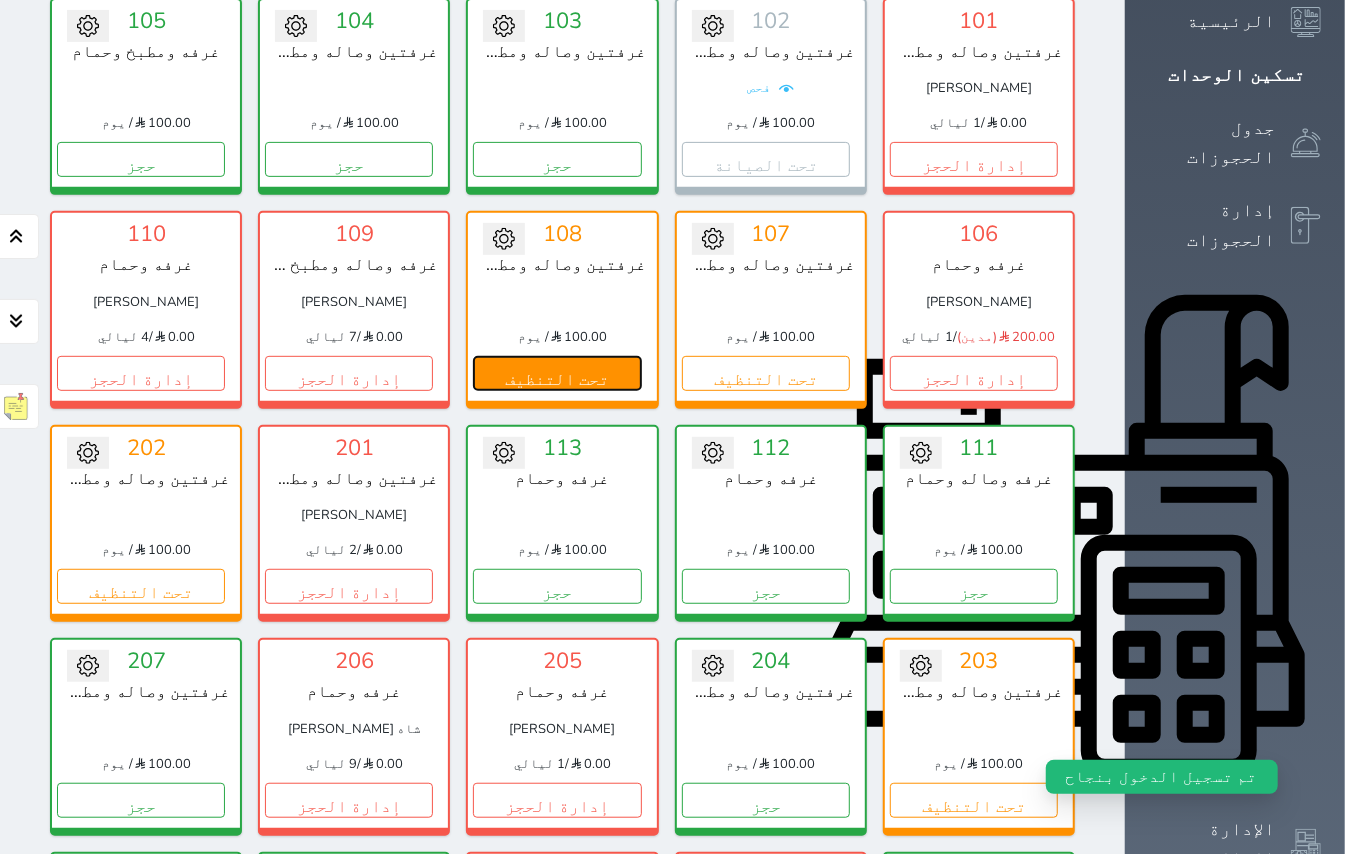 click on "تحت التنظيف" at bounding box center (557, 373) 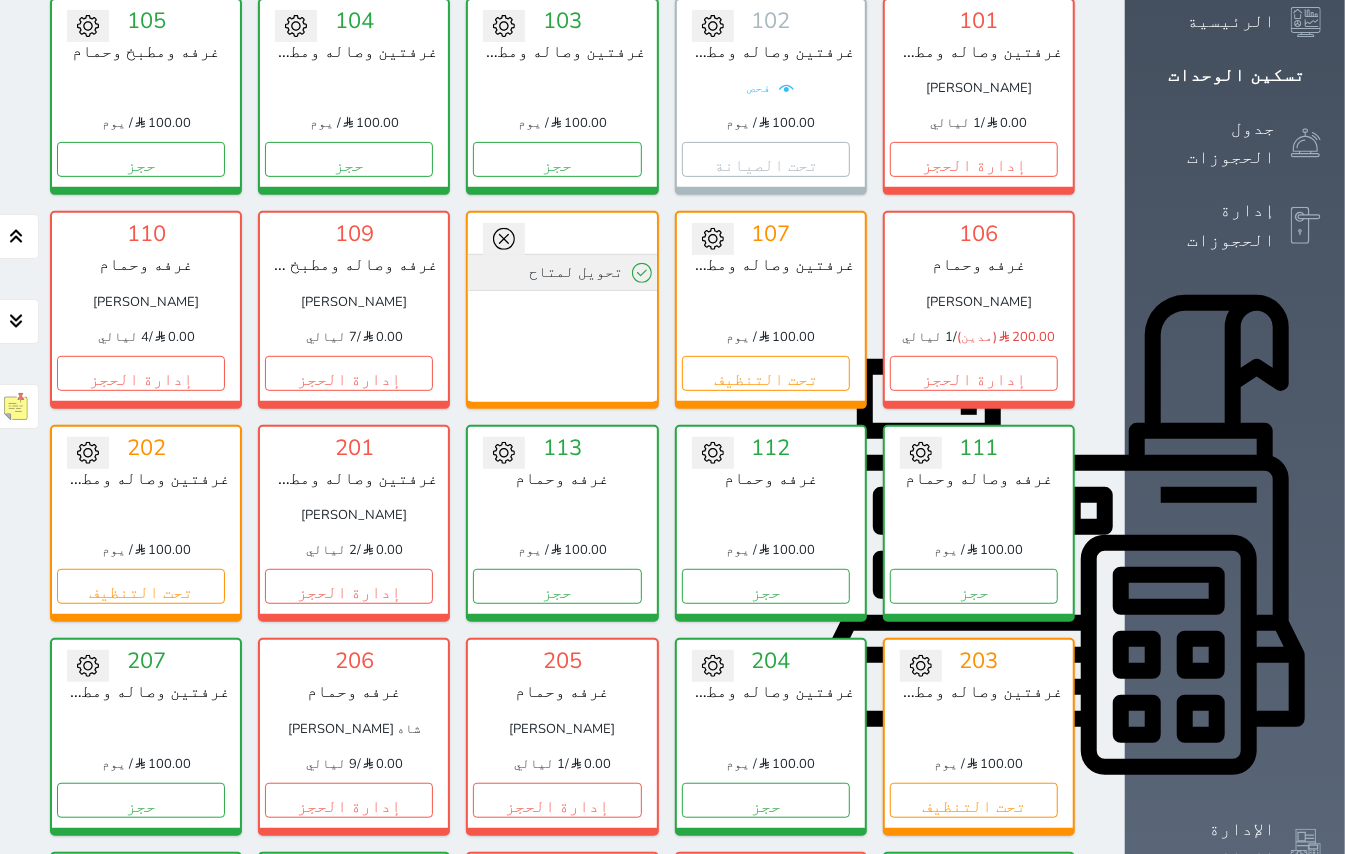 click on "تحويل لمتاح" at bounding box center [562, 272] 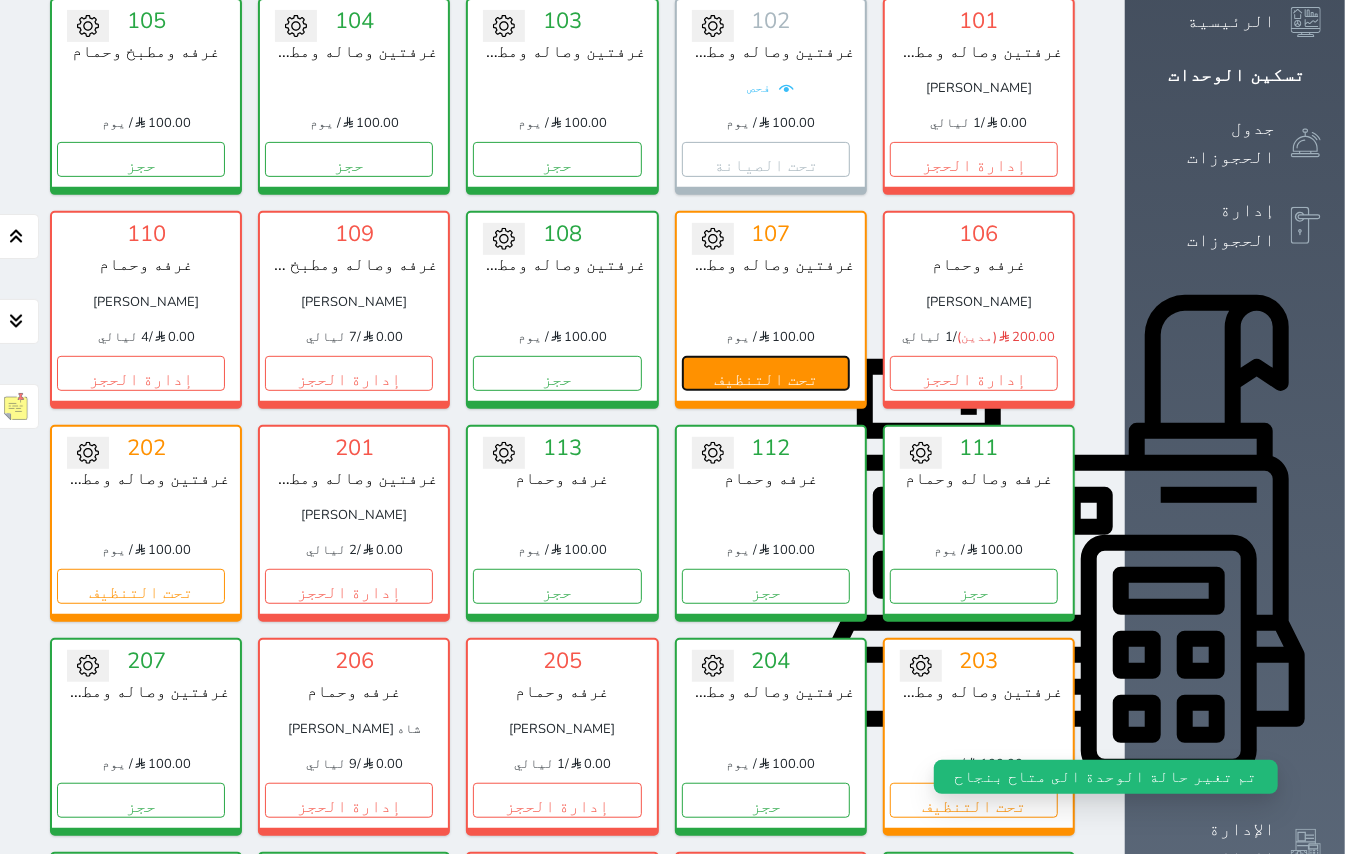 click on "تحت التنظيف" at bounding box center (766, 373) 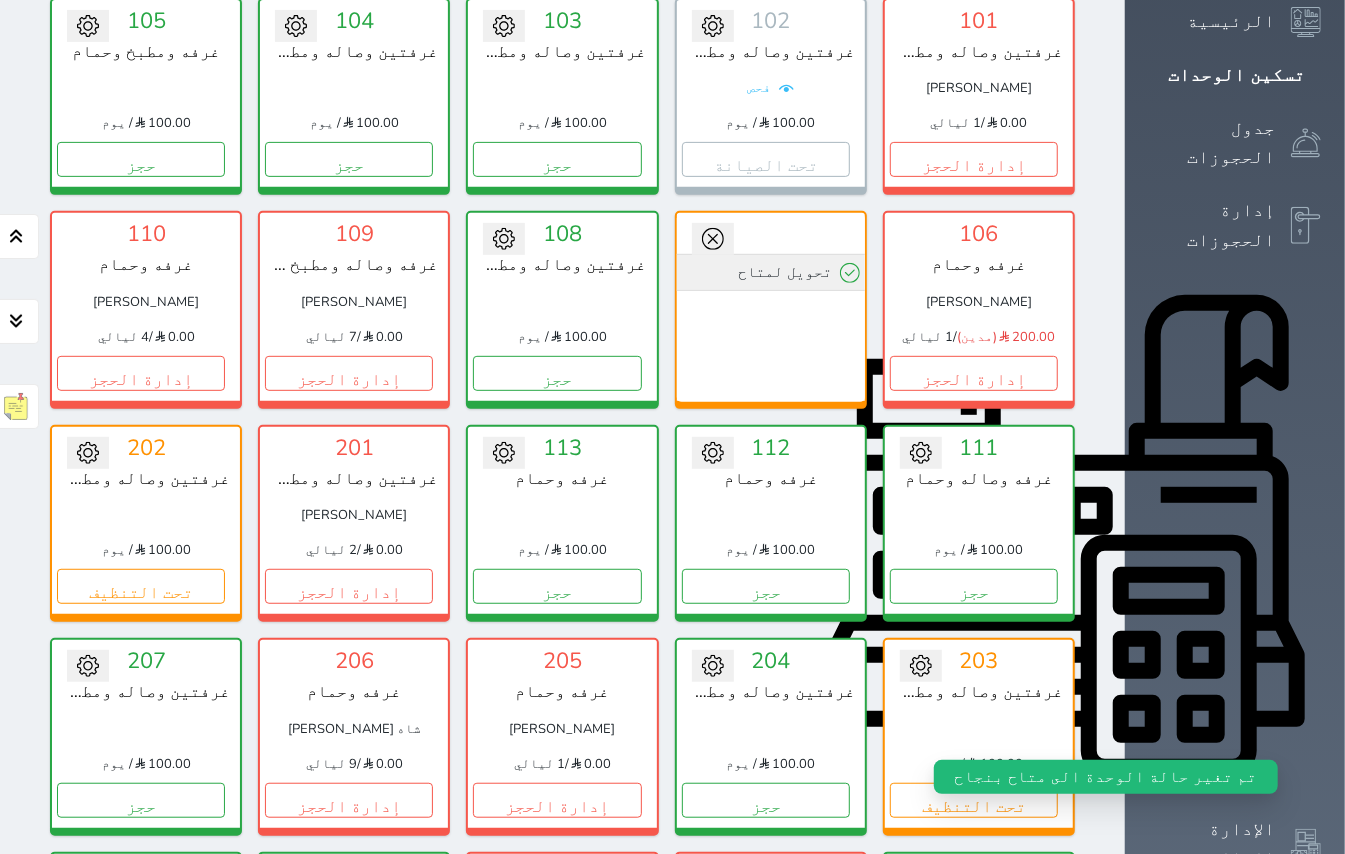 click on "تحويل لمتاح" at bounding box center [771, 272] 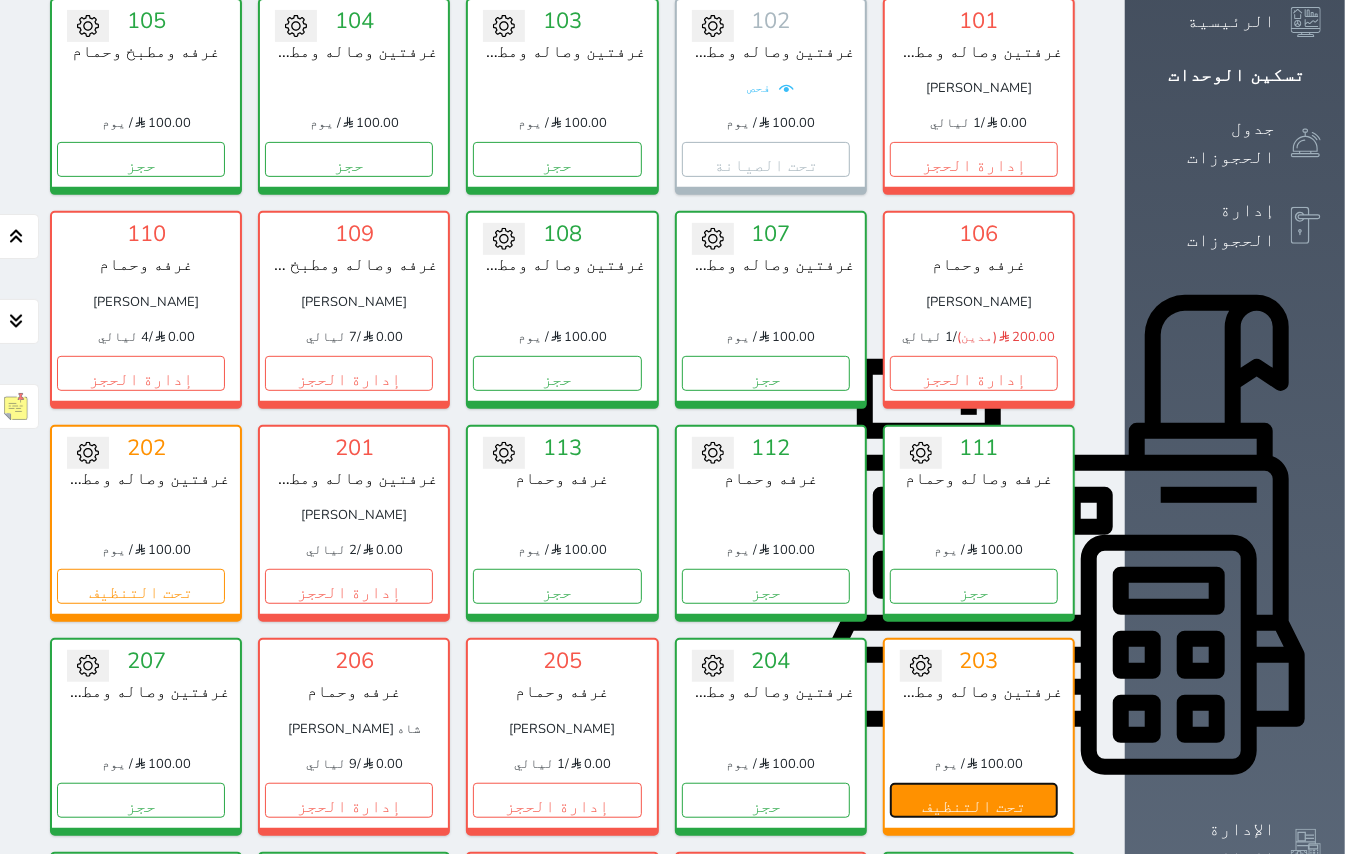 click on "تحت التنظيف" at bounding box center [974, 800] 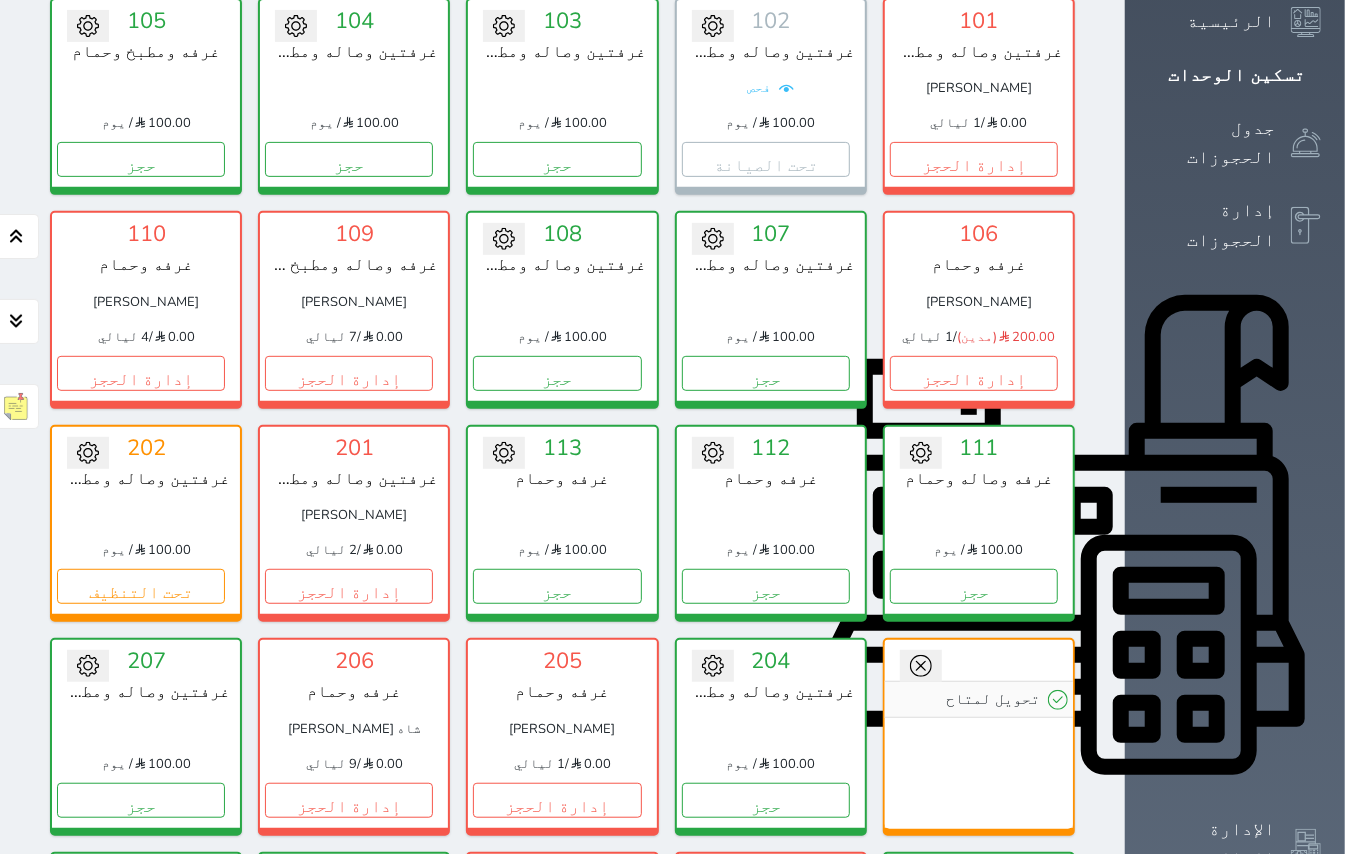 click at bounding box center [921, 666] 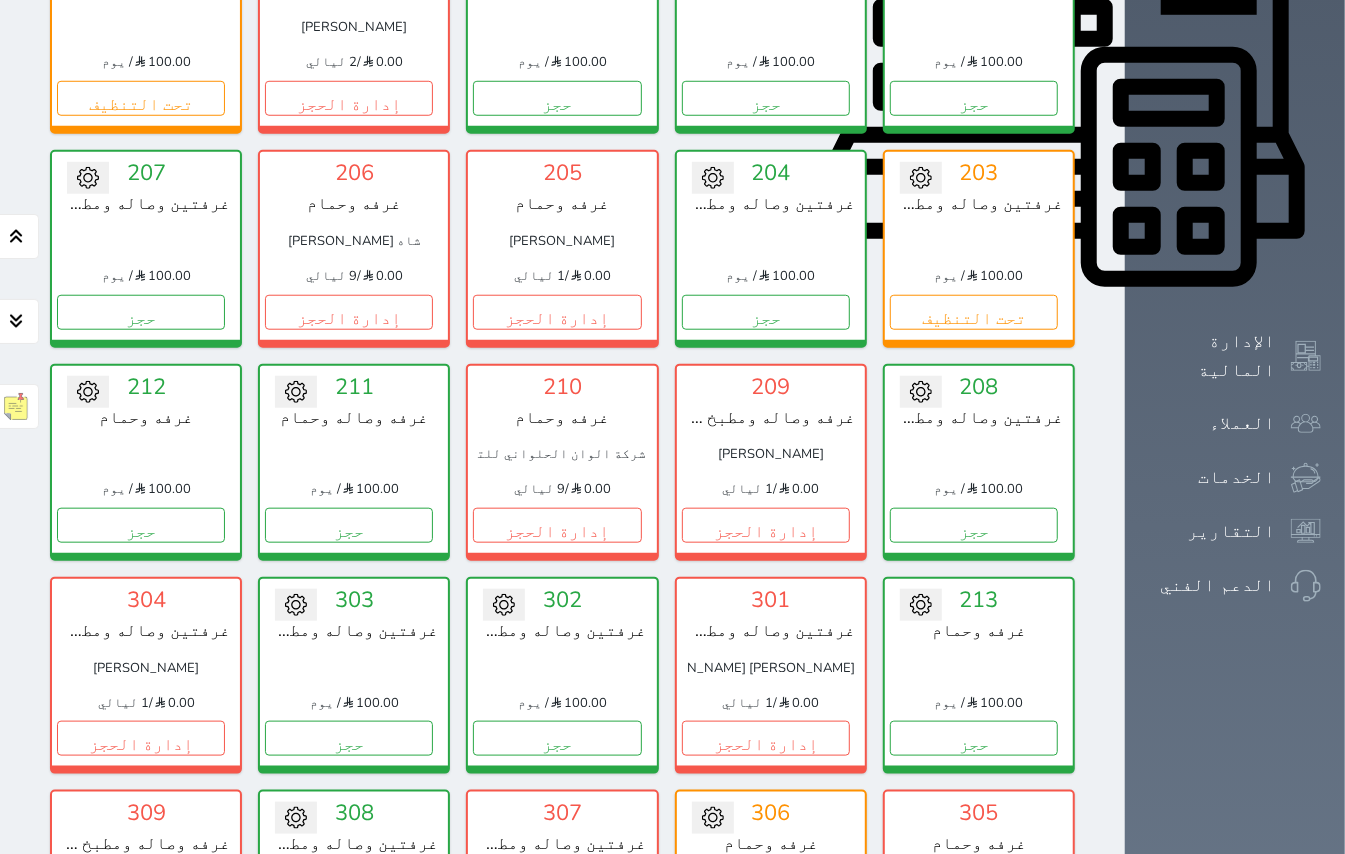 scroll, scrollTop: 881, scrollLeft: 0, axis: vertical 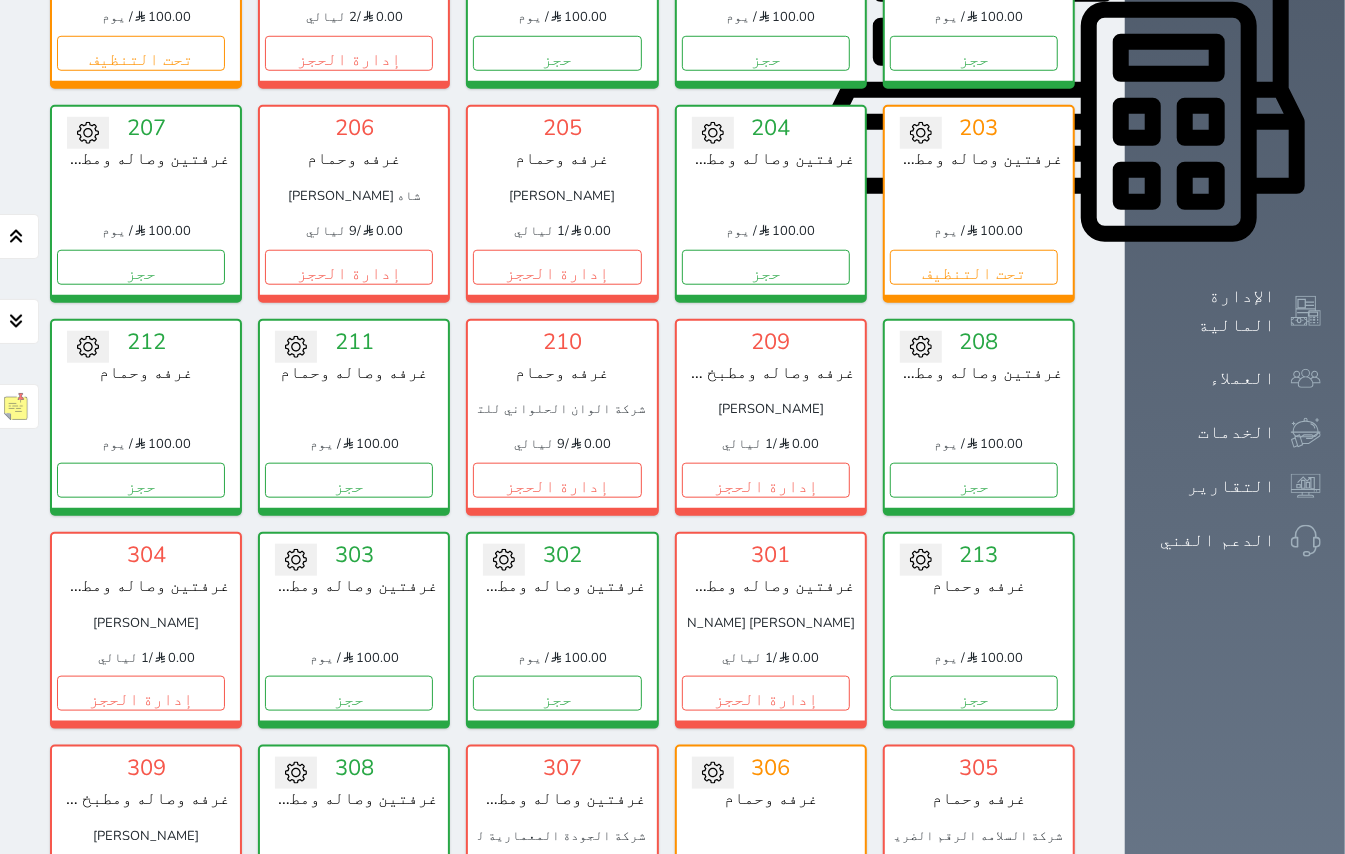 click on "تحت التنظيف" at bounding box center [766, 907] 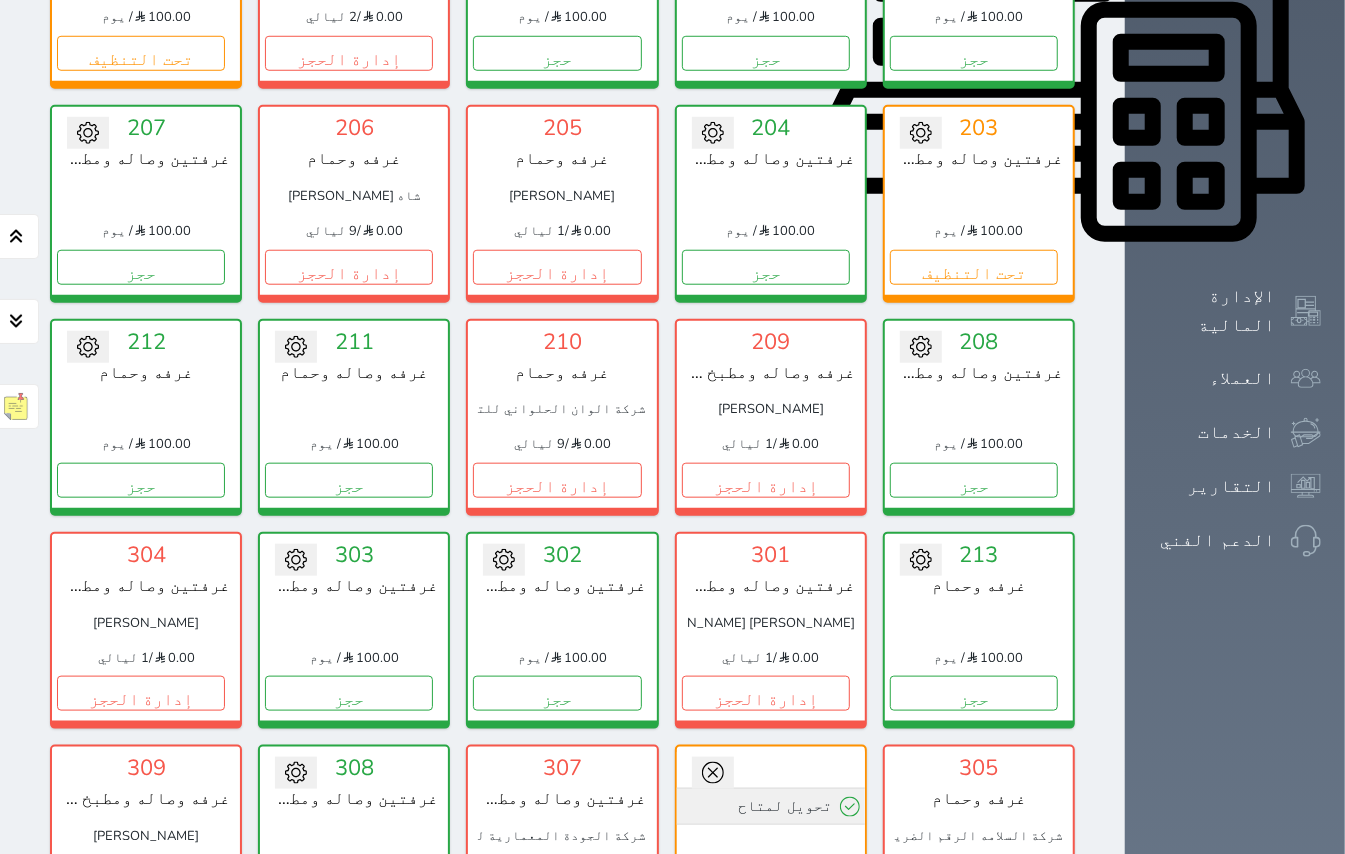 click on "تحويل لمتاح" at bounding box center (771, 806) 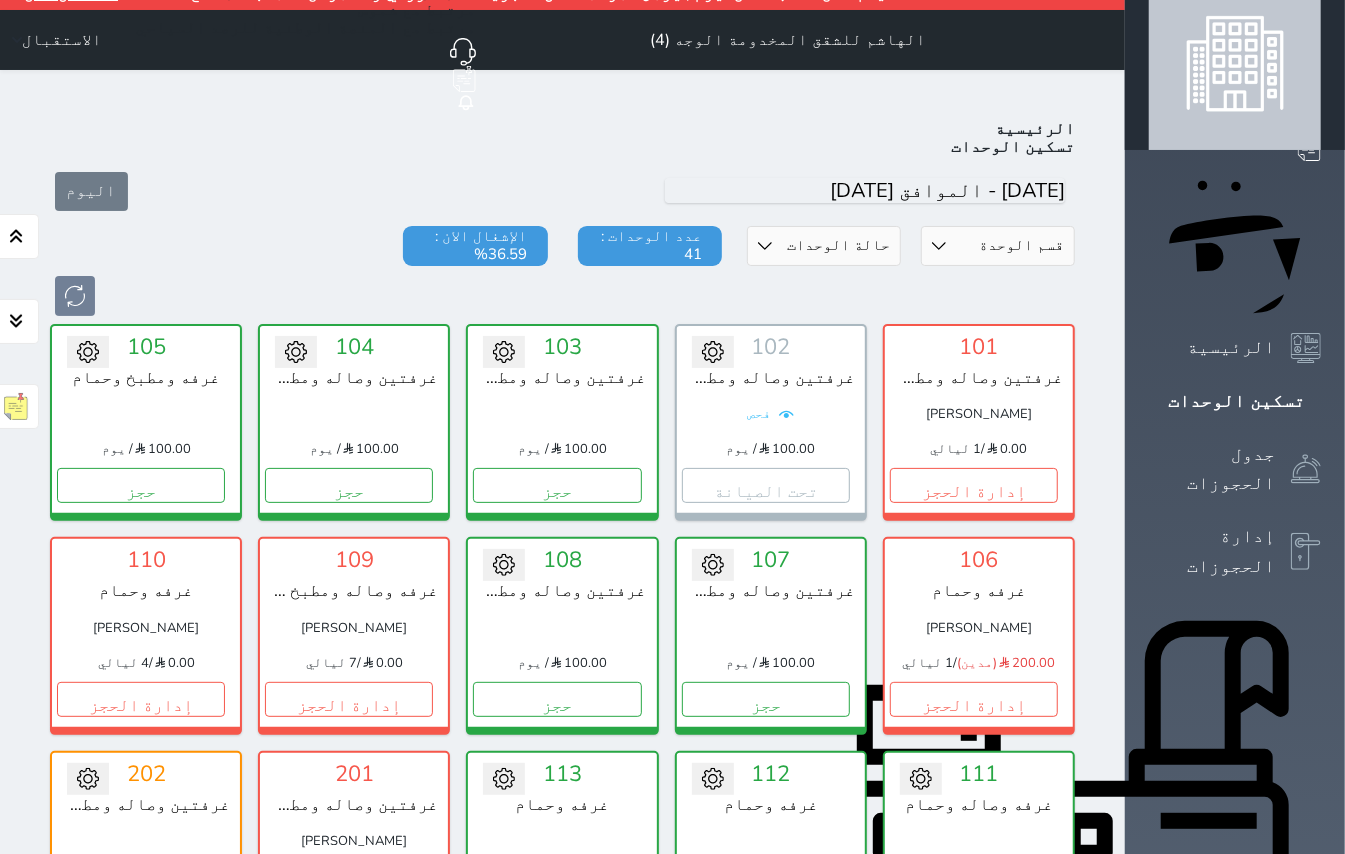 scroll, scrollTop: 0, scrollLeft: 0, axis: both 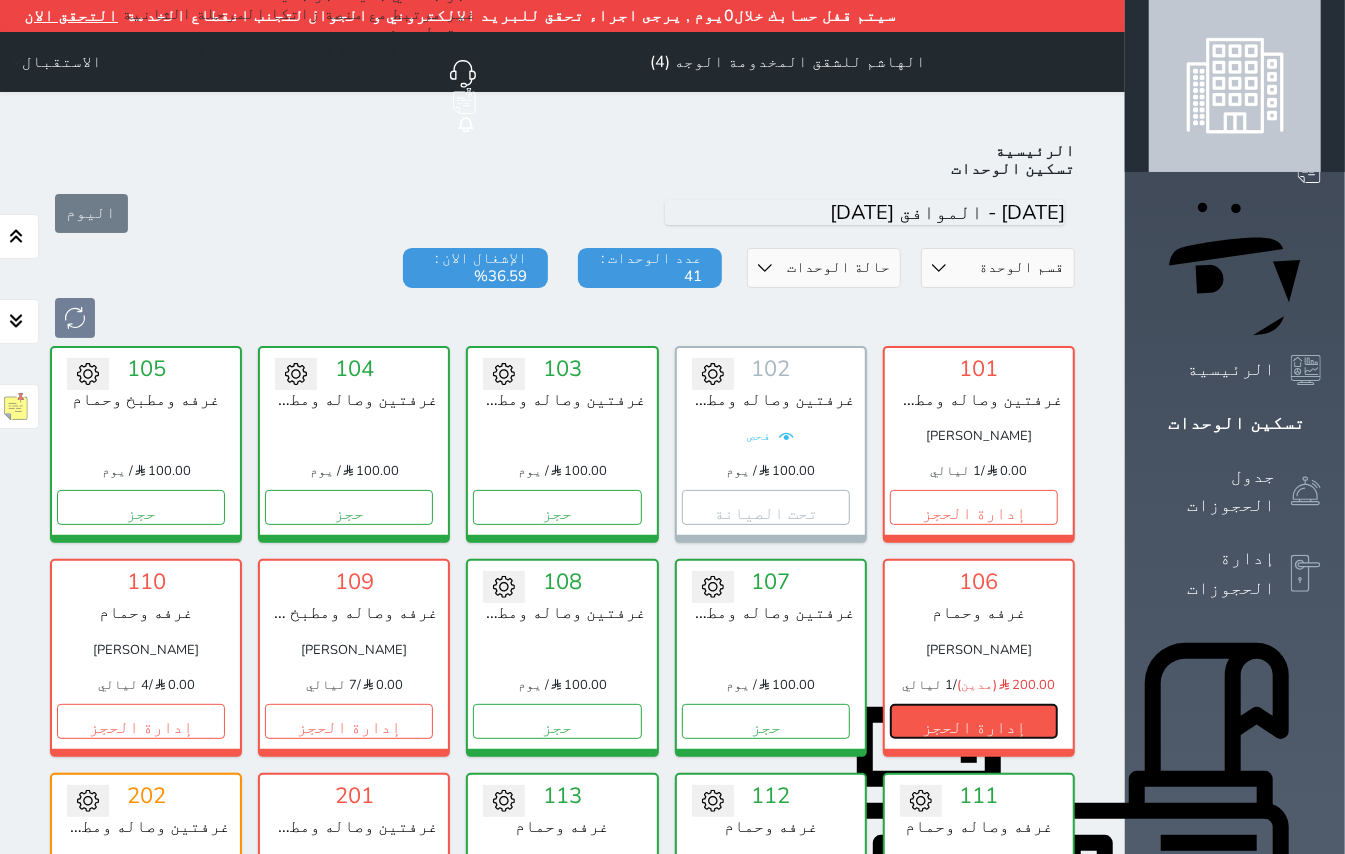 click on "إدارة الحجز" at bounding box center [974, 721] 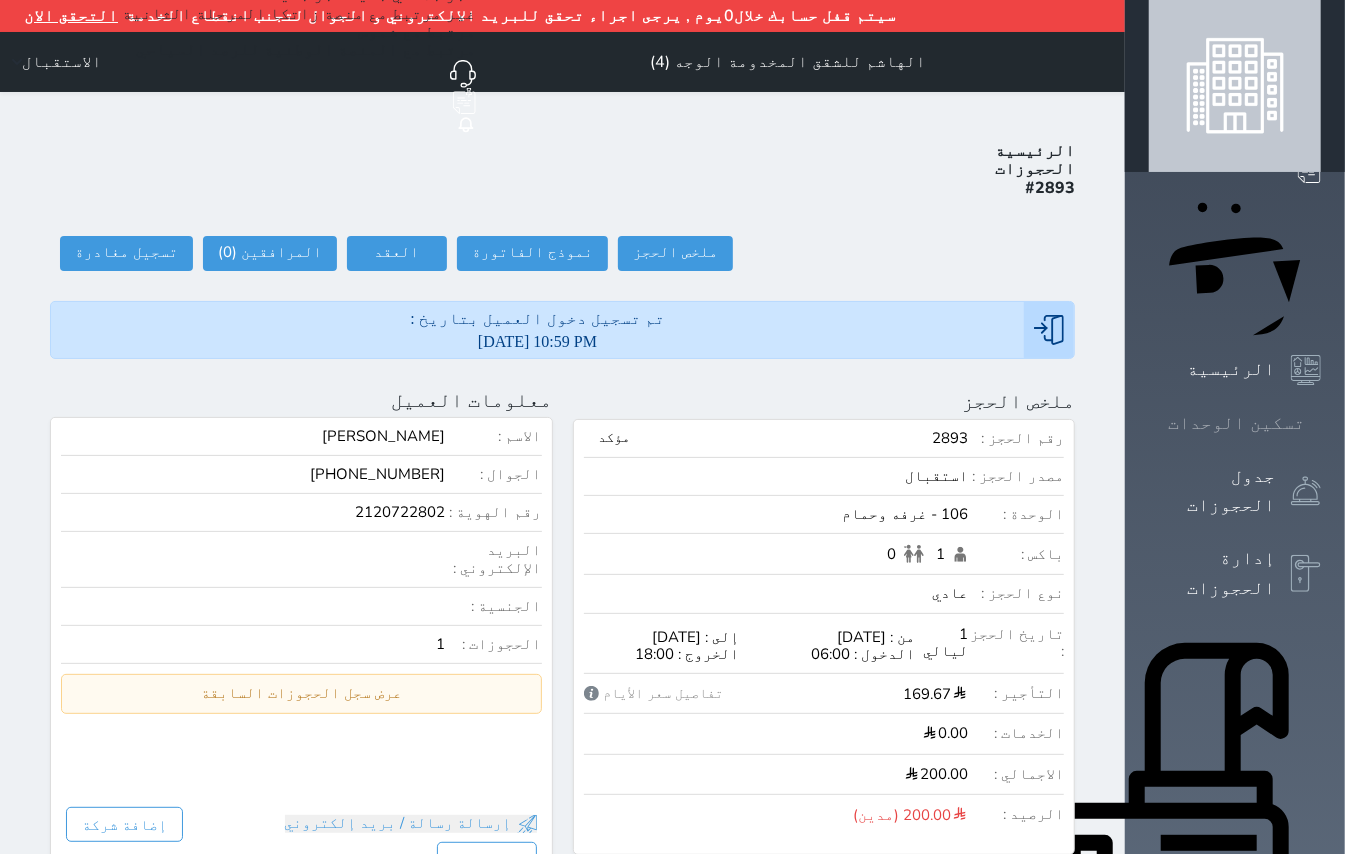 click on "تسكين الوحدات" at bounding box center [1236, 423] 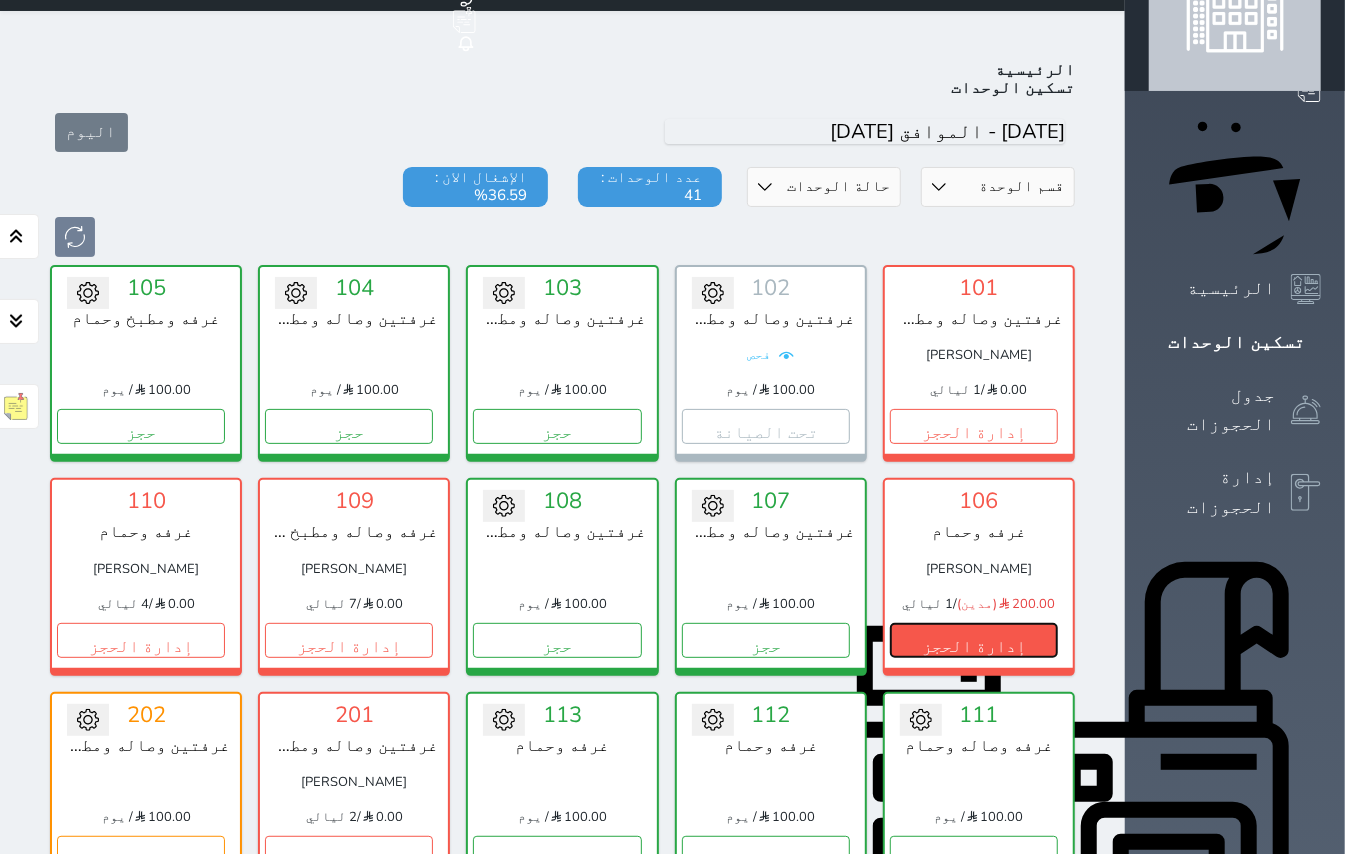 click on "إدارة الحجز" at bounding box center (974, 640) 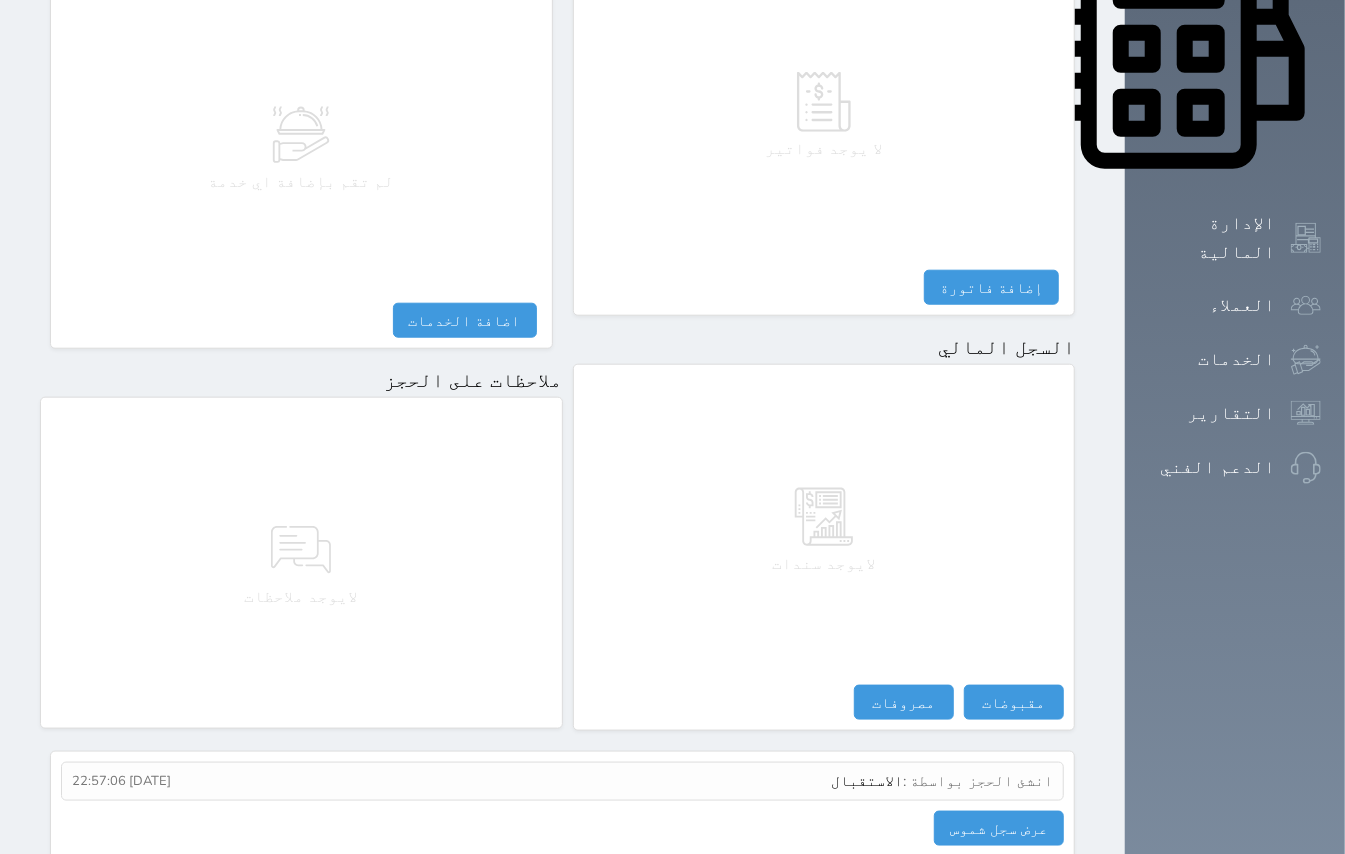 scroll, scrollTop: 961, scrollLeft: 0, axis: vertical 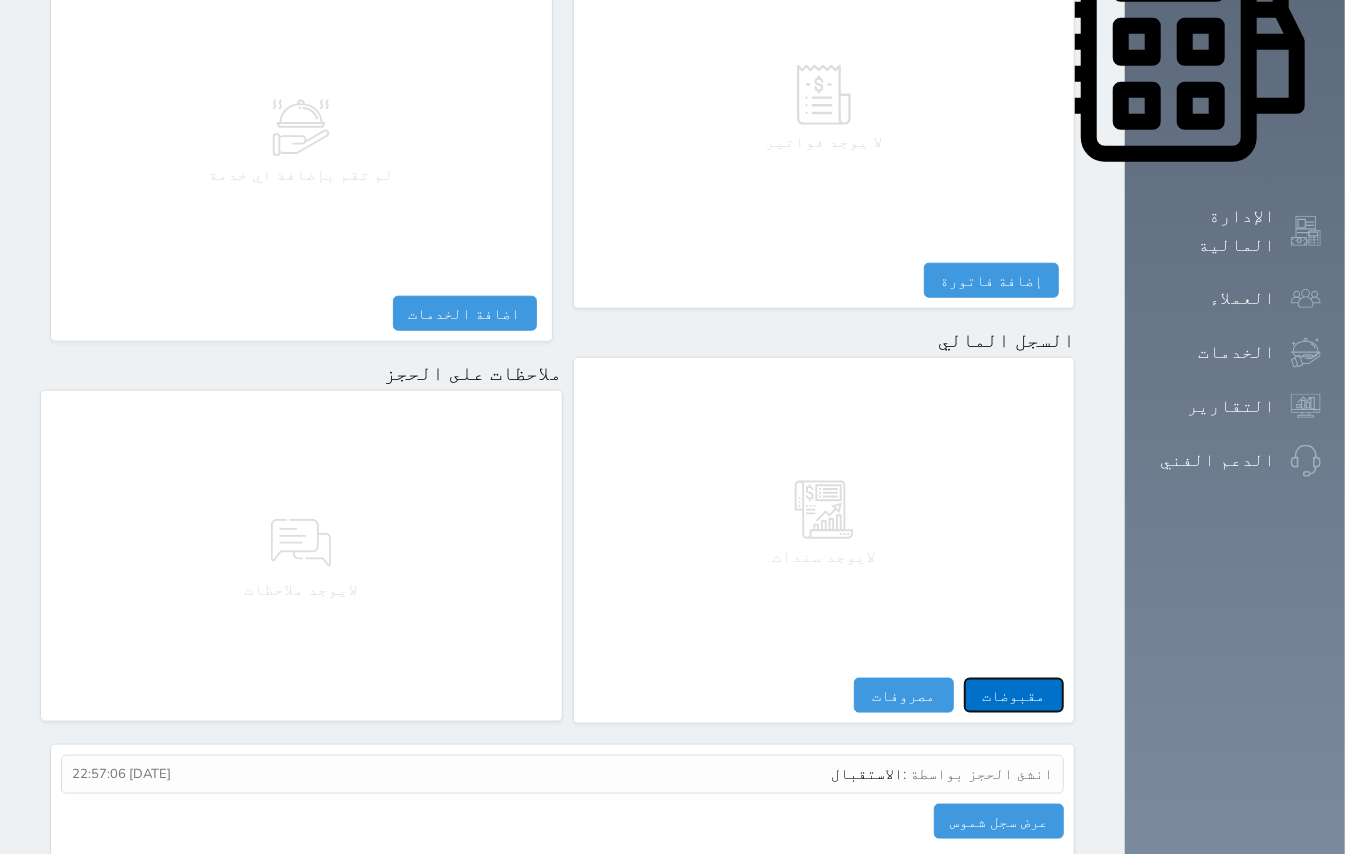 click on "مقبوضات" at bounding box center [1014, 695] 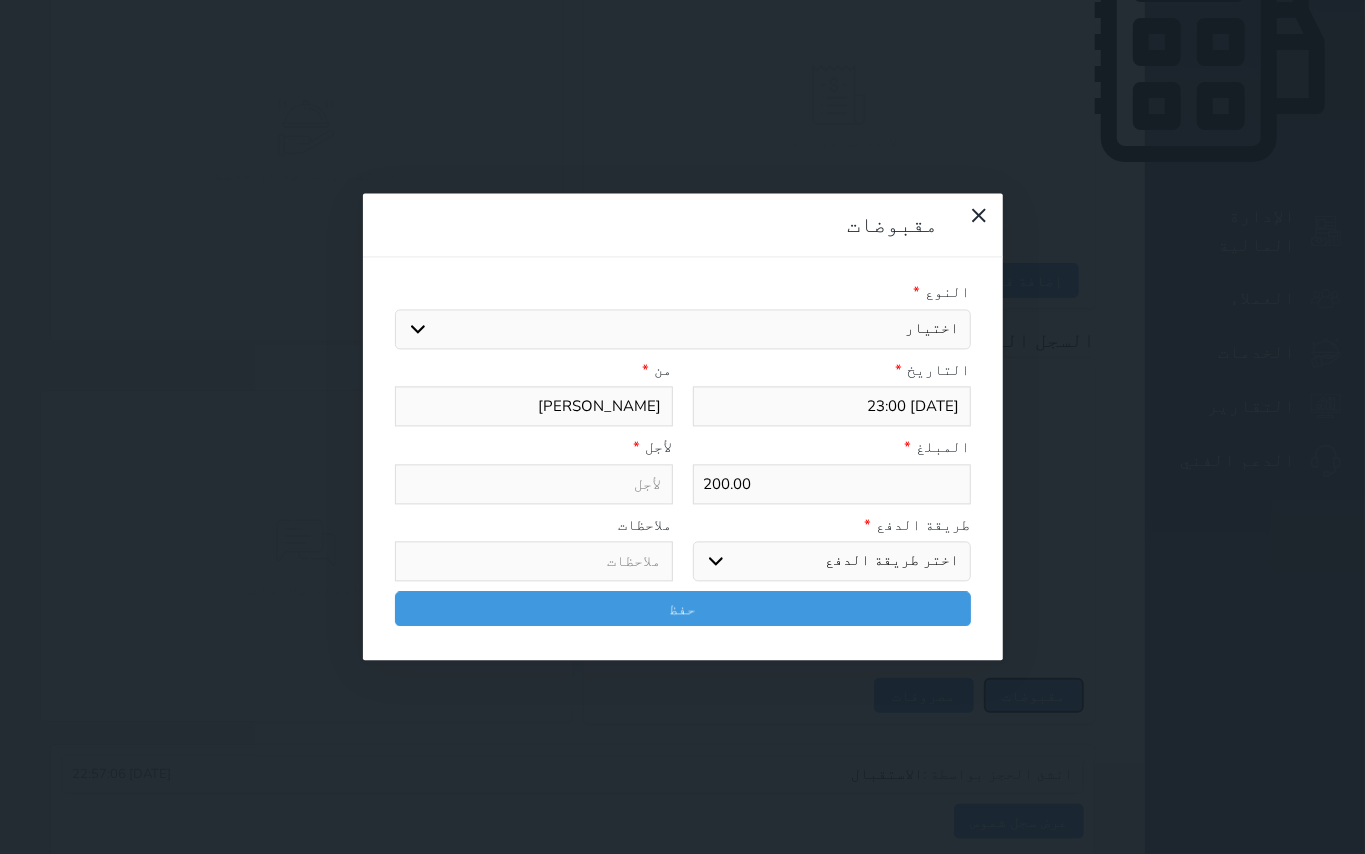 select 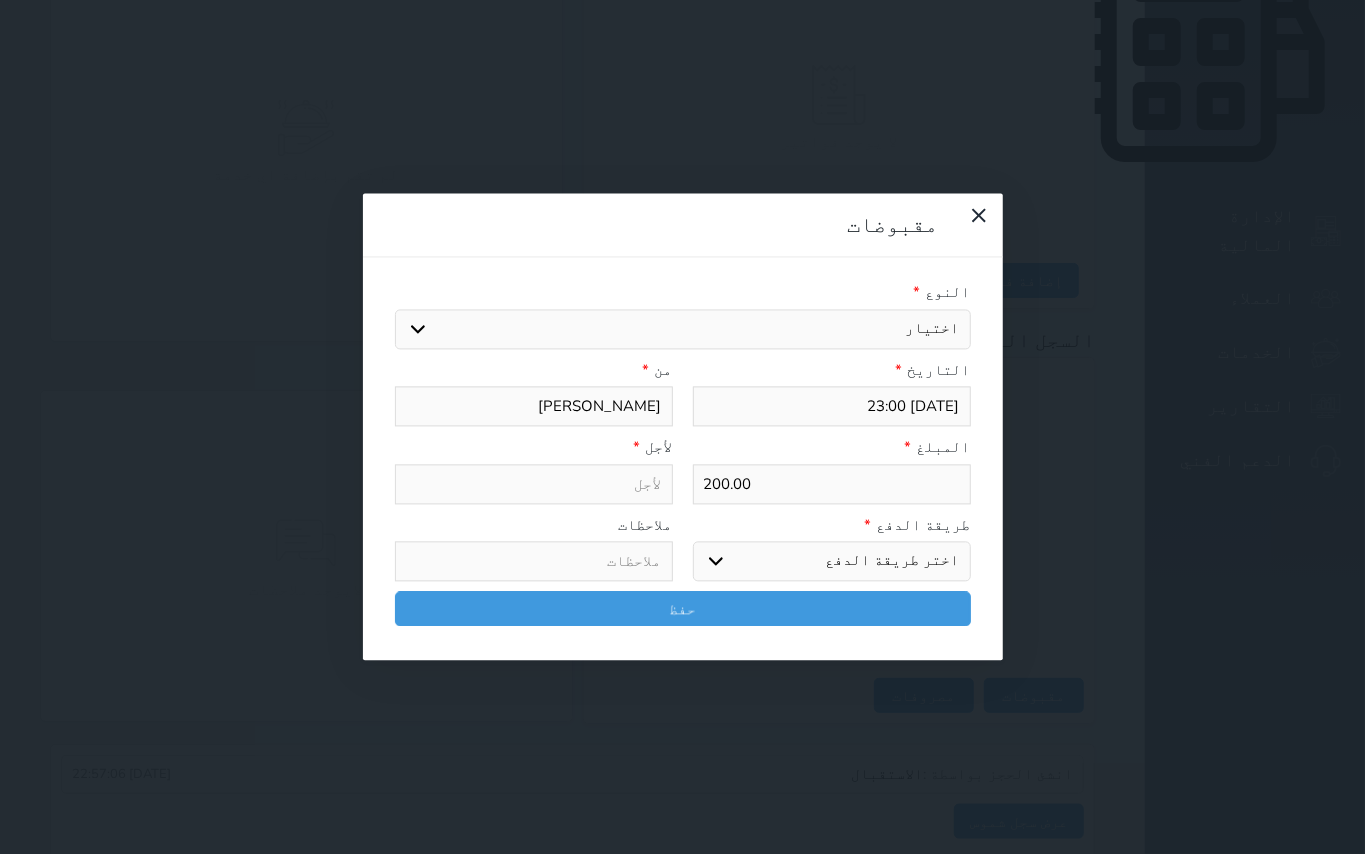 click on "اختيار   مقبوضات عامة قيمة إيجار فواتير تامين عربون لا ينطبق آخر مغسلة واي فاي - الإنترنت مواقف السيارات طعام الأغذية والمشروبات مشروبات المشروبات الباردة المشروبات الساخنة الإفطار غداء عشاء مخبز و كعك حمام سباحة الصالة الرياضية سبا و خدمات الجمال اختيار وإسقاط (خدمات النقل) ميني بار كابل - تلفزيون سرير إضافي تصفيف الشعر التسوق خدمات الجولات السياحية المنظمة خدمات الدليل السياحي" at bounding box center [683, 329] 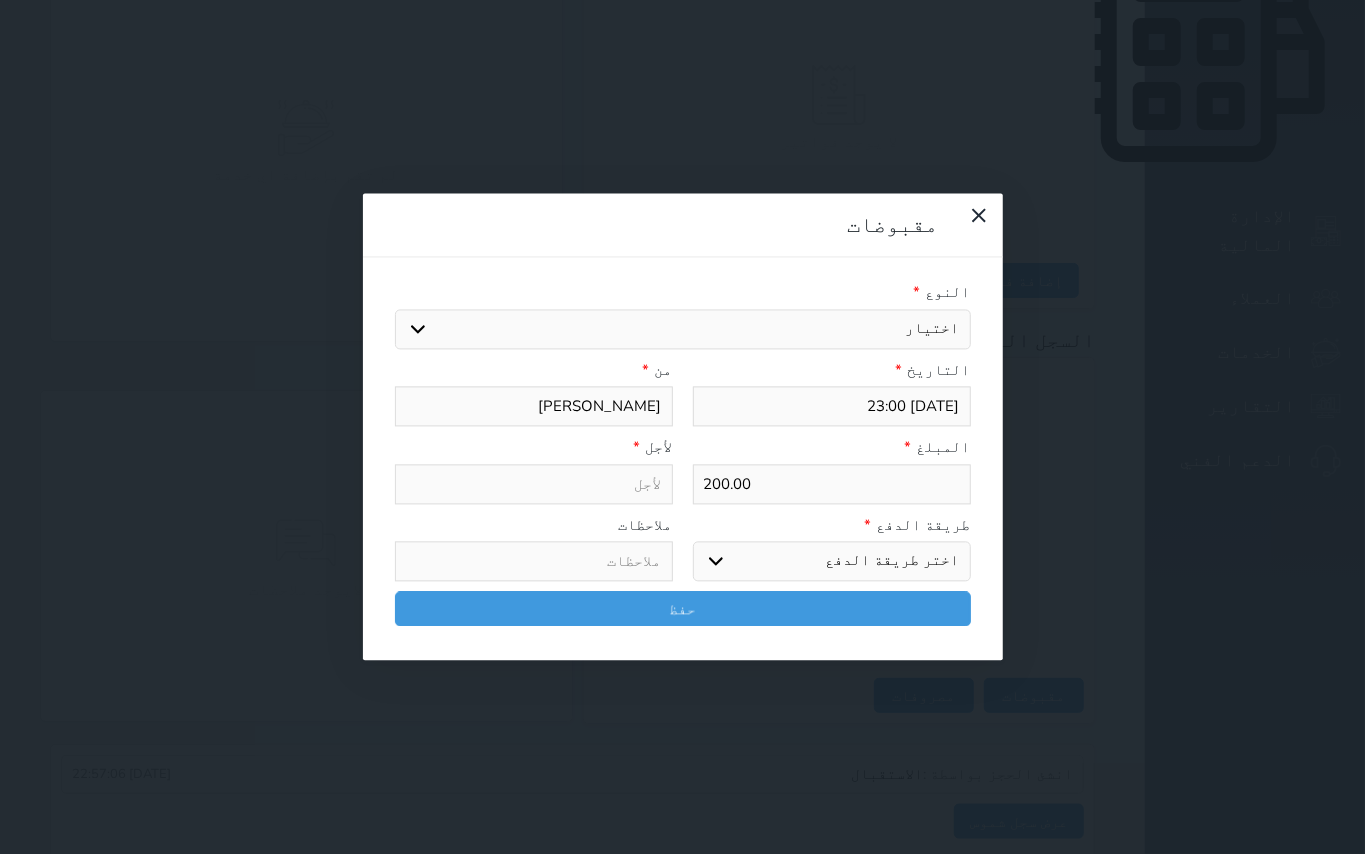 select on "123843" 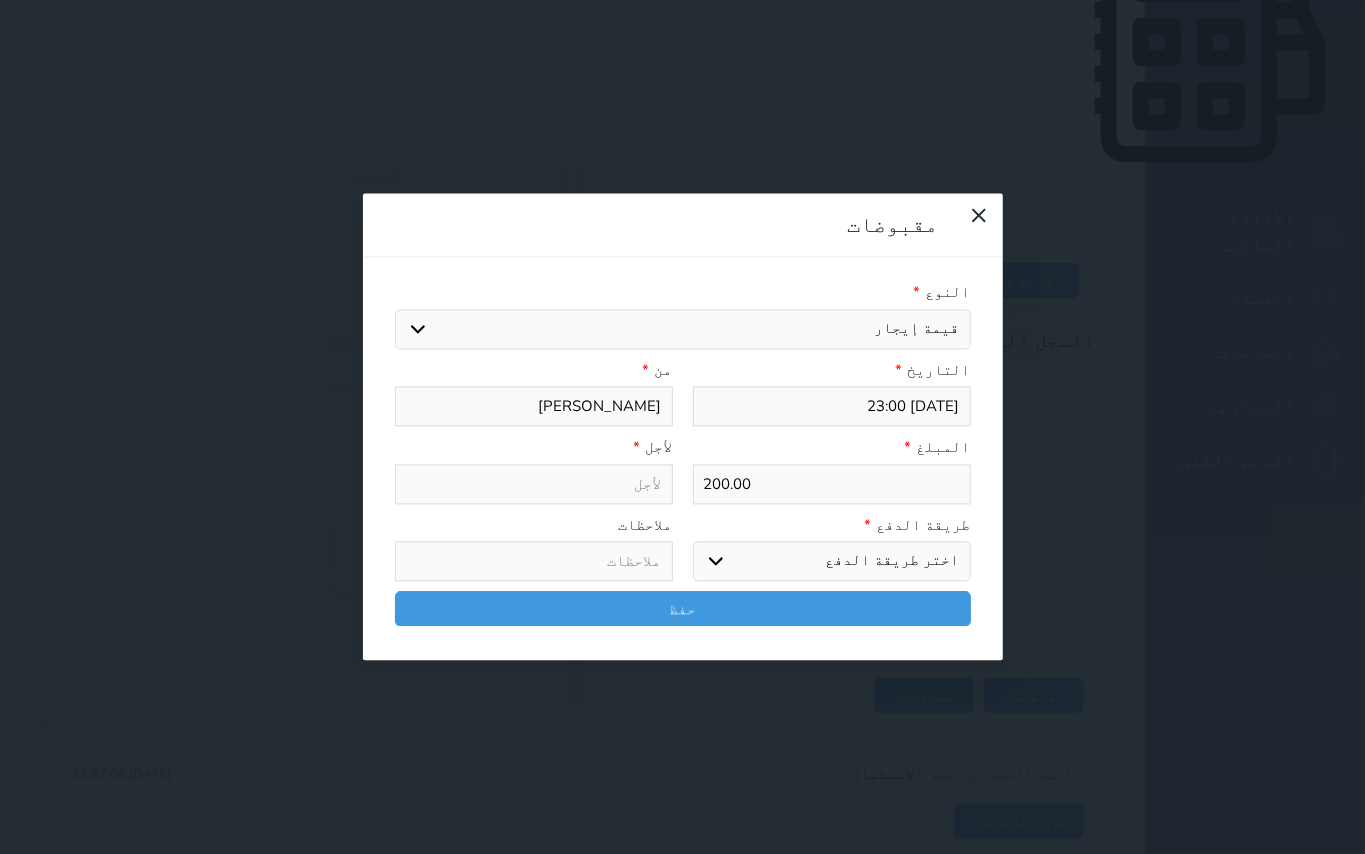 click on "اختيار   مقبوضات عامة قيمة إيجار فواتير تامين عربون لا ينطبق آخر مغسلة واي فاي - الإنترنت مواقف السيارات طعام الأغذية والمشروبات مشروبات المشروبات الباردة المشروبات الساخنة الإفطار غداء عشاء مخبز و كعك حمام سباحة الصالة الرياضية سبا و خدمات الجمال اختيار وإسقاط (خدمات النقل) ميني بار كابل - تلفزيون سرير إضافي تصفيف الشعر التسوق خدمات الجولات السياحية المنظمة خدمات الدليل السياحي" at bounding box center (683, 329) 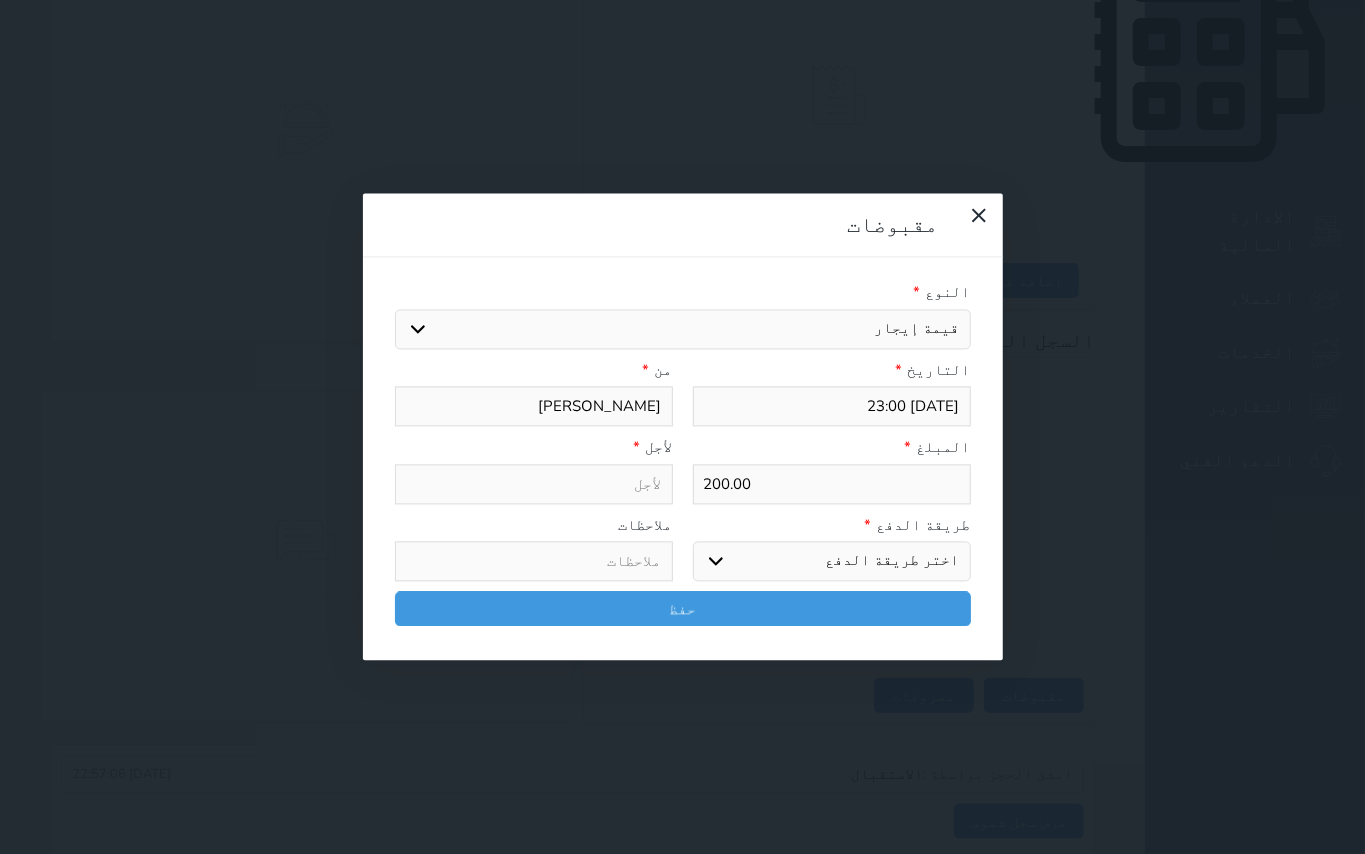 select 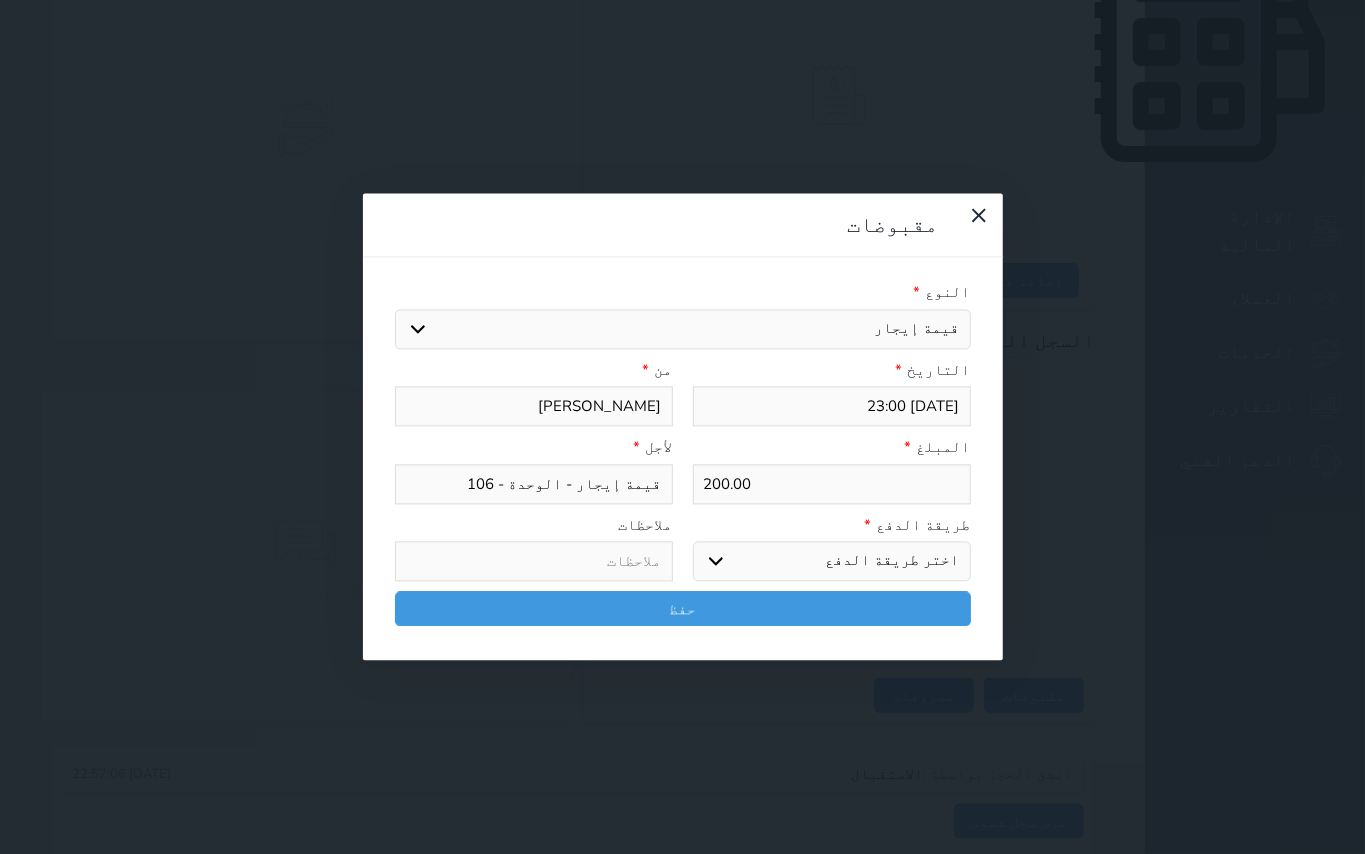 click on "اختر طريقة الدفع   دفع نقدى   تحويل بنكى   مدى   بطاقة ائتمان   آجل" at bounding box center (832, 562) 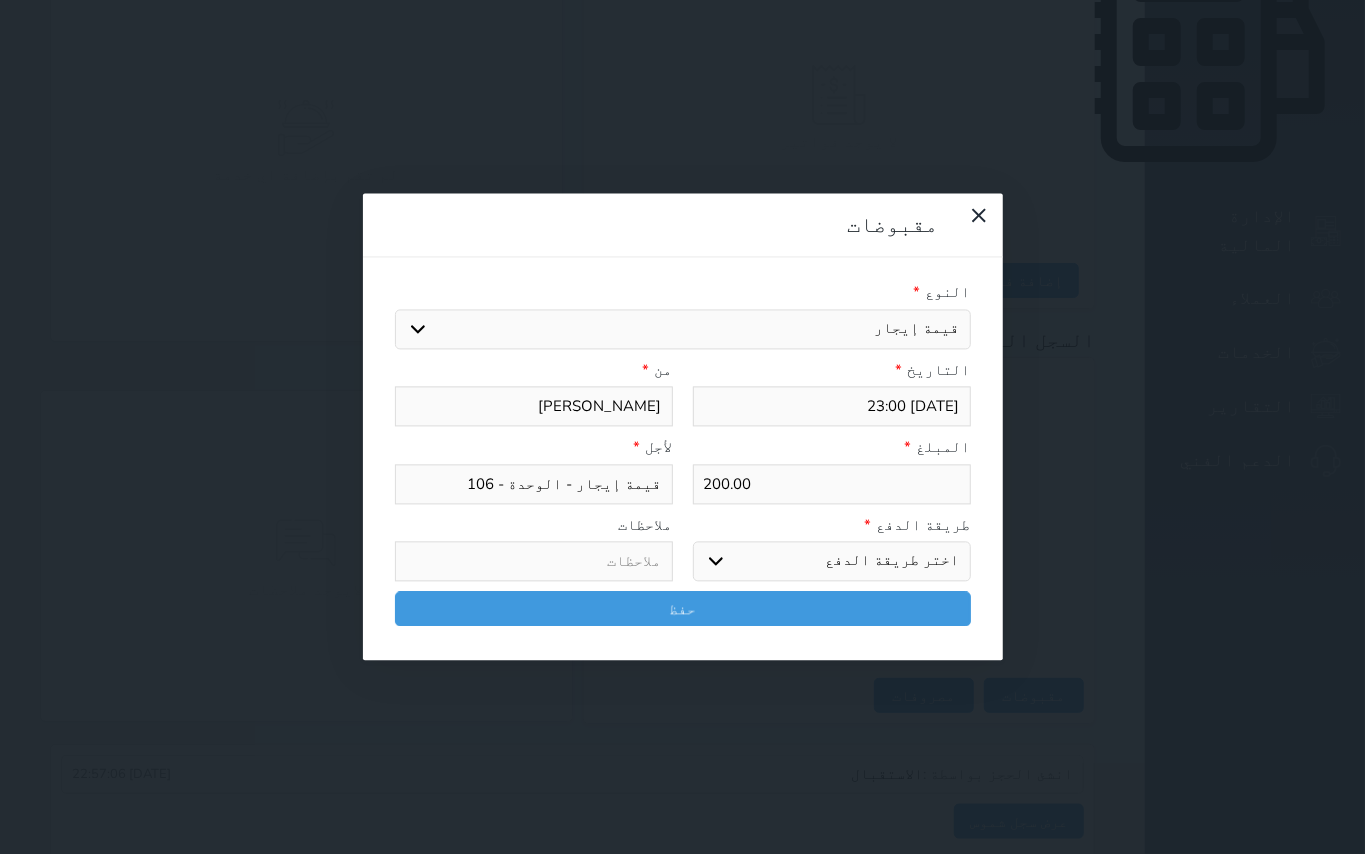 click on "اختر طريقة الدفع   دفع نقدى   تحويل بنكى   مدى   بطاقة ائتمان   آجل" at bounding box center (832, 562) 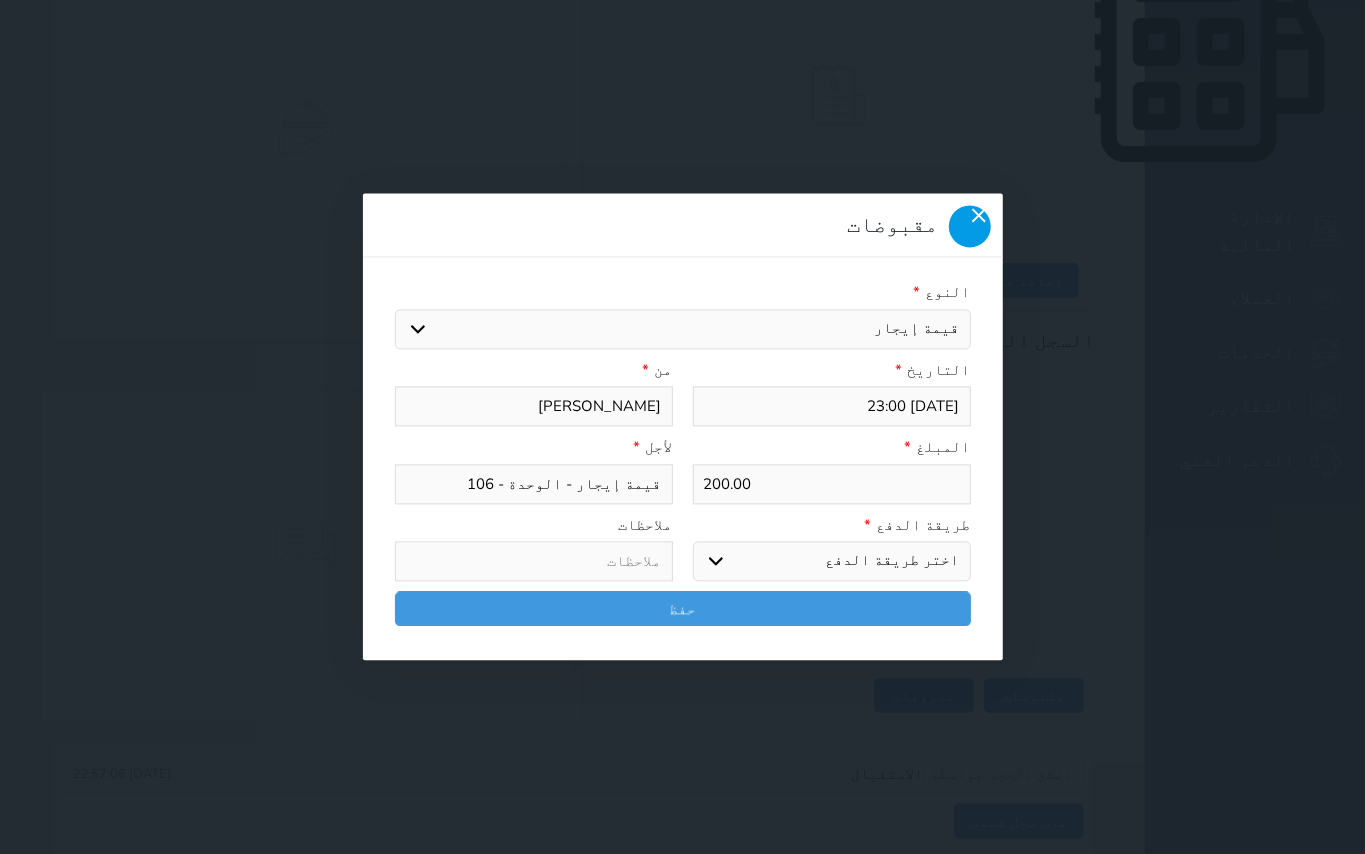 click 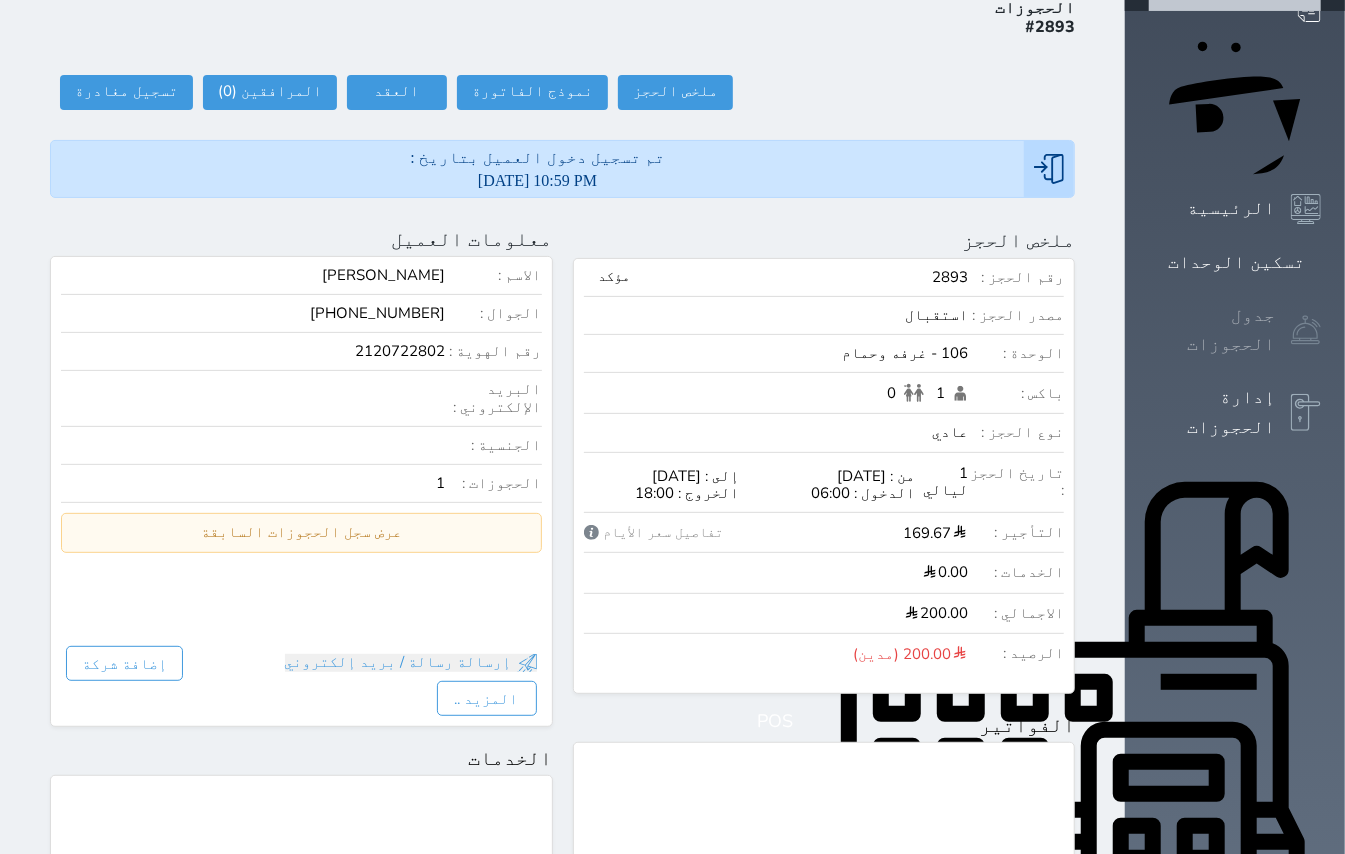 scroll, scrollTop: 28, scrollLeft: 0, axis: vertical 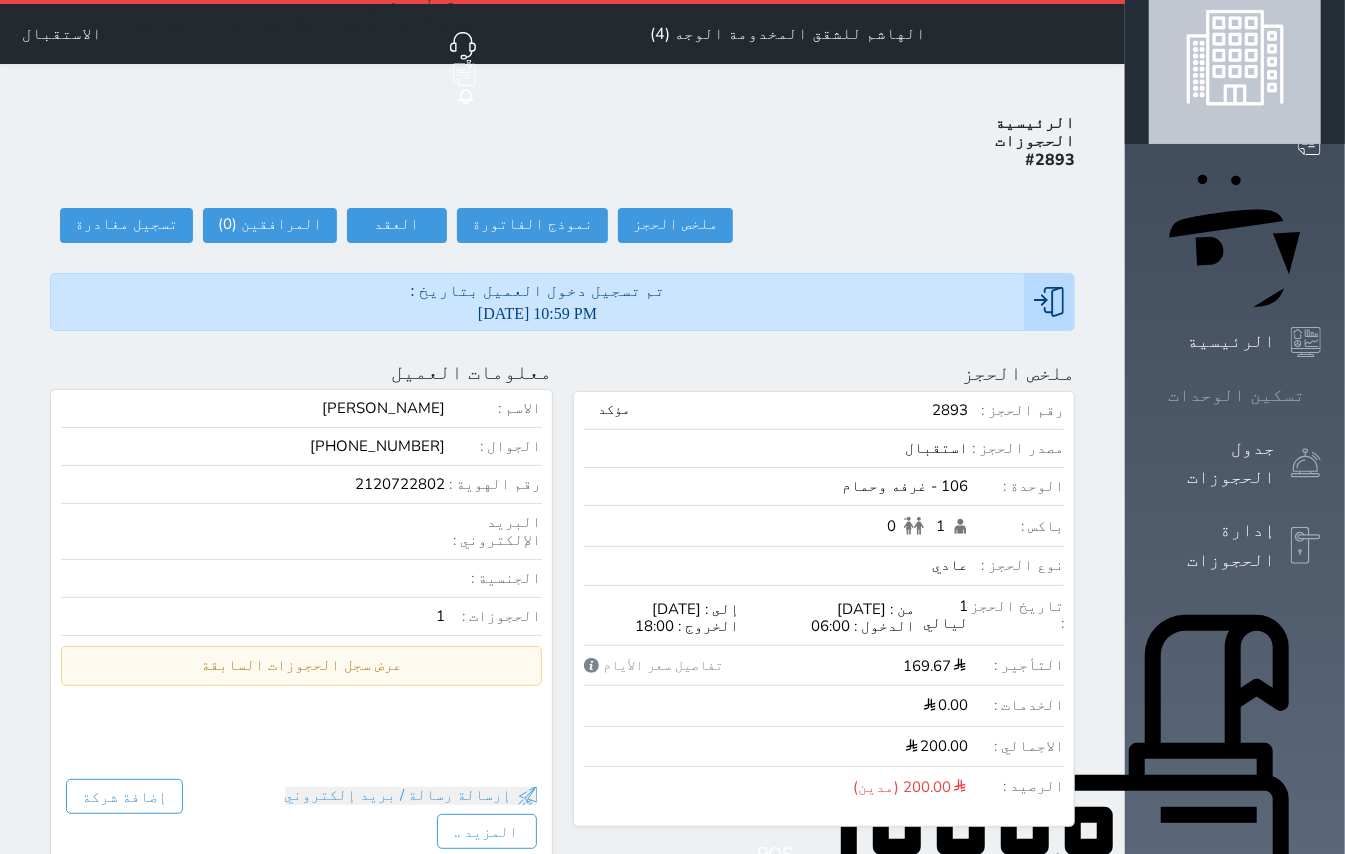 click 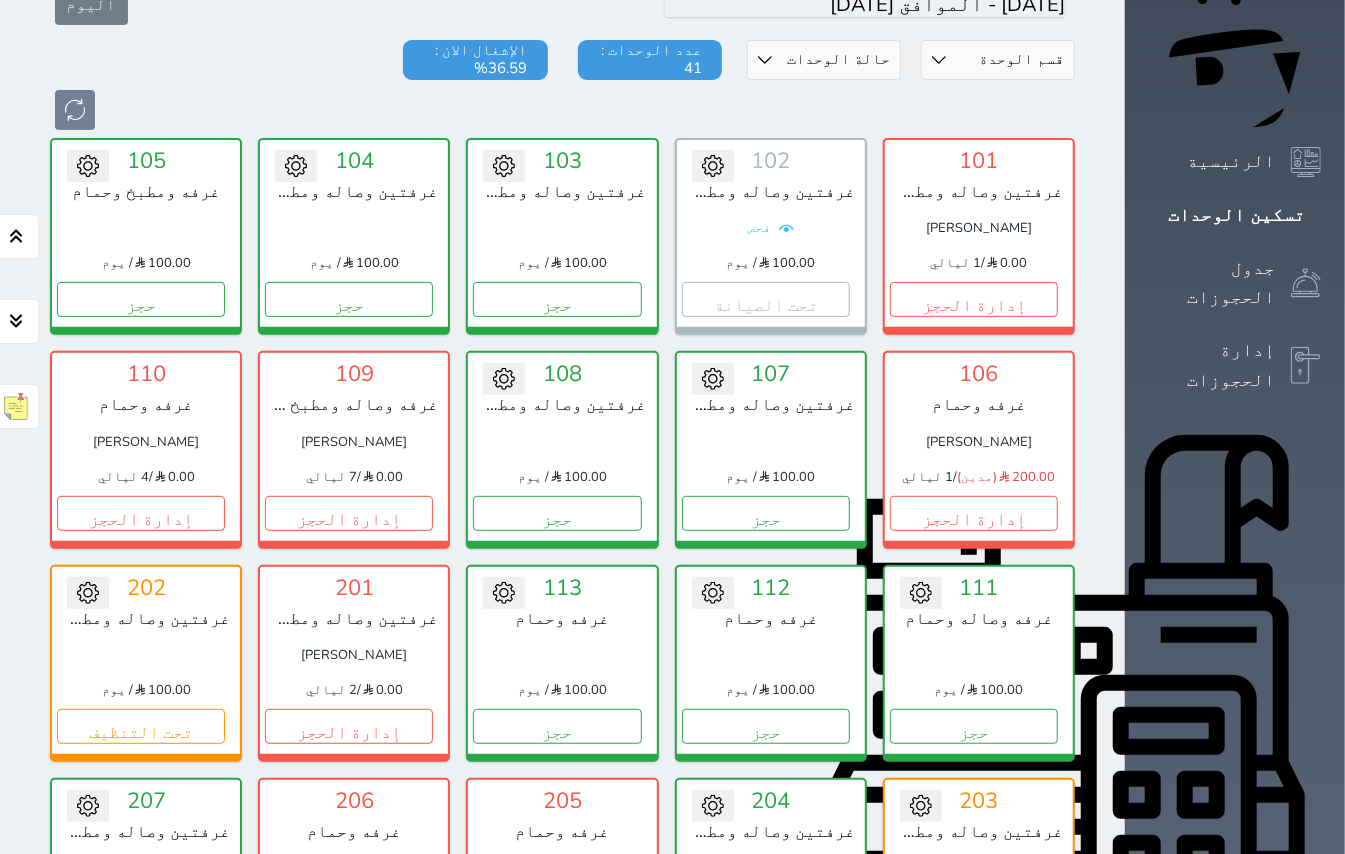 scroll, scrollTop: 214, scrollLeft: 0, axis: vertical 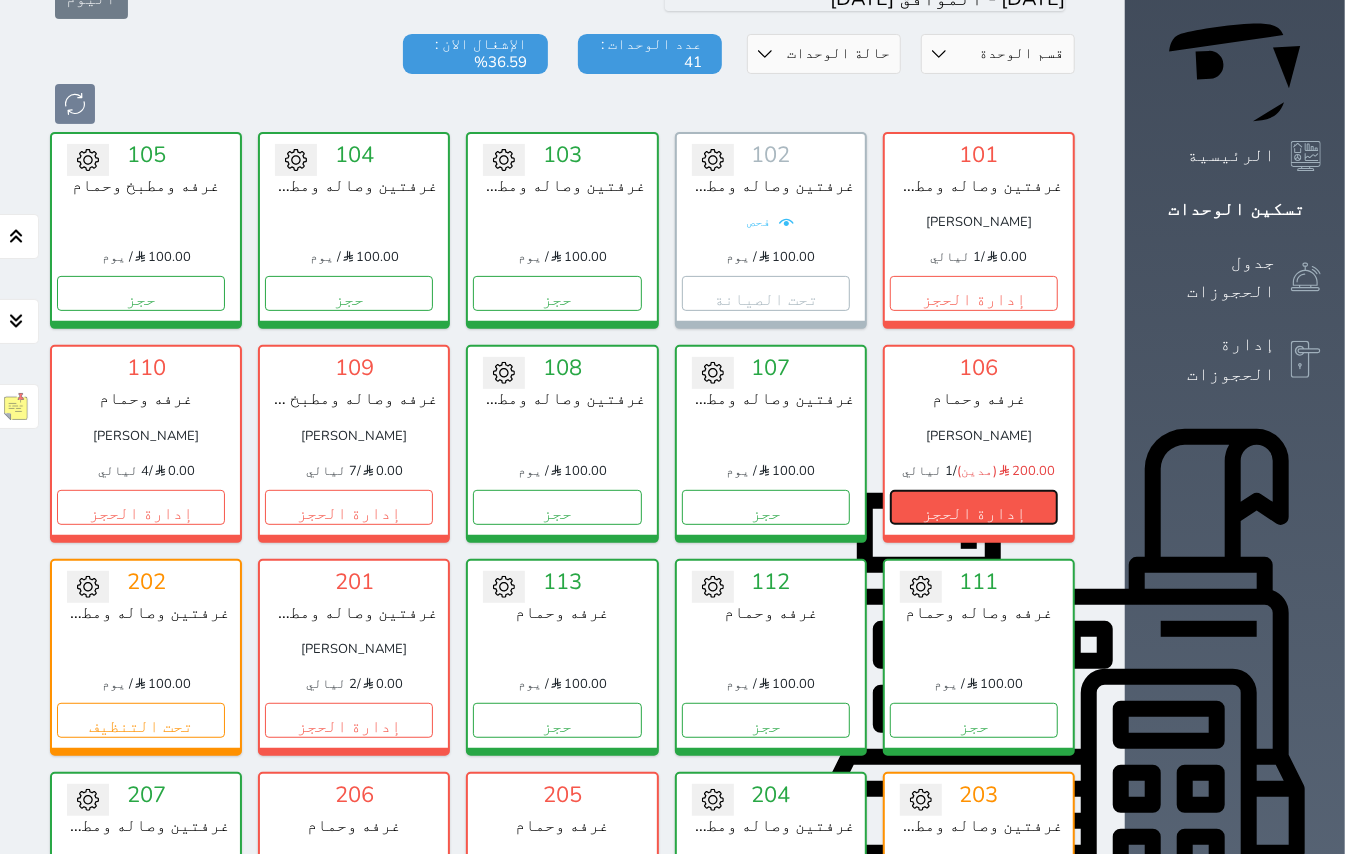 click on "إدارة الحجز" at bounding box center (974, 507) 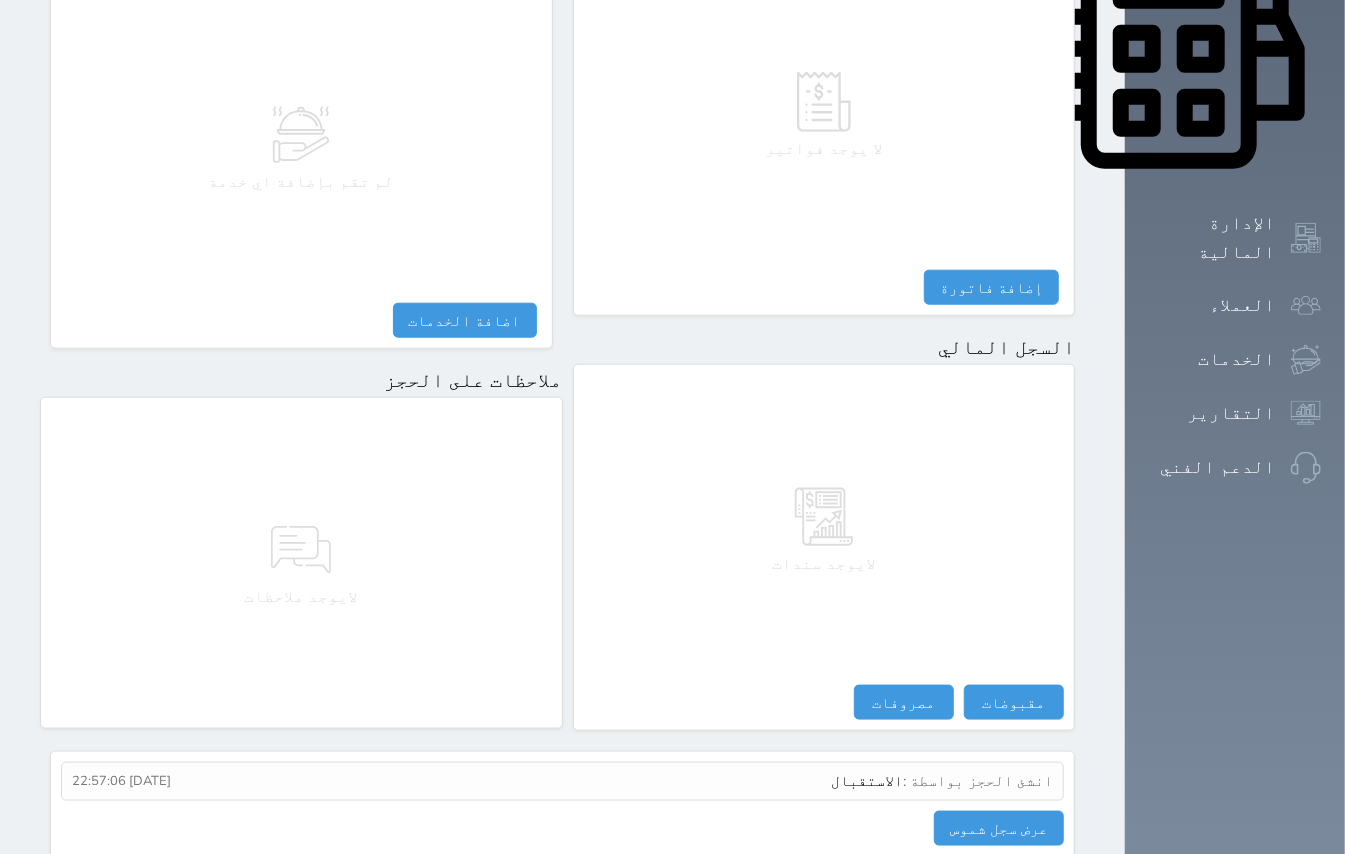scroll, scrollTop: 961, scrollLeft: 0, axis: vertical 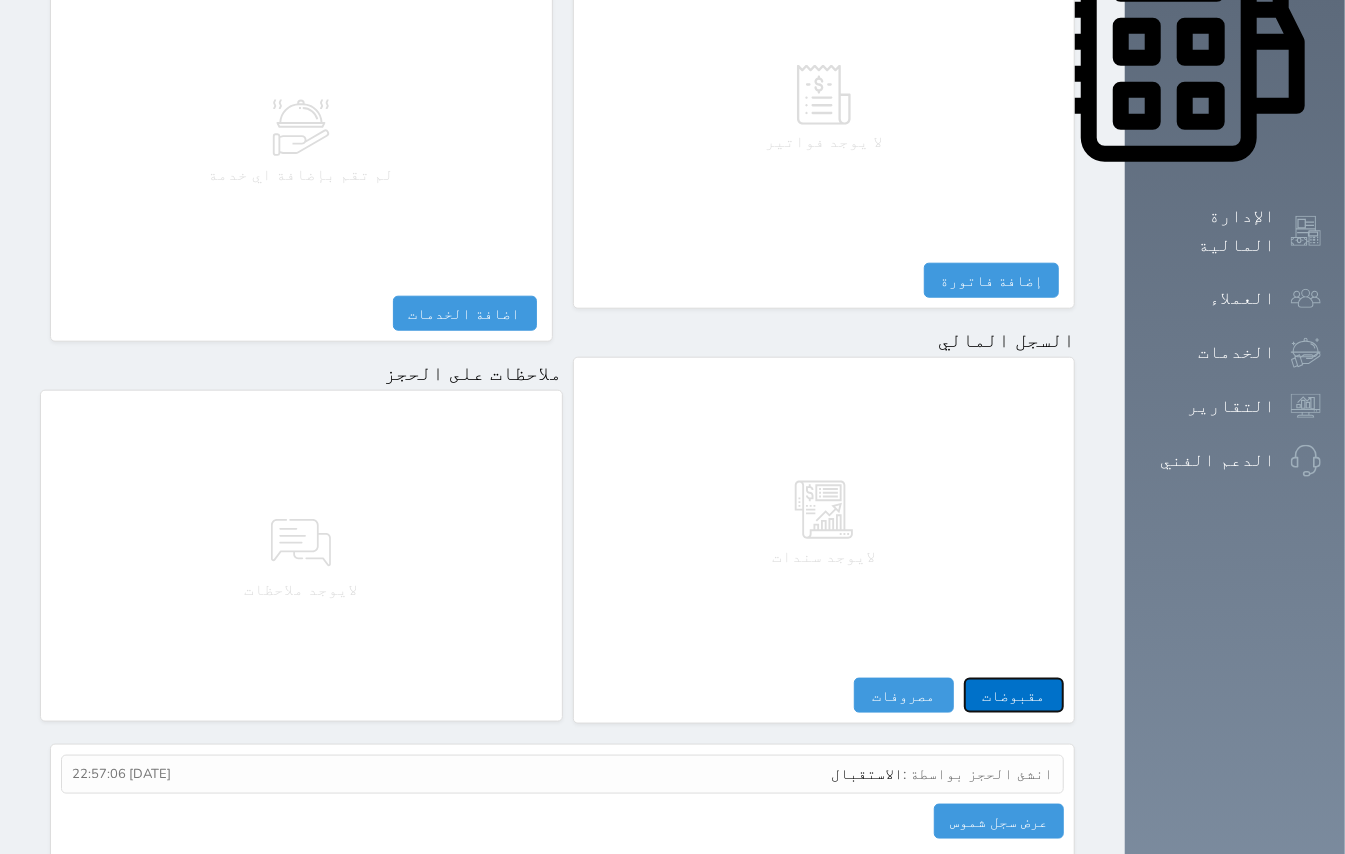 click on "مقبوضات" at bounding box center (1014, 695) 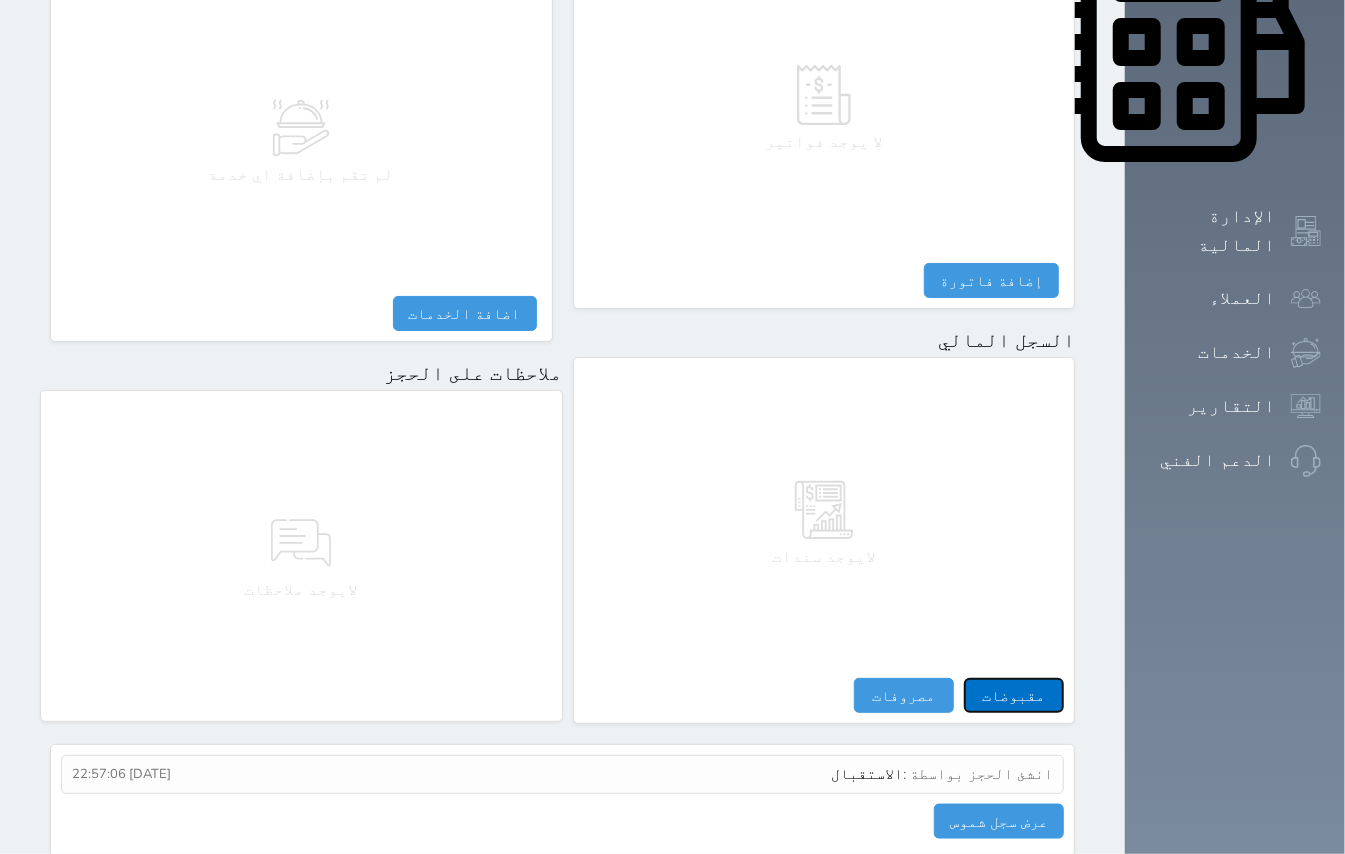 select 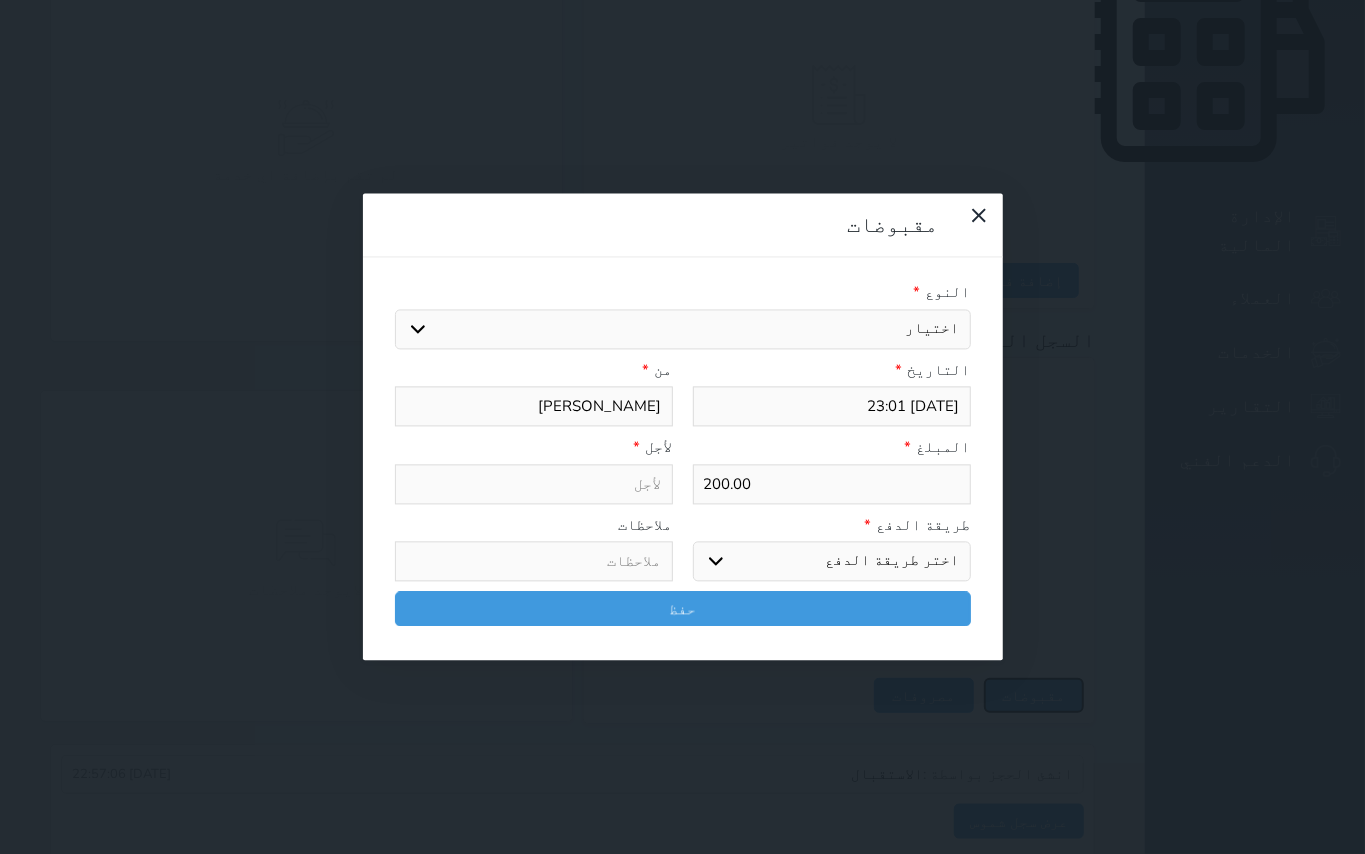 select 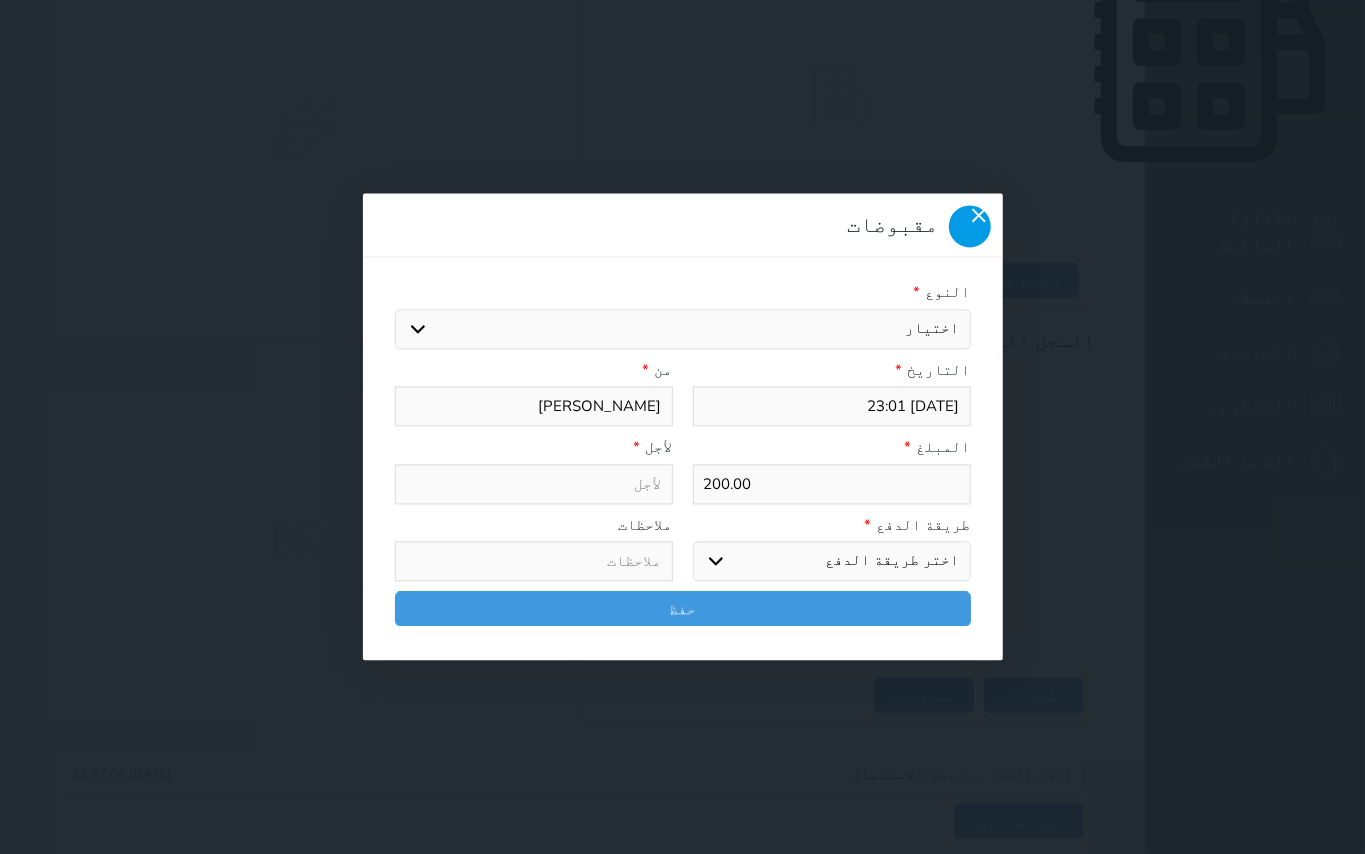 click 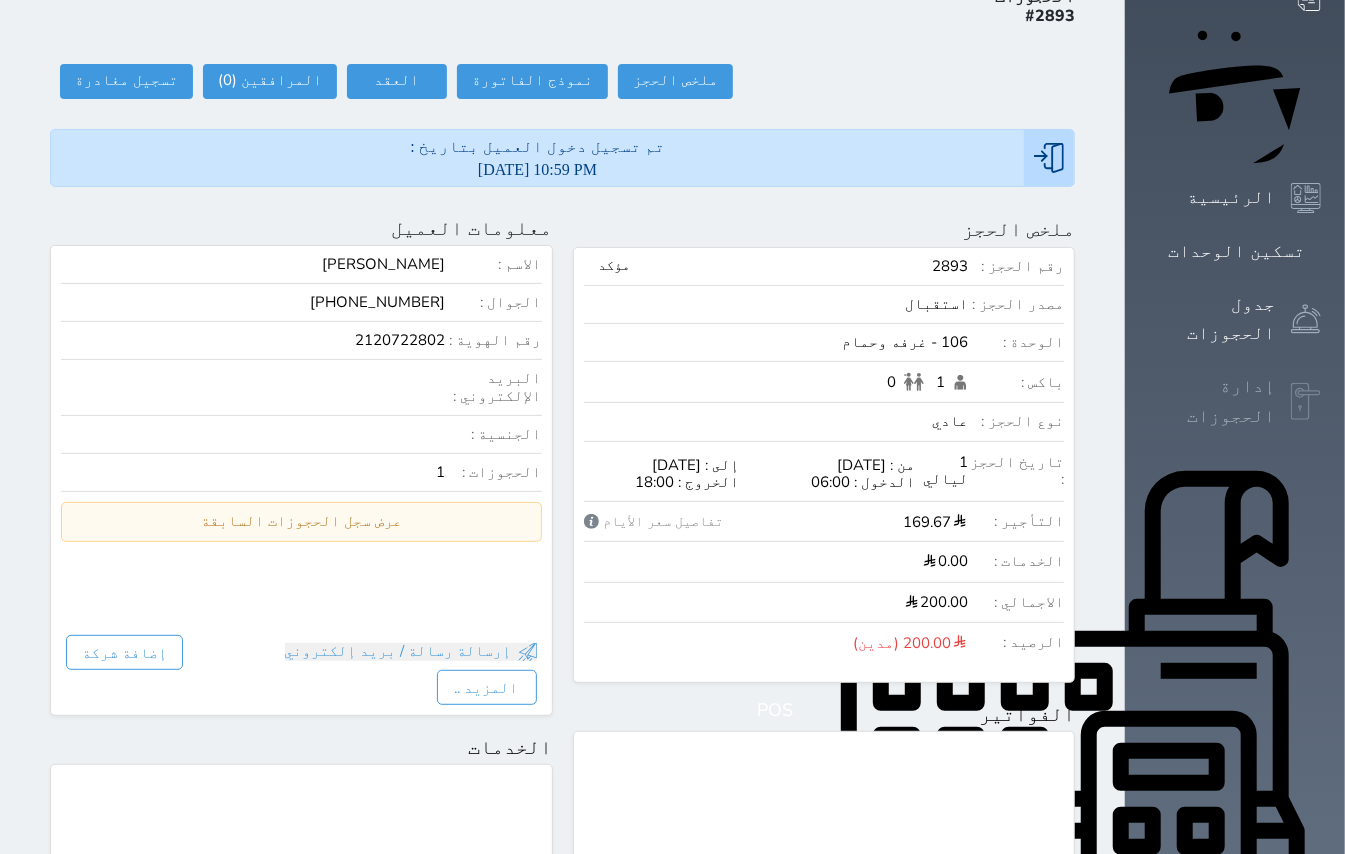 scroll, scrollTop: 161, scrollLeft: 0, axis: vertical 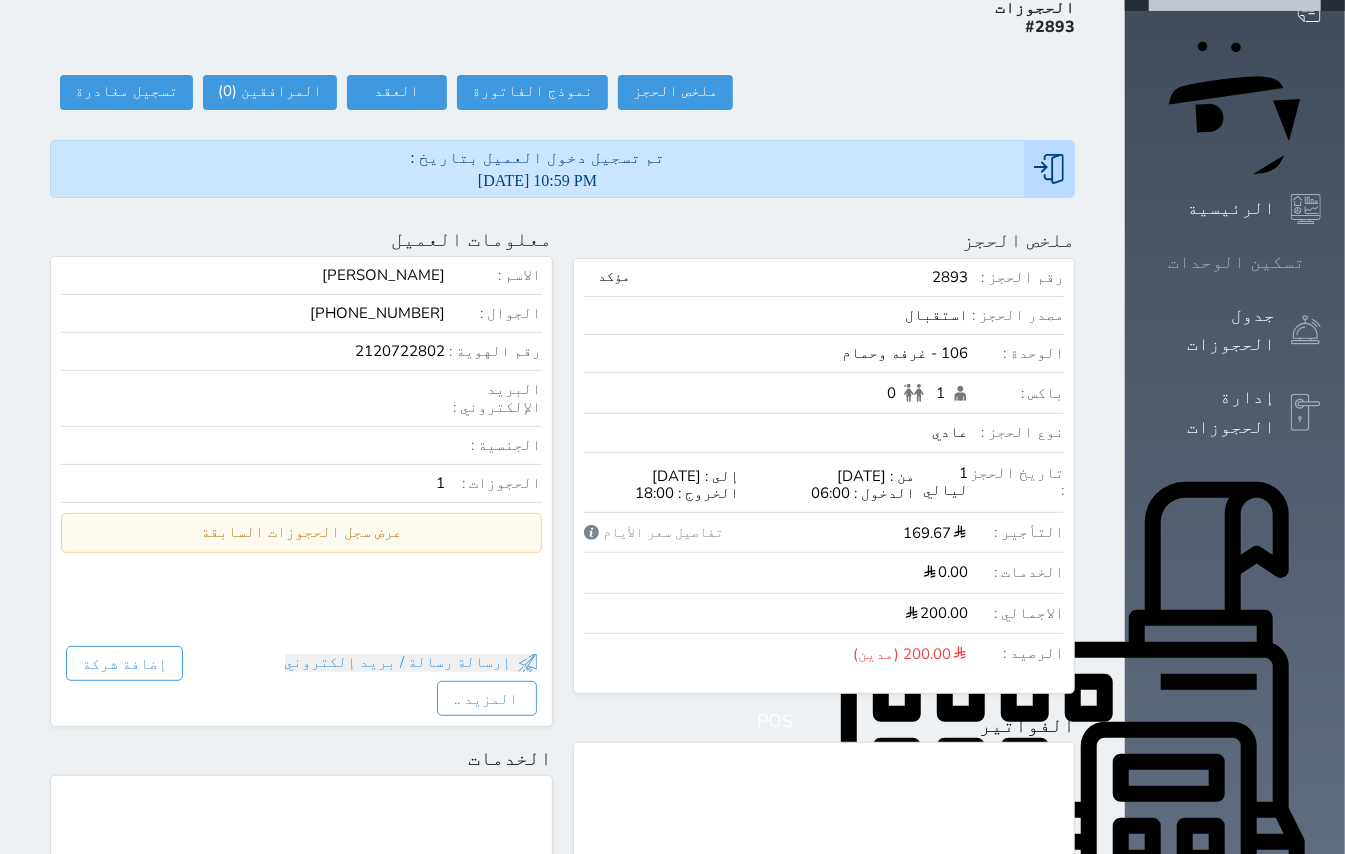 click on "تسكين الوحدات" at bounding box center [1236, 262] 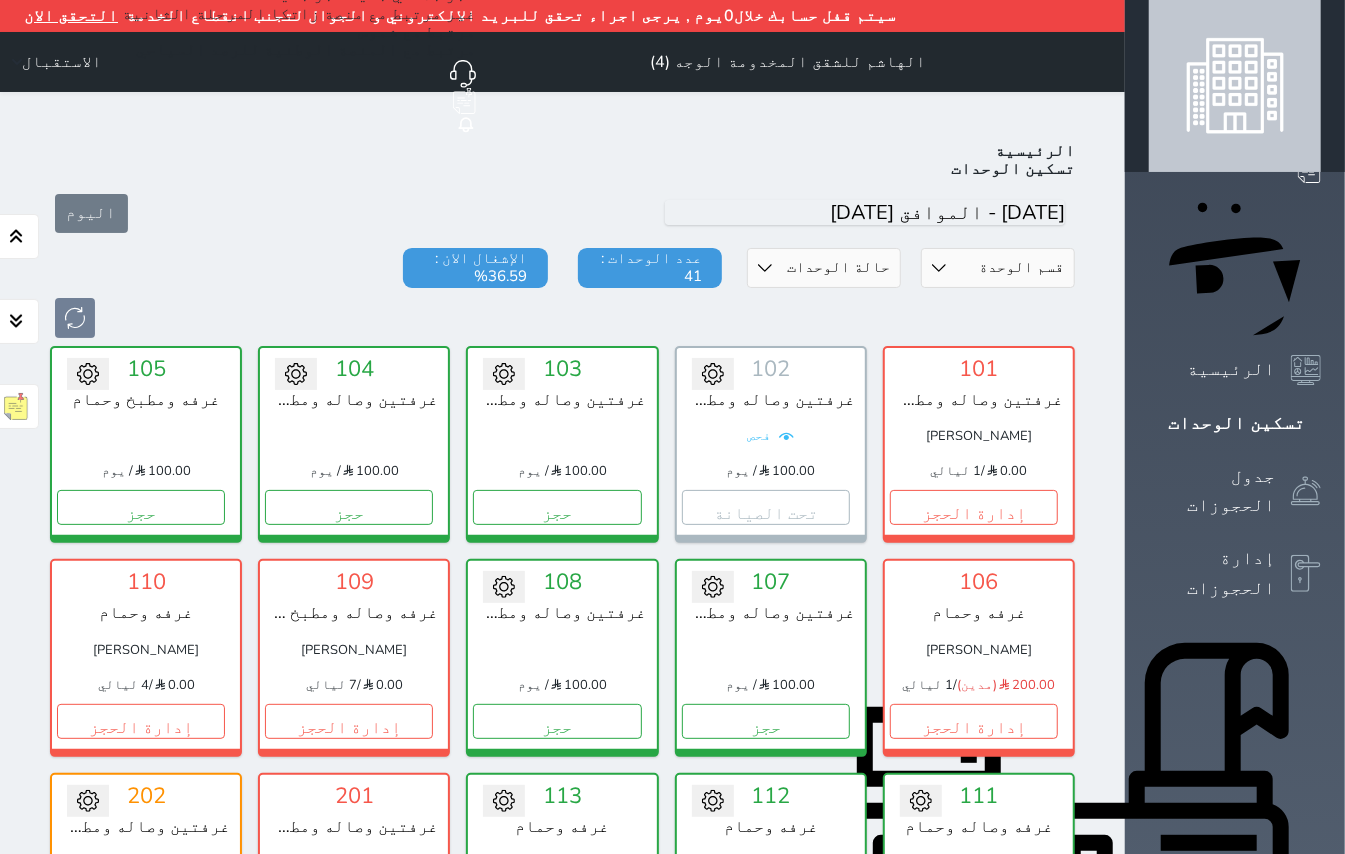 scroll, scrollTop: 81, scrollLeft: 0, axis: vertical 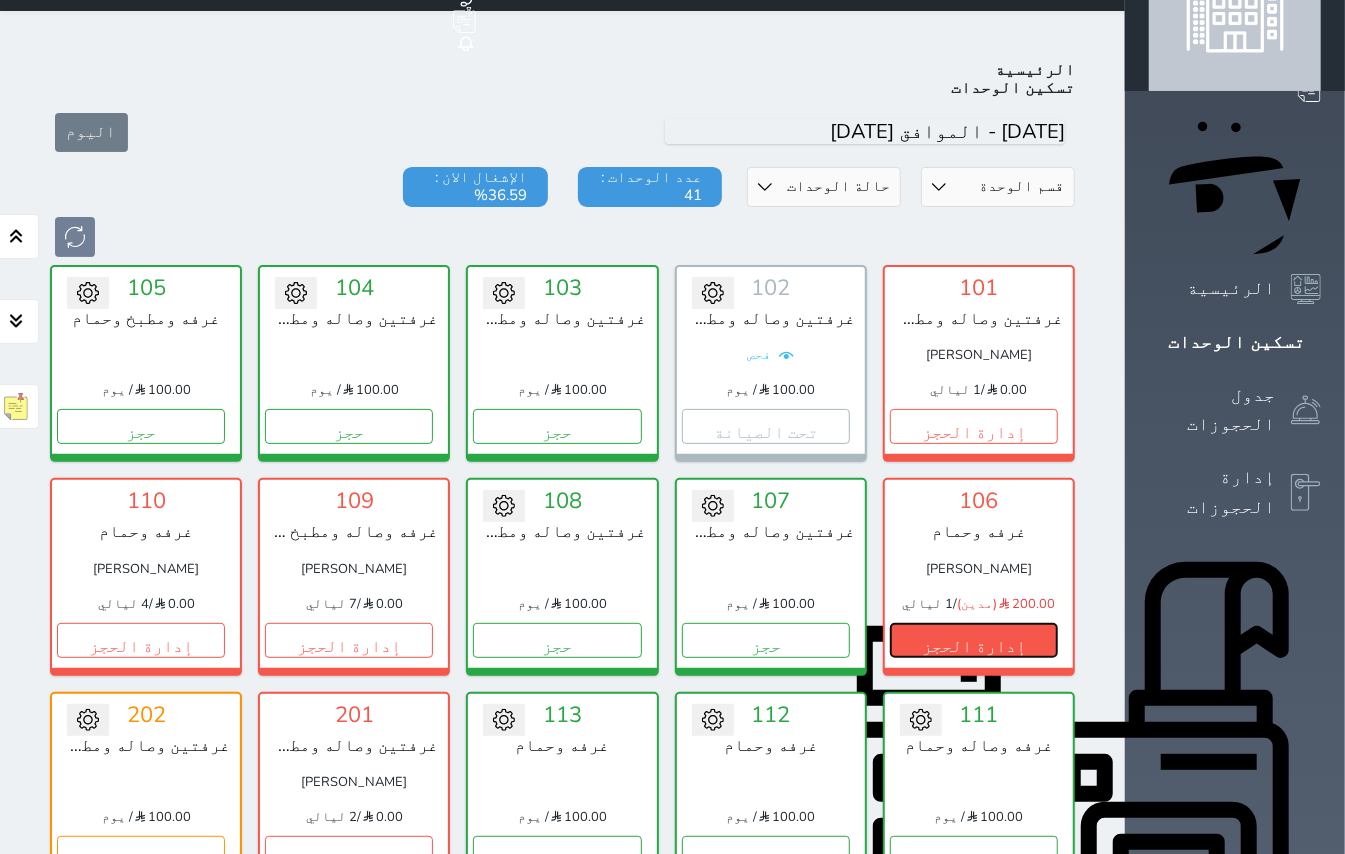 click on "إدارة الحجز" at bounding box center (974, 640) 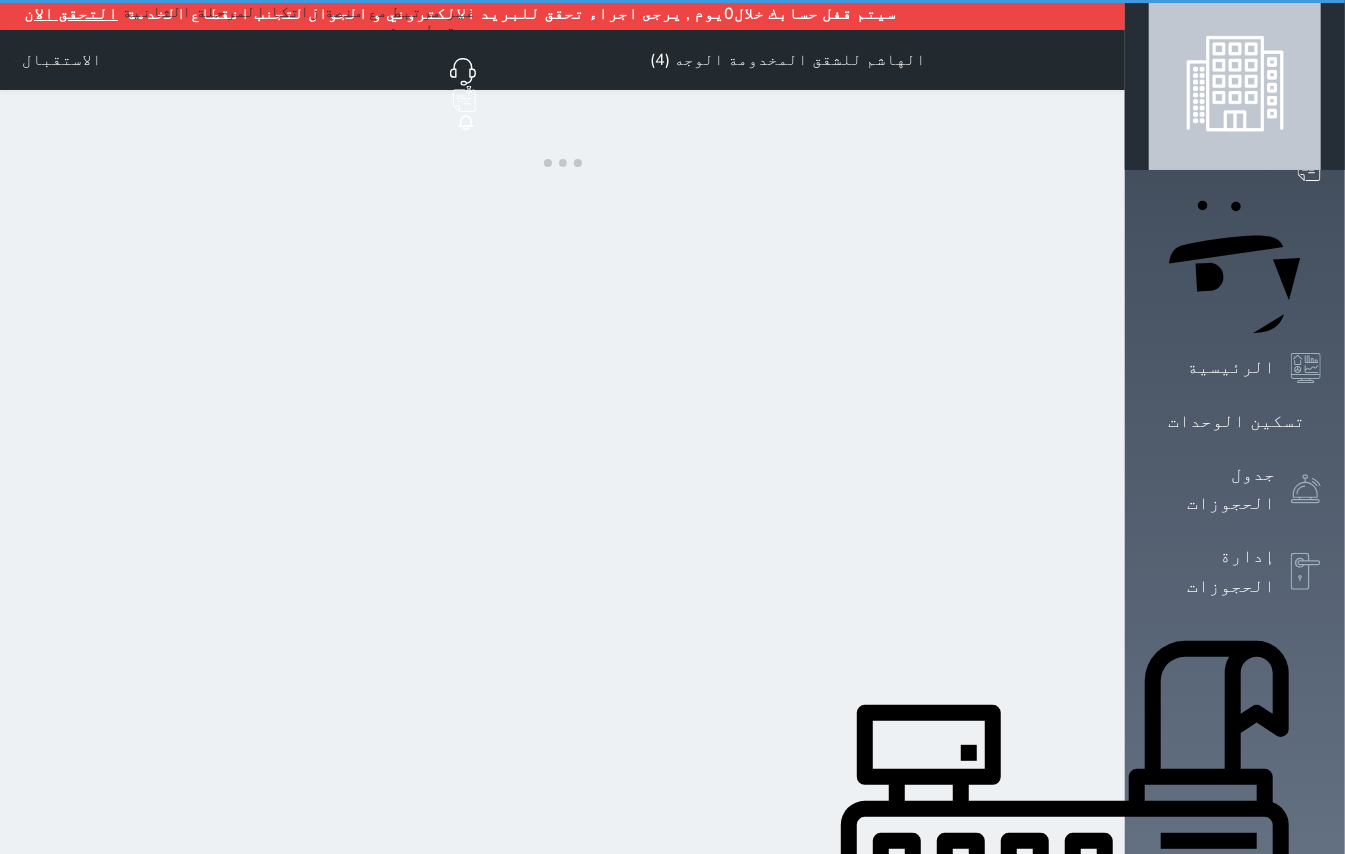 scroll, scrollTop: 0, scrollLeft: 0, axis: both 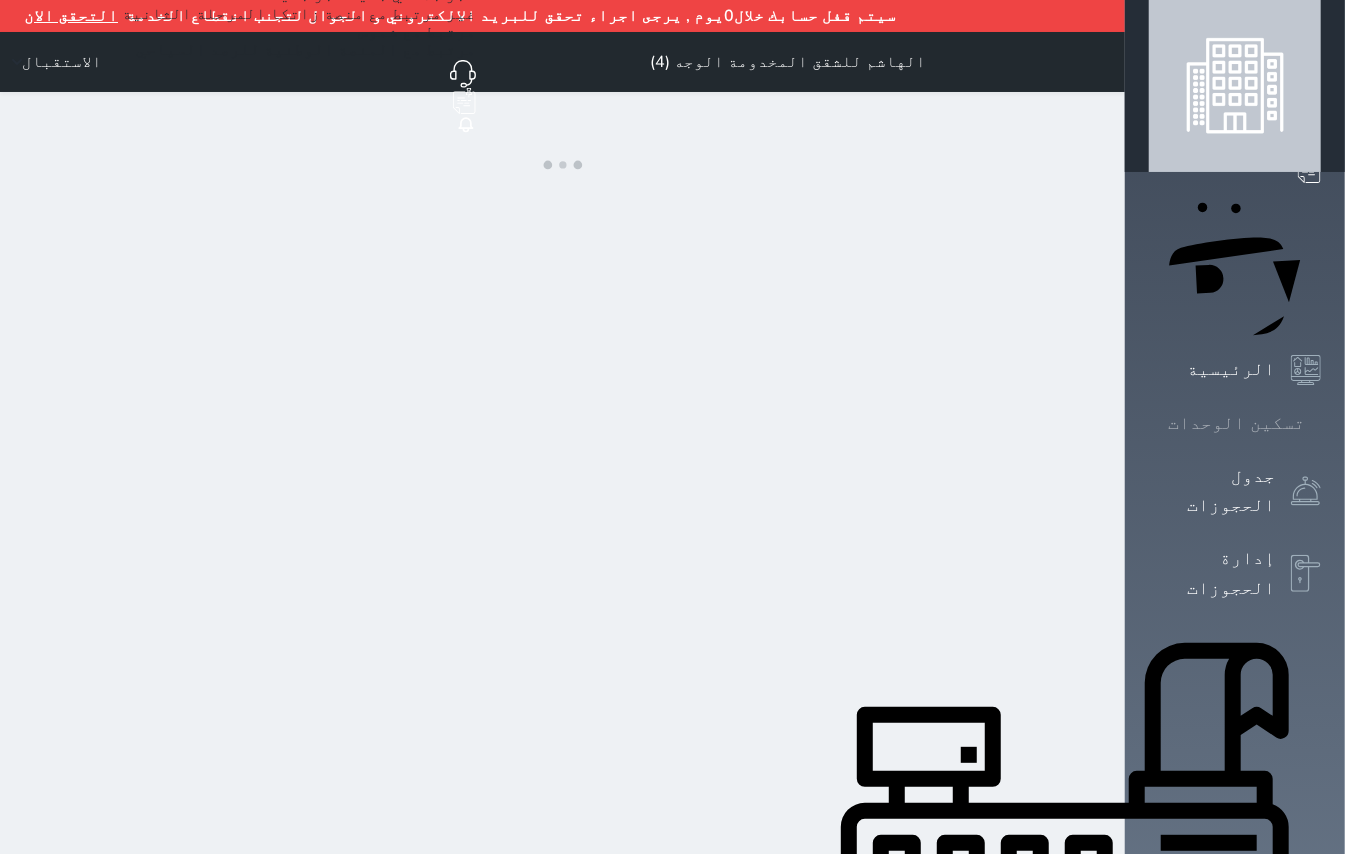 click on "تسكين الوحدات" at bounding box center [1235, 423] 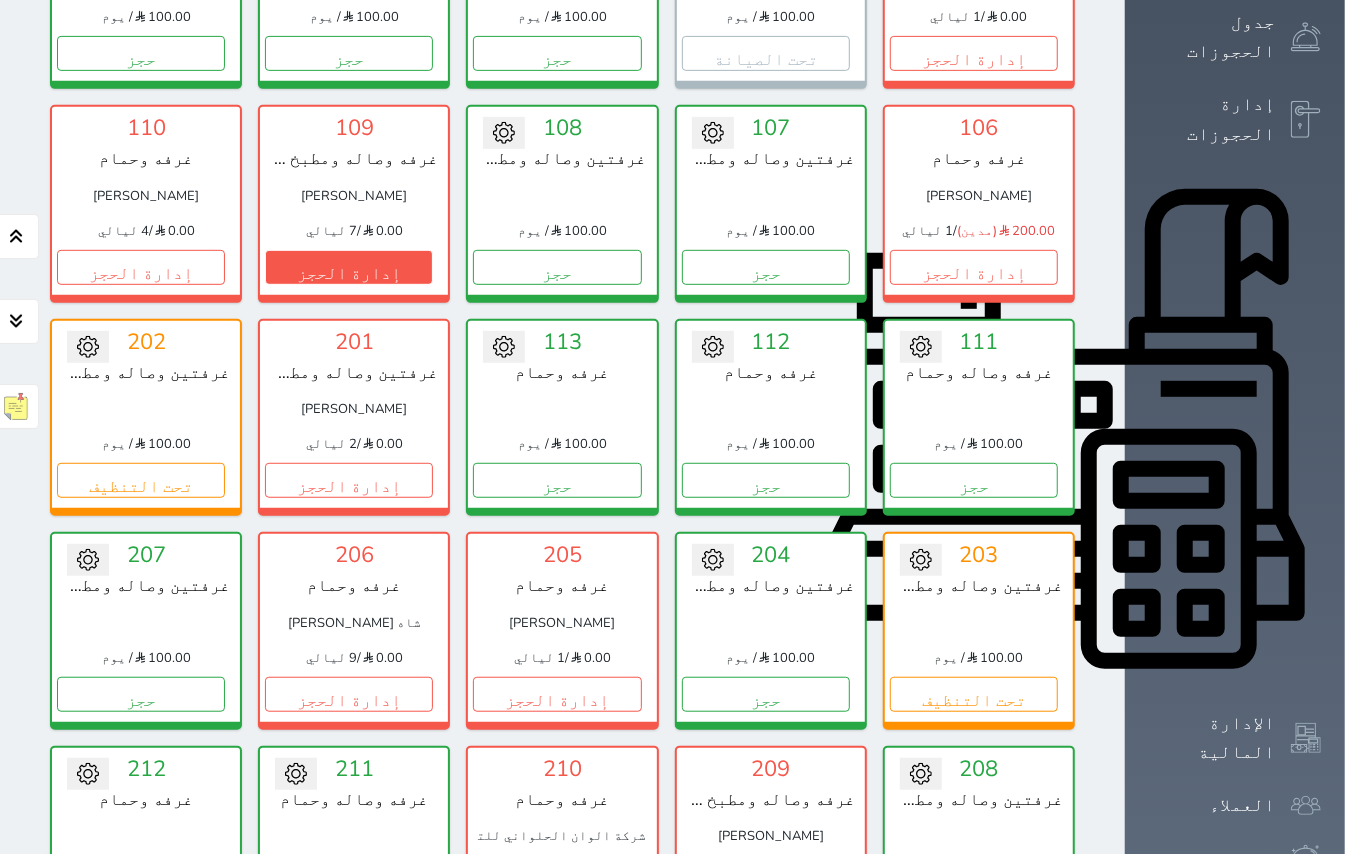 scroll, scrollTop: 348, scrollLeft: 0, axis: vertical 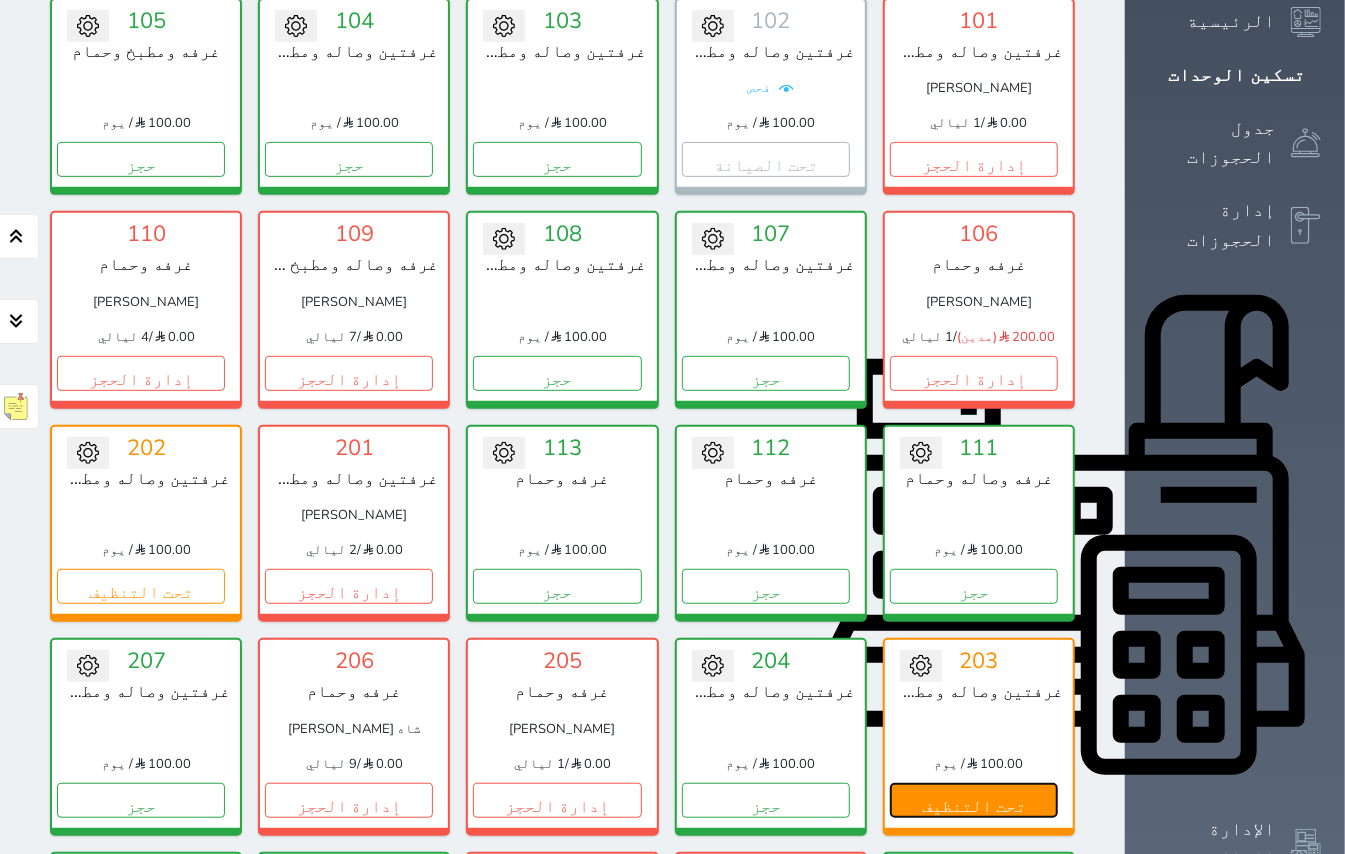 click on "تحت التنظيف" at bounding box center (974, 800) 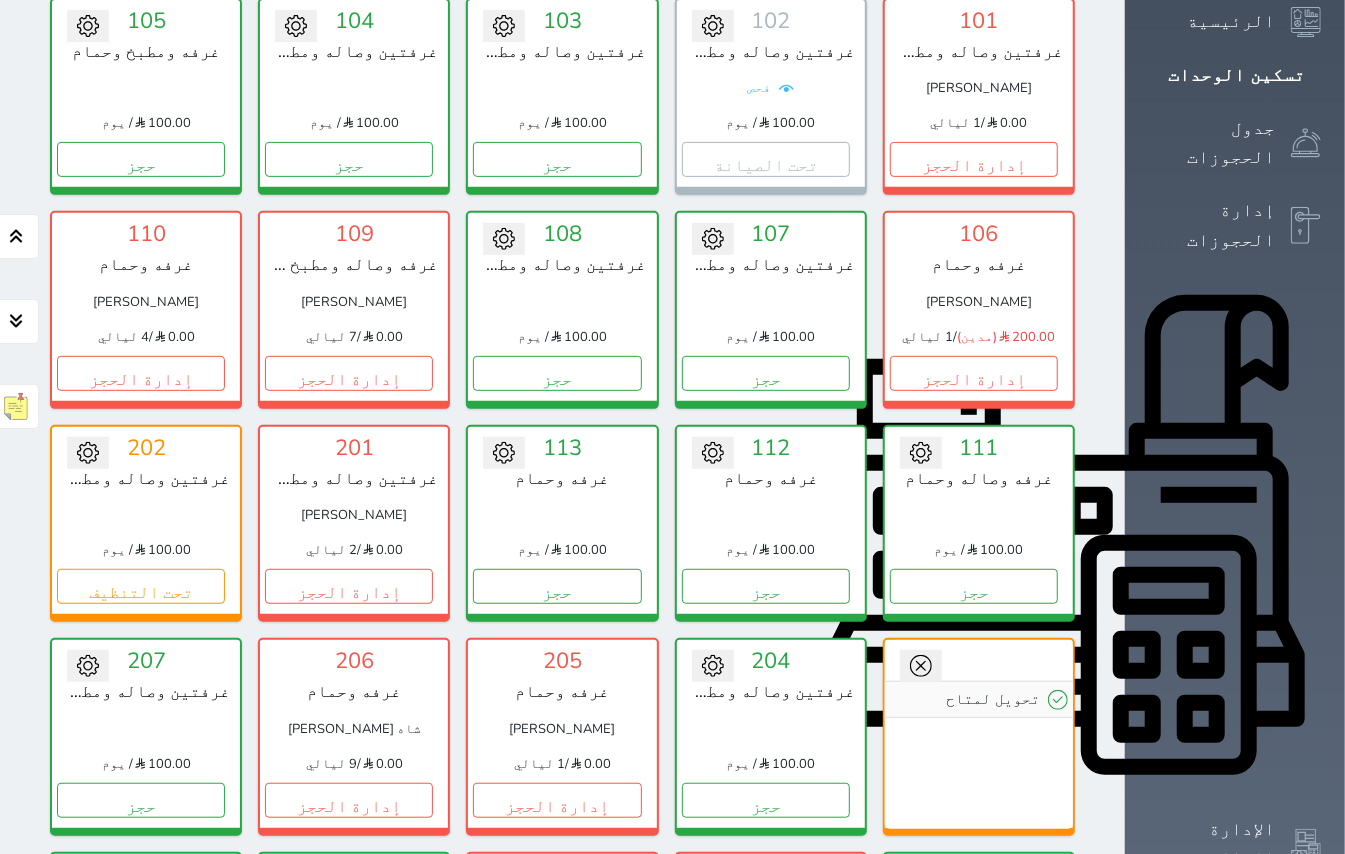 click 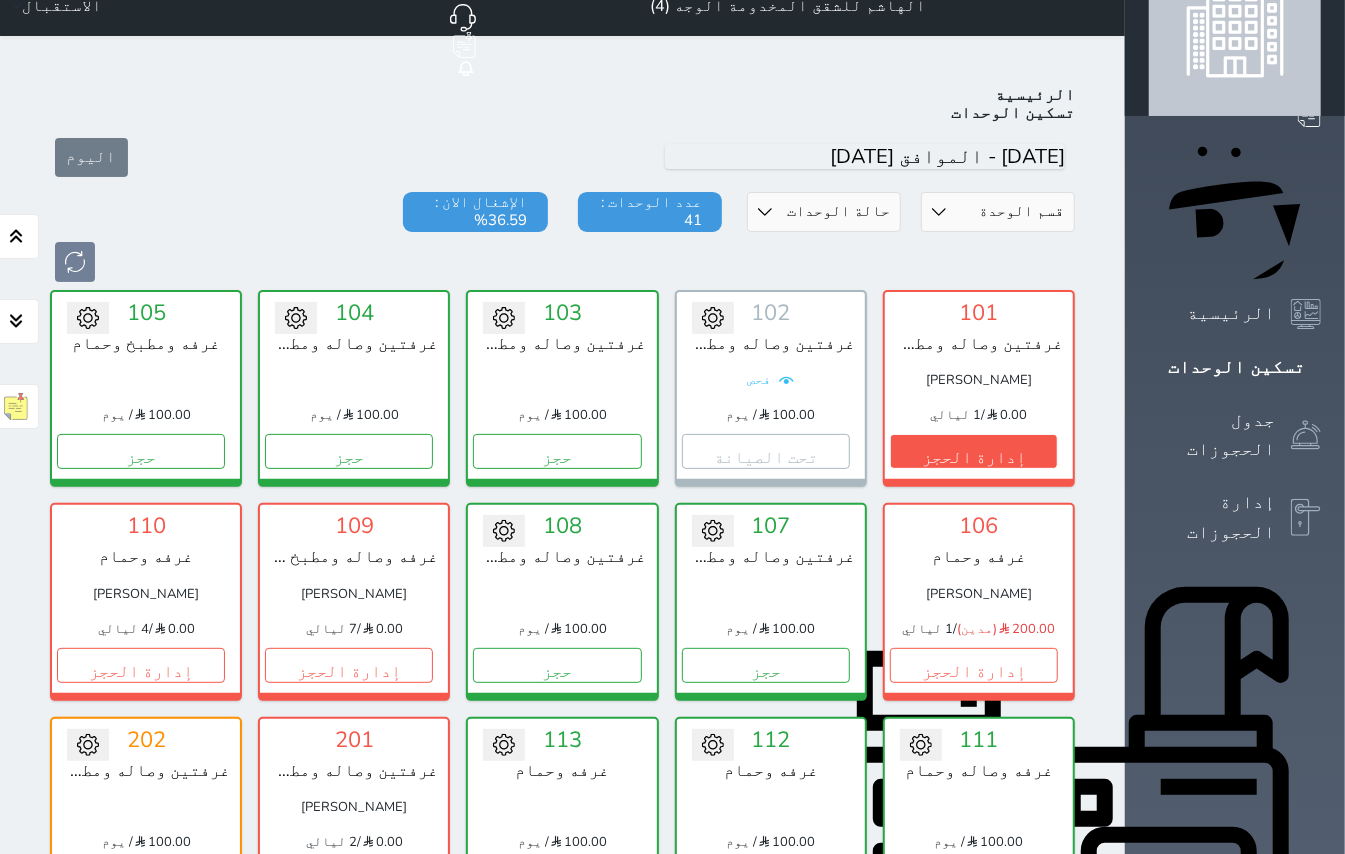scroll, scrollTop: 0, scrollLeft: 0, axis: both 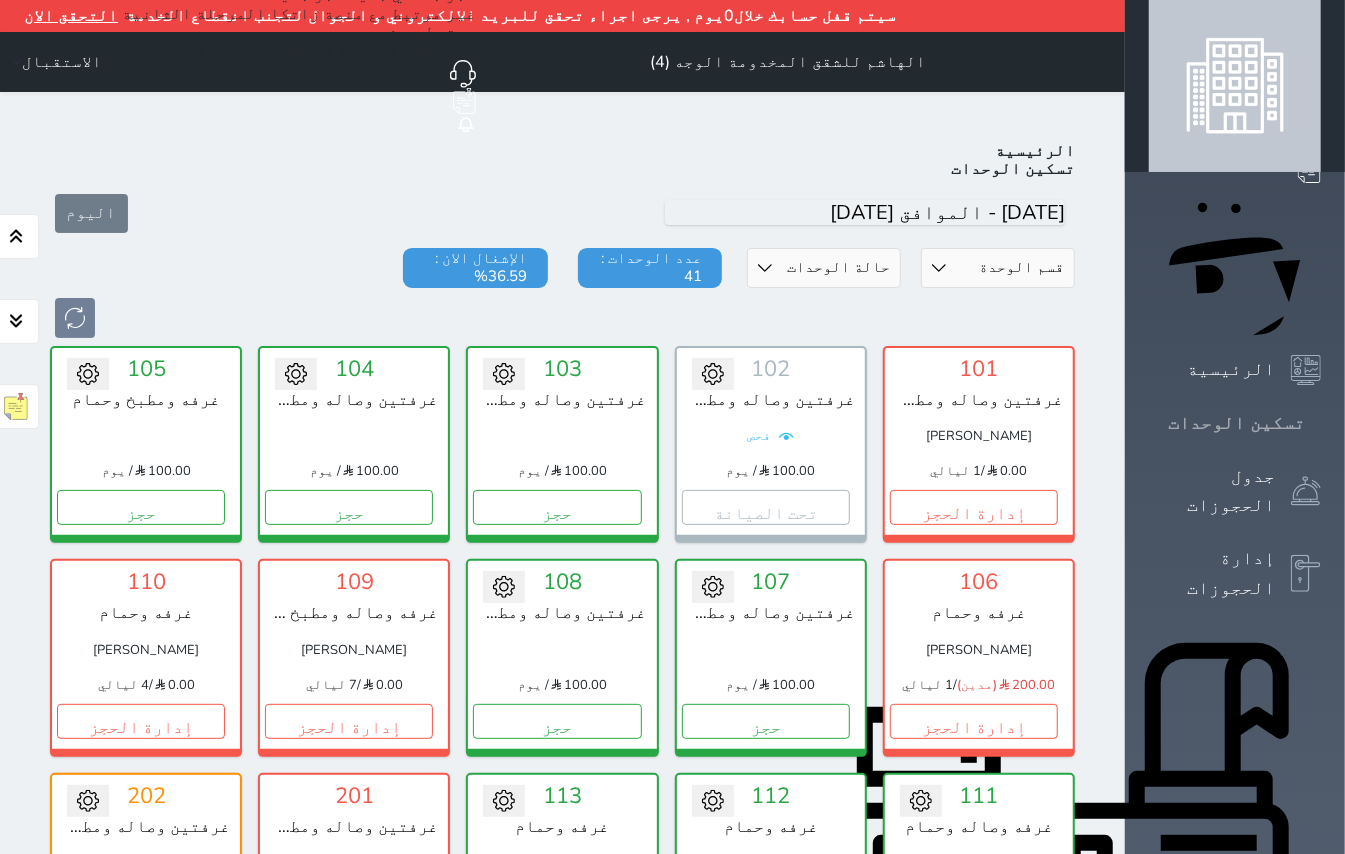 click on "تسكين الوحدات" at bounding box center [1236, 423] 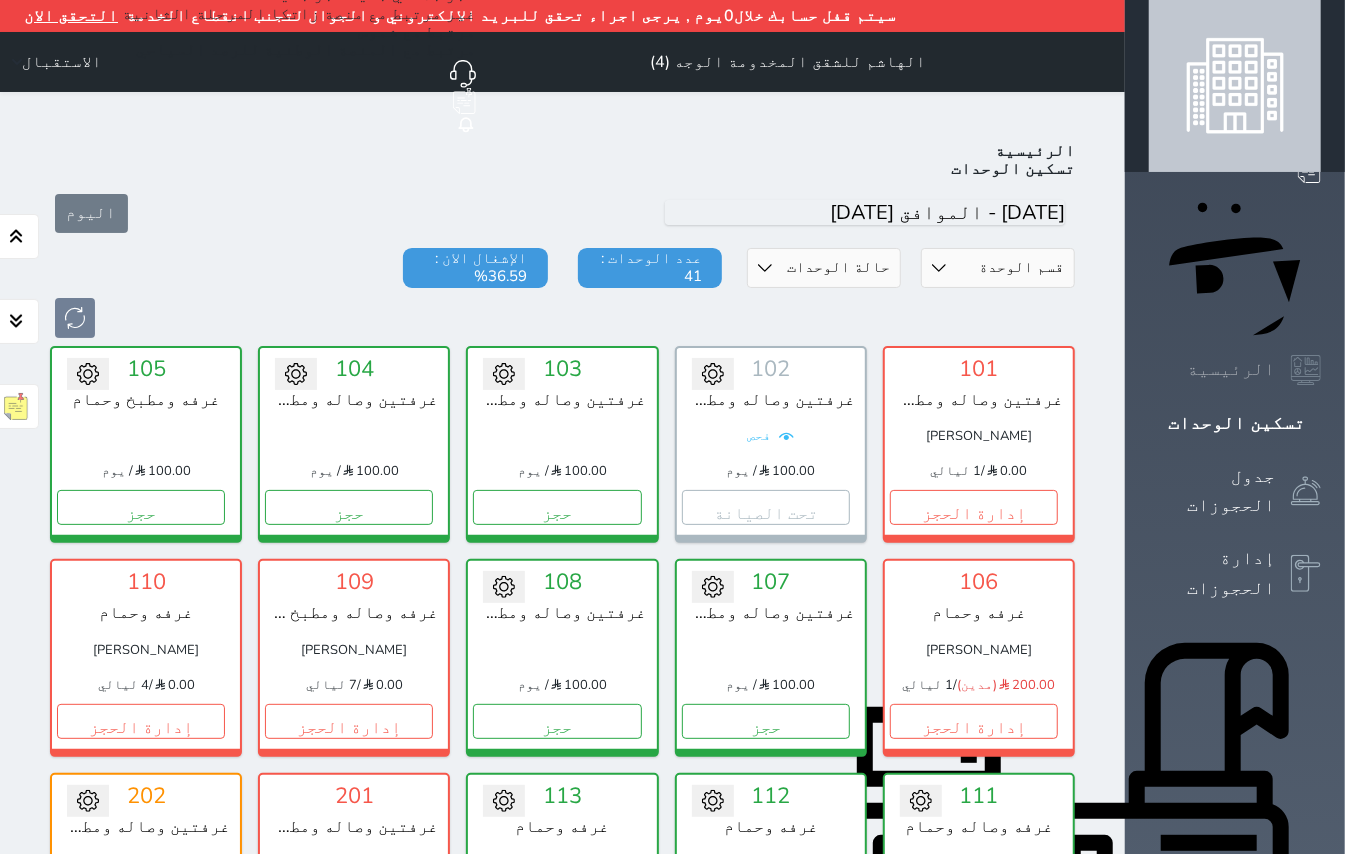 click on "الرئيسية" at bounding box center (1231, 369) 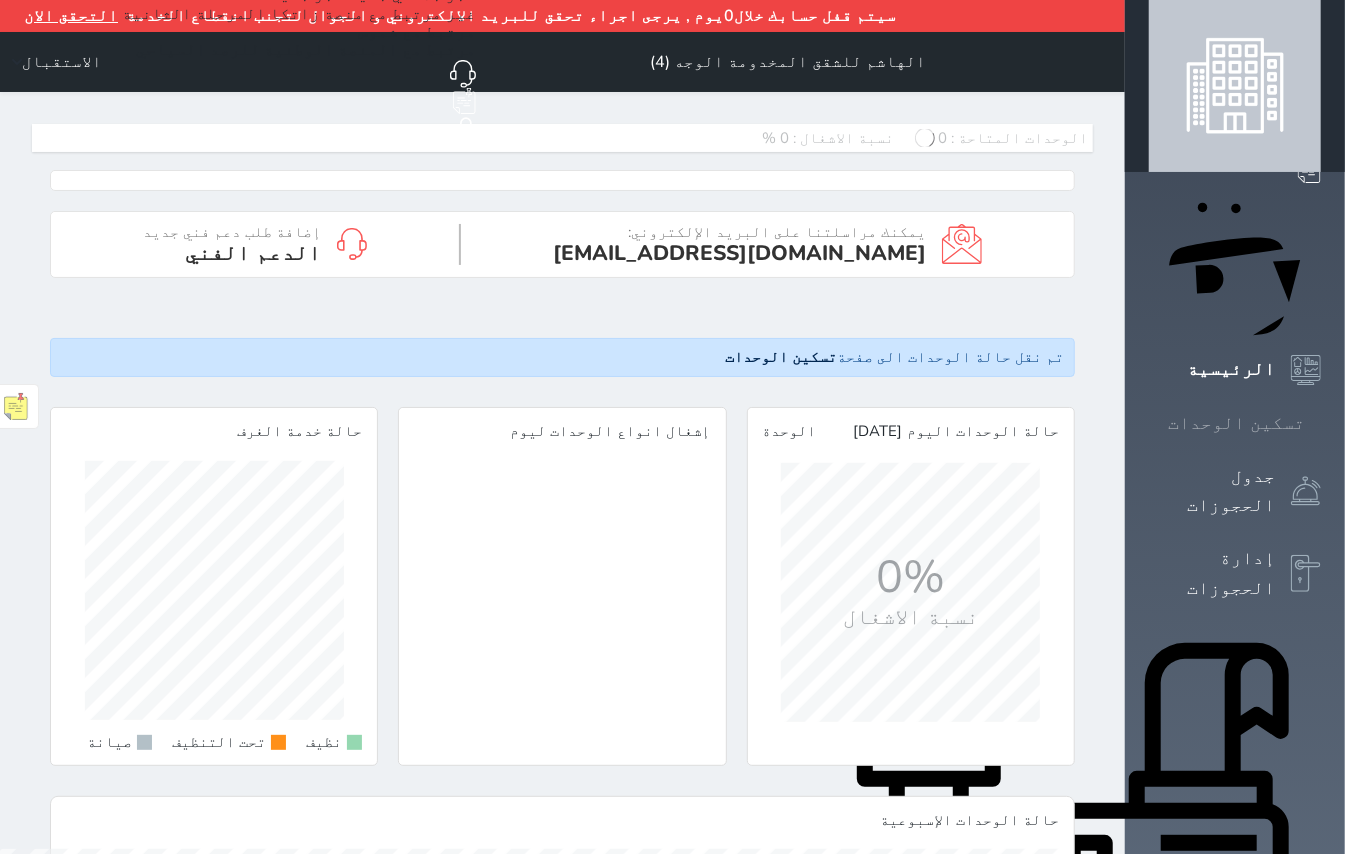 scroll, scrollTop: 999741, scrollLeft: 999654, axis: both 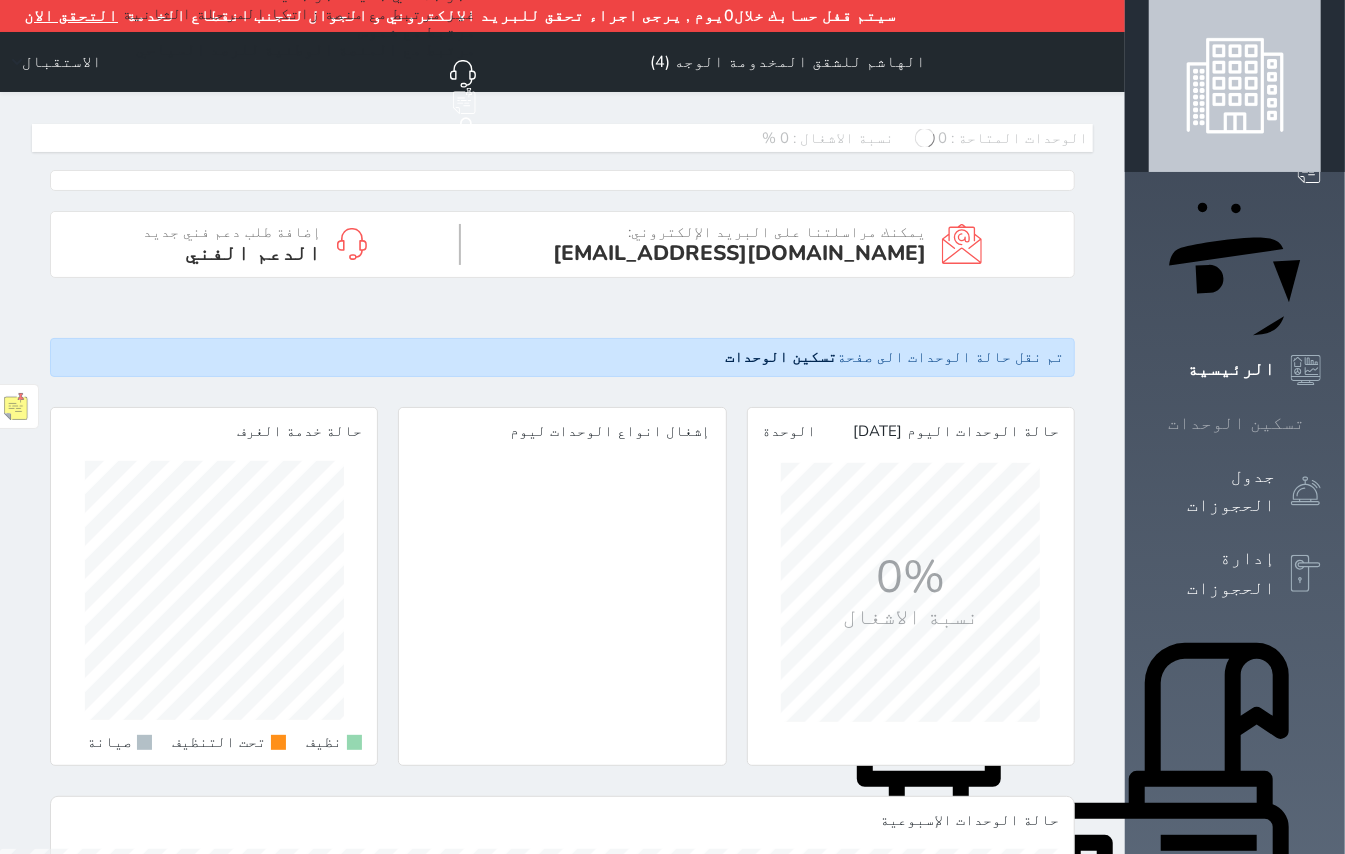 click on "تسكين الوحدات" at bounding box center [1236, 423] 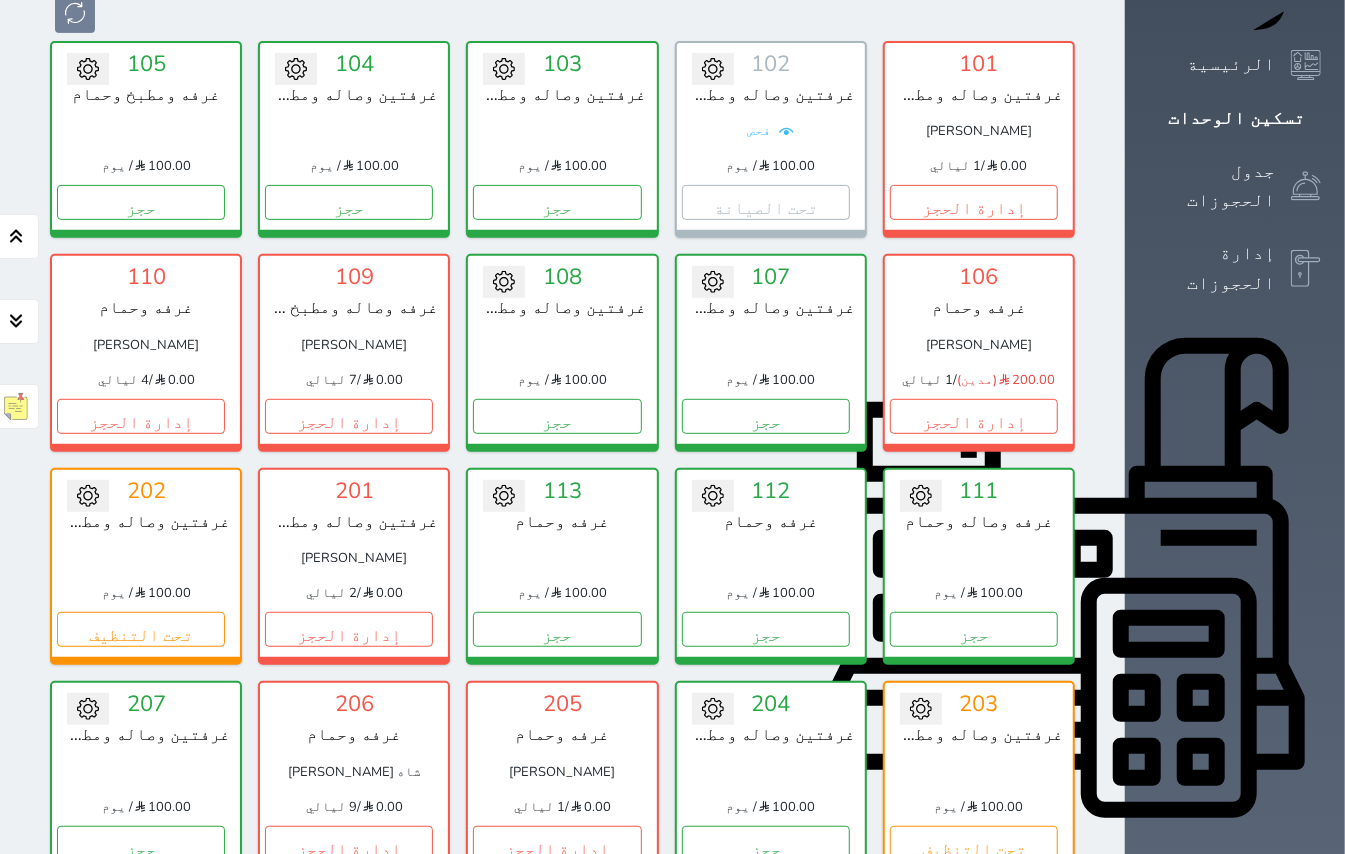scroll, scrollTop: 309, scrollLeft: 0, axis: vertical 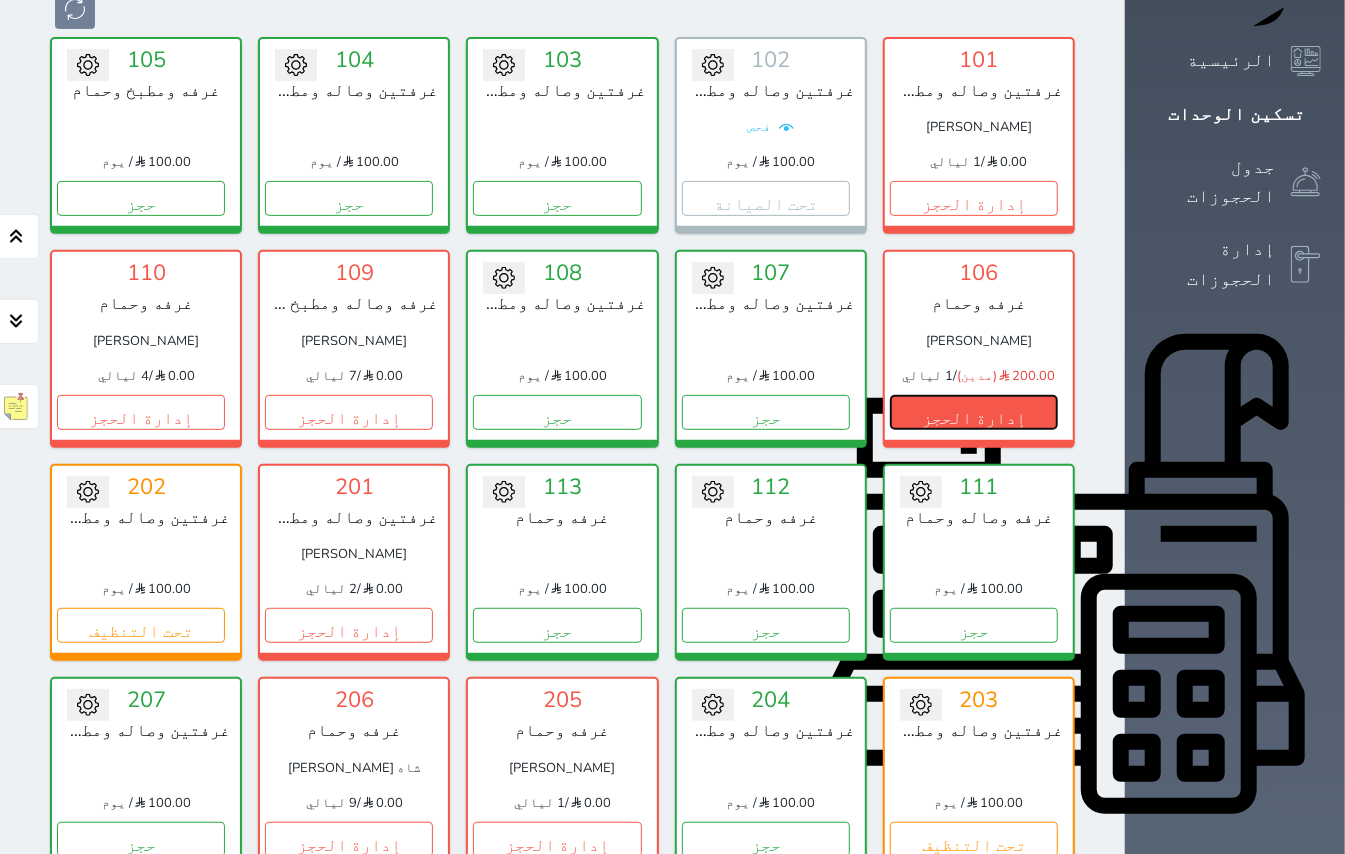 drag, startPoint x: 74, startPoint y: 146, endPoint x: 90, endPoint y: 153, distance: 17.464249 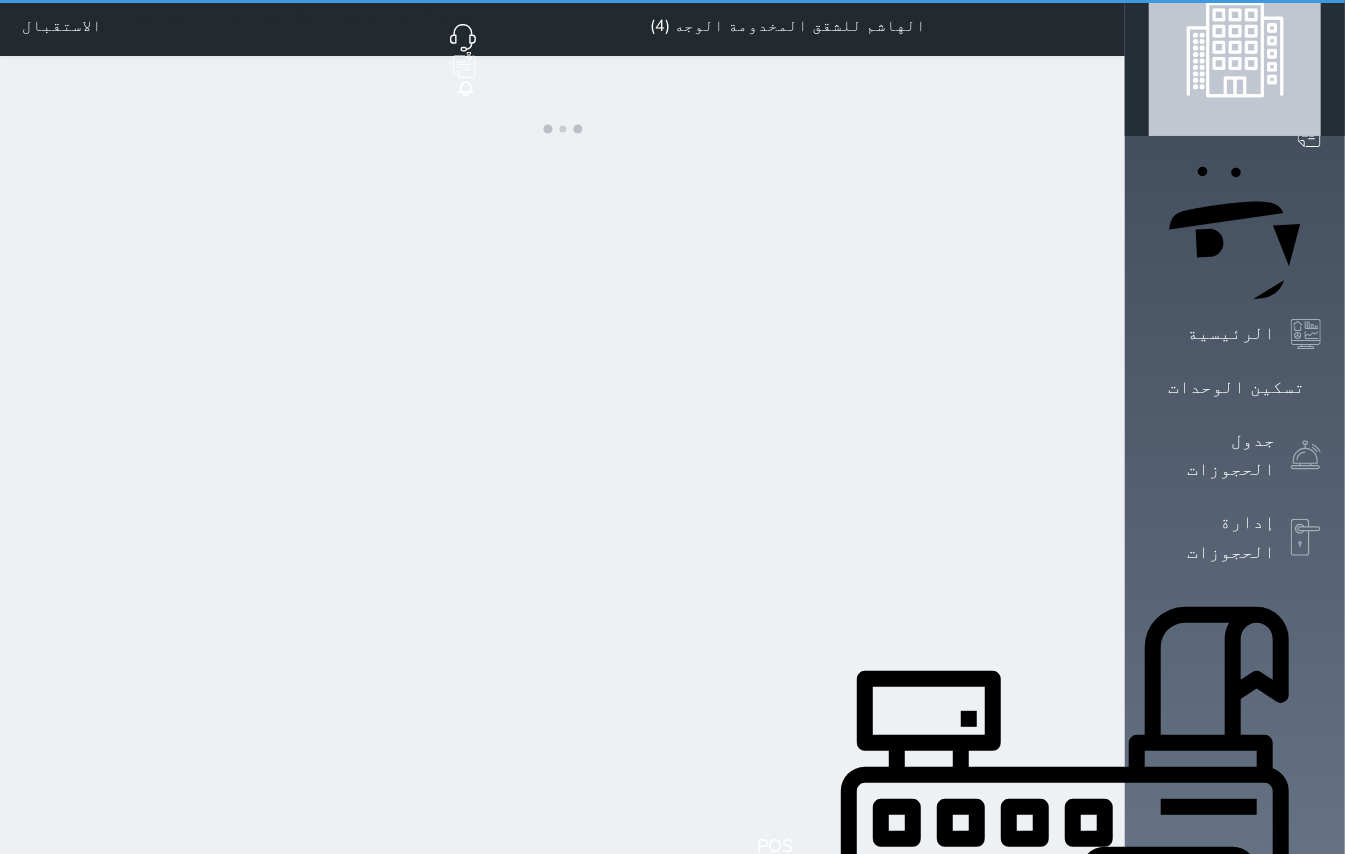 scroll, scrollTop: 0, scrollLeft: 0, axis: both 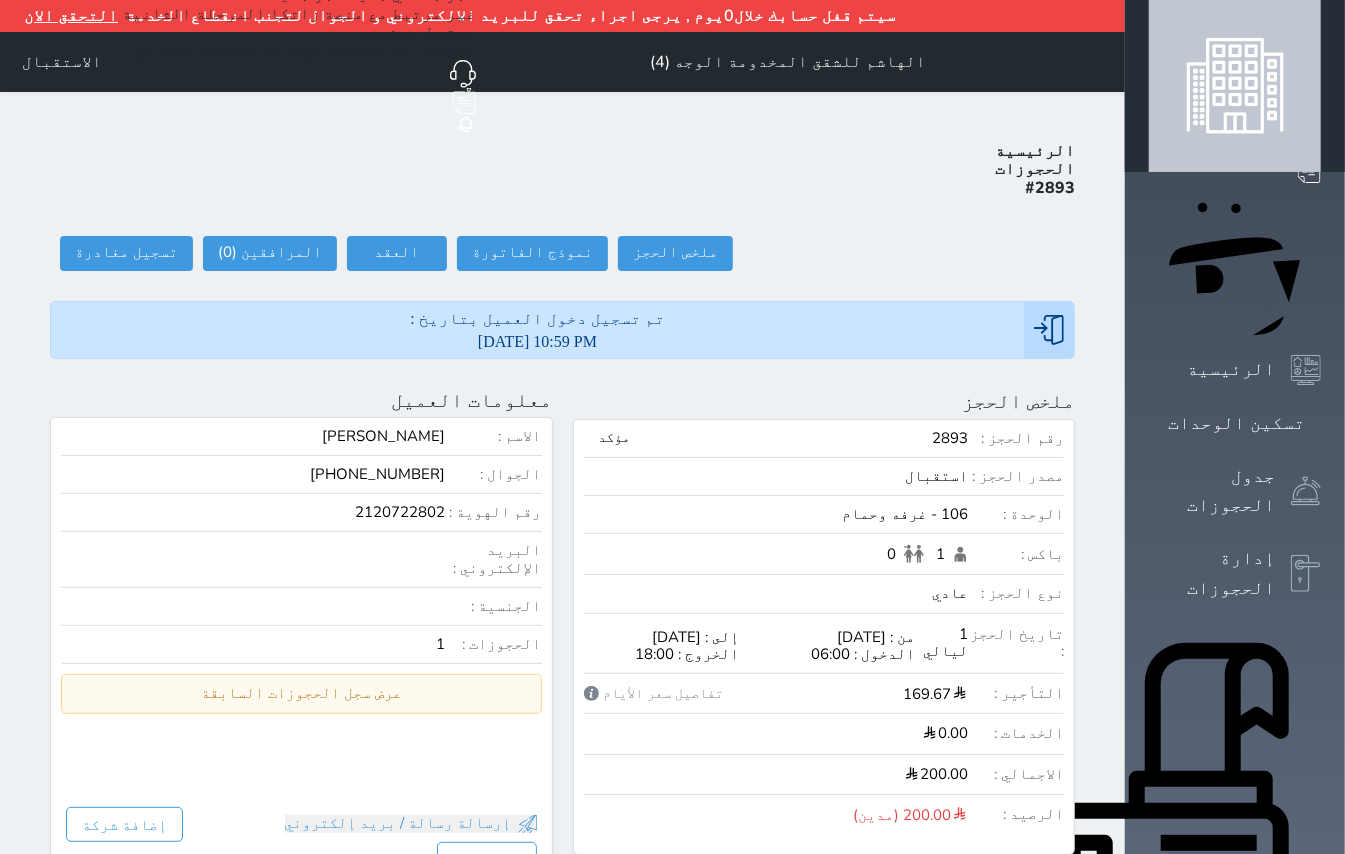 select 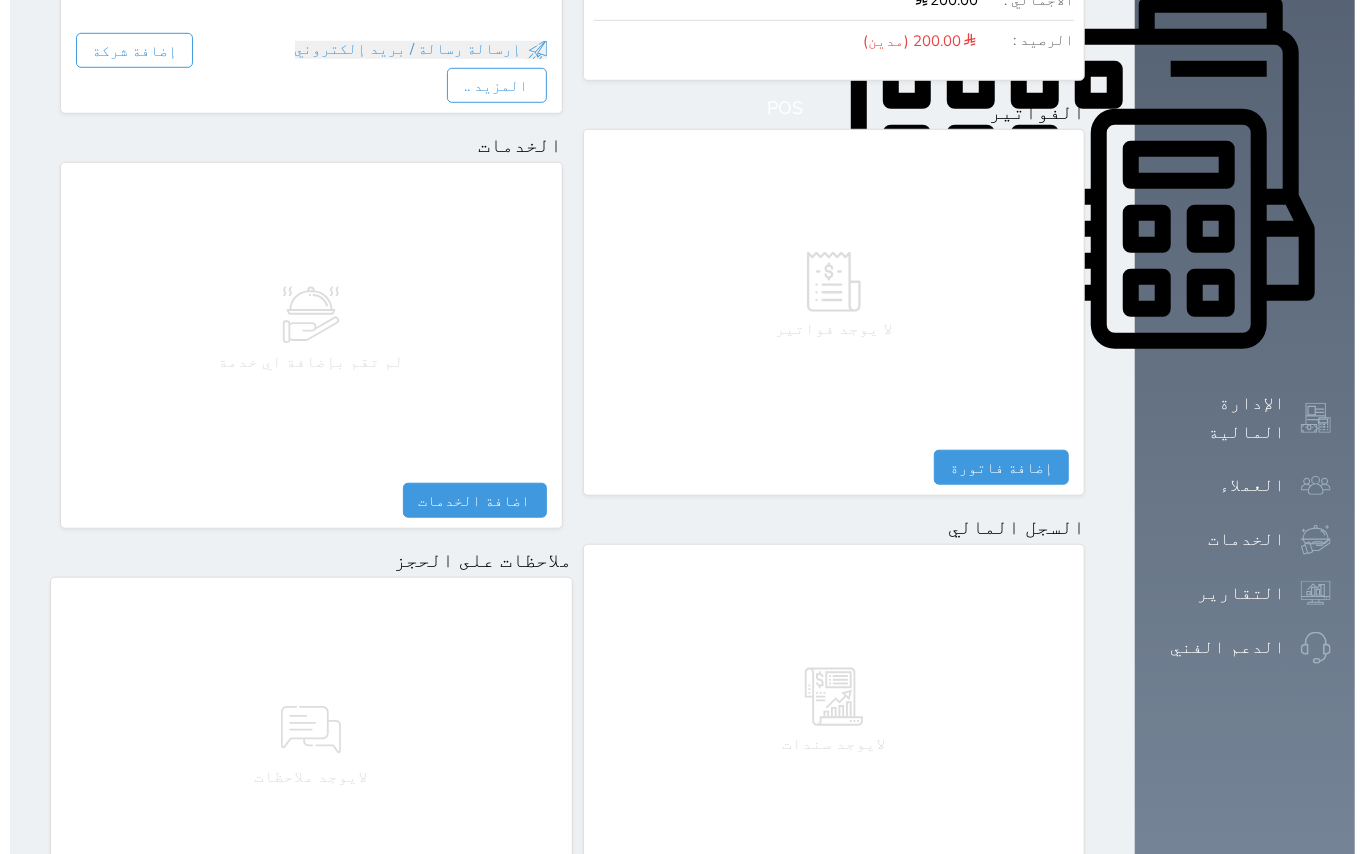 scroll, scrollTop: 800, scrollLeft: 0, axis: vertical 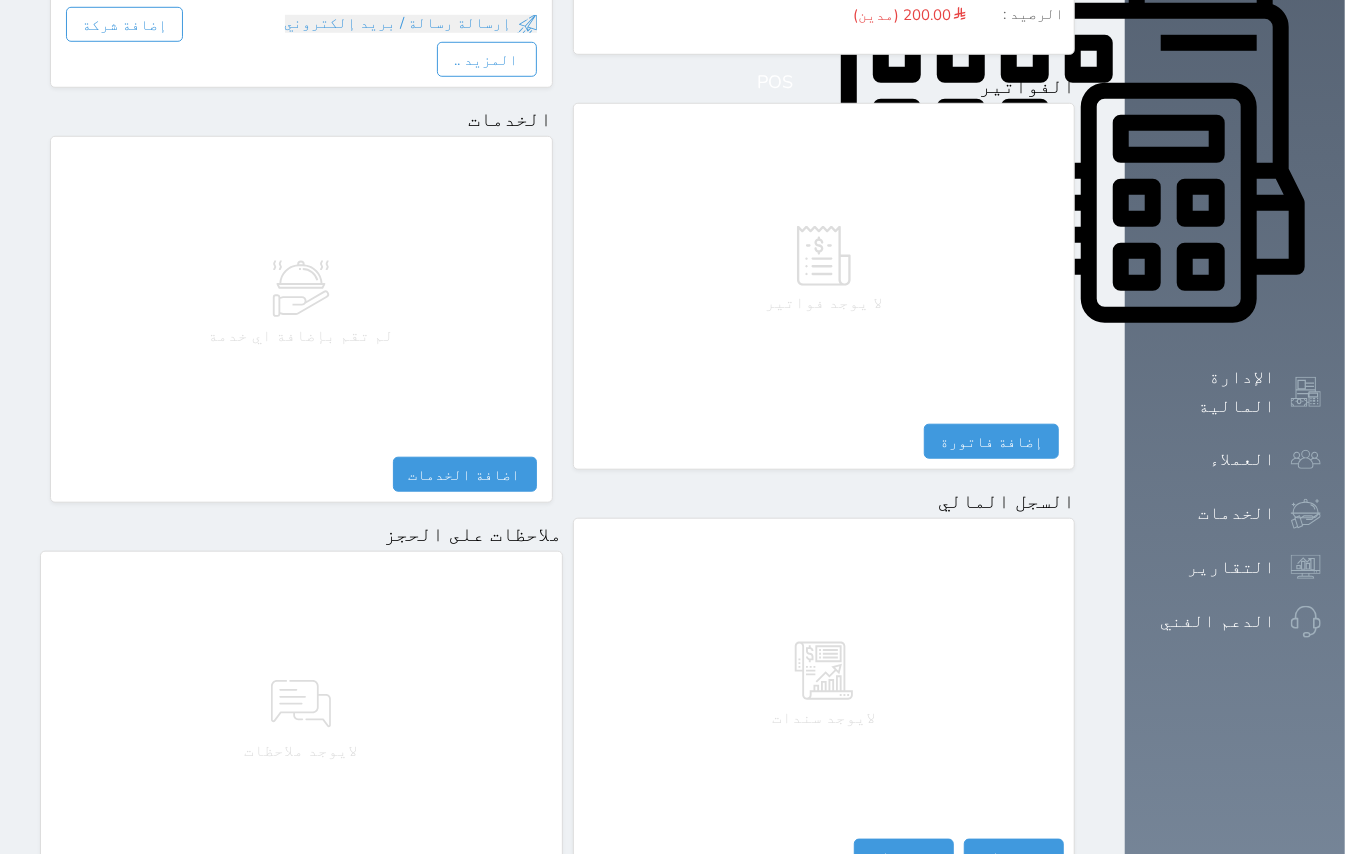 click on "لايوجد سندات" at bounding box center (824, 684) 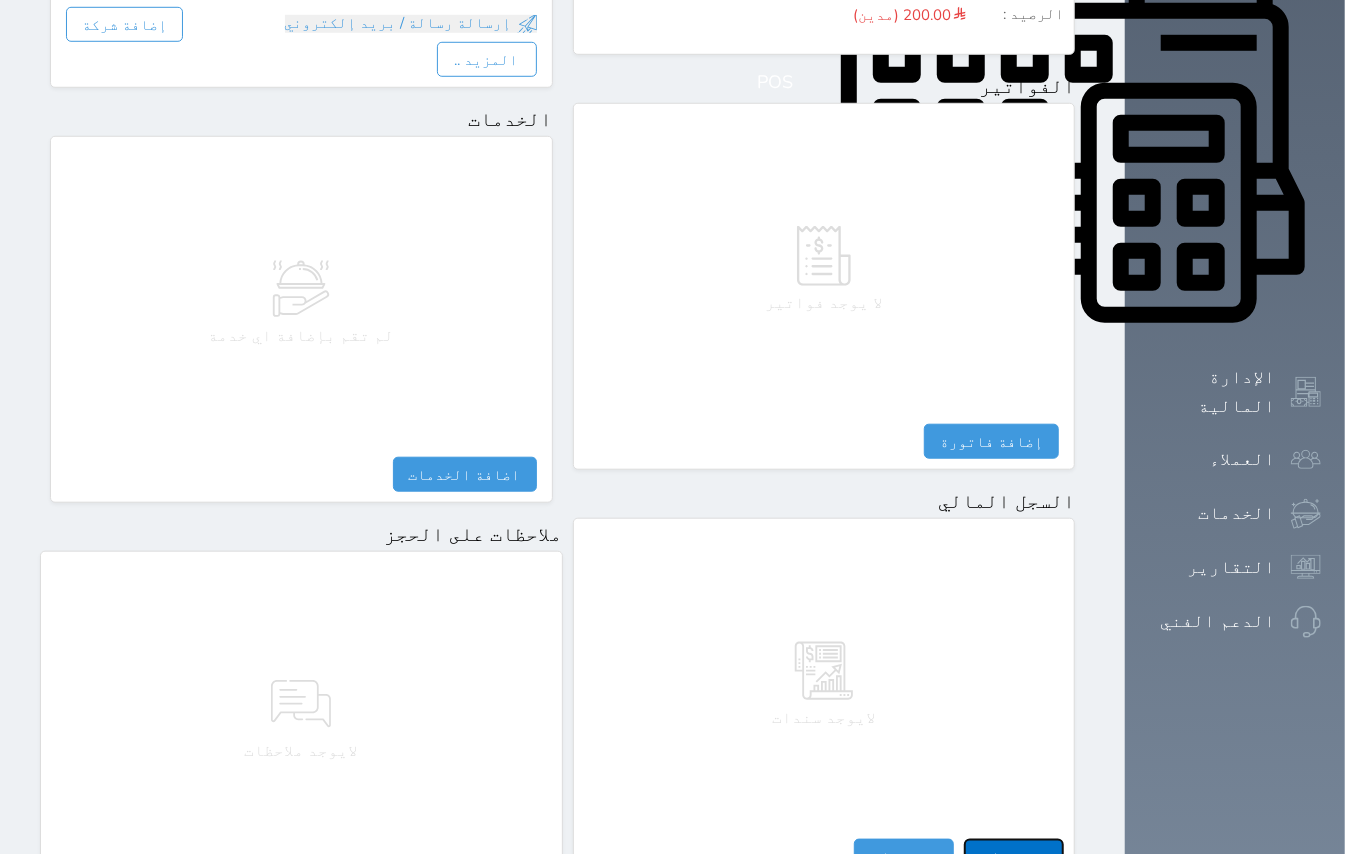 click on "مقبوضات" at bounding box center [1014, 856] 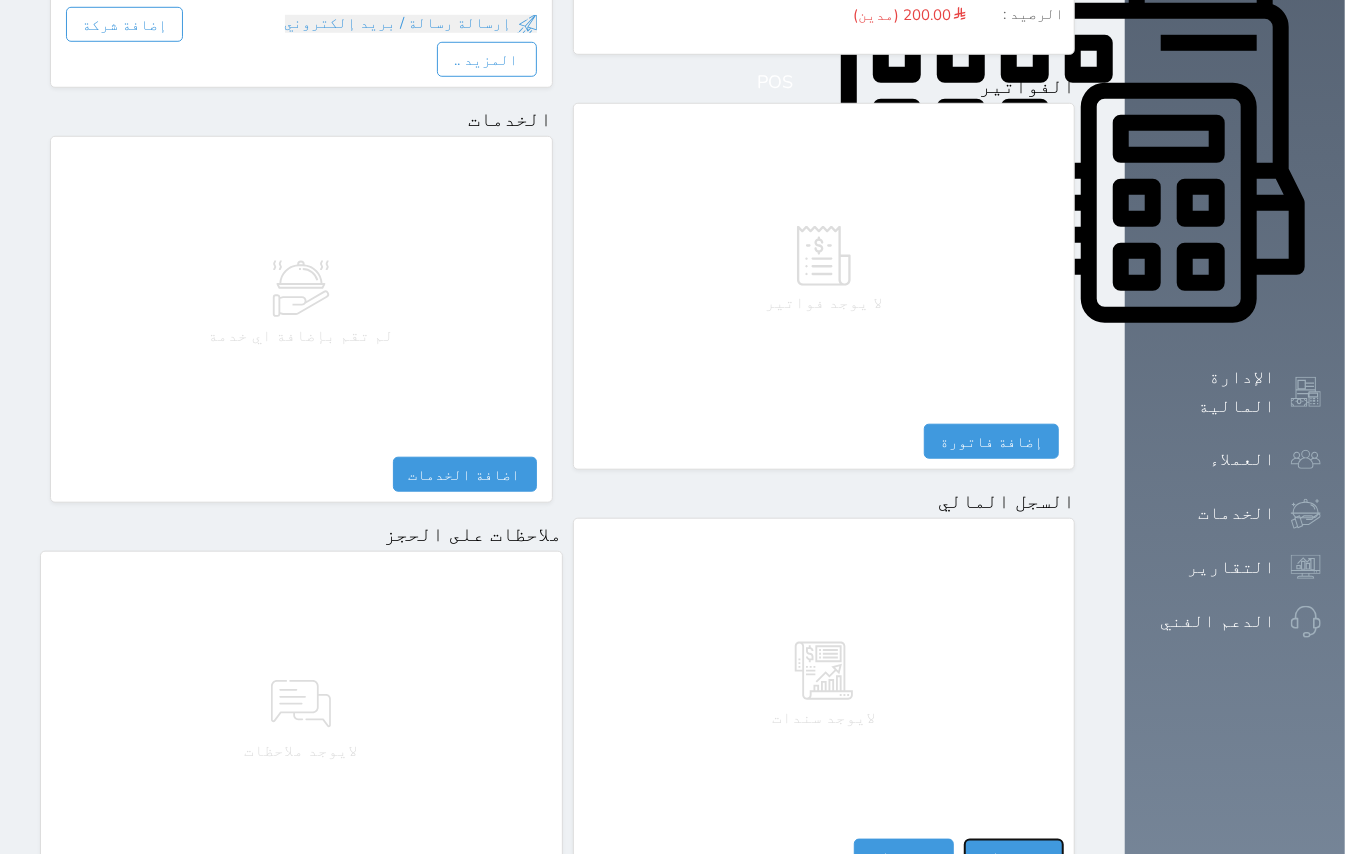 select 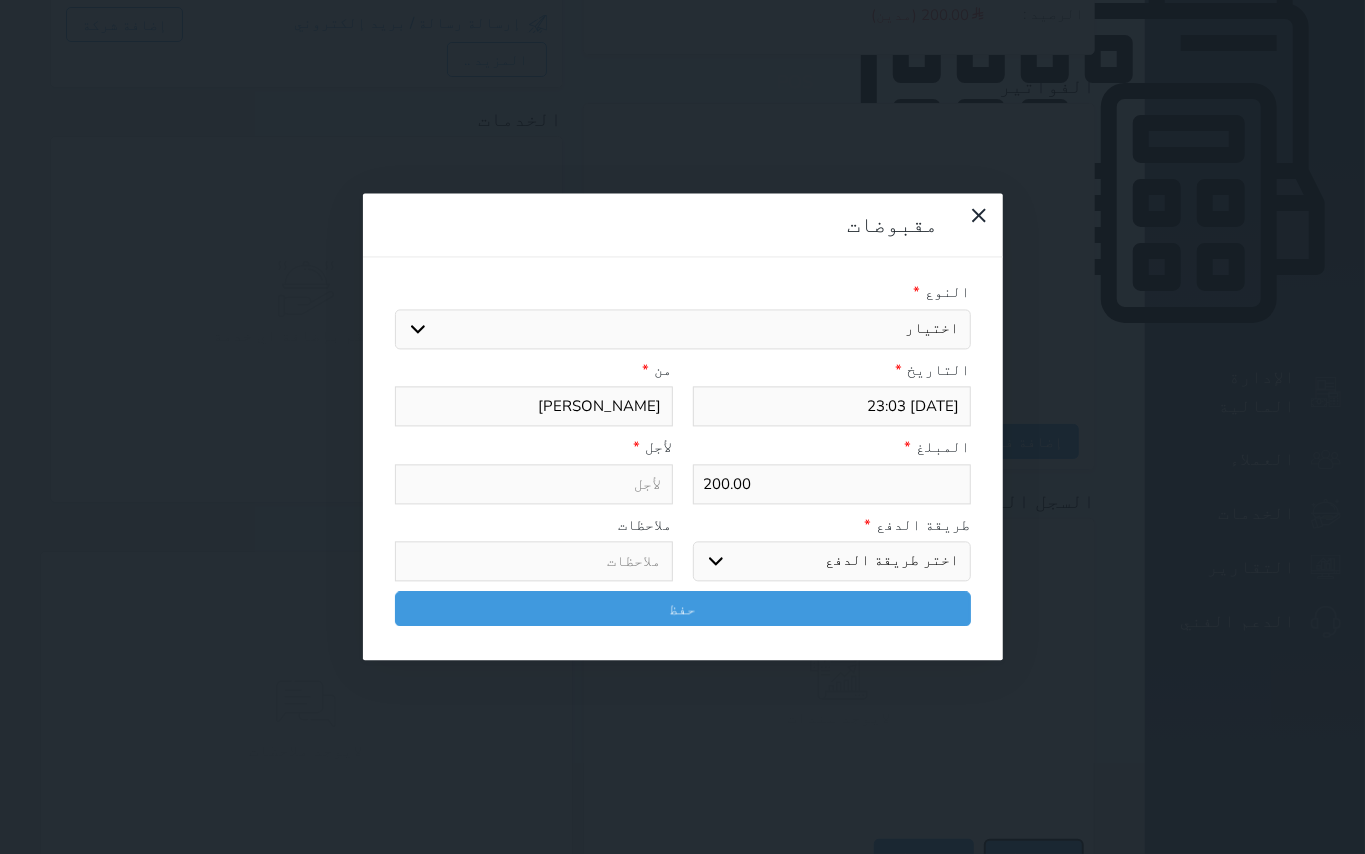 select 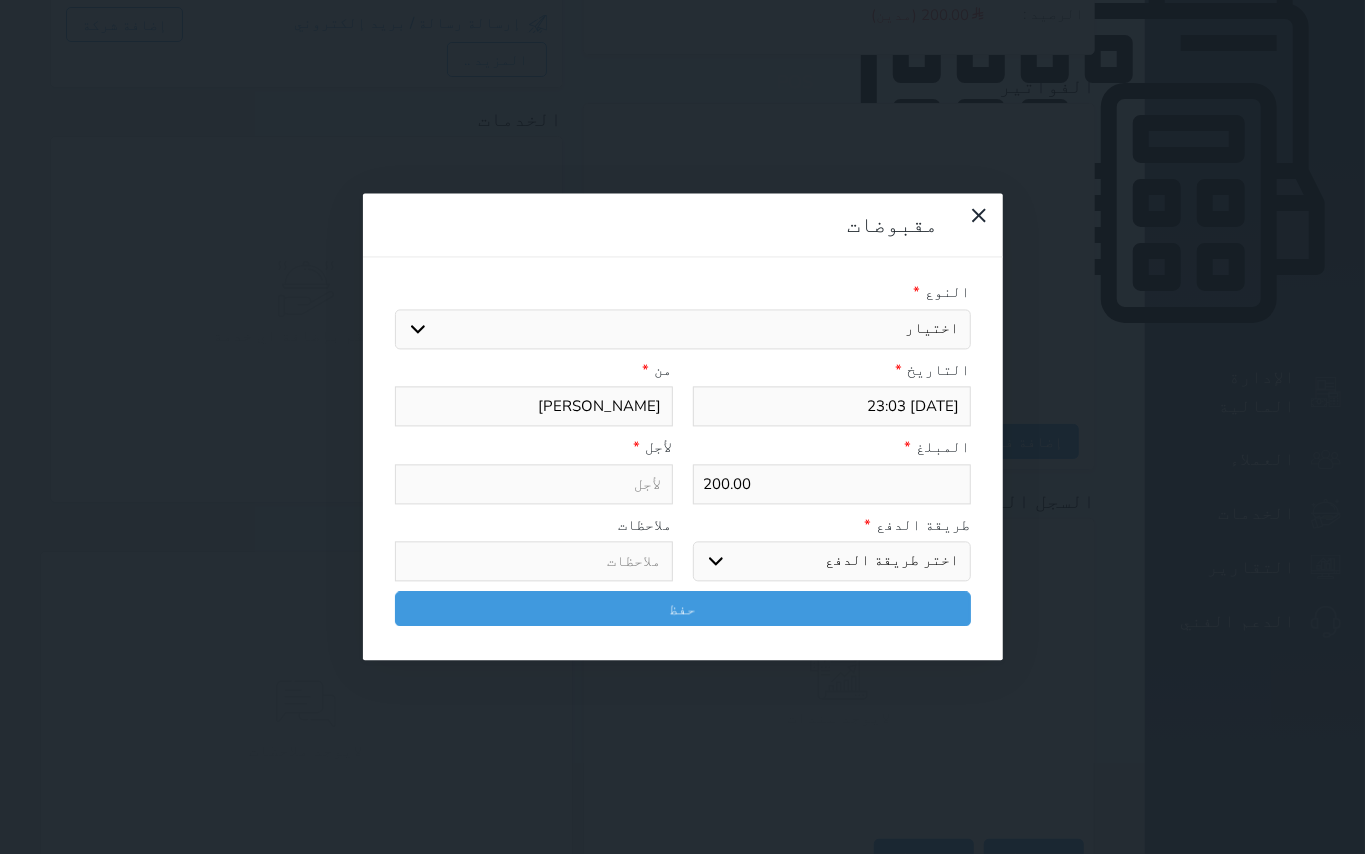 click on "اختيار   مقبوضات عامة قيمة إيجار فواتير تامين عربون لا ينطبق آخر مغسلة واي فاي - الإنترنت مواقف السيارات طعام الأغذية والمشروبات مشروبات المشروبات الباردة المشروبات الساخنة الإفطار غداء عشاء مخبز و كعك حمام سباحة الصالة الرياضية سبا و خدمات الجمال اختيار وإسقاط (خدمات النقل) ميني بار كابل - تلفزيون سرير إضافي تصفيف الشعر التسوق خدمات الجولات السياحية المنظمة خدمات الدليل السياحي" at bounding box center (683, 329) 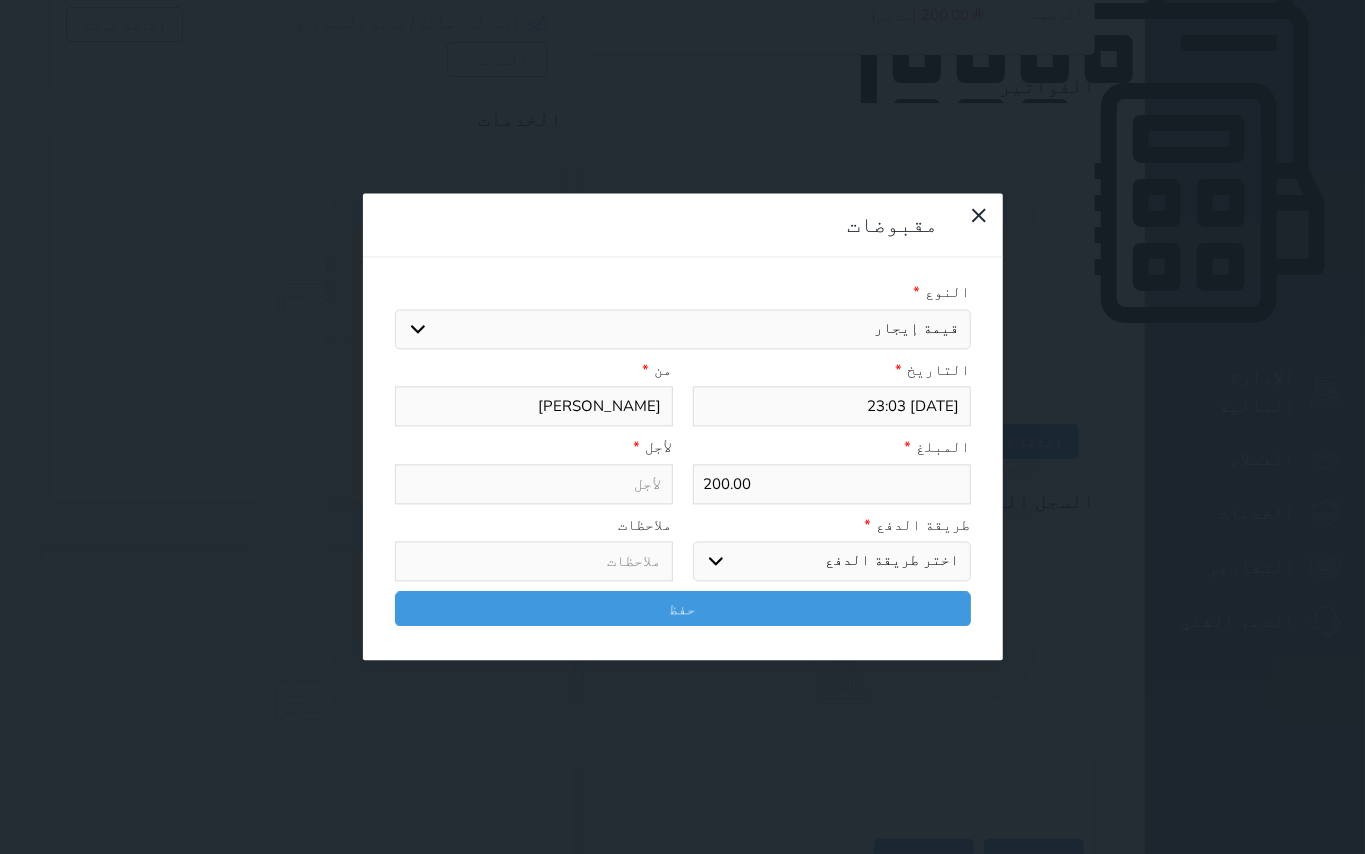 click on "اختيار   مقبوضات عامة قيمة إيجار فواتير تامين عربون لا ينطبق آخر مغسلة واي فاي - الإنترنت مواقف السيارات طعام الأغذية والمشروبات مشروبات المشروبات الباردة المشروبات الساخنة الإفطار غداء عشاء مخبز و كعك حمام سباحة الصالة الرياضية سبا و خدمات الجمال اختيار وإسقاط (خدمات النقل) ميني بار كابل - تلفزيون سرير إضافي تصفيف الشعر التسوق خدمات الجولات السياحية المنظمة خدمات الدليل السياحي" at bounding box center (683, 329) 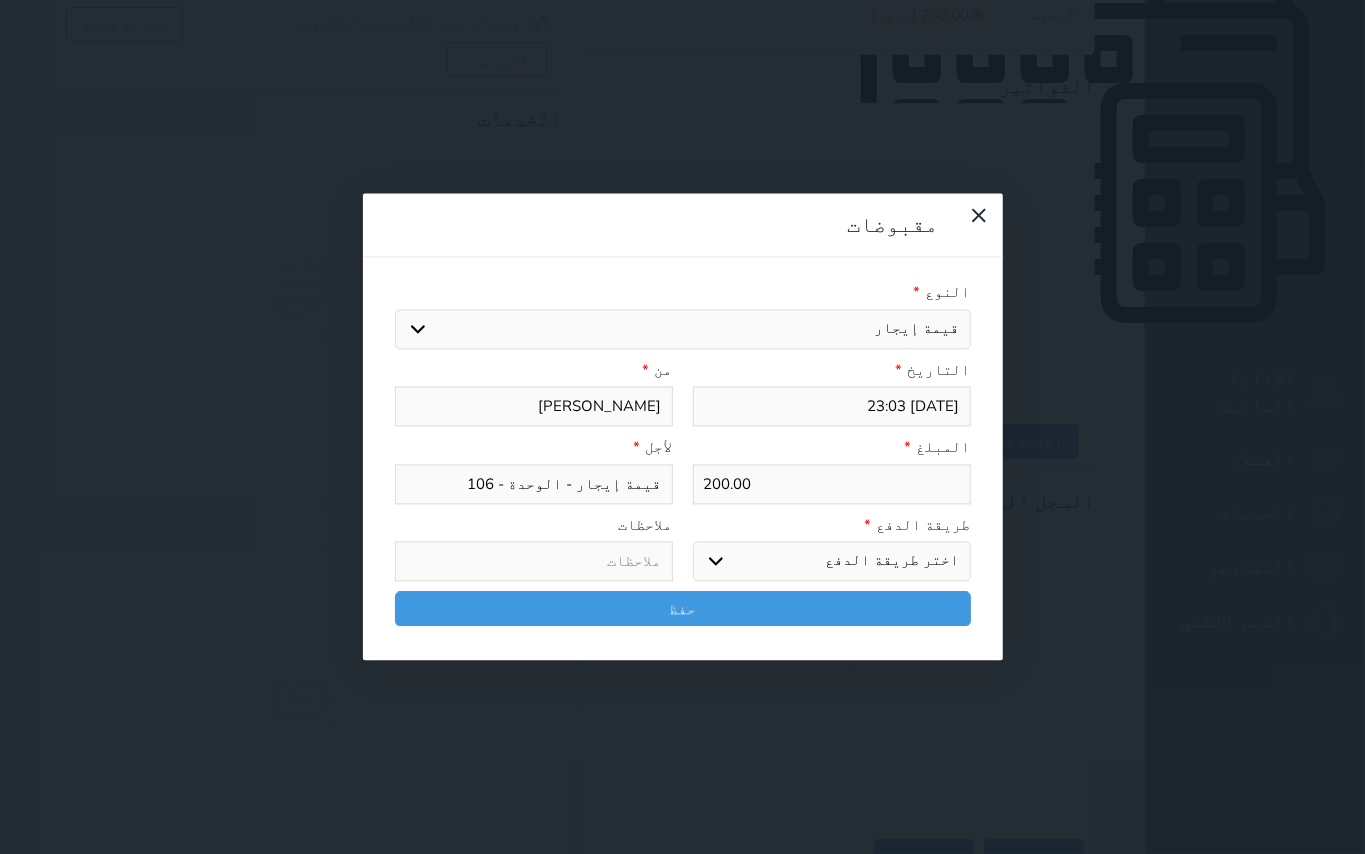 click on "اختر طريقة الدفع   دفع نقدى   تحويل بنكى   مدى   بطاقة ائتمان   آجل" at bounding box center [832, 562] 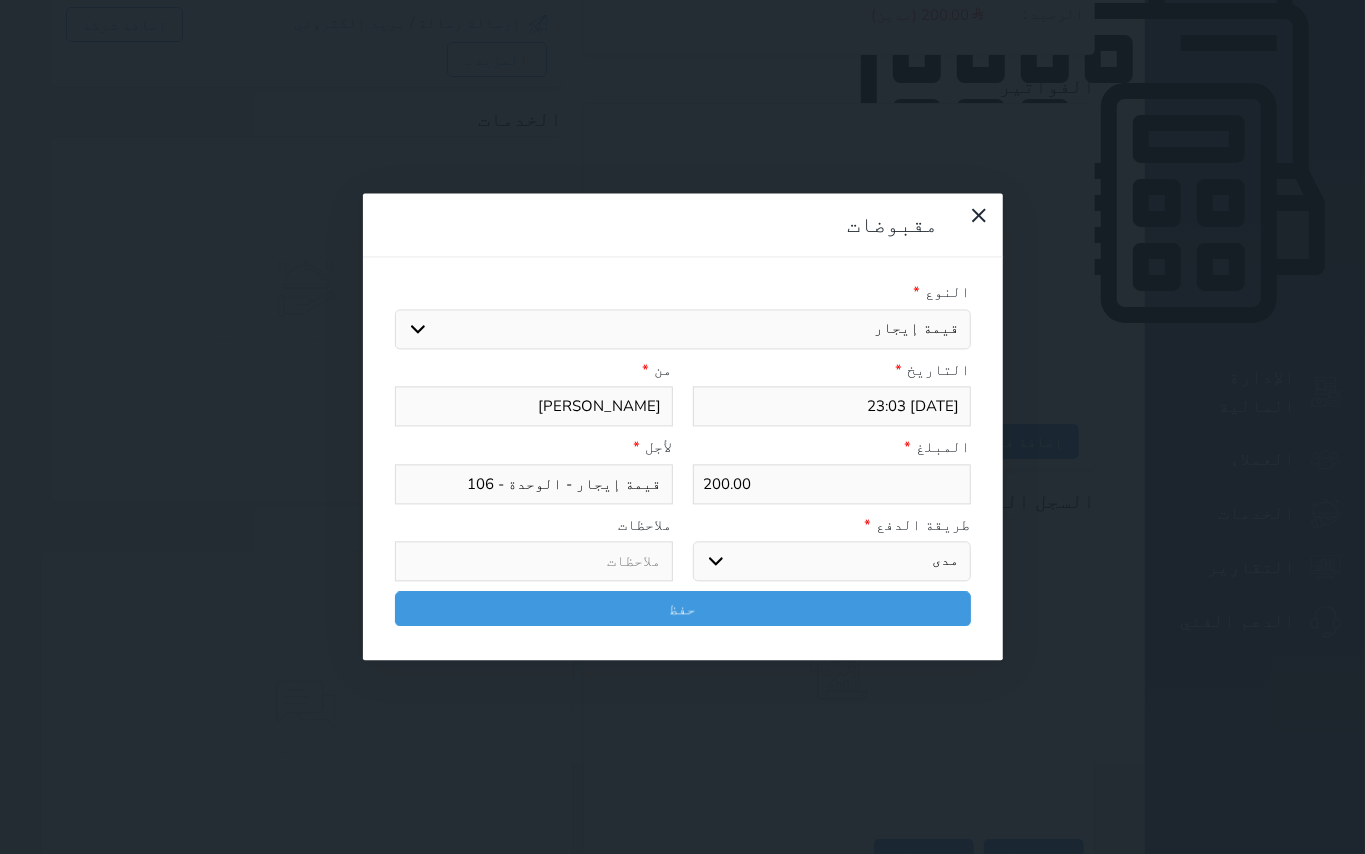 click on "اختر طريقة الدفع   دفع نقدى   تحويل بنكى   مدى   بطاقة ائتمان   آجل" at bounding box center [832, 562] 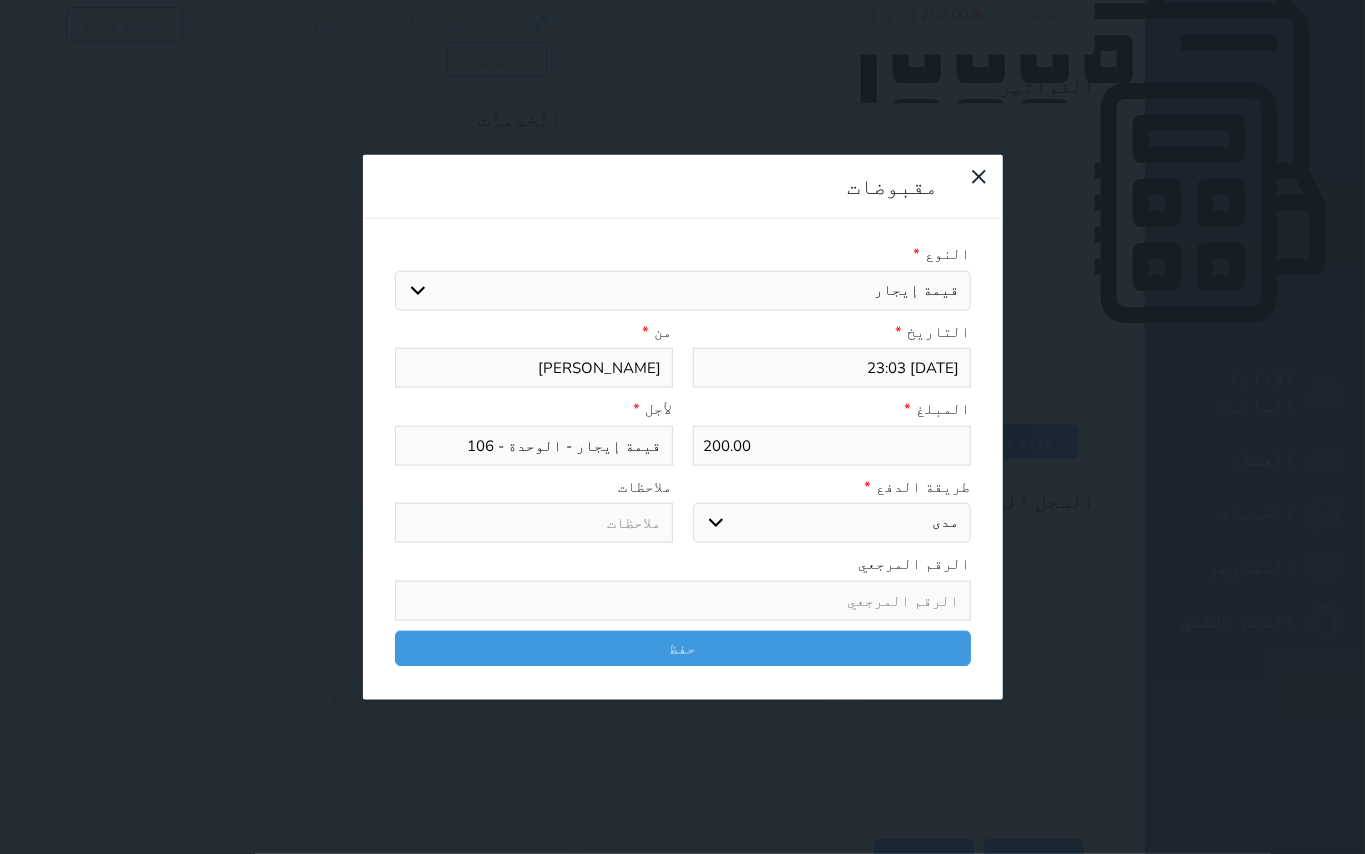 click on "اختر طريقة الدفع   دفع نقدى   تحويل بنكى   مدى   بطاقة ائتمان   آجل" at bounding box center [832, 523] 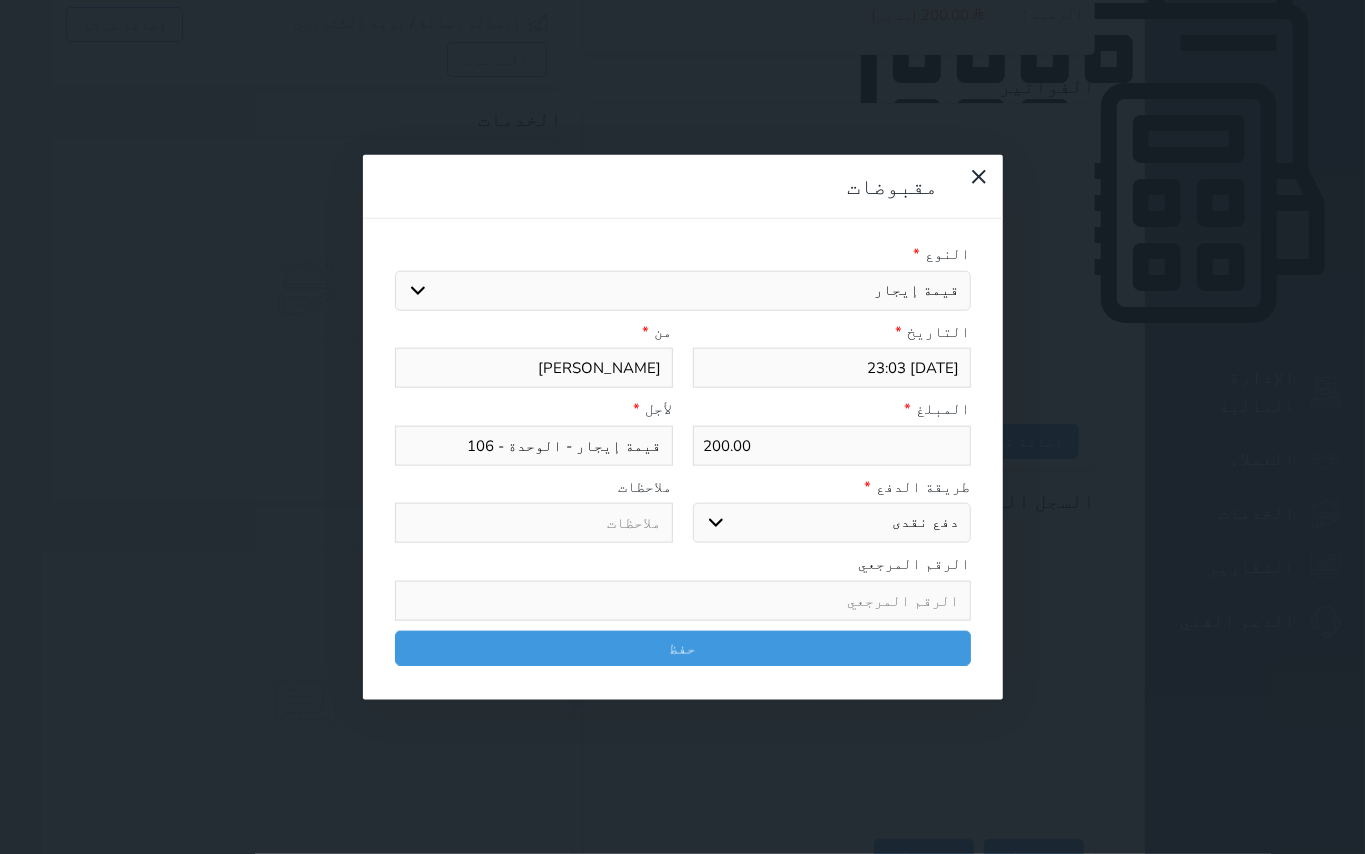 click on "اختر طريقة الدفع   دفع نقدى   تحويل بنكى   مدى   بطاقة ائتمان   آجل" at bounding box center (832, 523) 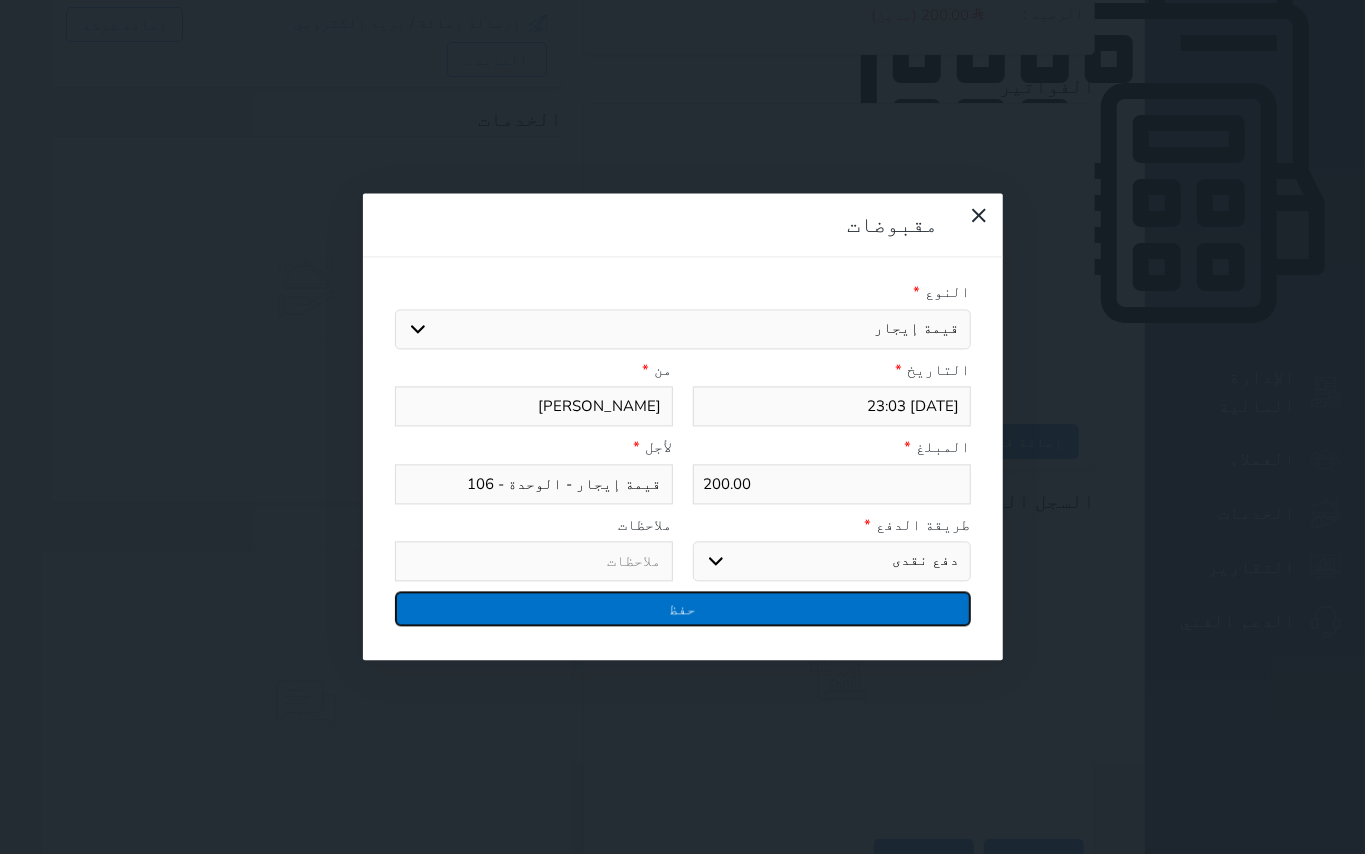 click on "حفظ" at bounding box center [683, 609] 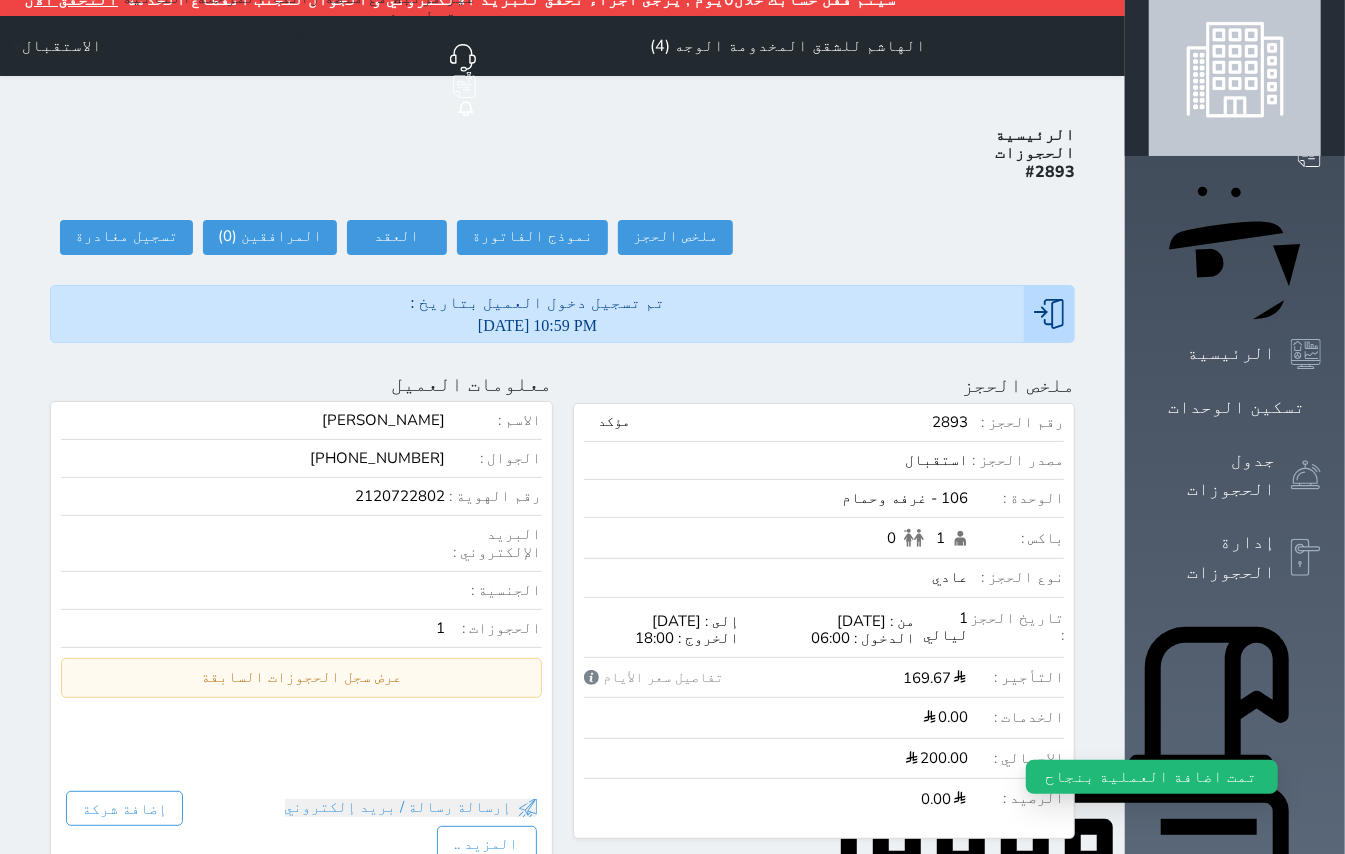 scroll, scrollTop: 0, scrollLeft: 0, axis: both 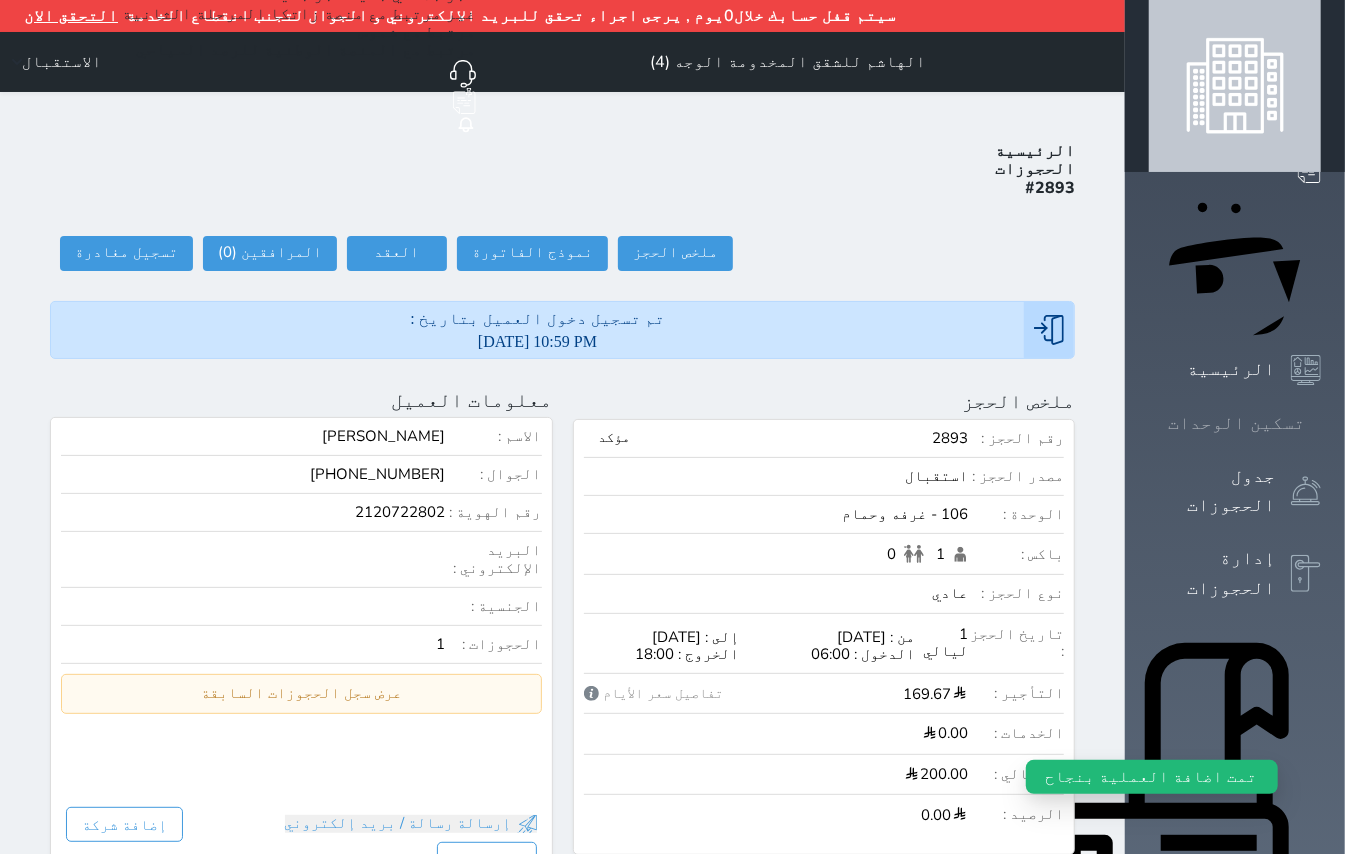 click on "تسكين الوحدات" at bounding box center (1236, 423) 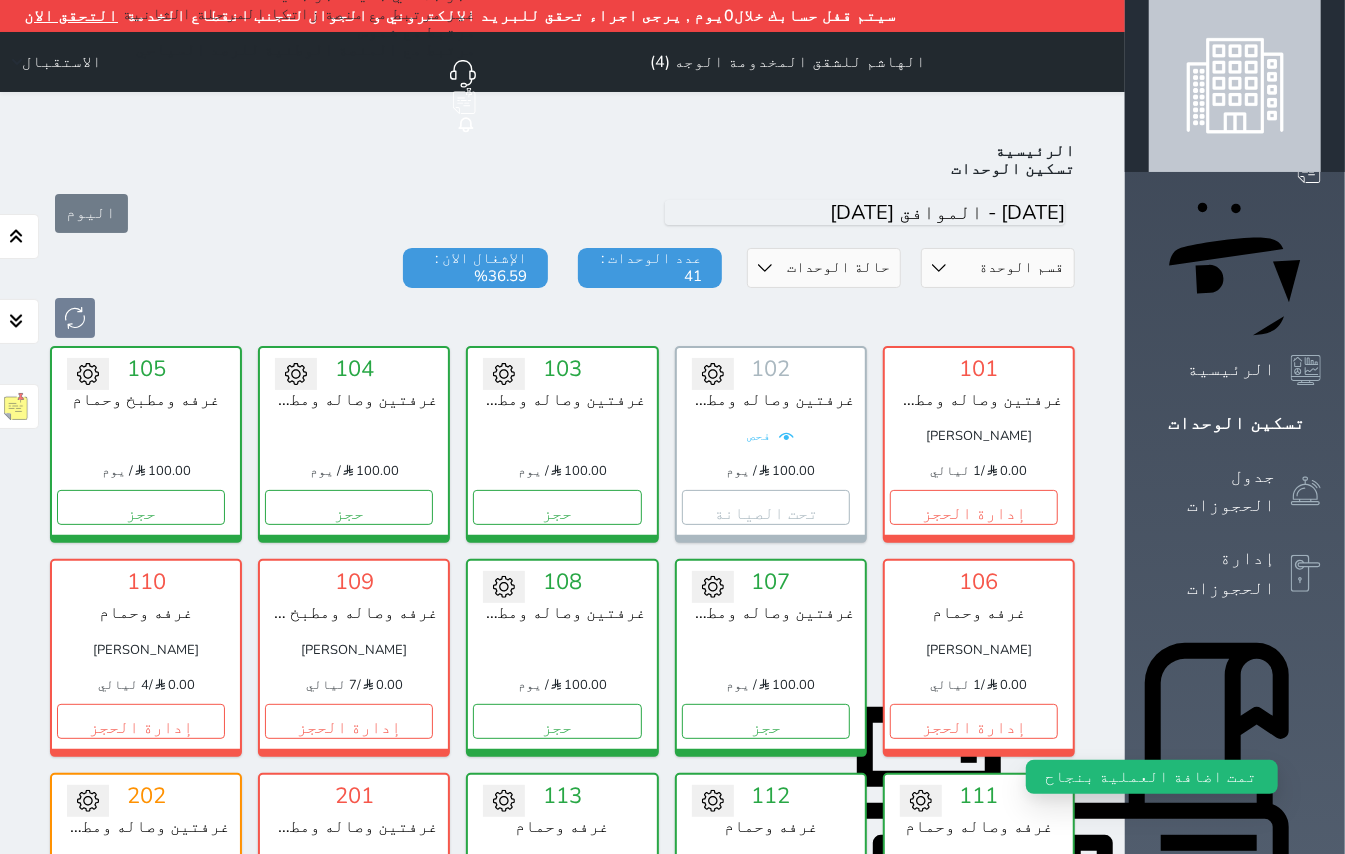 scroll, scrollTop: 81, scrollLeft: 0, axis: vertical 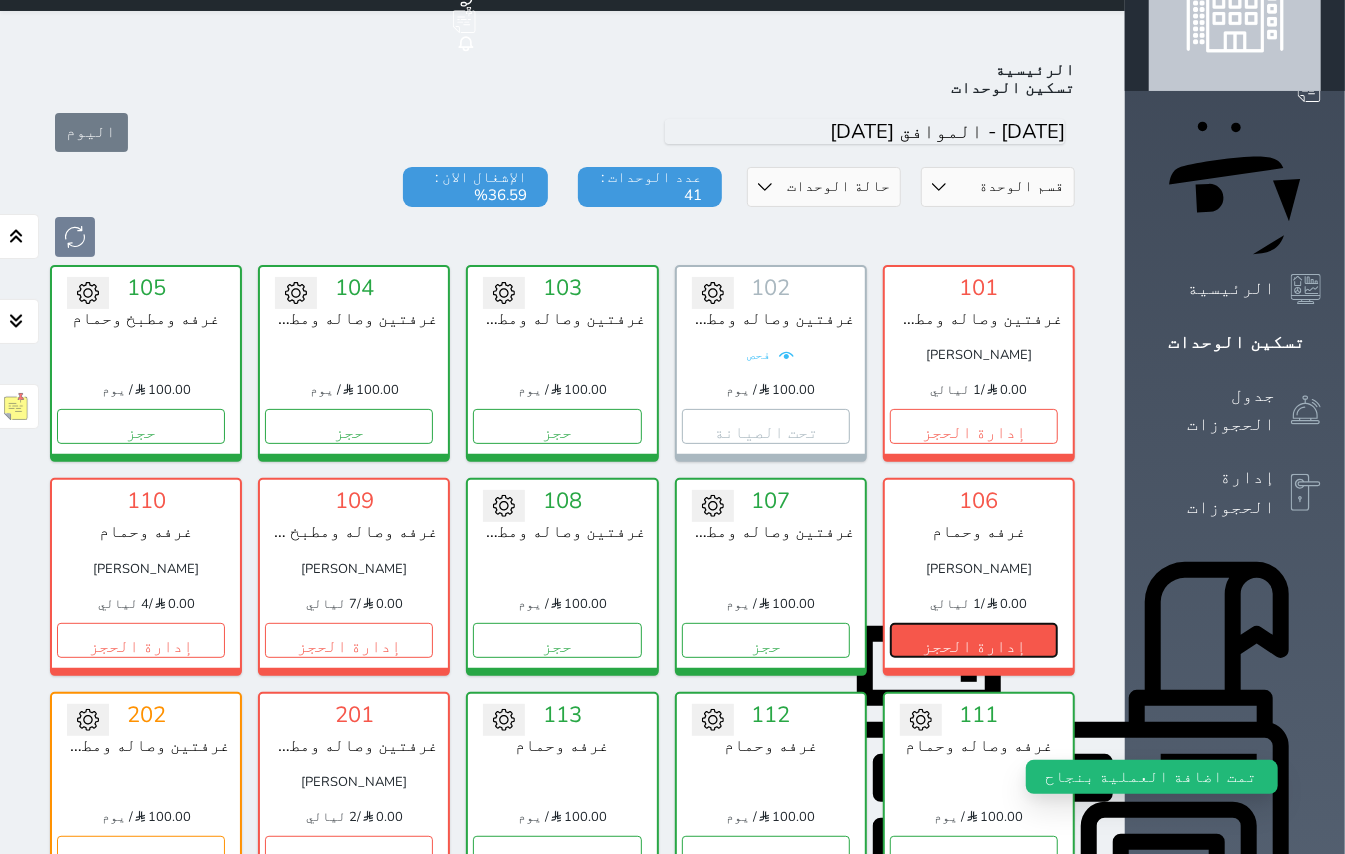 click on "إدارة الحجز" at bounding box center (974, 640) 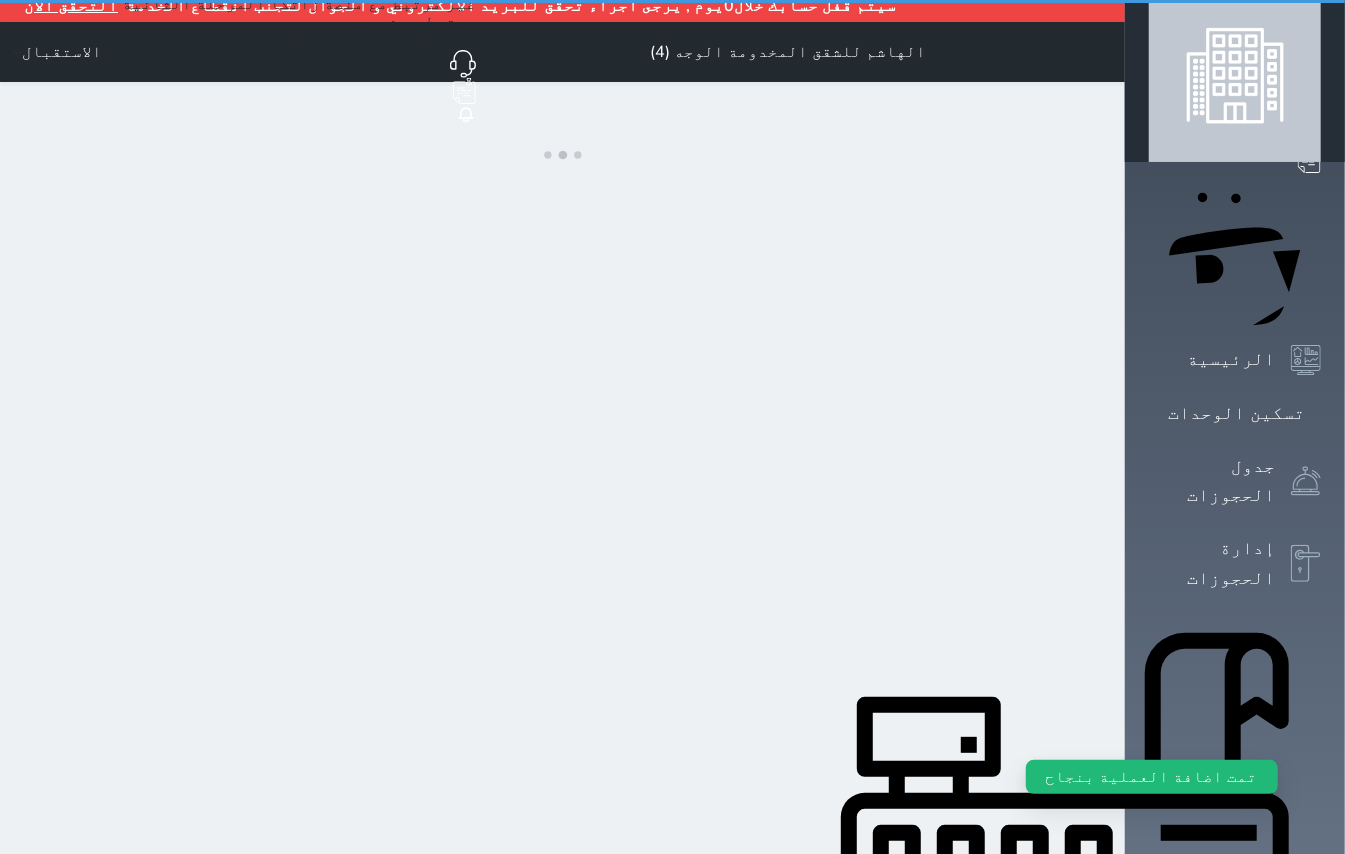 scroll, scrollTop: 0, scrollLeft: 0, axis: both 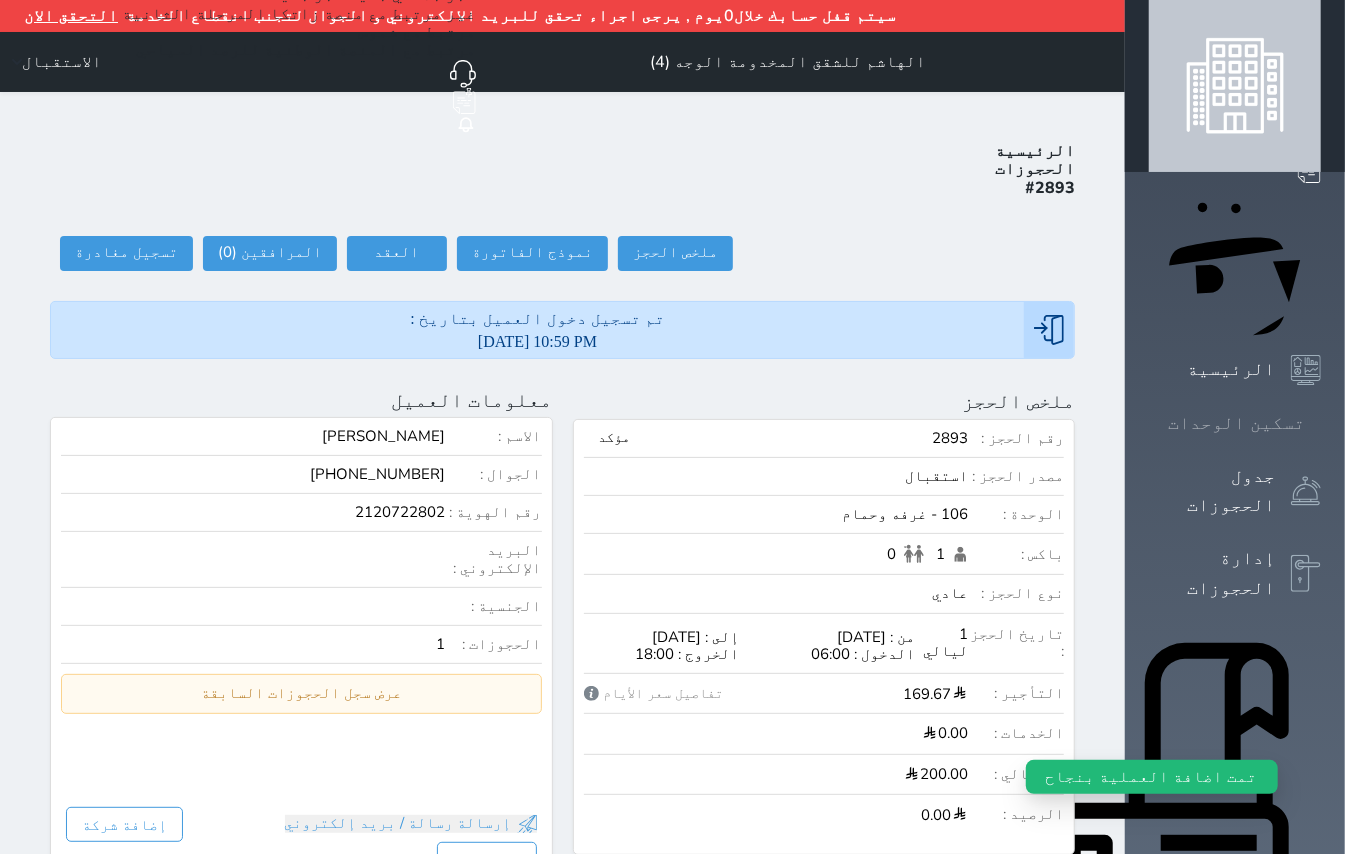 click 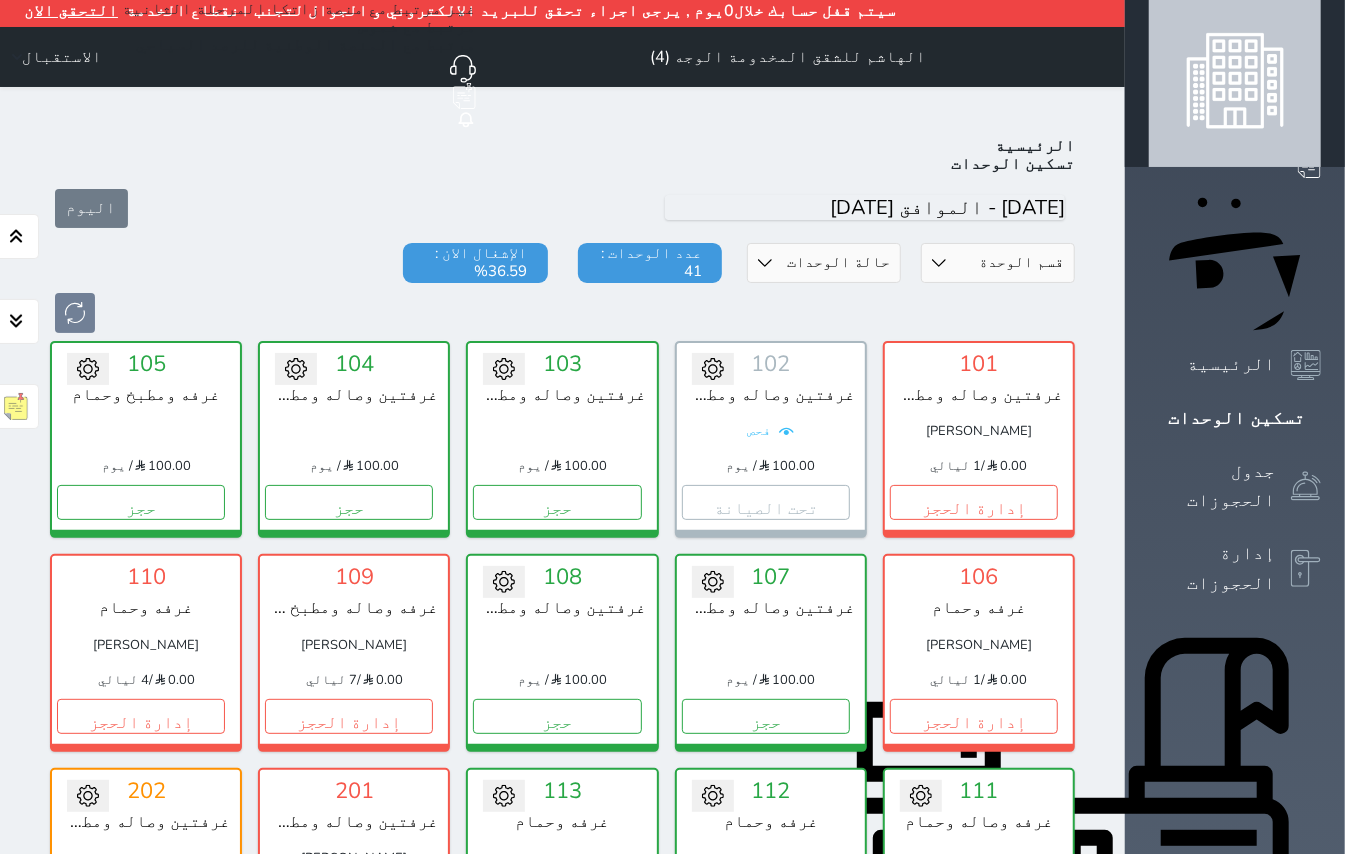 scroll, scrollTop: 0, scrollLeft: 0, axis: both 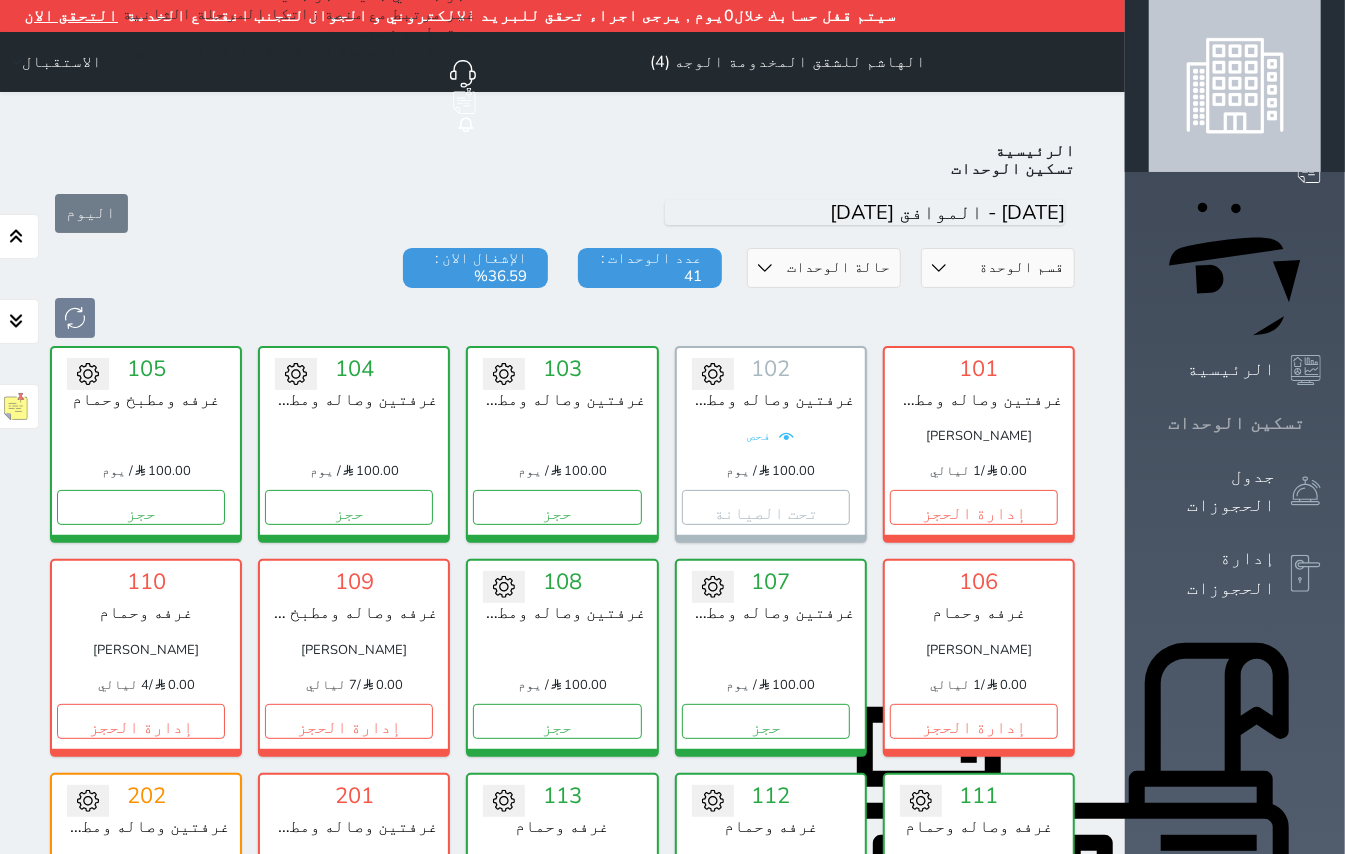 click at bounding box center [1321, 423] 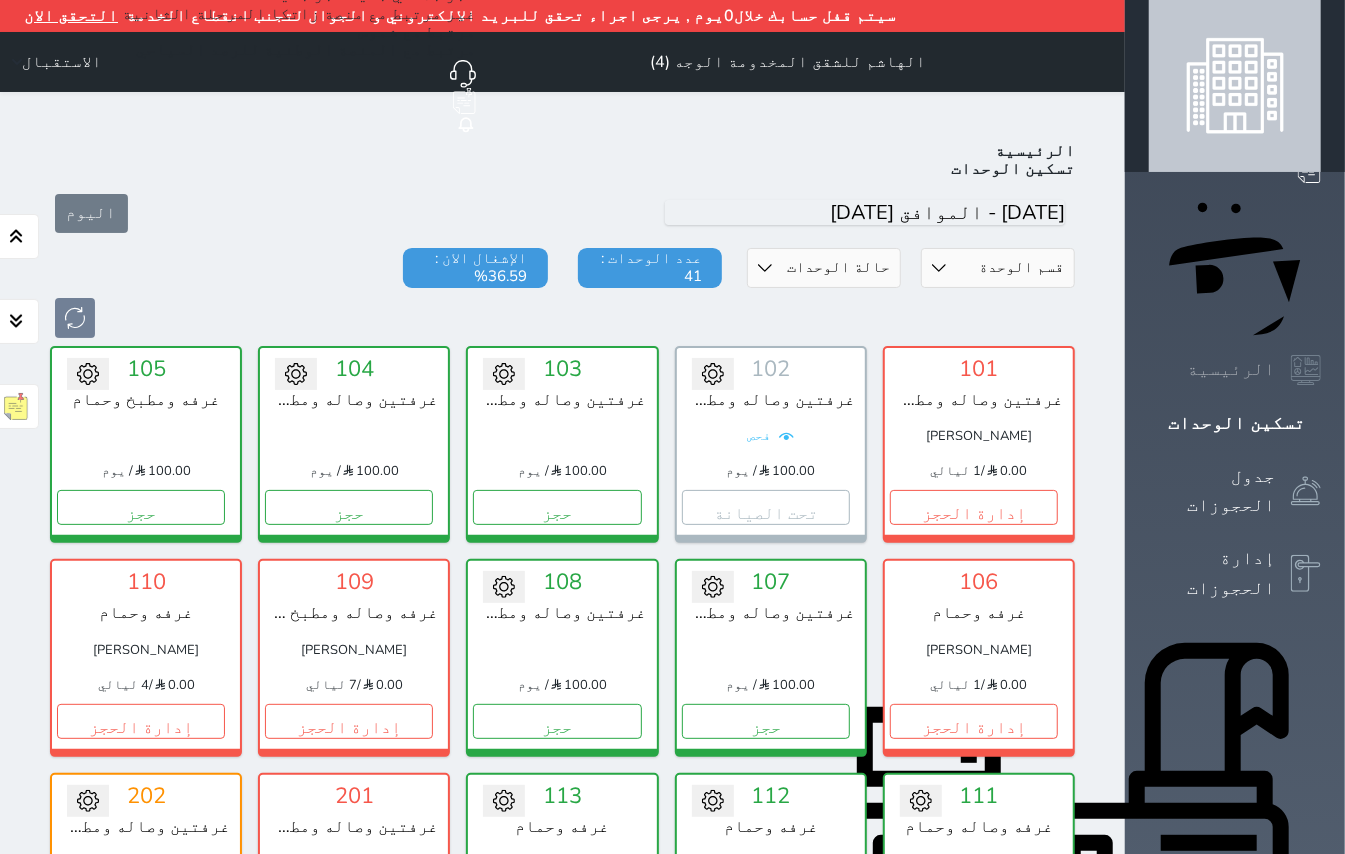 click on "الرئيسية" at bounding box center (1231, 369) 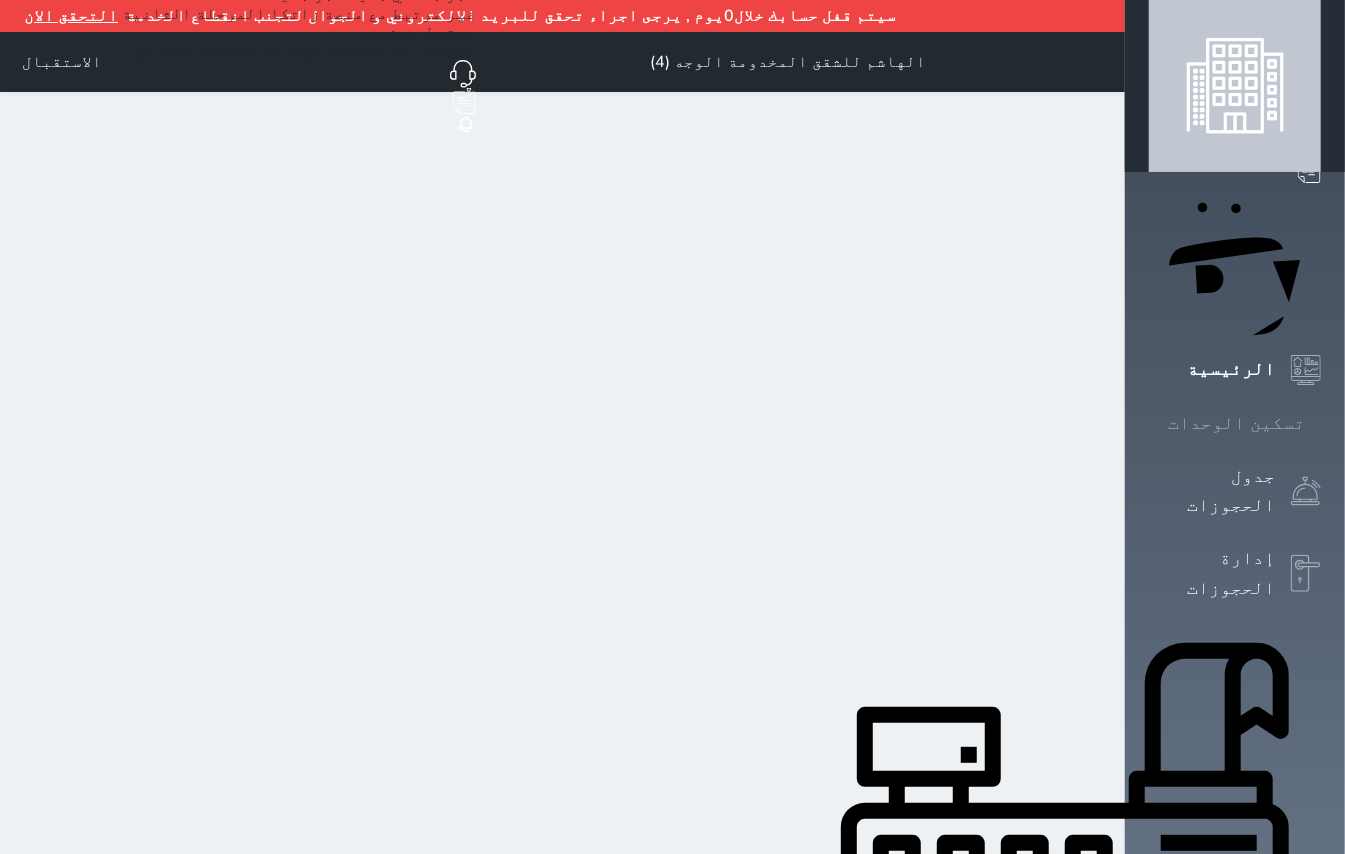 click 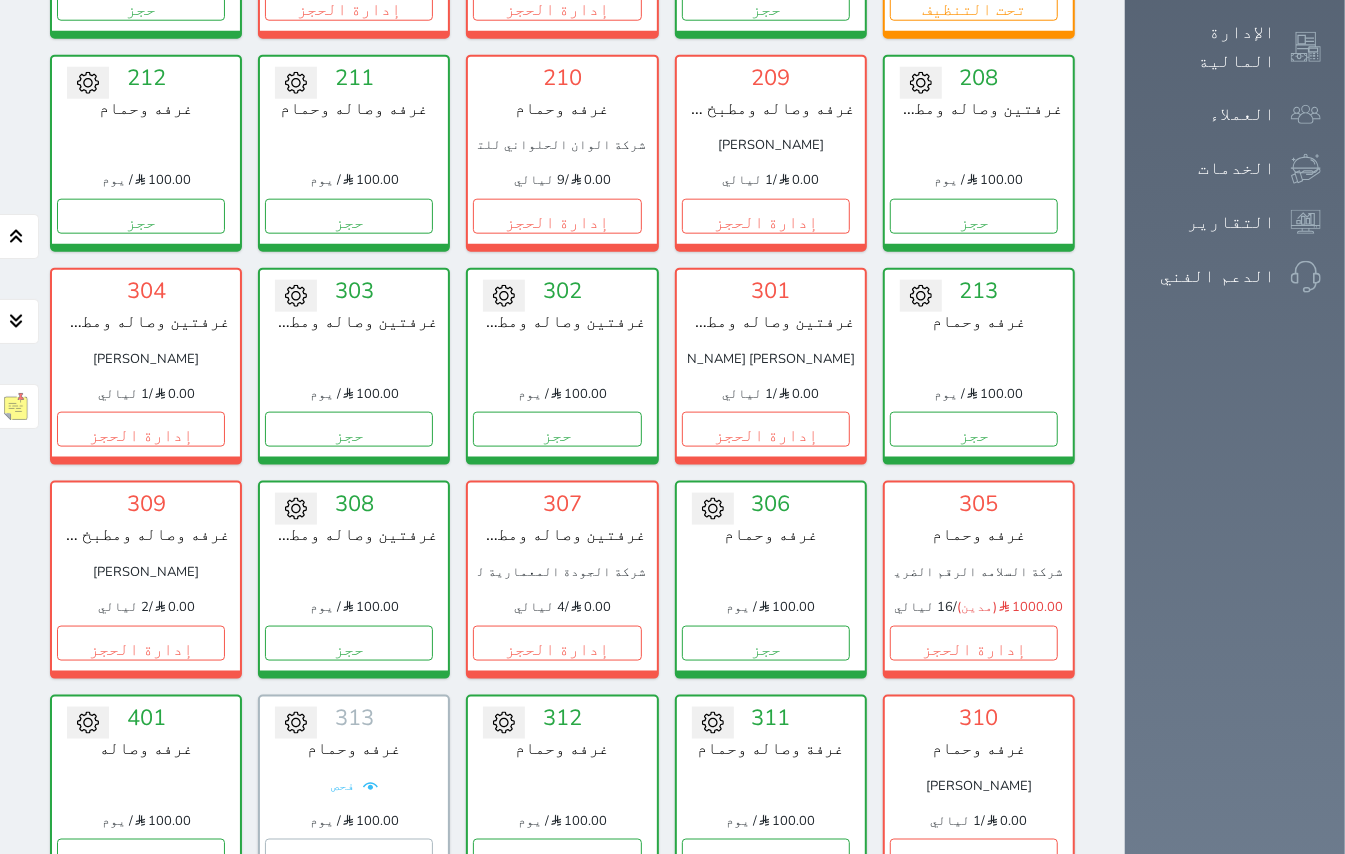 scroll, scrollTop: 1148, scrollLeft: 0, axis: vertical 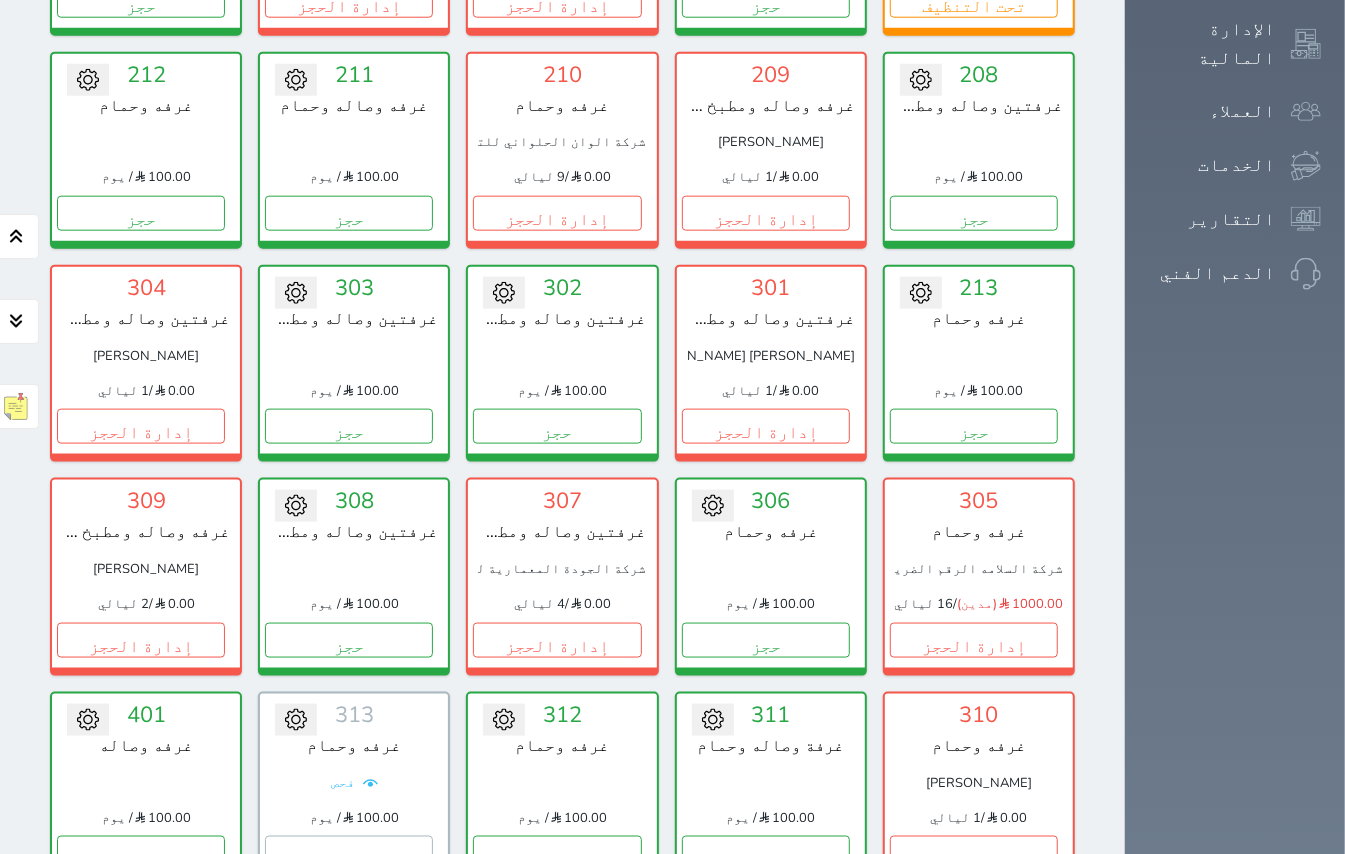 click on "عرض رصيد الصندوق" at bounding box center (303, 1184) 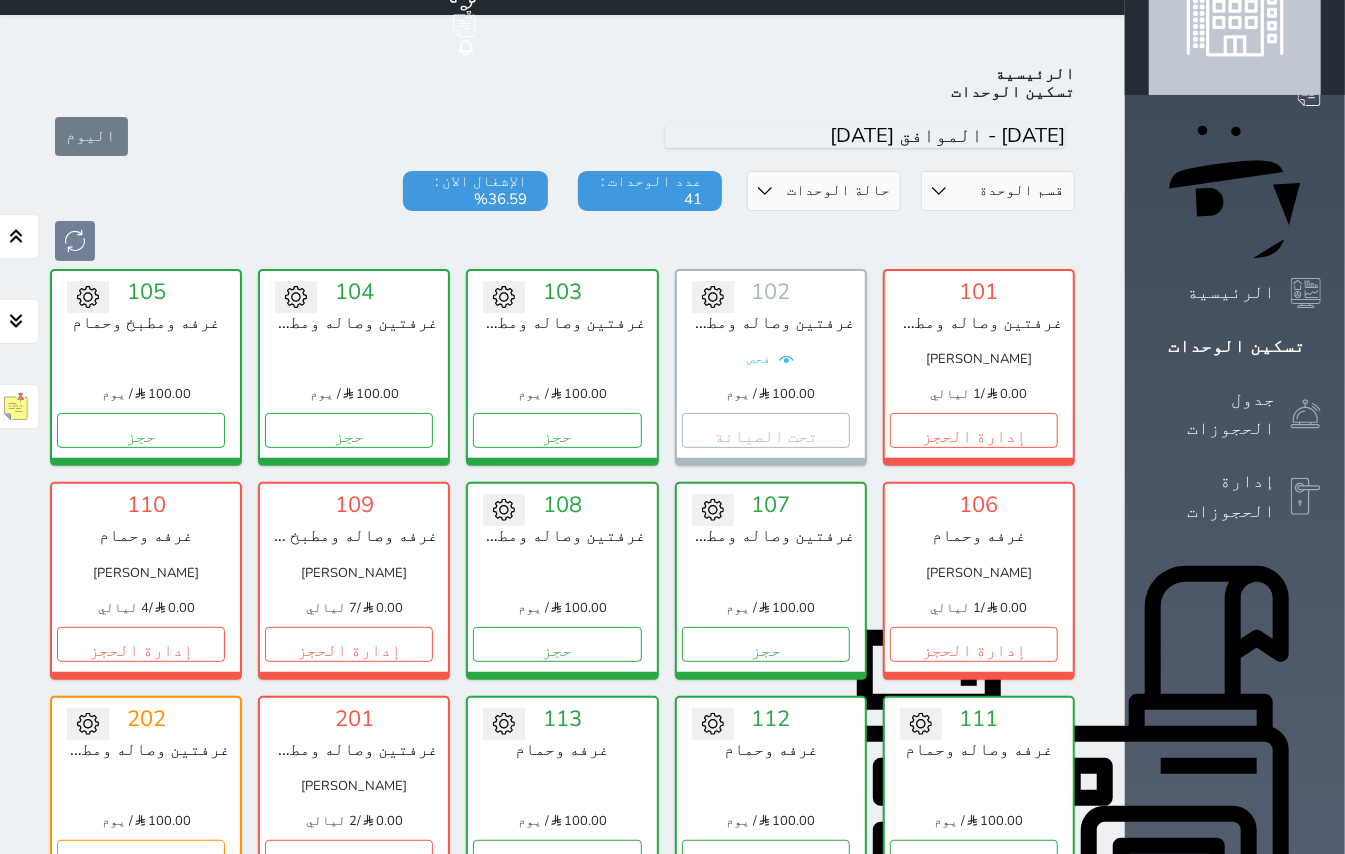 scroll, scrollTop: 0, scrollLeft: 0, axis: both 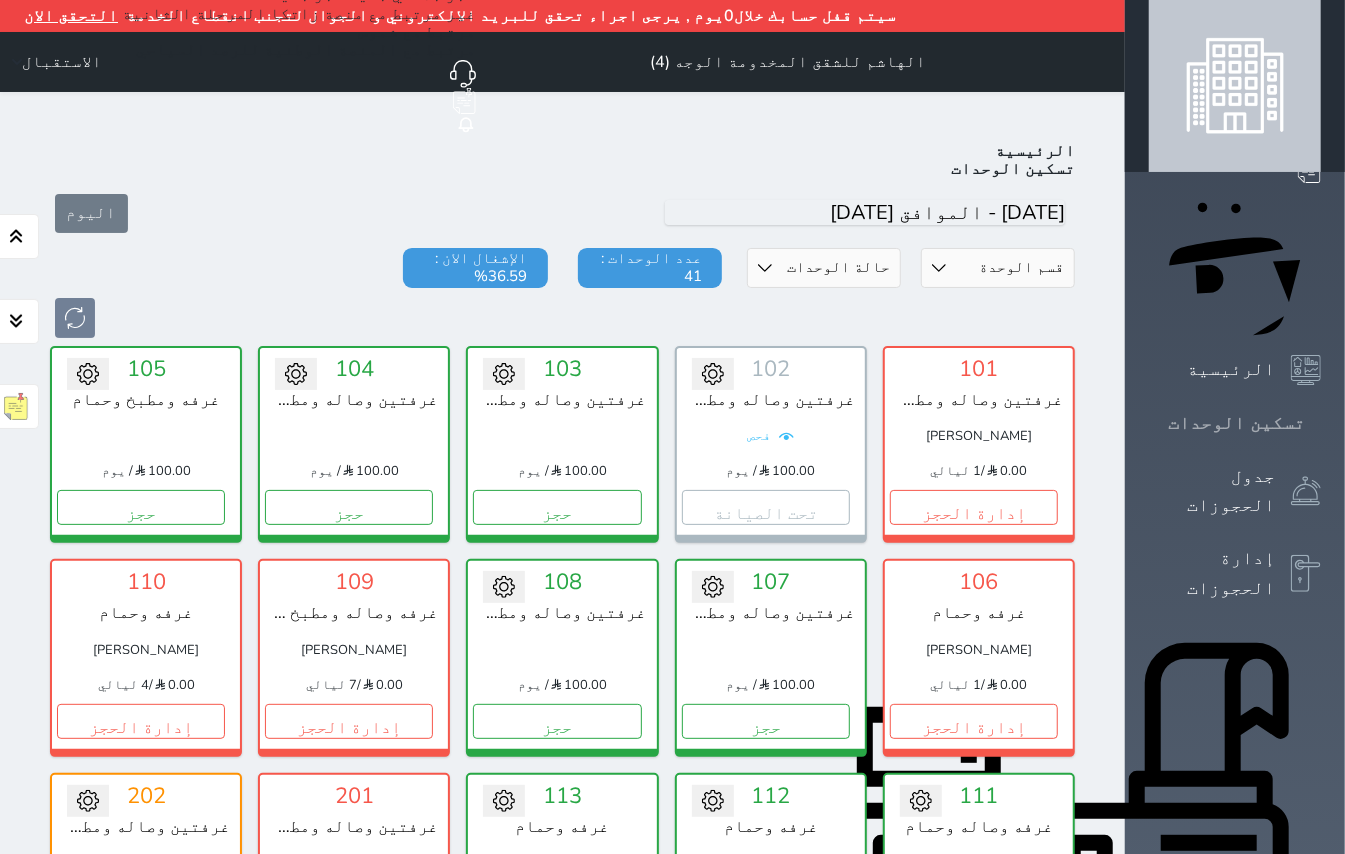click on "تسكين الوحدات" at bounding box center [1236, 423] 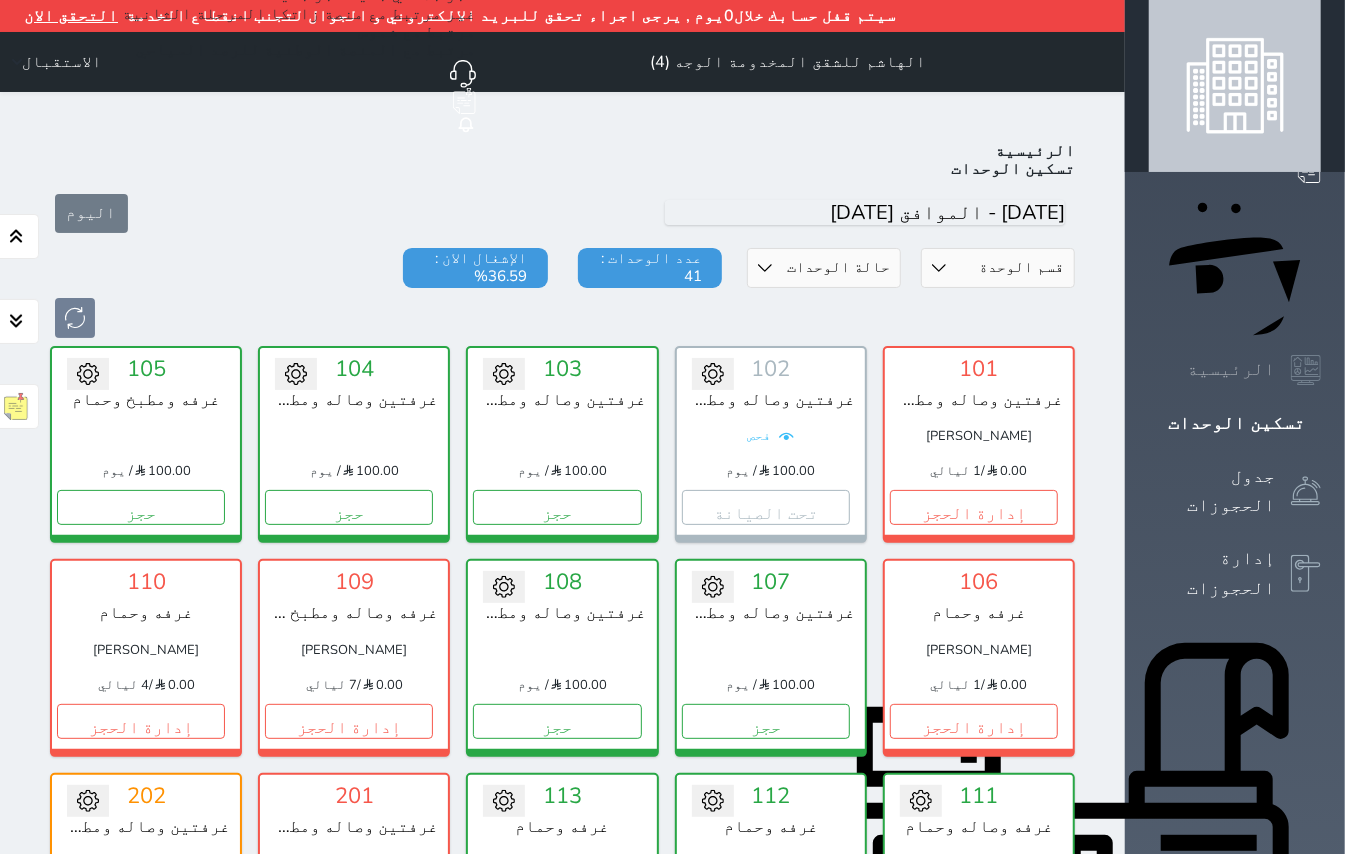 click on "الرئيسية" at bounding box center (1231, 369) 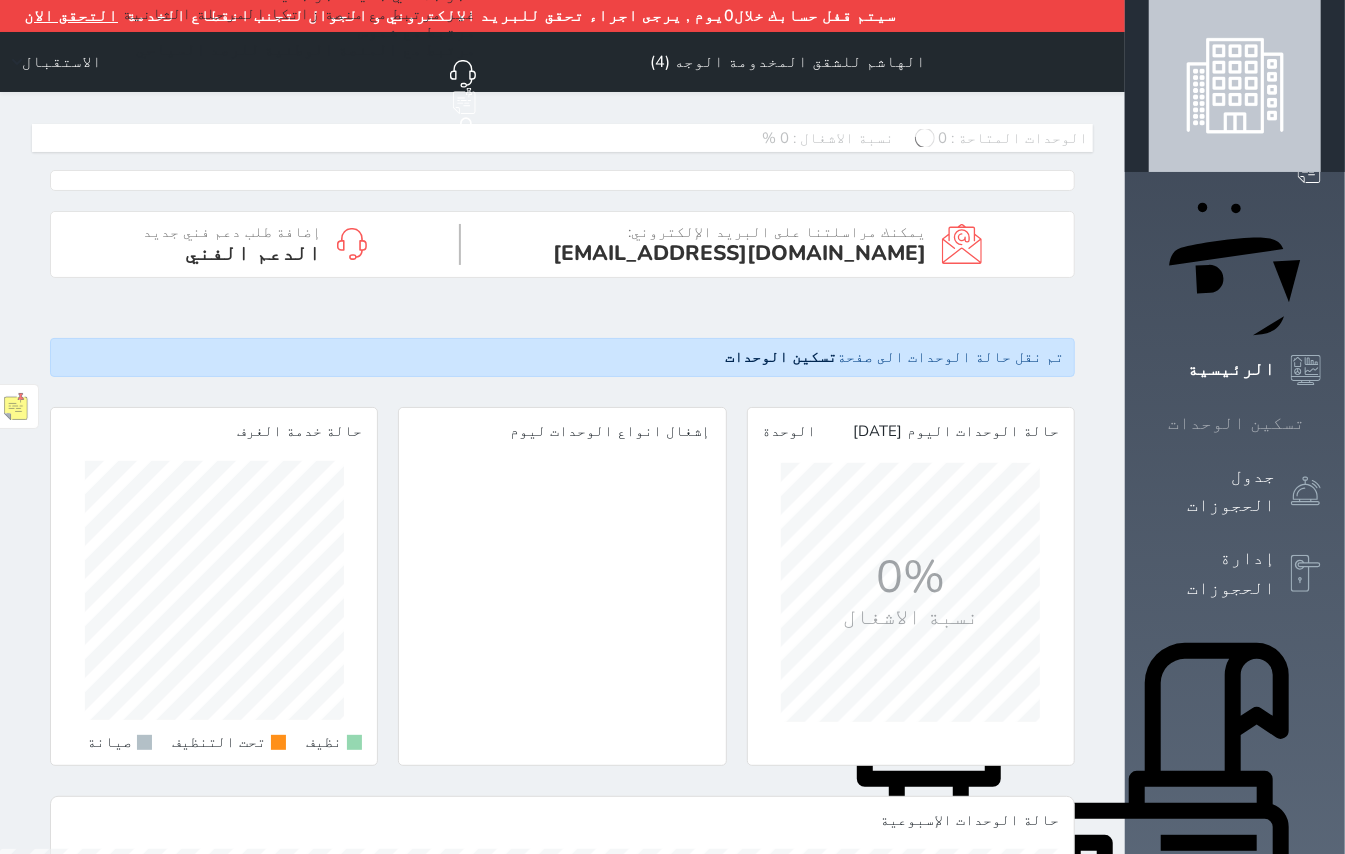 click on "تسكين الوحدات" at bounding box center (1236, 423) 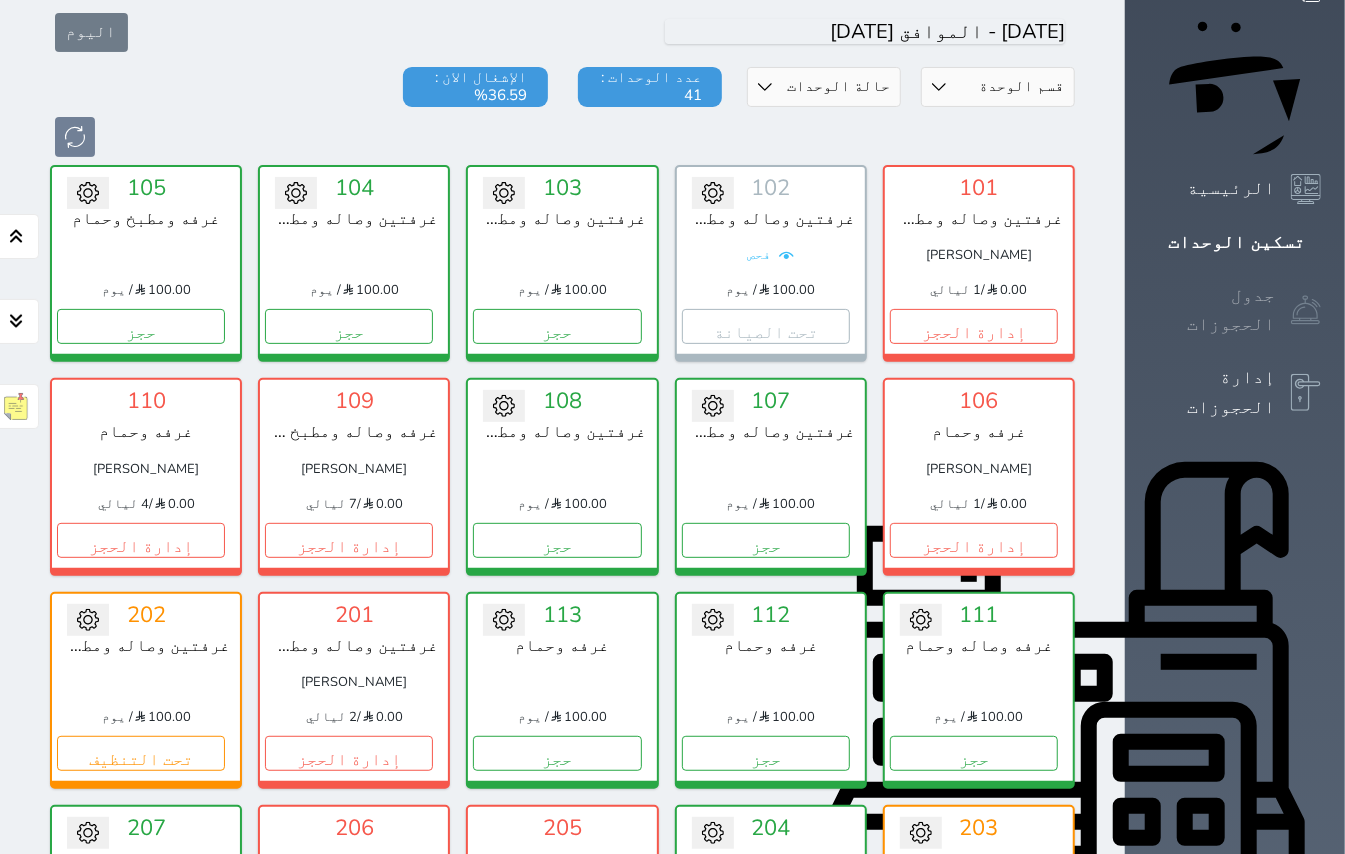 scroll, scrollTop: 0, scrollLeft: 0, axis: both 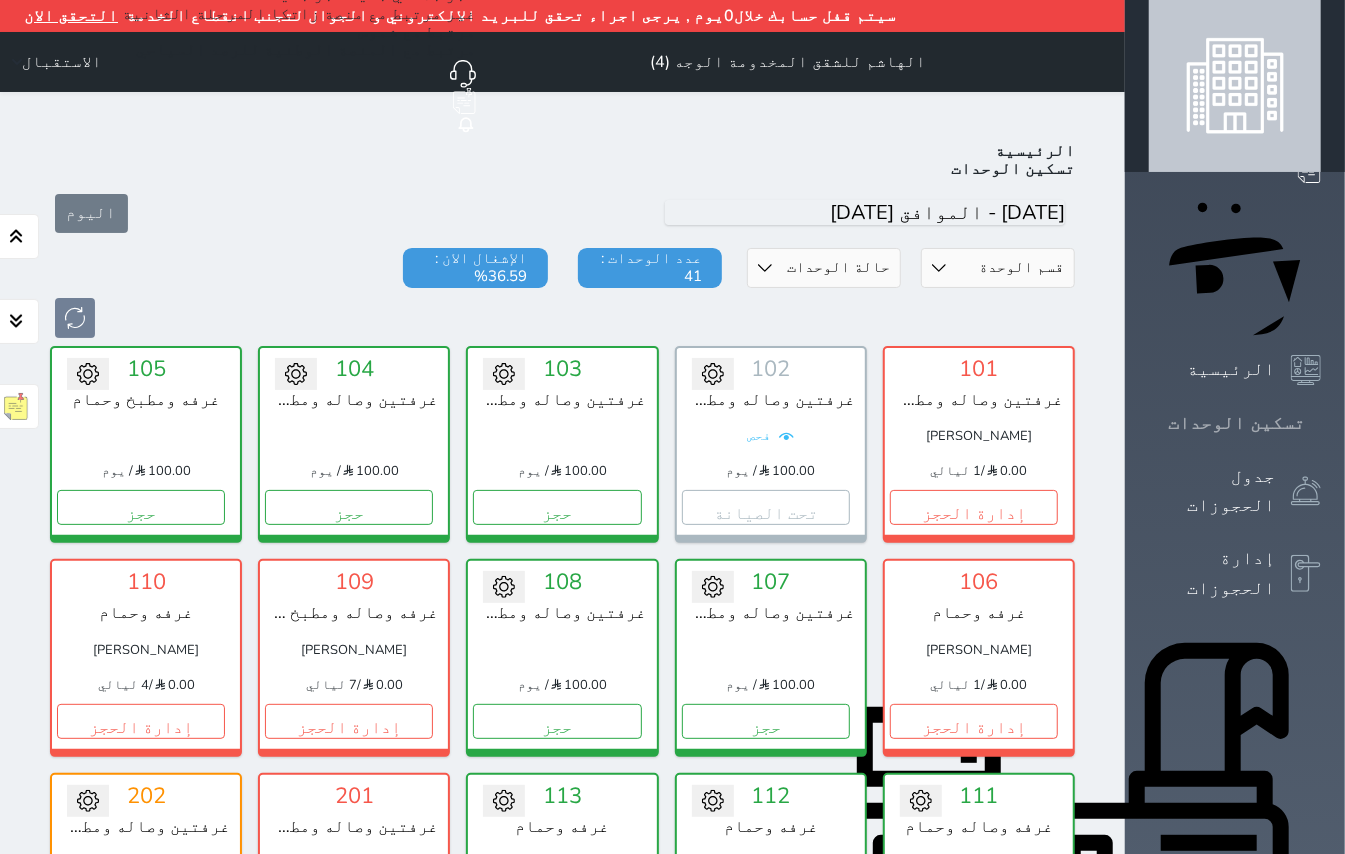 click on "تسكين الوحدات" at bounding box center [1236, 423] 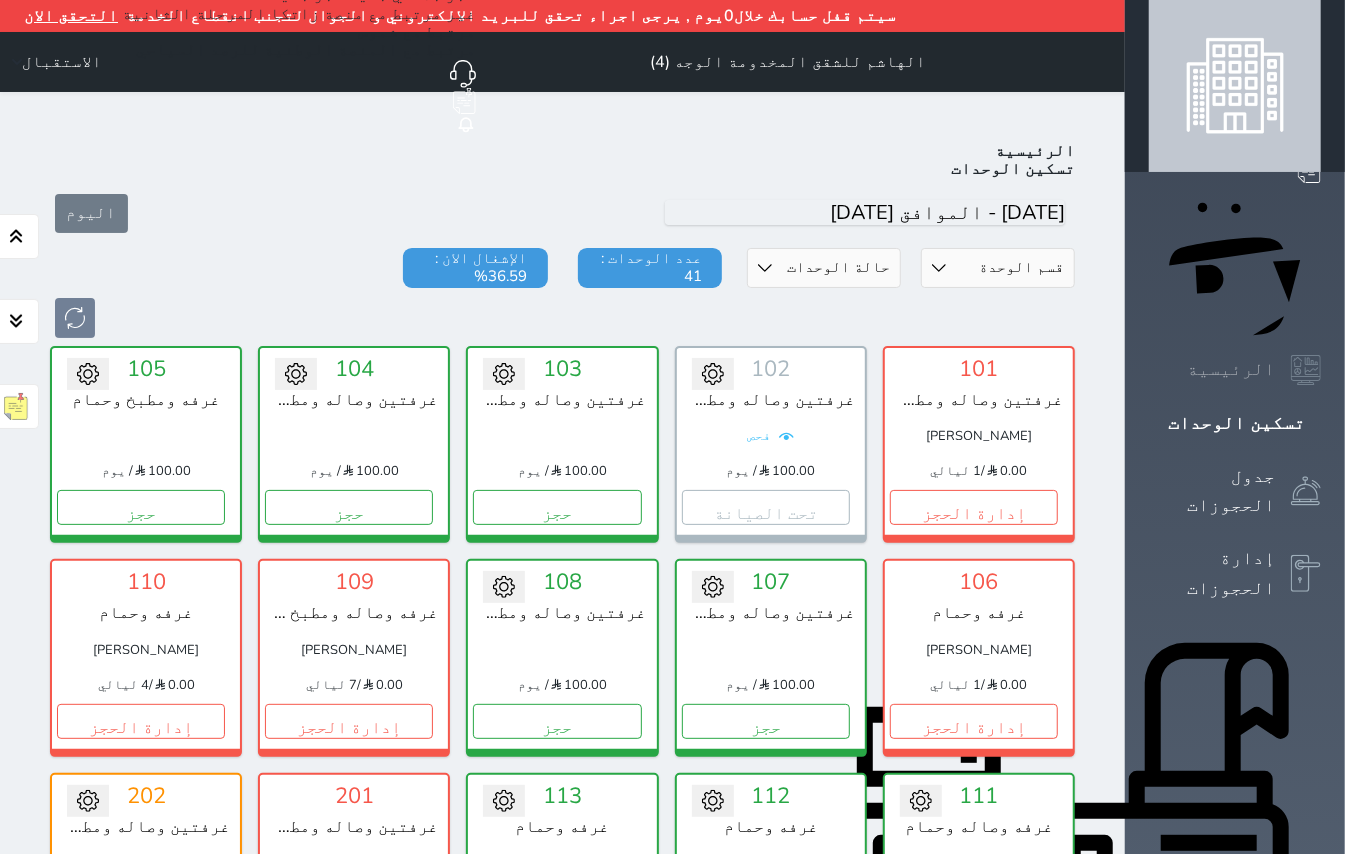 click on "الرئيسية" at bounding box center (1231, 369) 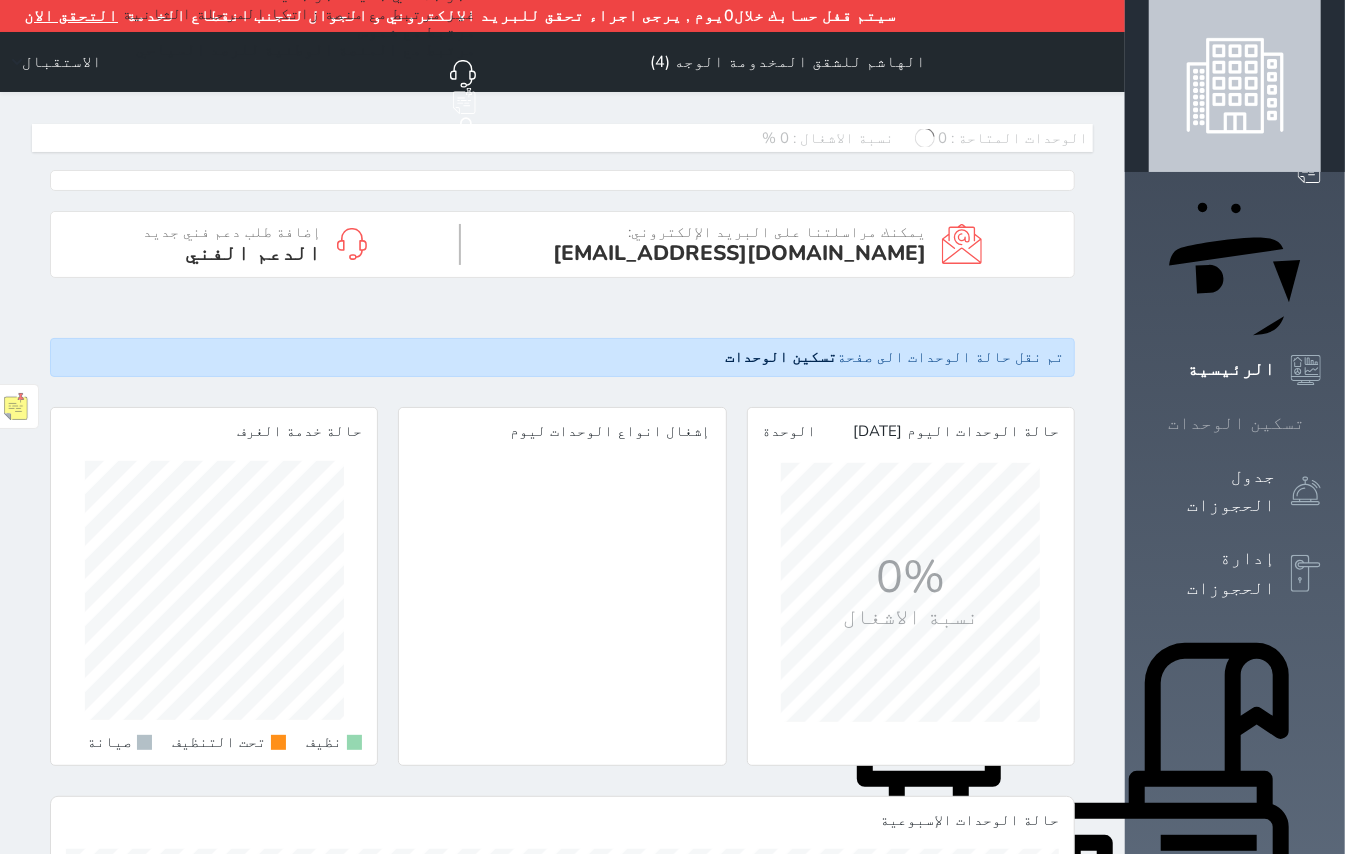 click 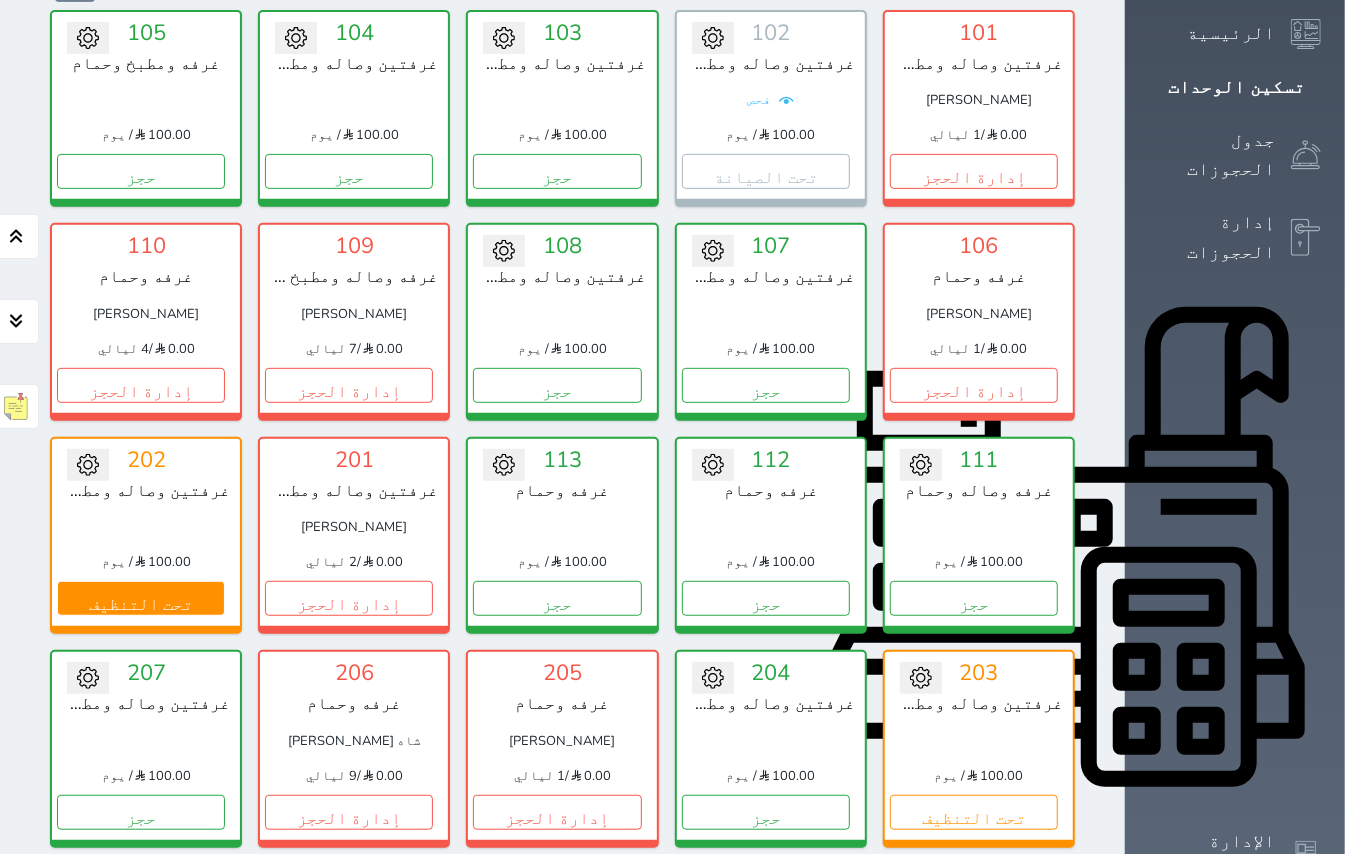 scroll, scrollTop: 614, scrollLeft: 0, axis: vertical 